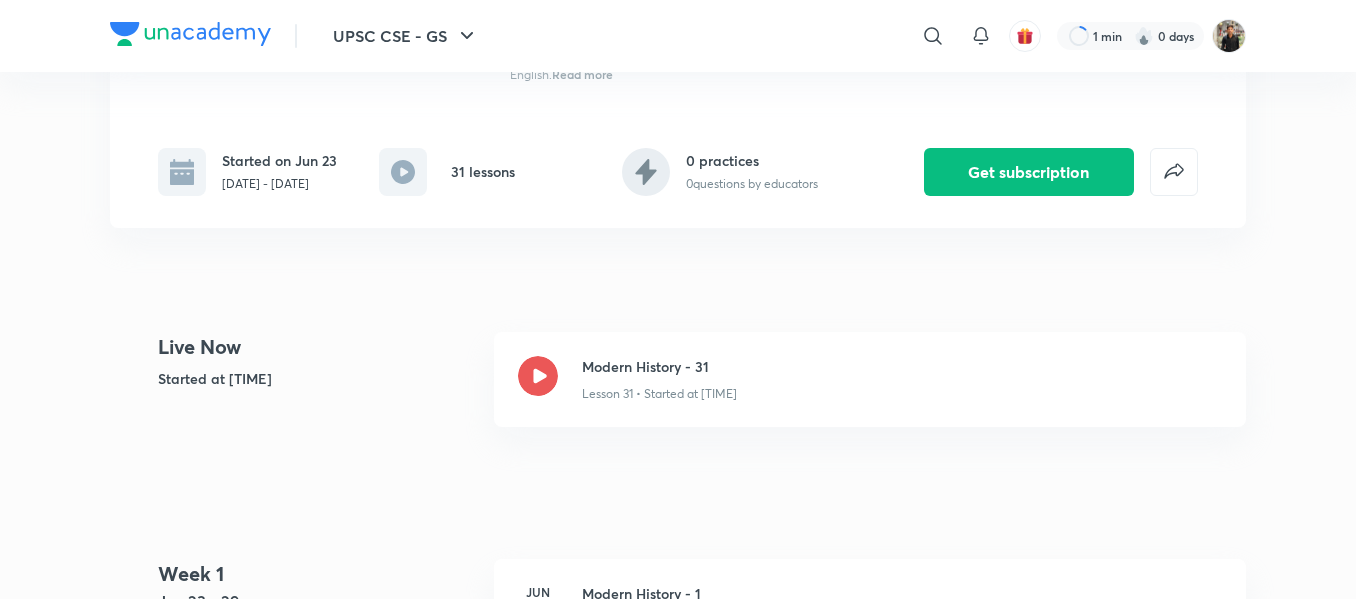 scroll, scrollTop: 328, scrollLeft: 0, axis: vertical 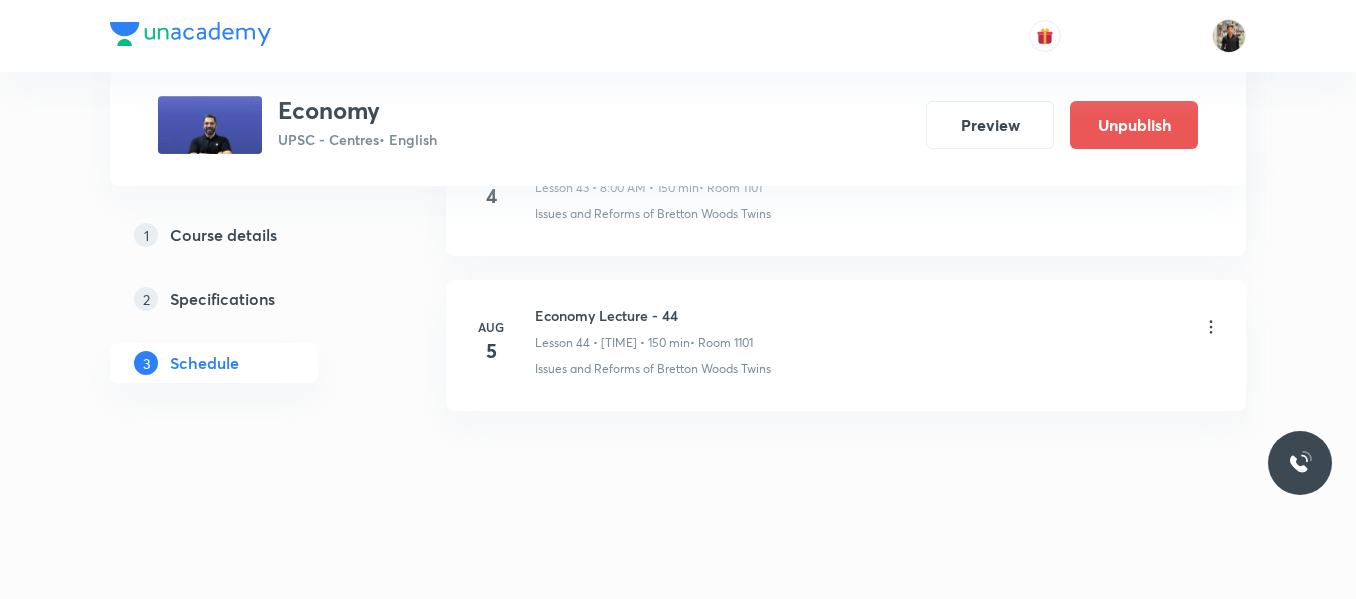 click on "Economy Lecture - 44" at bounding box center [644, 315] 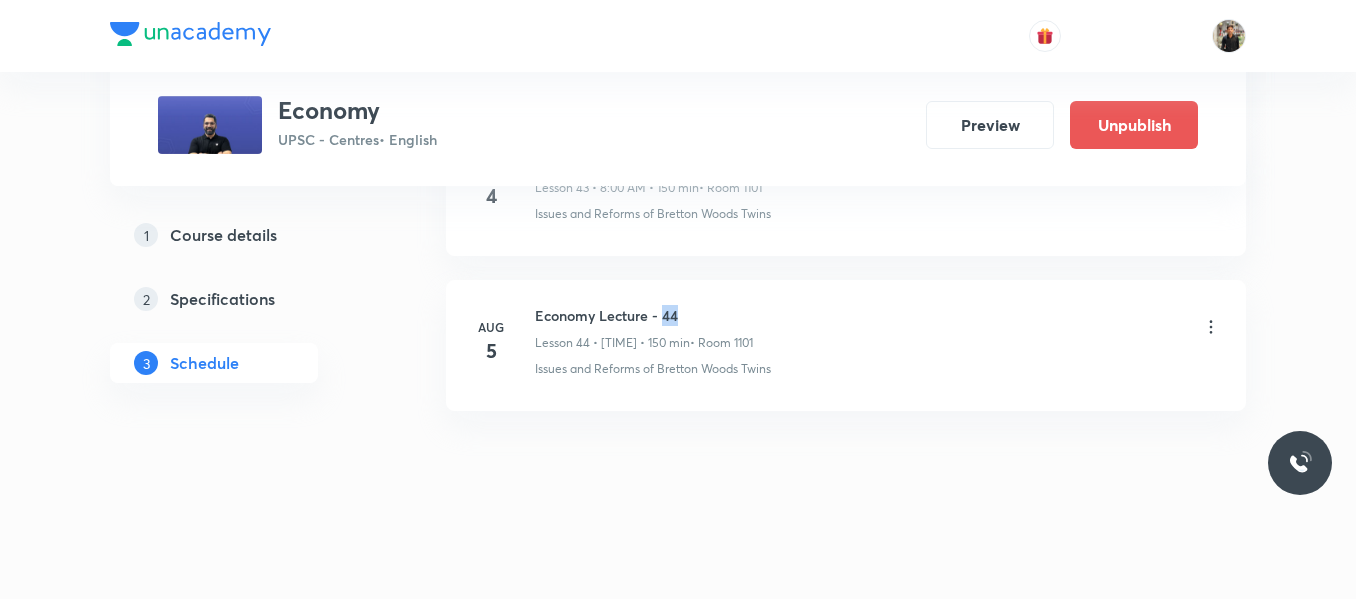 click on "Economy Lecture - 44" at bounding box center [644, 315] 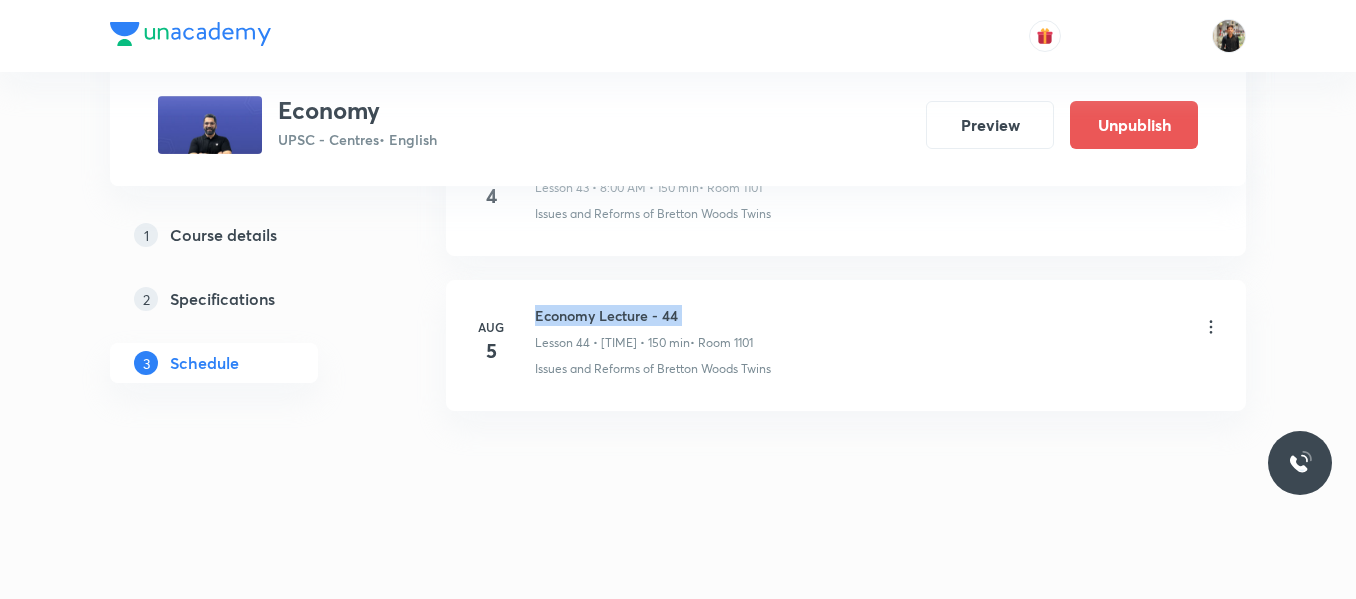click on "Economy Lecture - 44" at bounding box center (644, 315) 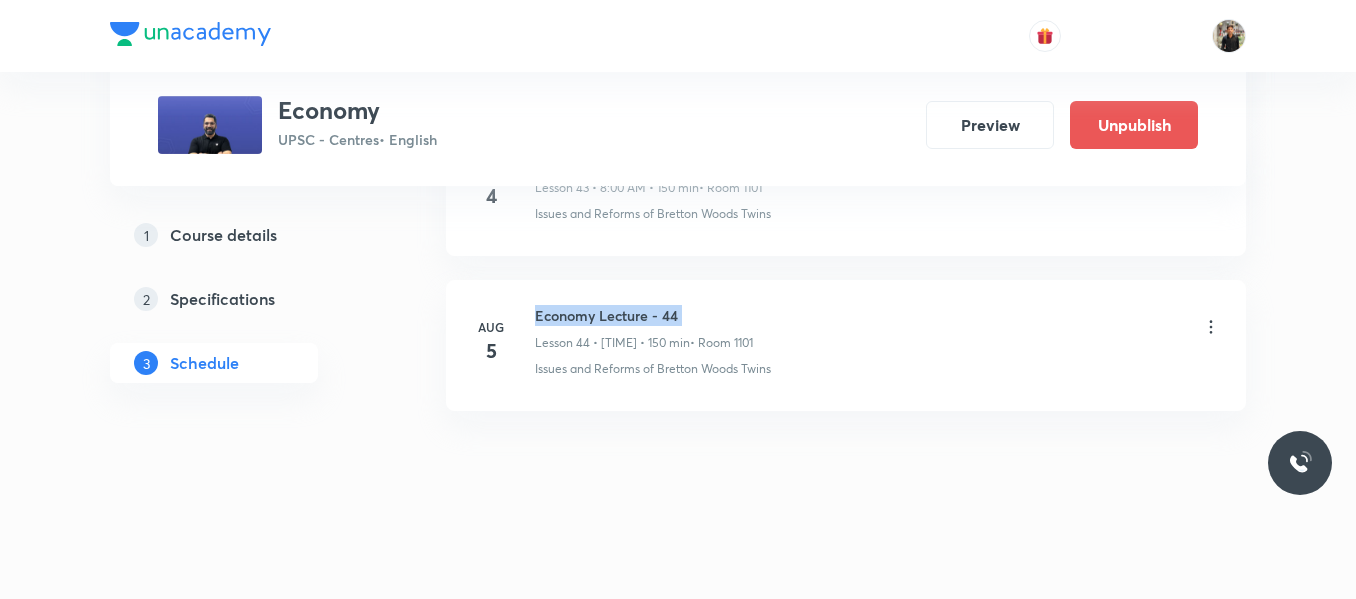 copy on "Economy Lecture - 44" 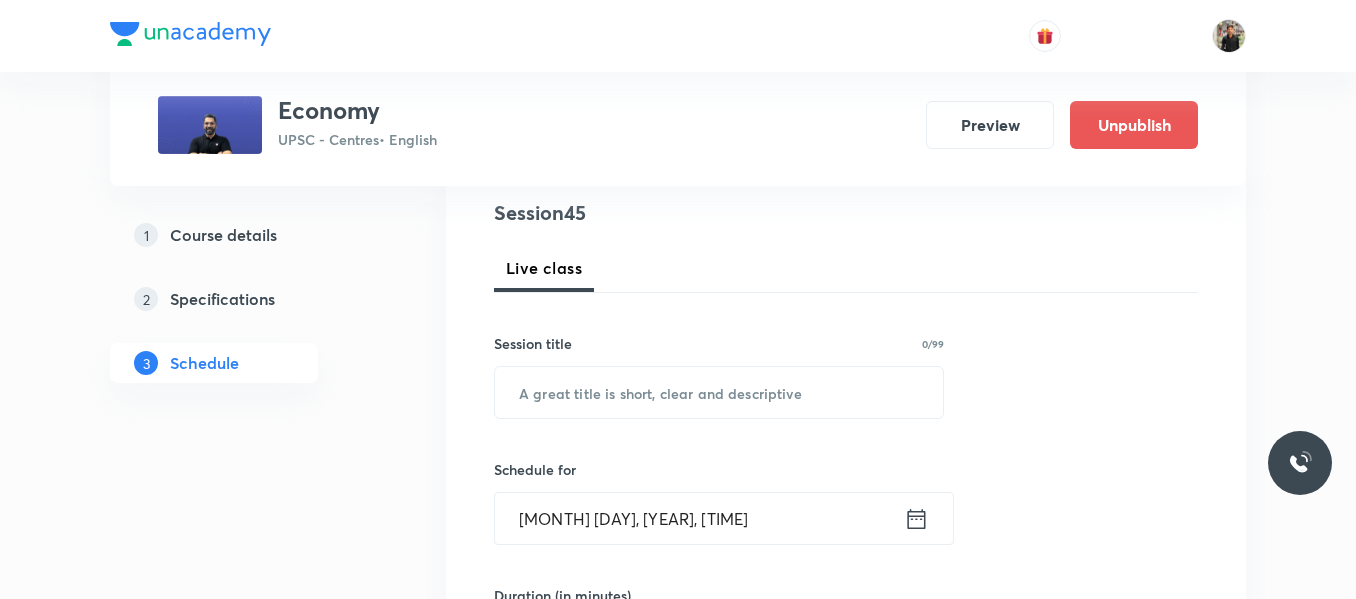 scroll, scrollTop: 257, scrollLeft: 0, axis: vertical 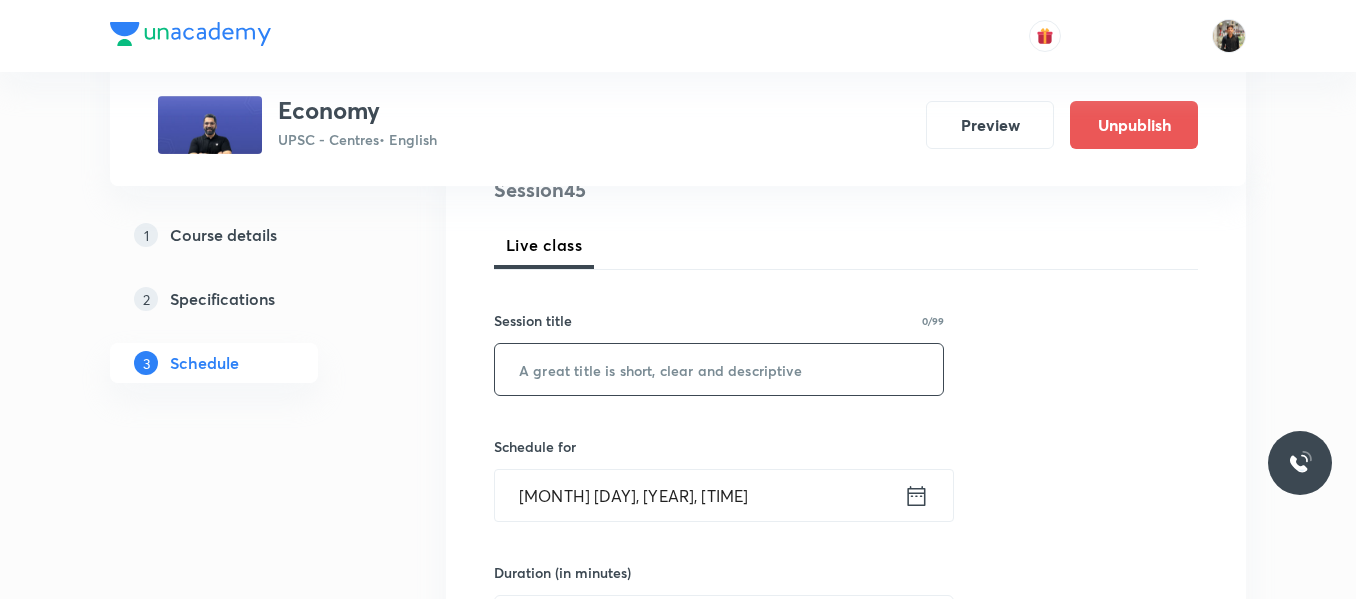 click at bounding box center (719, 369) 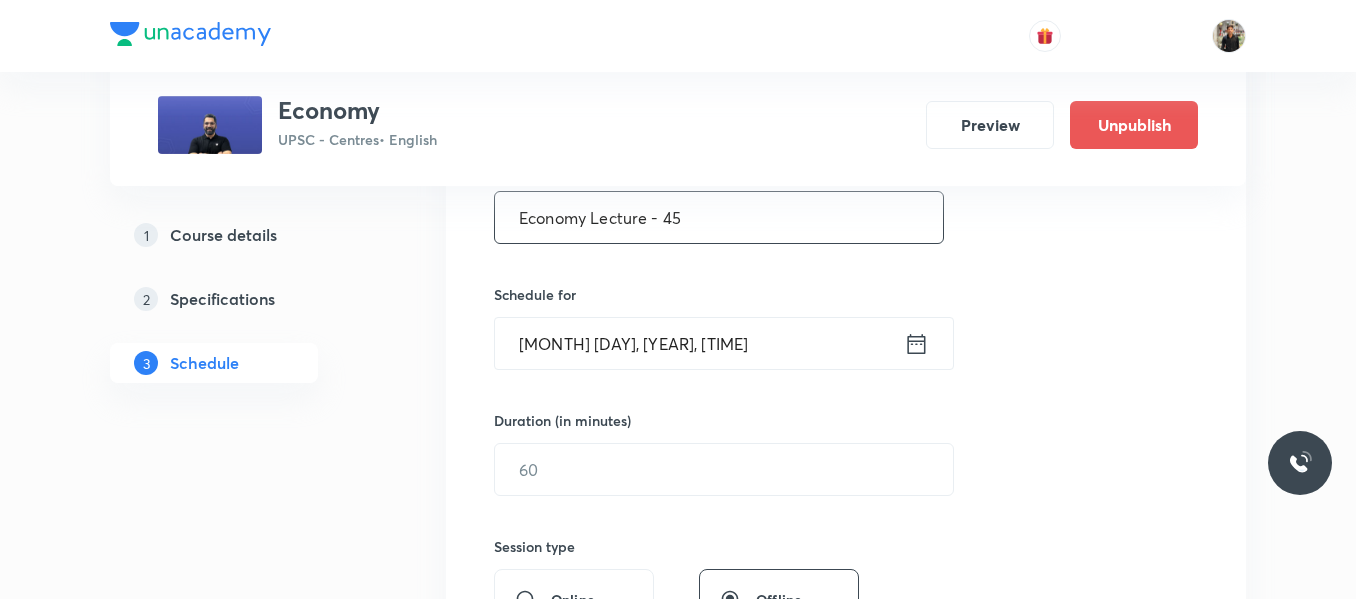 scroll, scrollTop: 410, scrollLeft: 0, axis: vertical 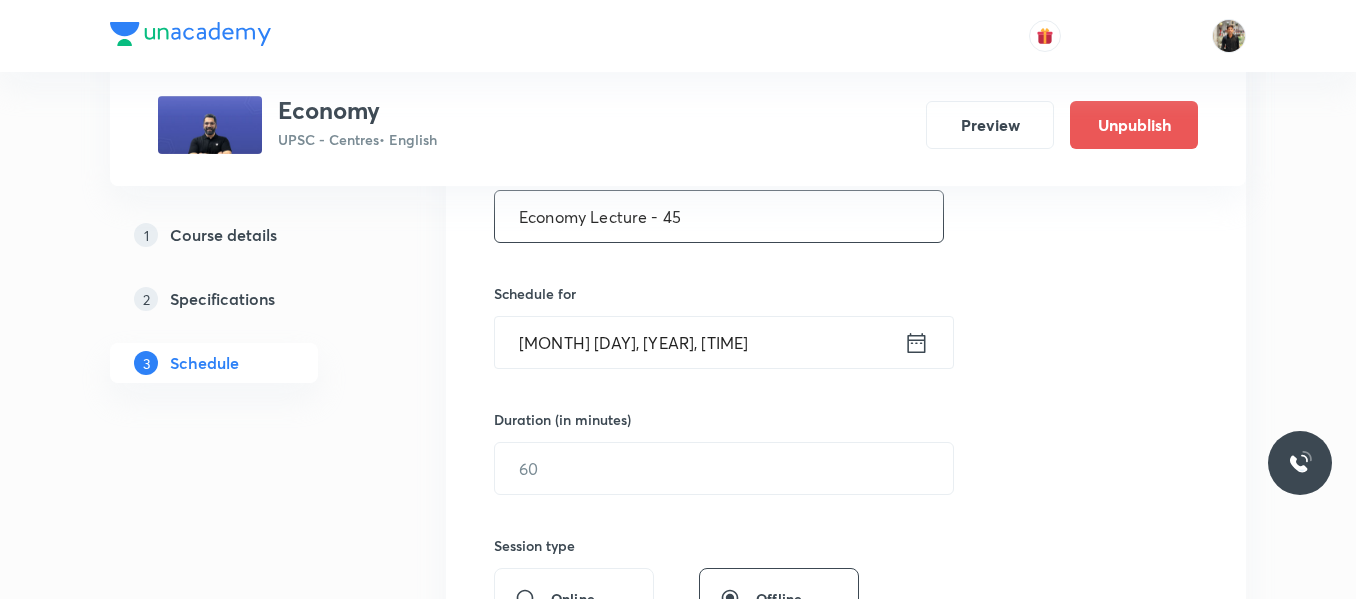 type on "Economy Lecture - 45" 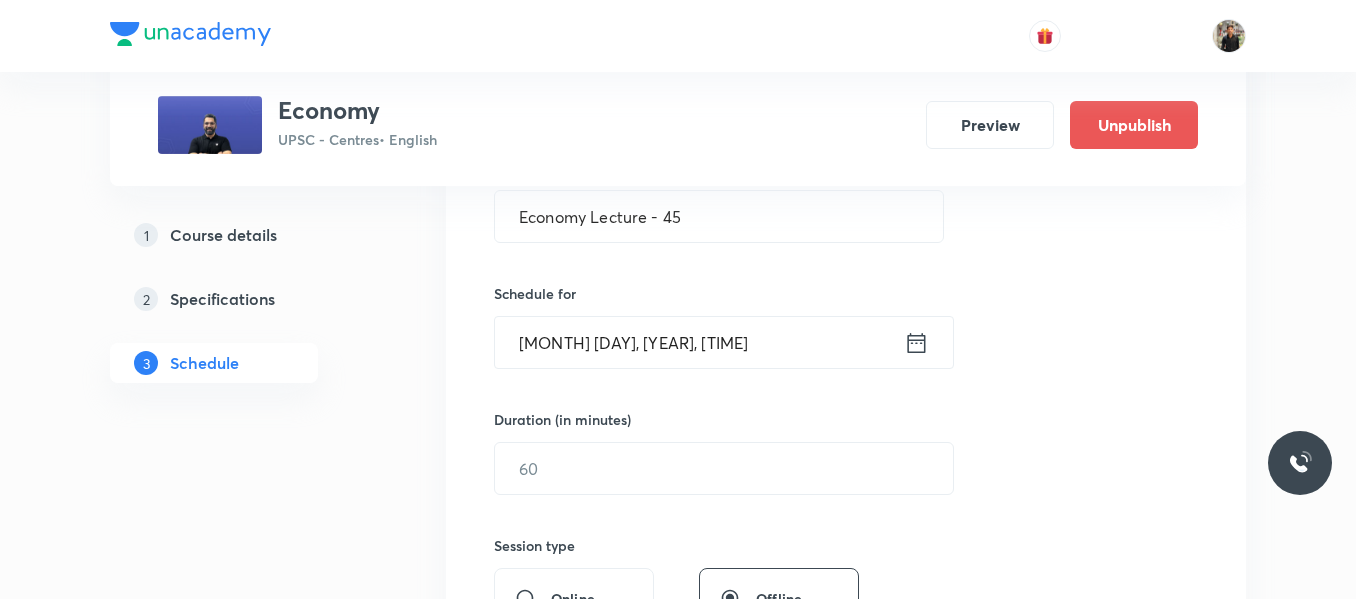 click 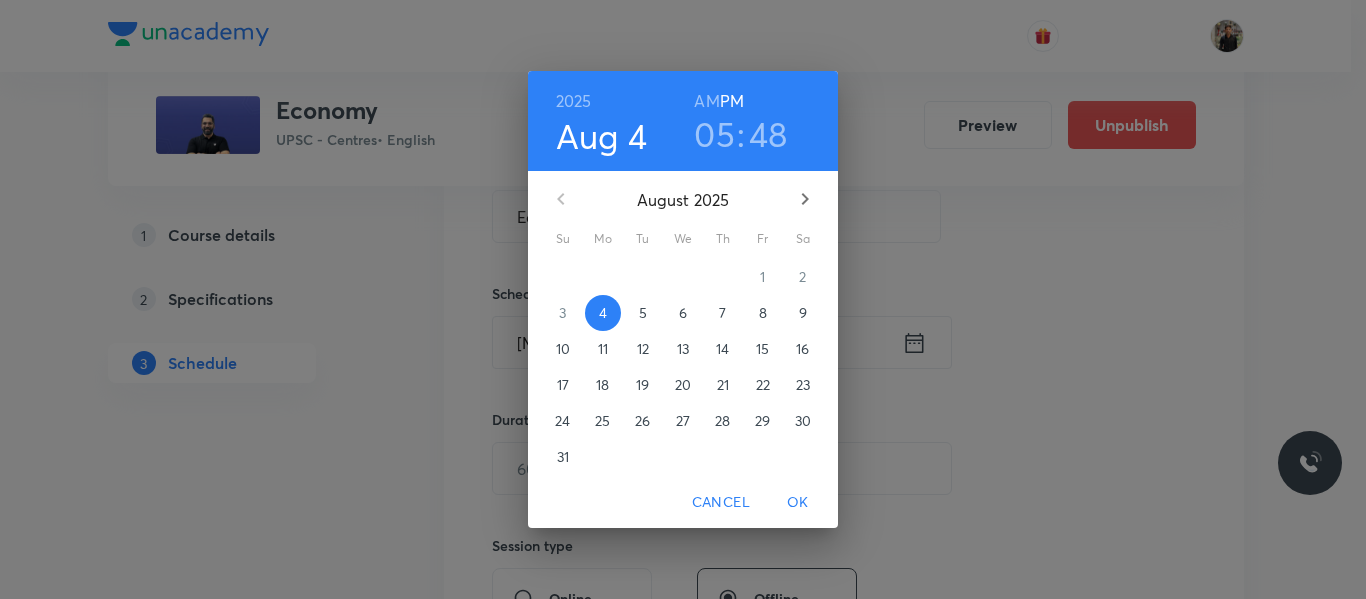 click on "6" at bounding box center [683, 313] 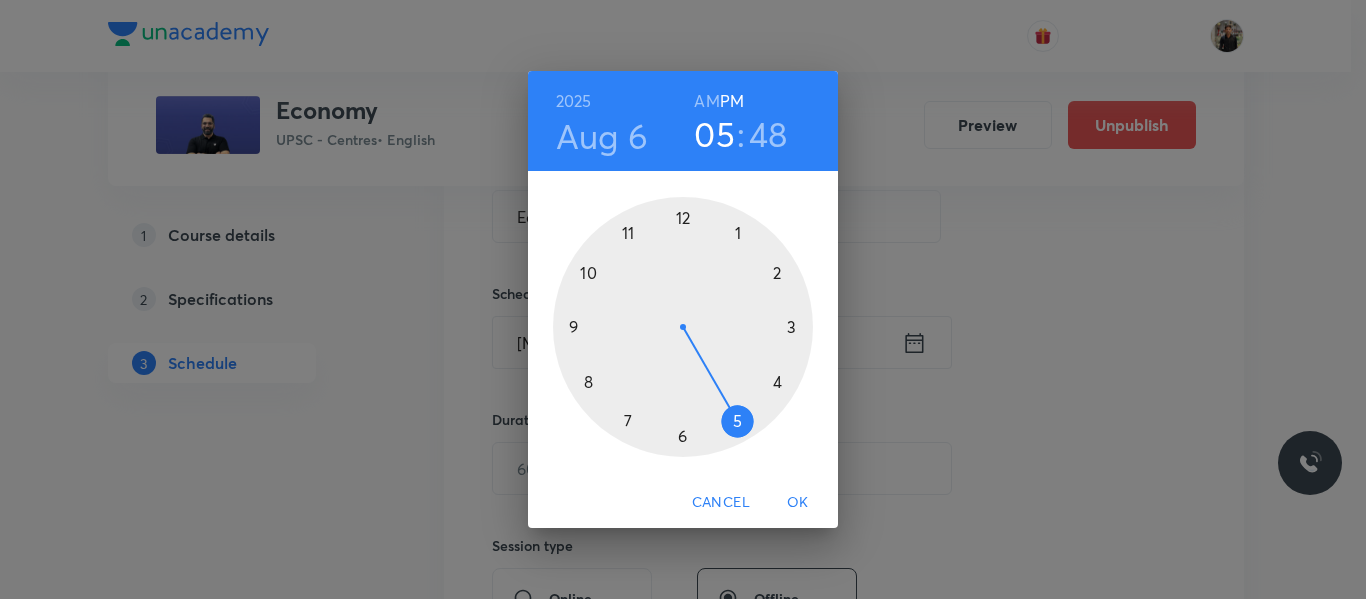 click at bounding box center [683, 327] 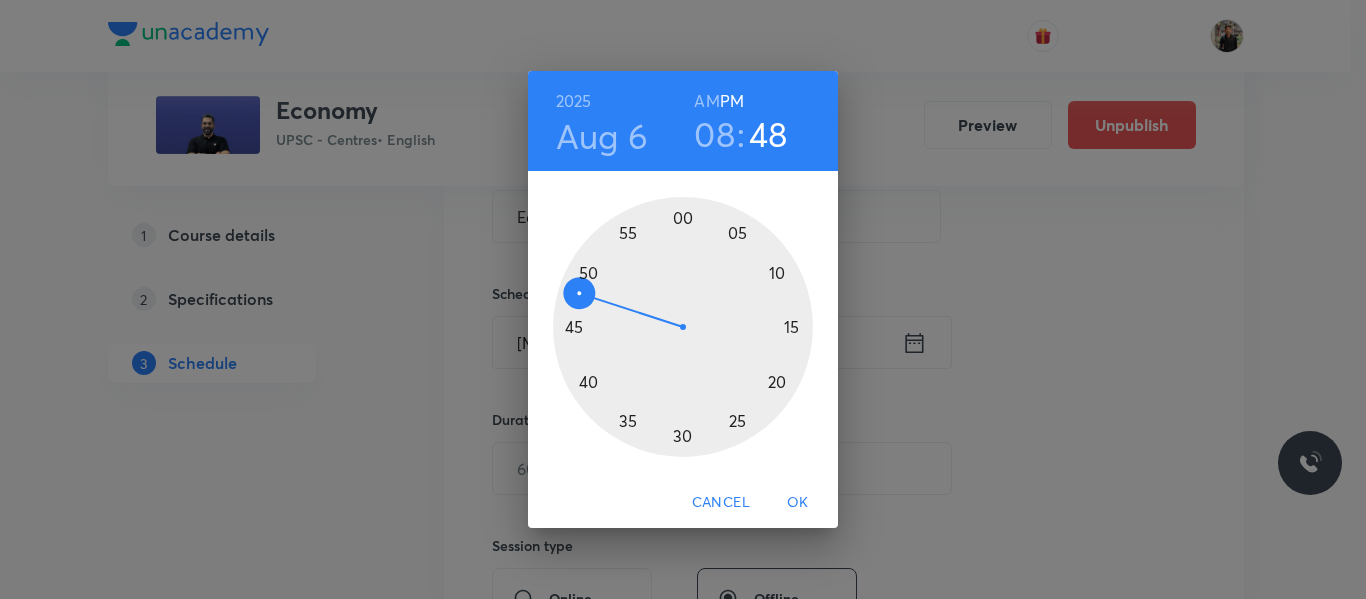 click on "AM" at bounding box center [706, 101] 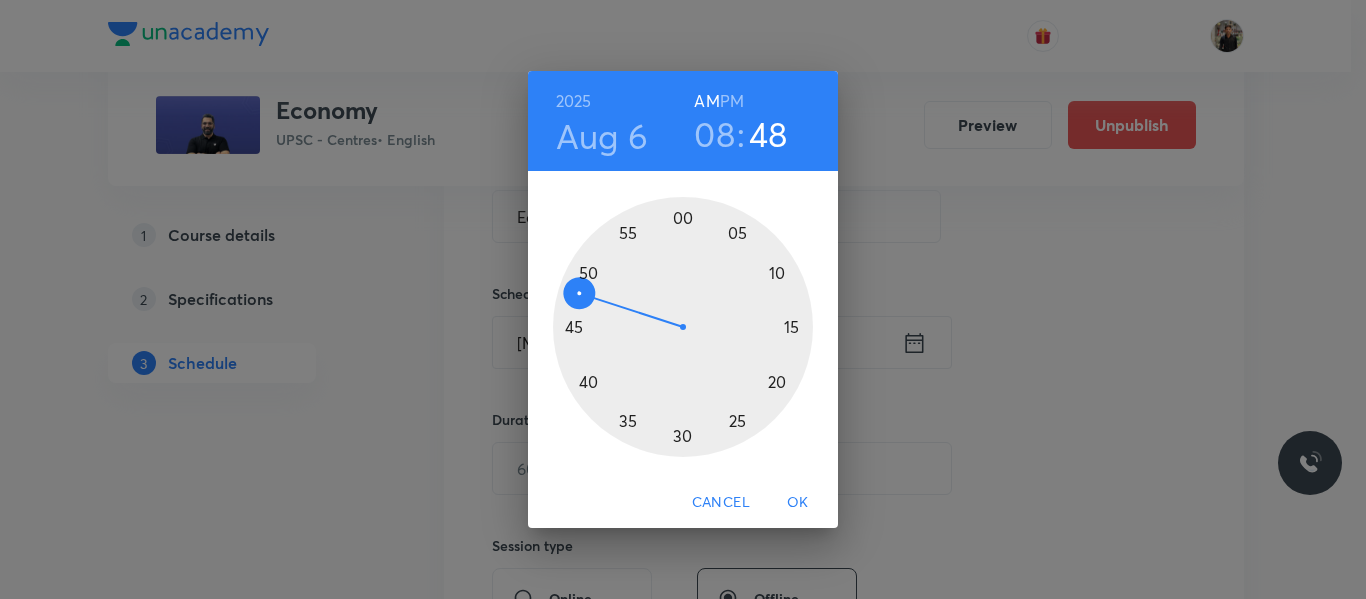 click at bounding box center (683, 327) 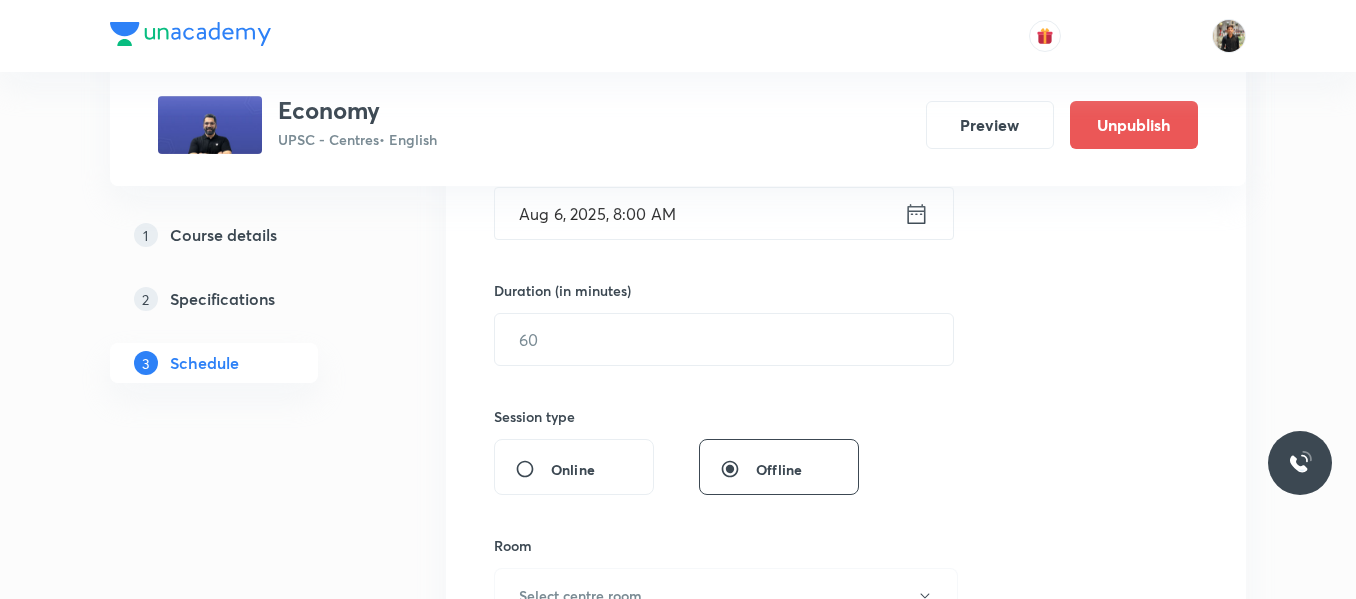 scroll, scrollTop: 544, scrollLeft: 0, axis: vertical 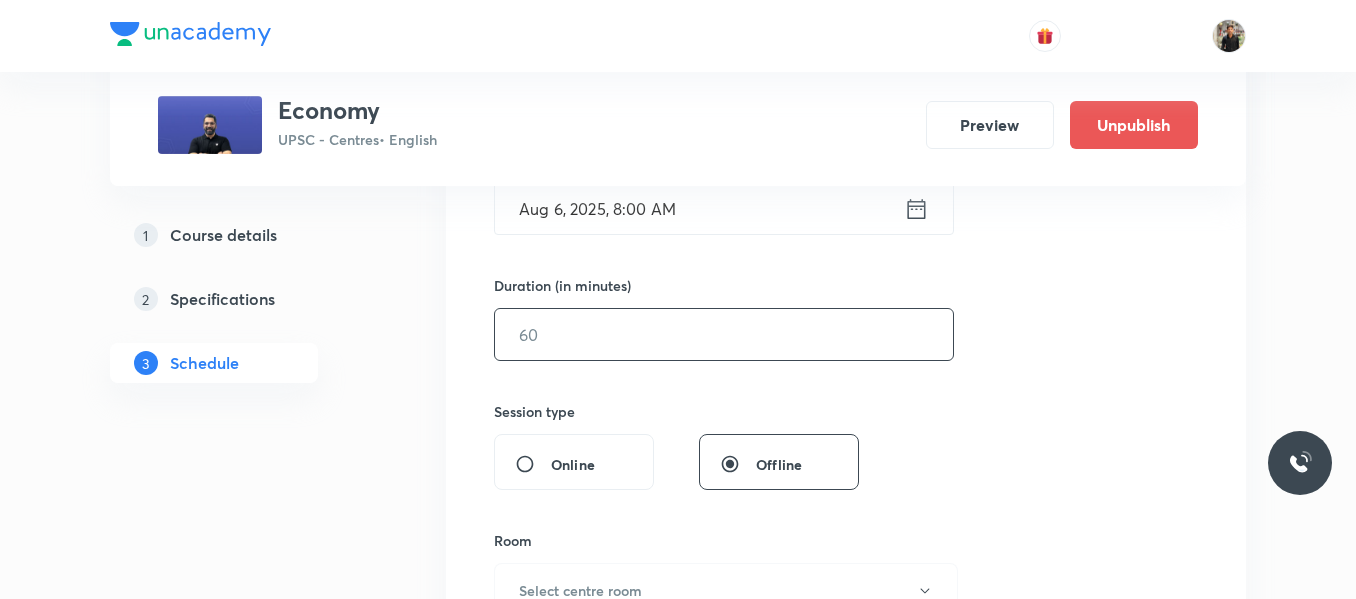 click at bounding box center [724, 334] 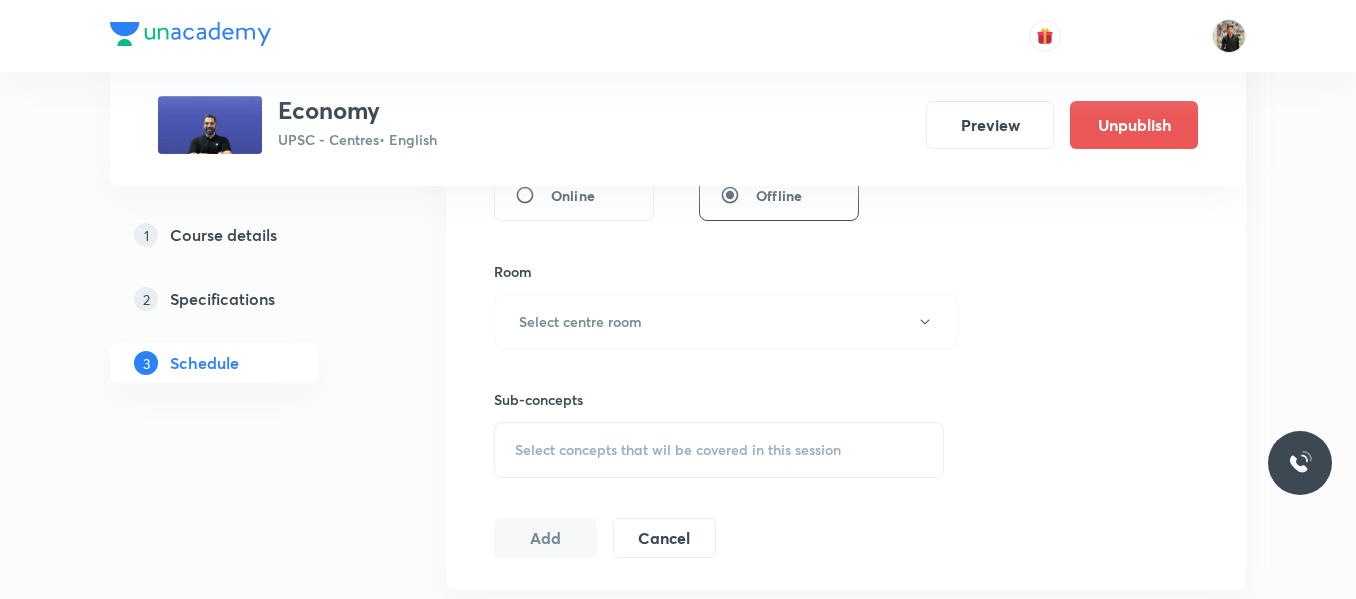 scroll, scrollTop: 817, scrollLeft: 0, axis: vertical 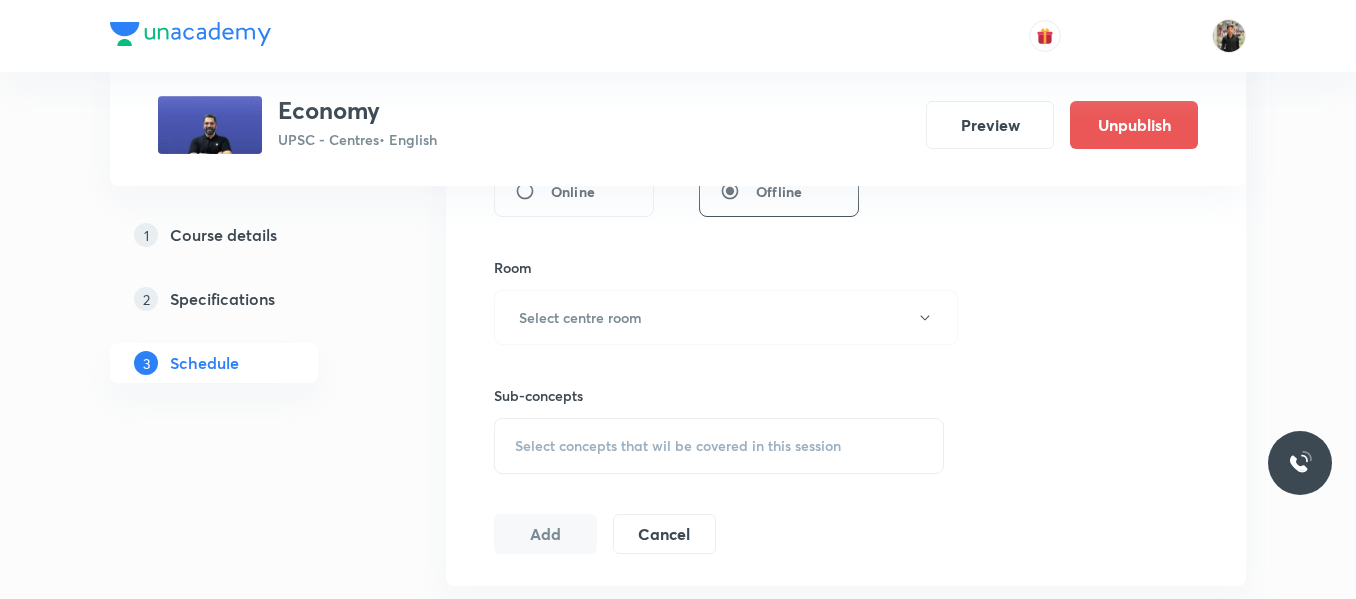 type on "150" 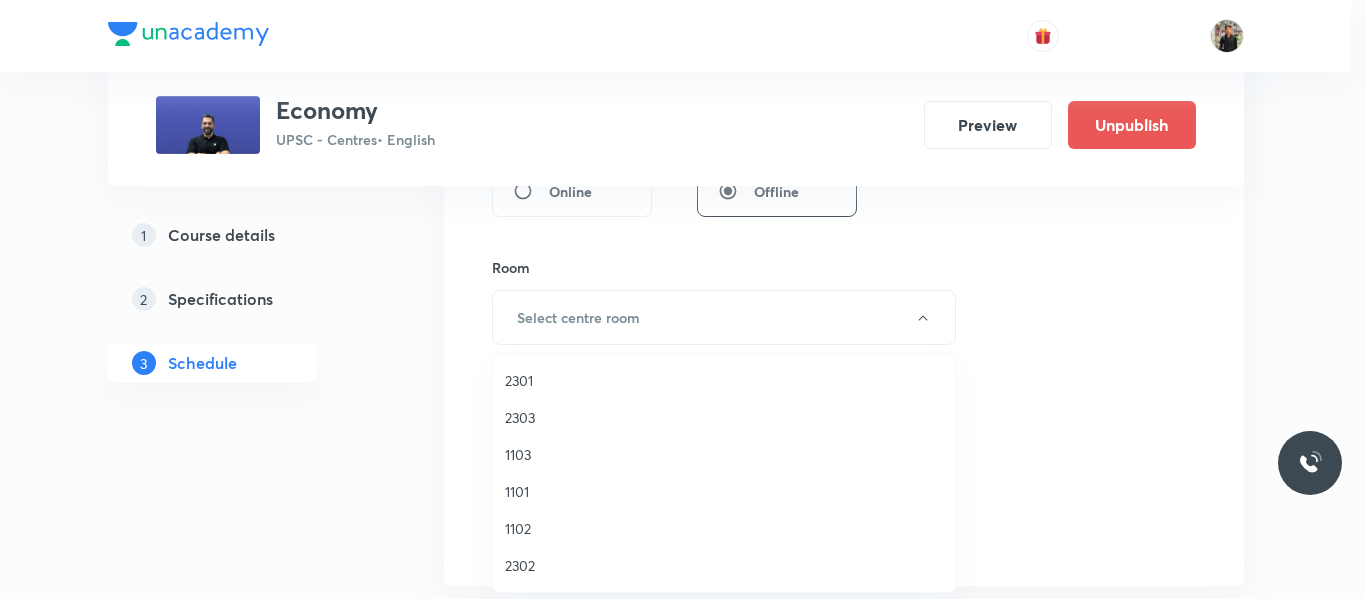 click on "1101" at bounding box center [724, 491] 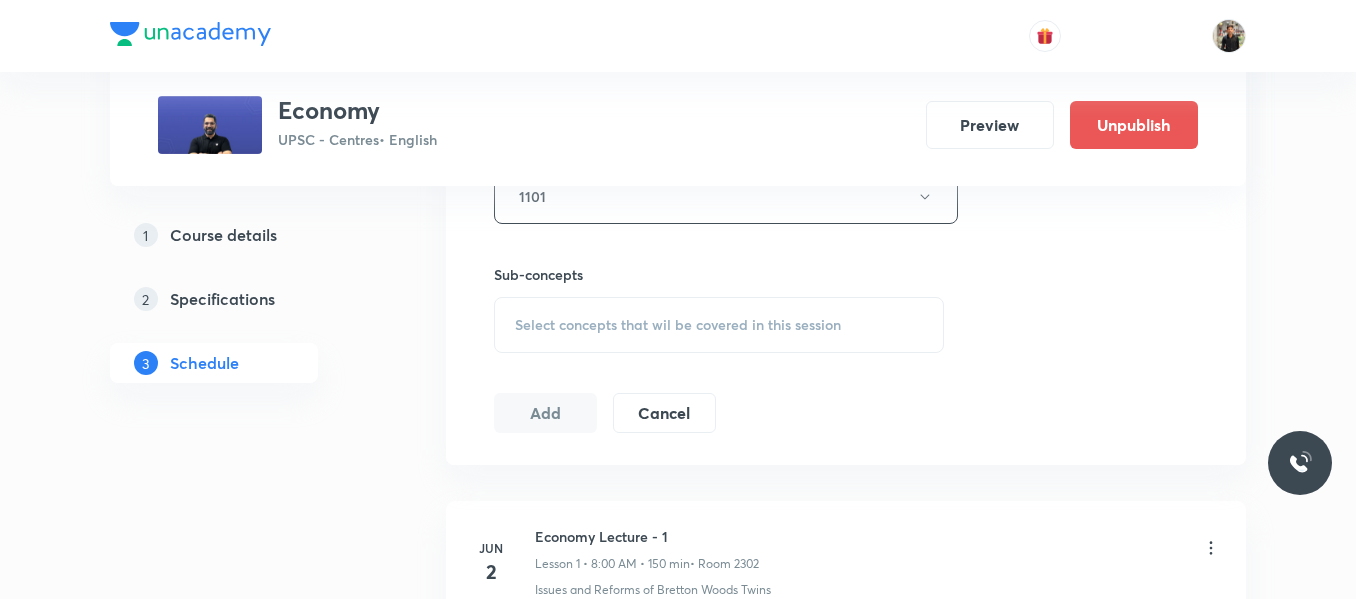 scroll, scrollTop: 950, scrollLeft: 0, axis: vertical 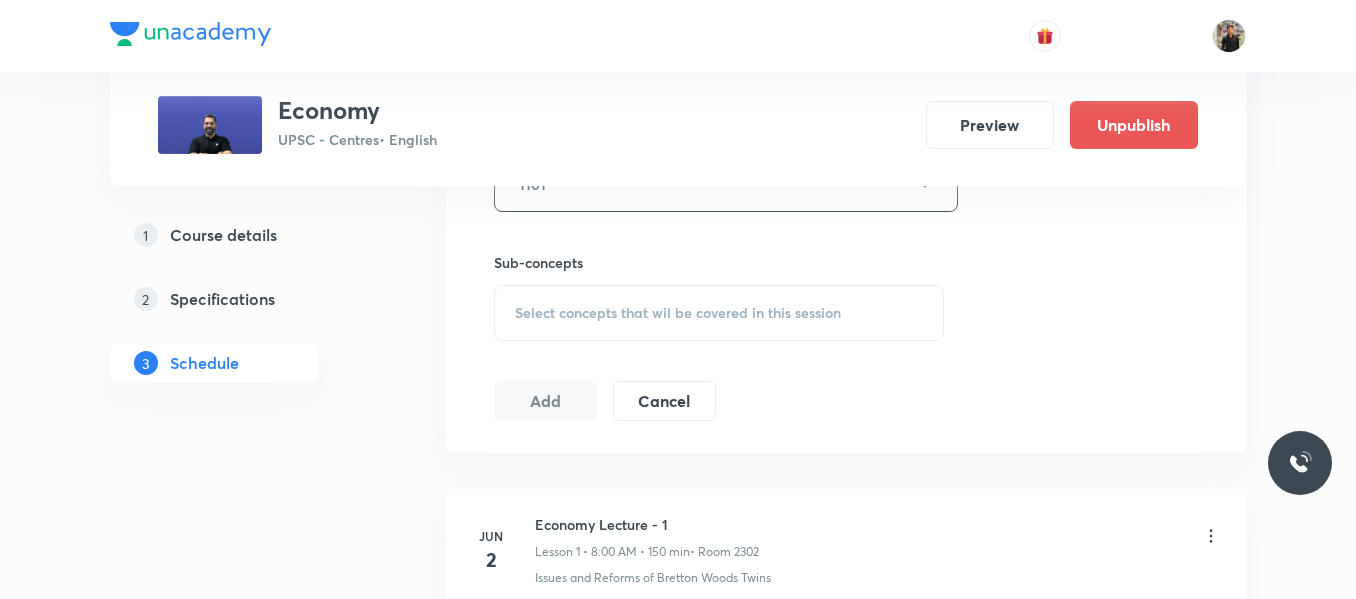click on "Select concepts that wil be covered in this session" at bounding box center [719, 313] 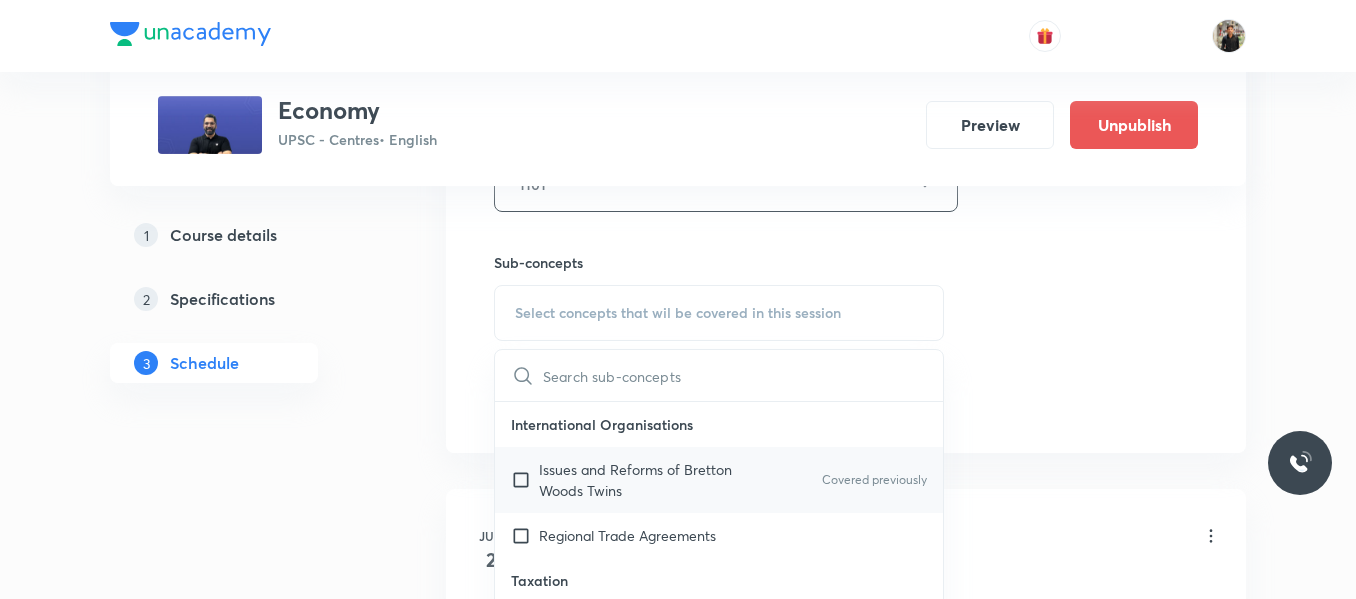 click at bounding box center [525, 480] 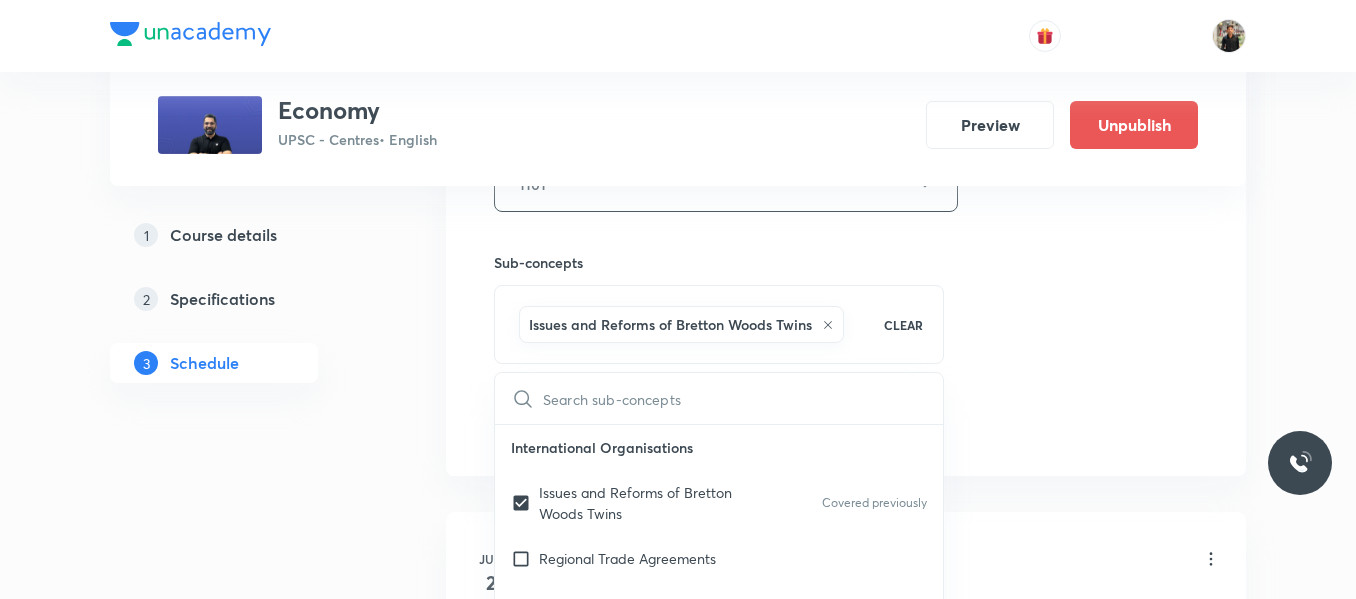 click on "1 Course details 2 Specifications 3 Schedule" at bounding box center [246, 3424] 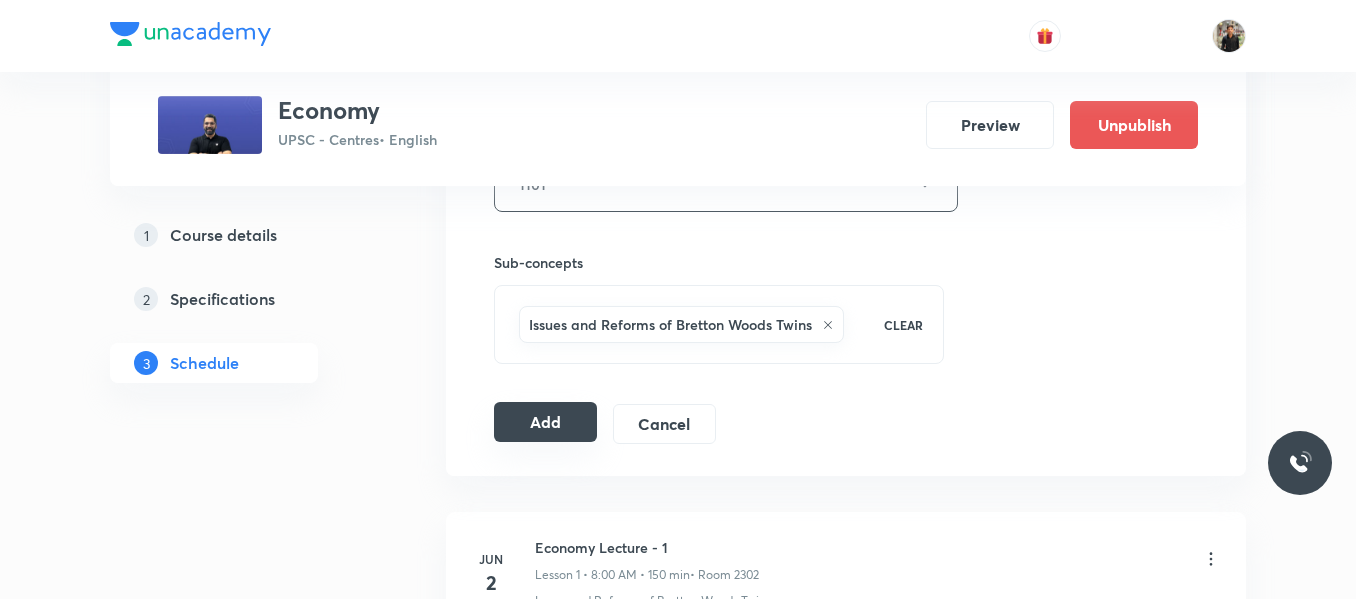 click on "Add" at bounding box center [545, 422] 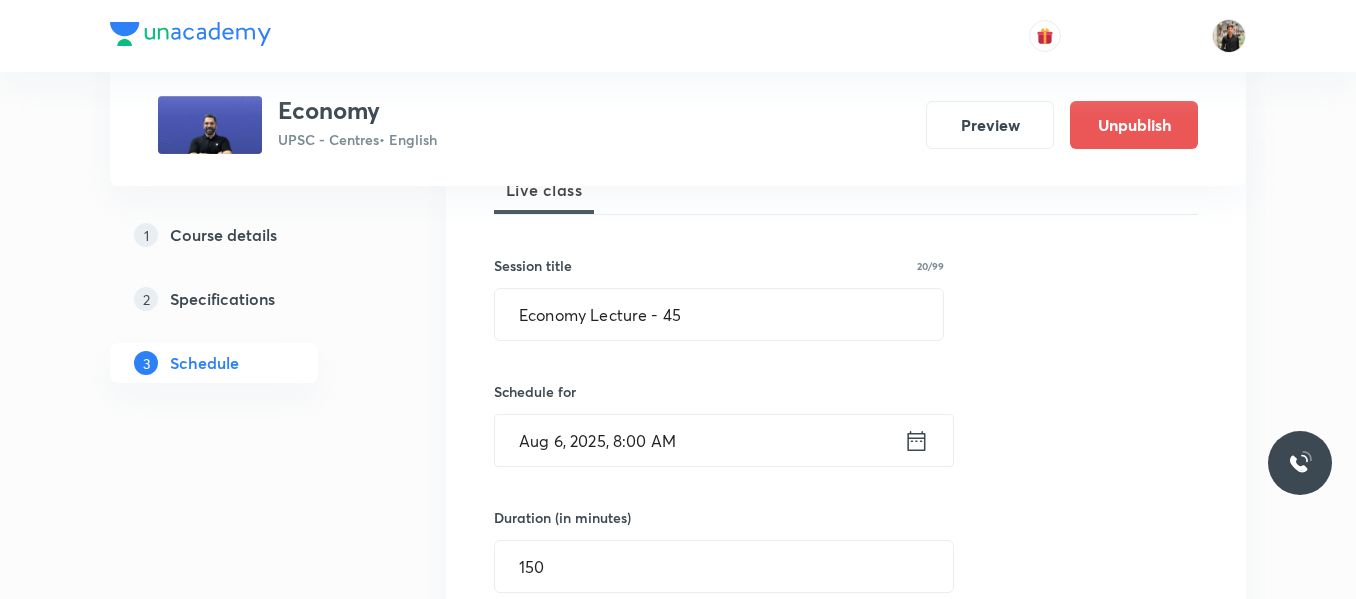 scroll, scrollTop: 322, scrollLeft: 0, axis: vertical 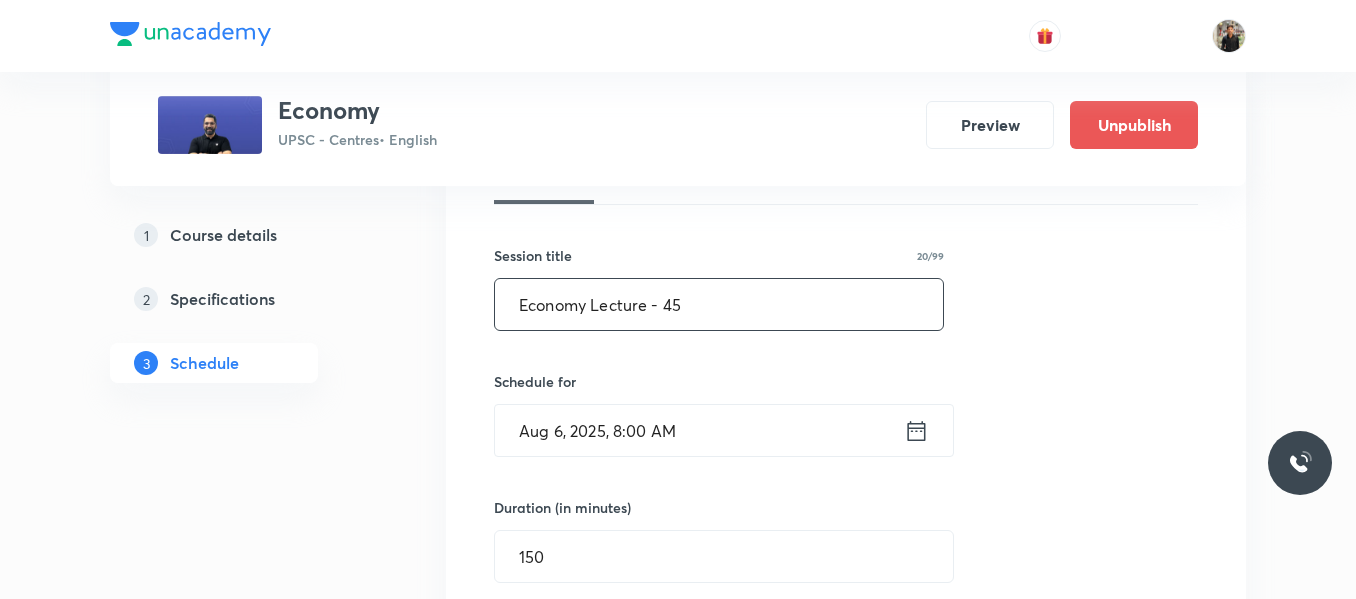 click on "Economy Lecture - 45" at bounding box center (719, 304) 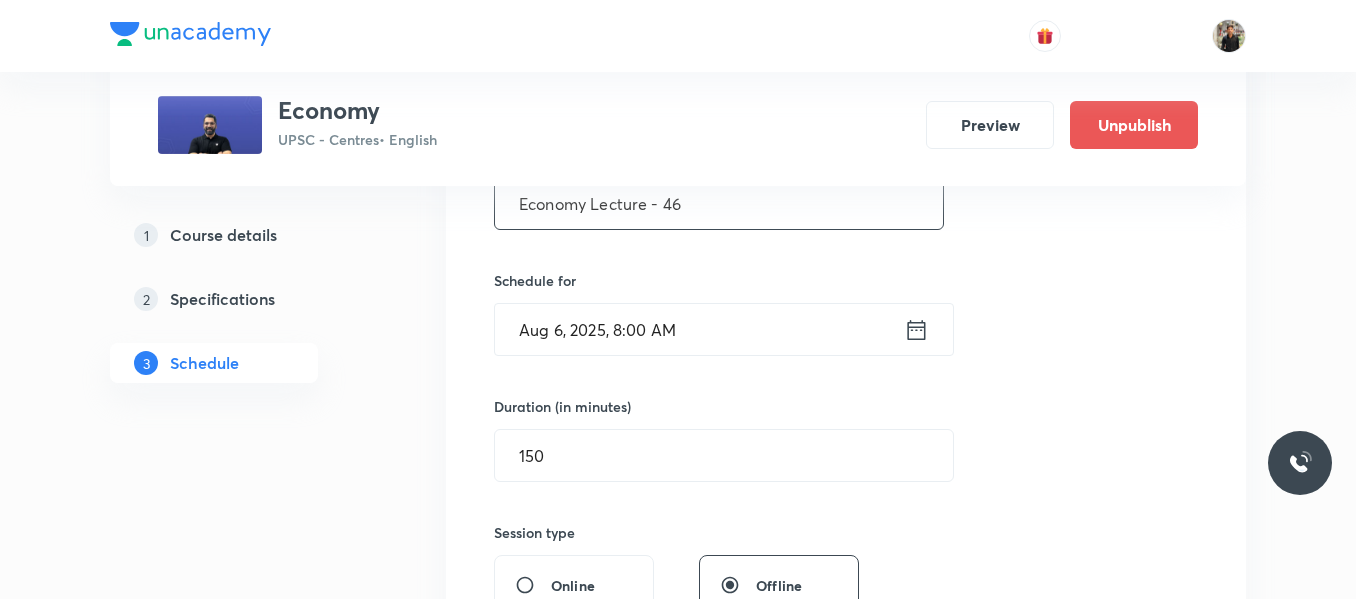 scroll, scrollTop: 429, scrollLeft: 0, axis: vertical 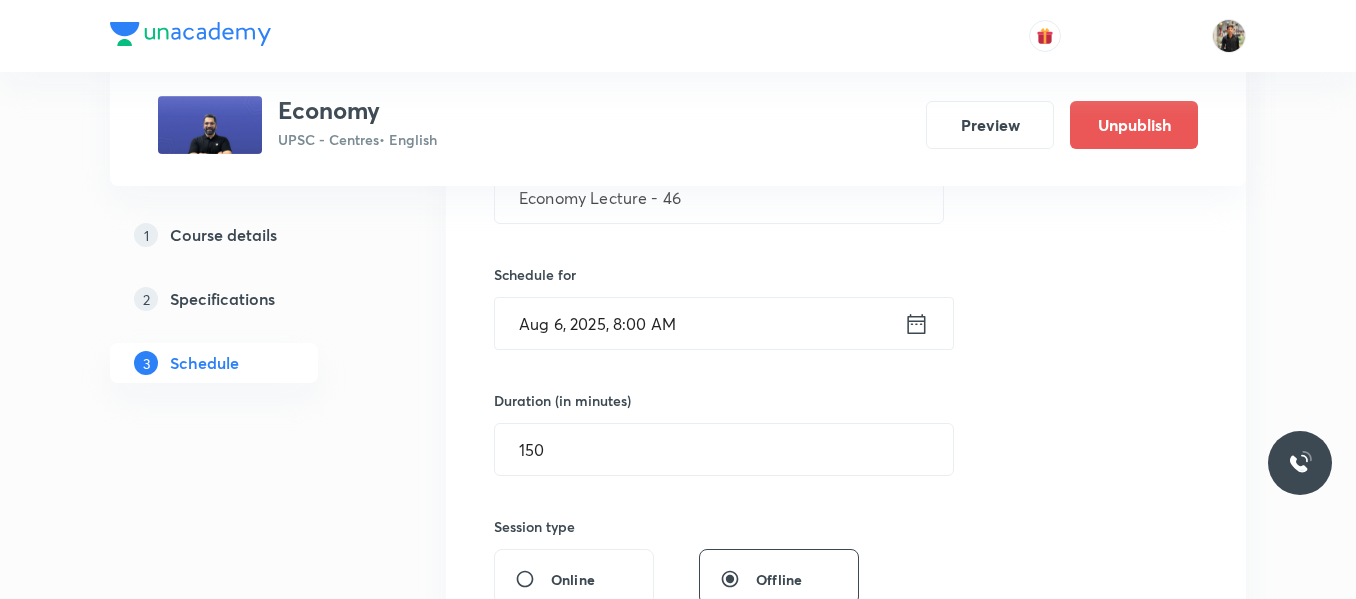 click 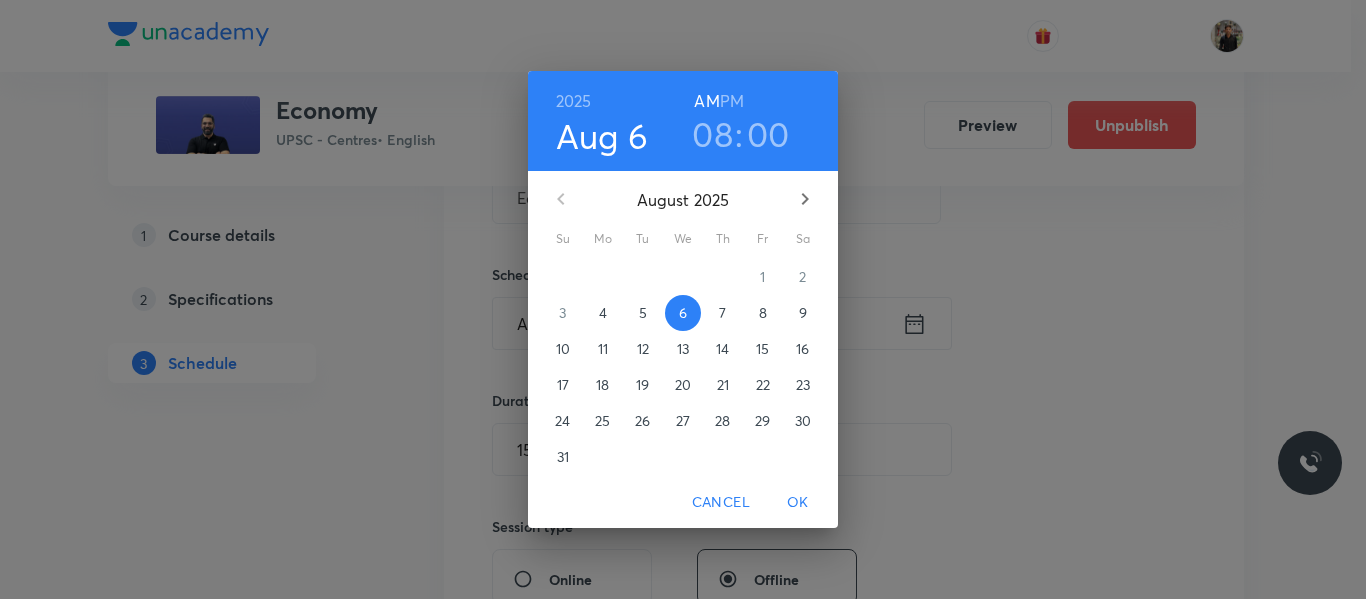 click on "7" at bounding box center [723, 313] 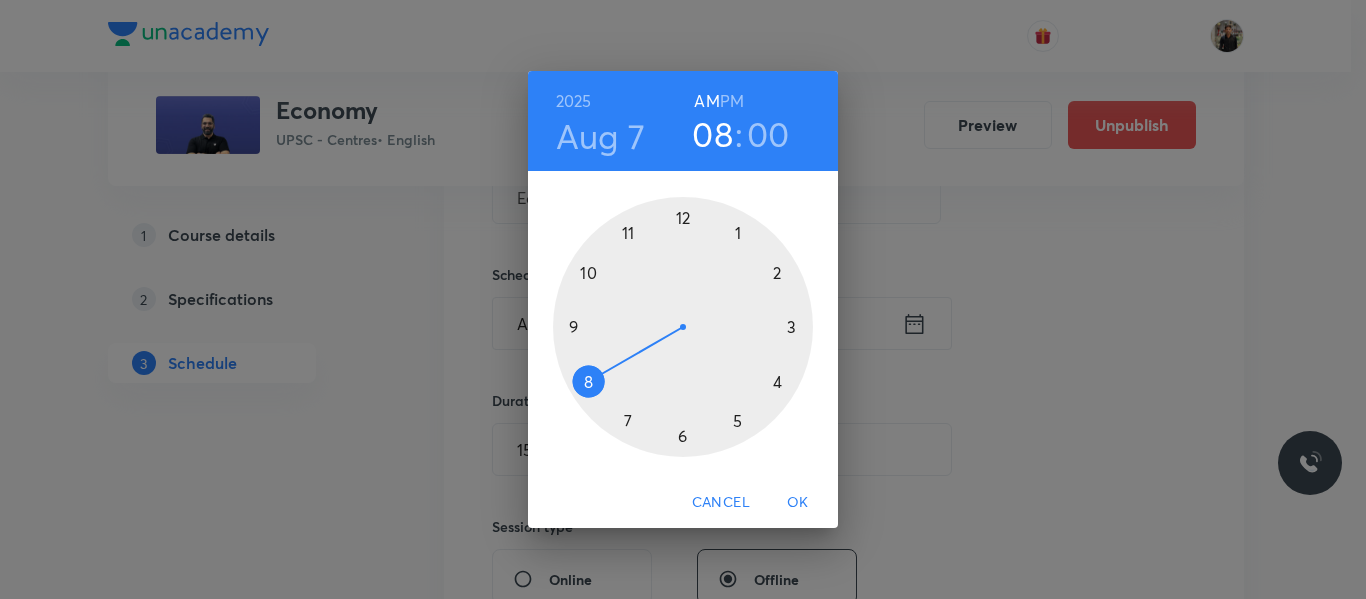 click on "OK" at bounding box center (798, 502) 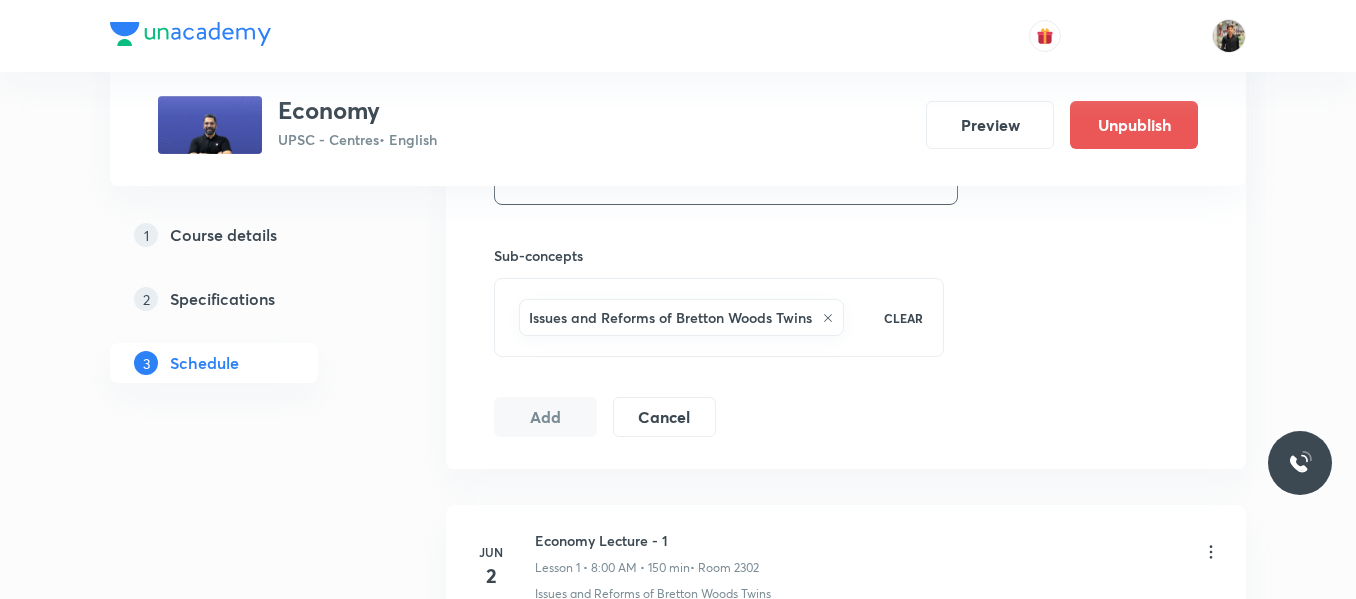 scroll, scrollTop: 959, scrollLeft: 0, axis: vertical 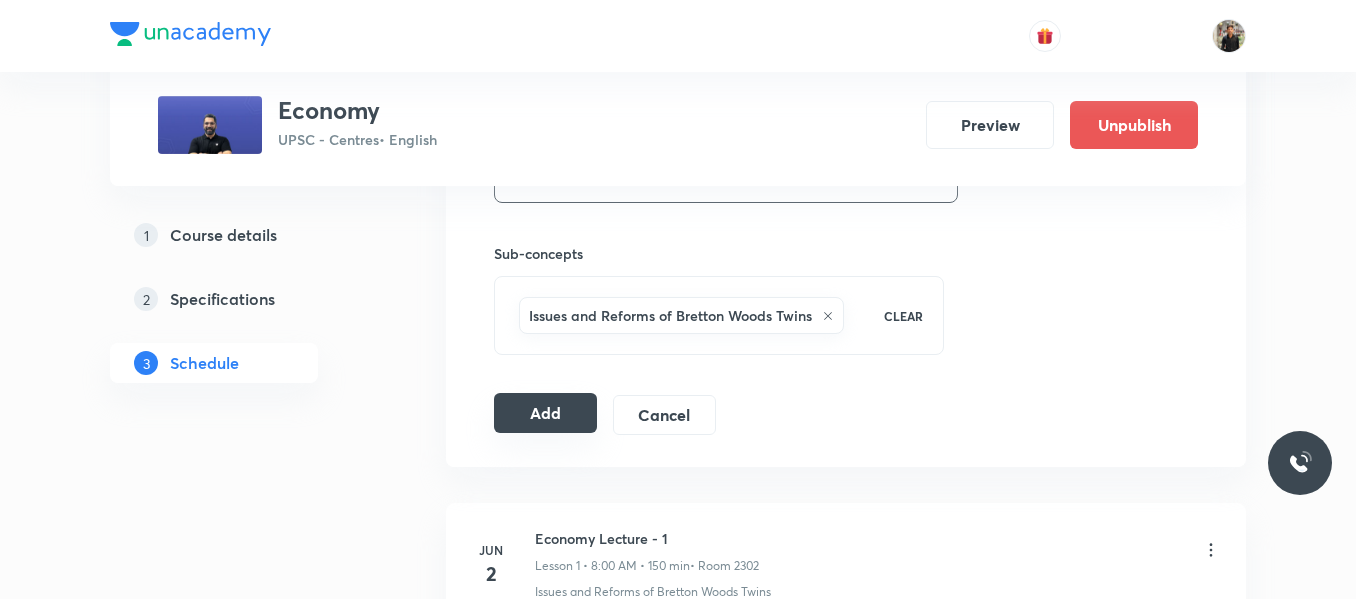 click on "Add" at bounding box center (545, 413) 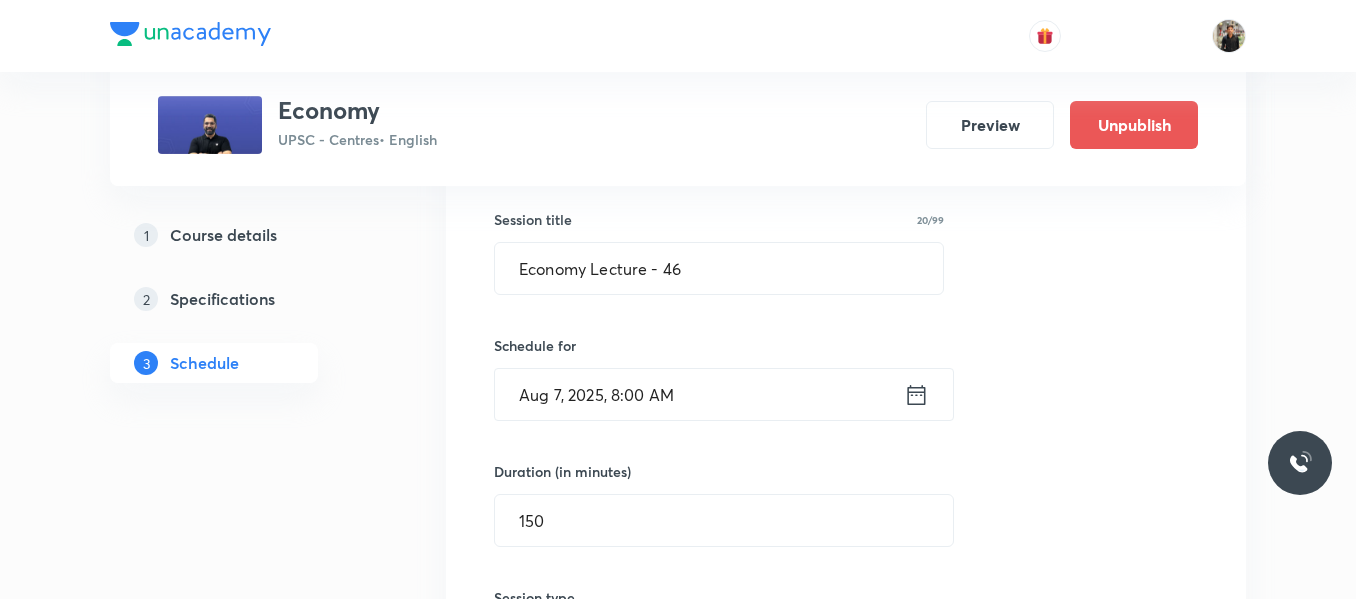 scroll, scrollTop: 357, scrollLeft: 0, axis: vertical 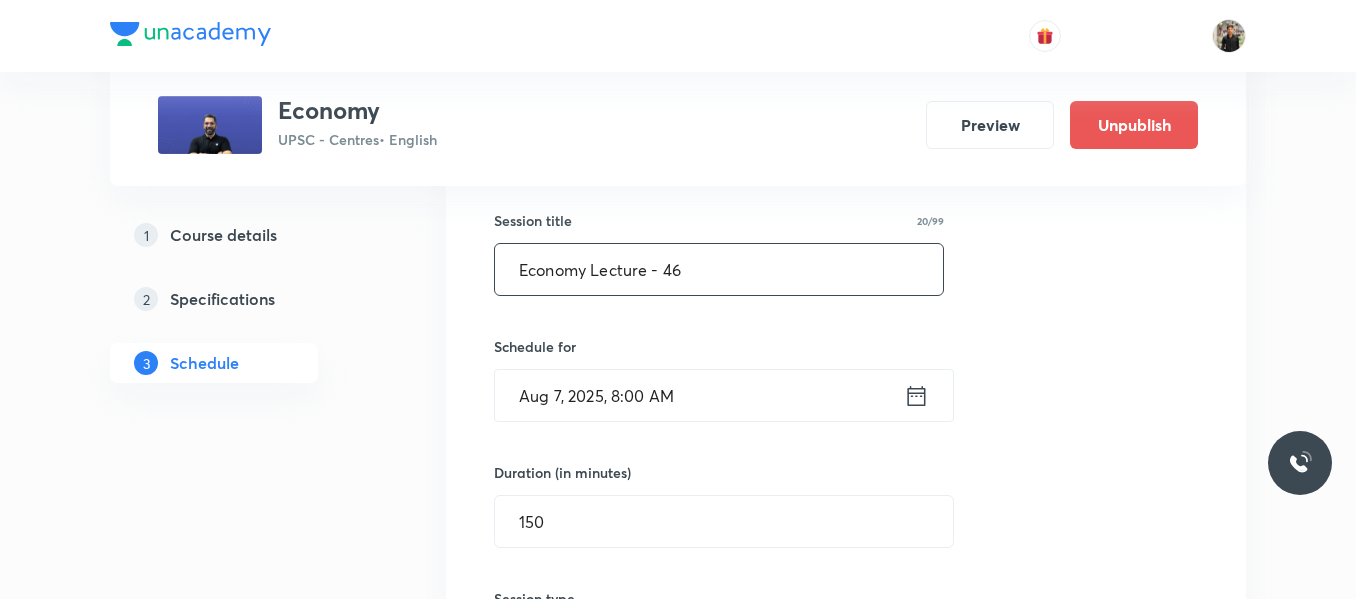 click on "Economy Lecture - 46" at bounding box center [719, 269] 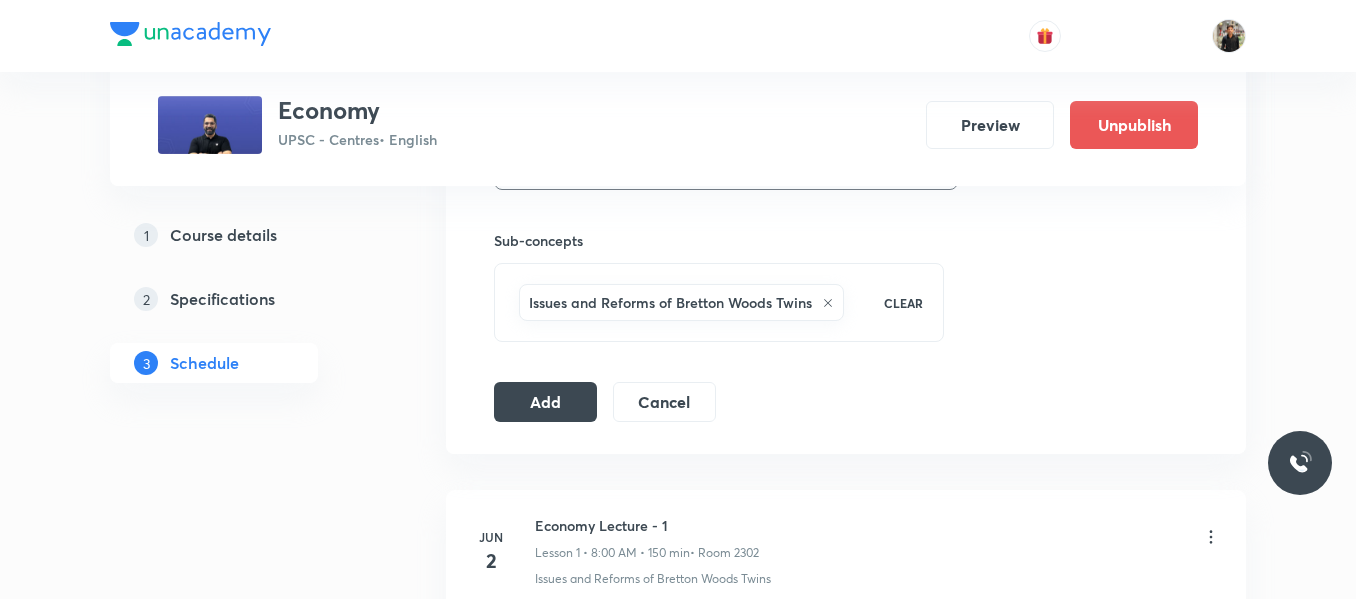 scroll, scrollTop: 974, scrollLeft: 0, axis: vertical 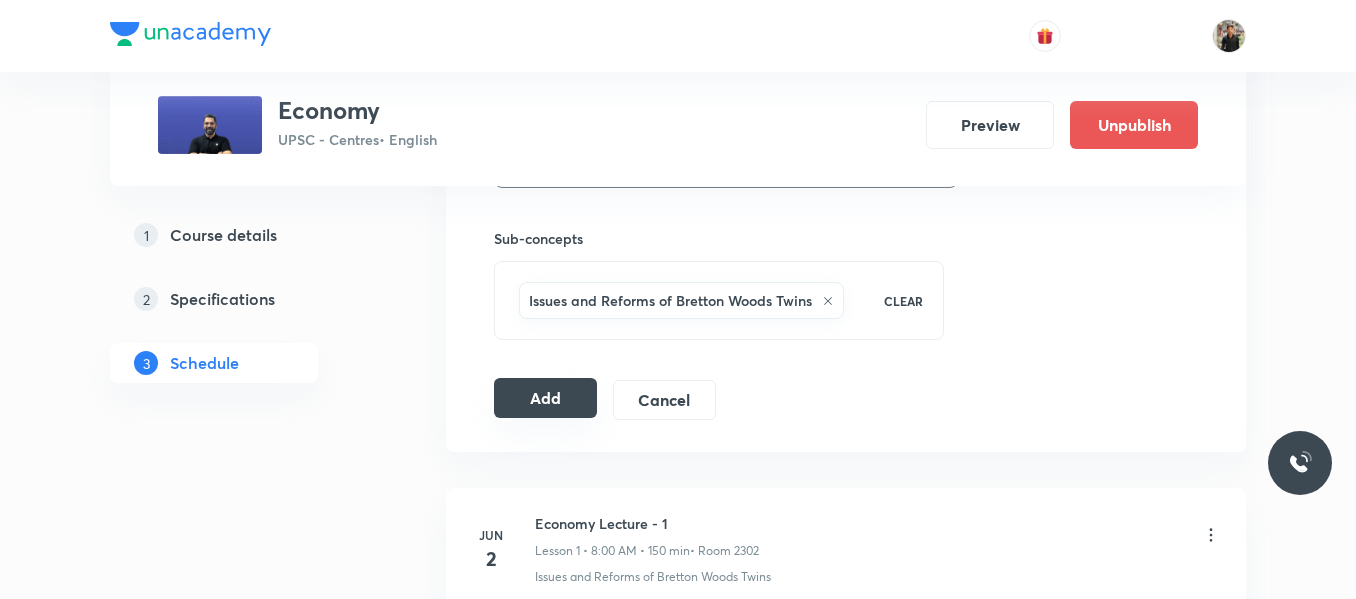 type on "Economy Lecture - 47" 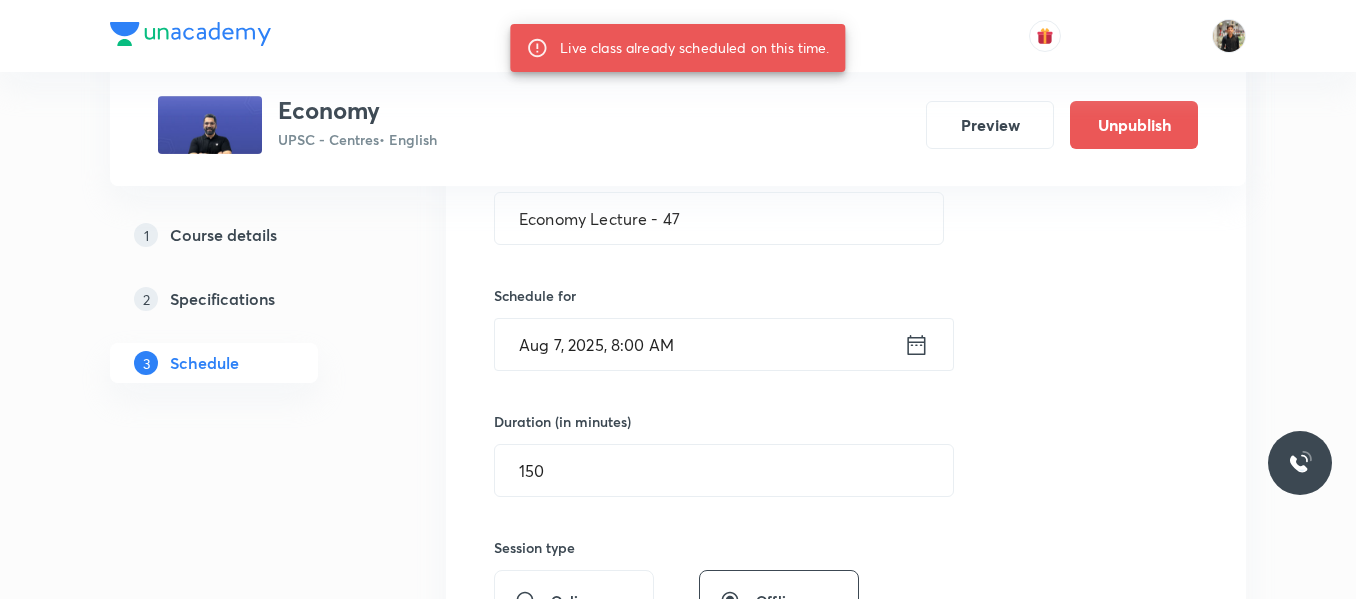 scroll, scrollTop: 400, scrollLeft: 0, axis: vertical 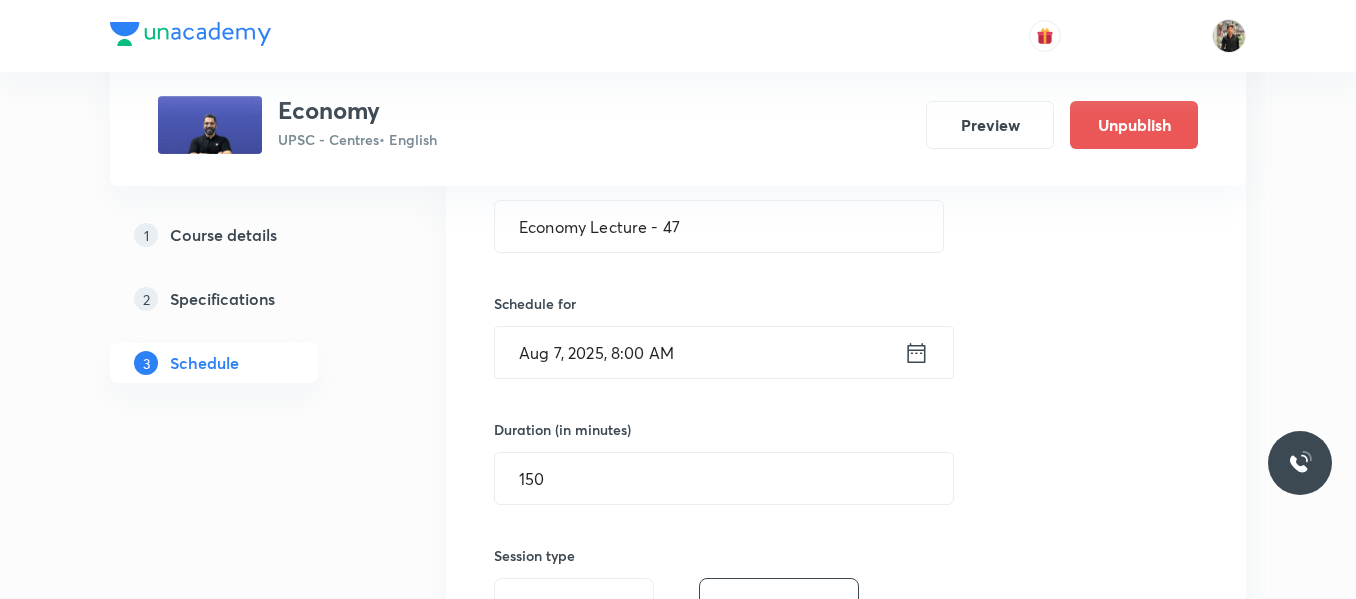click 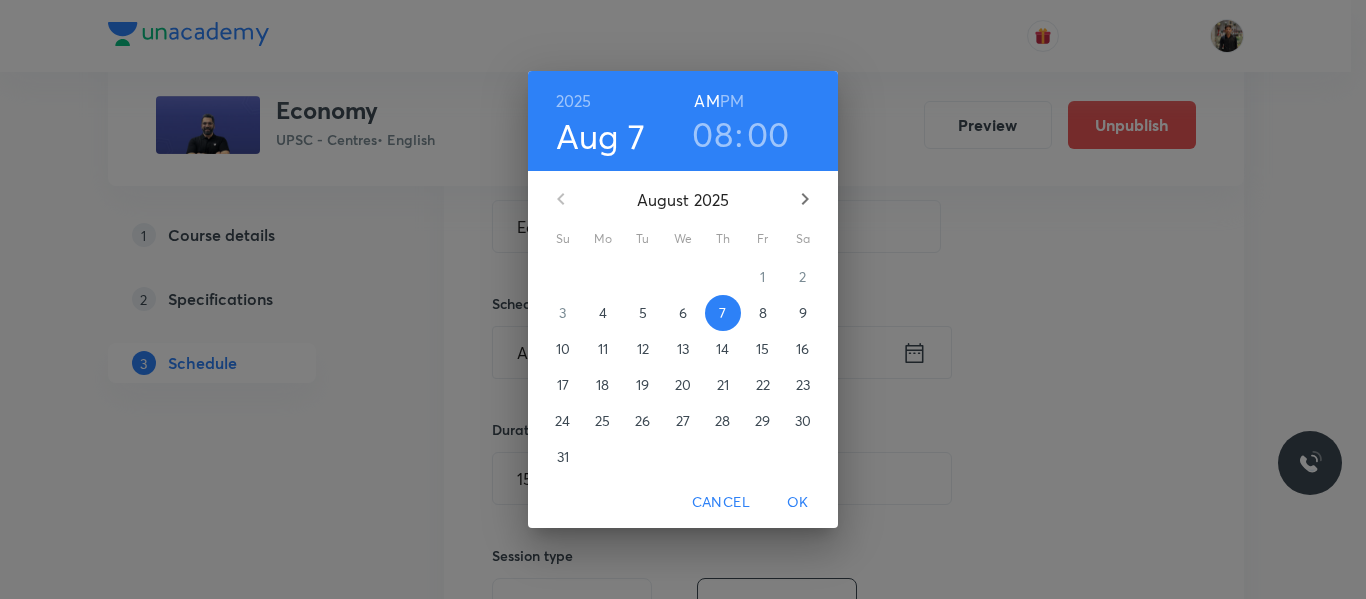 click on "8" at bounding box center [763, 313] 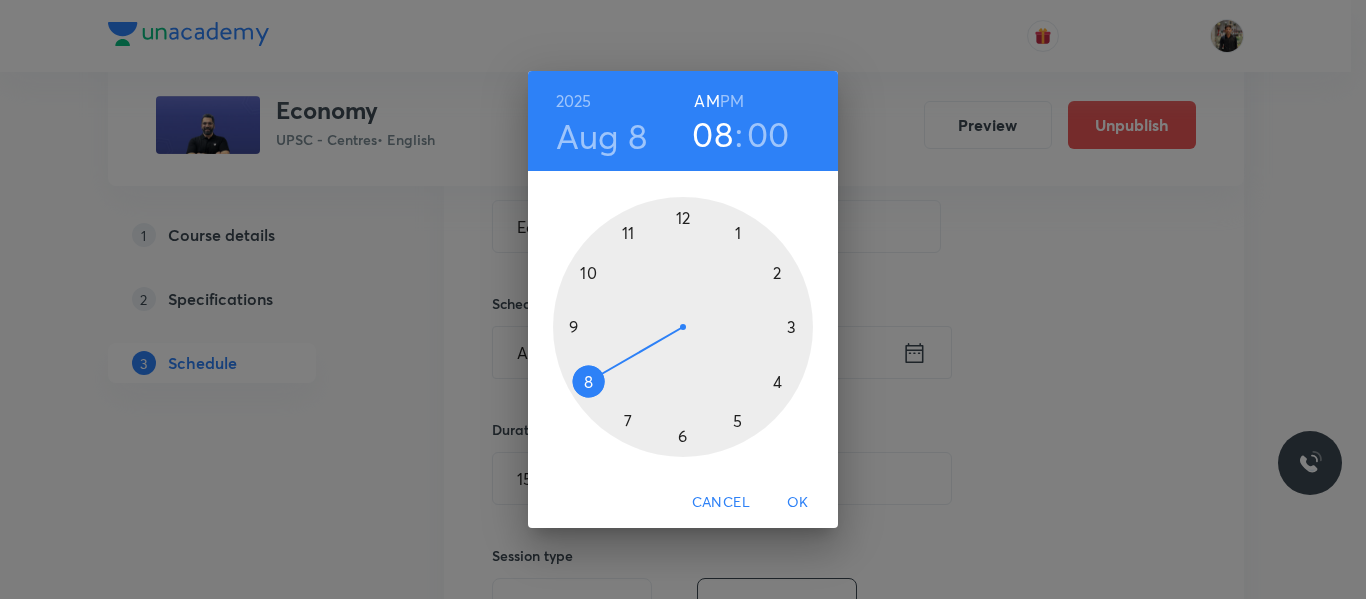 click on "OK" at bounding box center [798, 502] 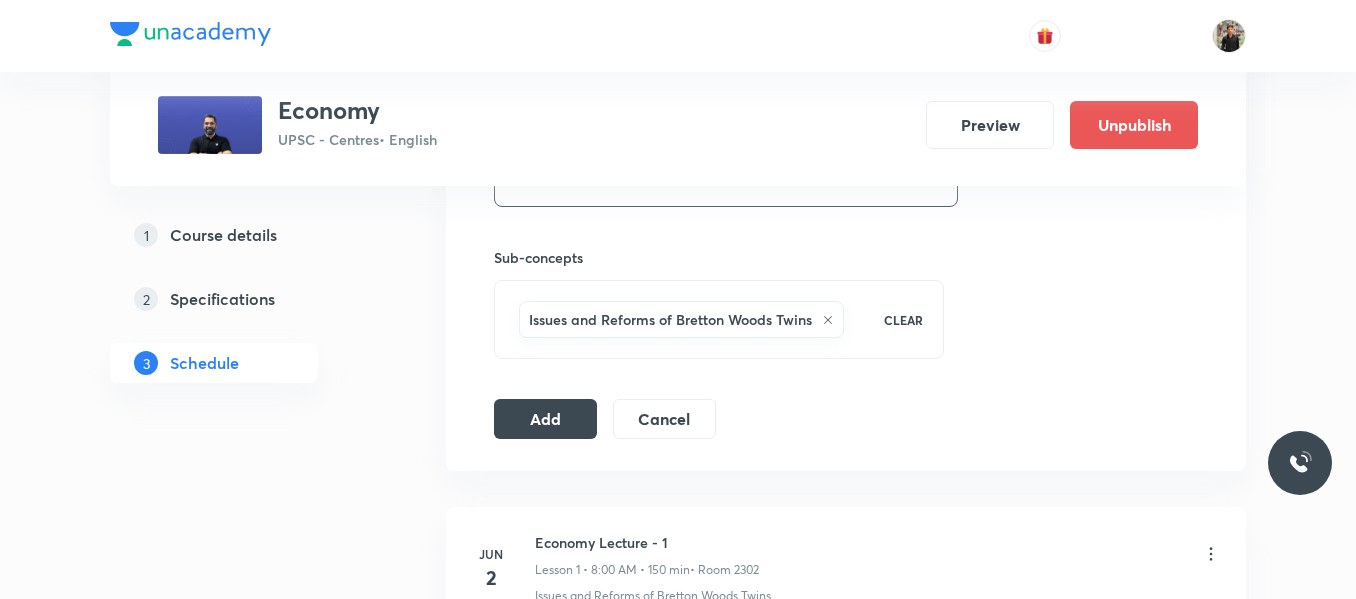 scroll, scrollTop: 956, scrollLeft: 0, axis: vertical 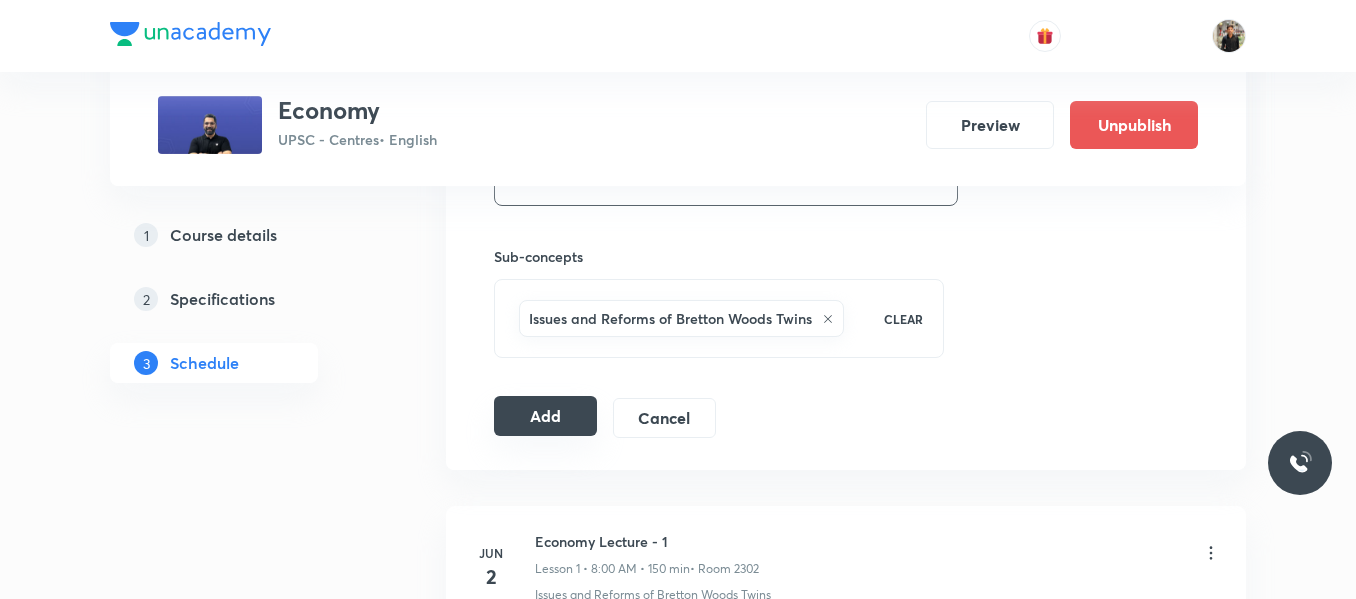 click on "Add" at bounding box center [545, 416] 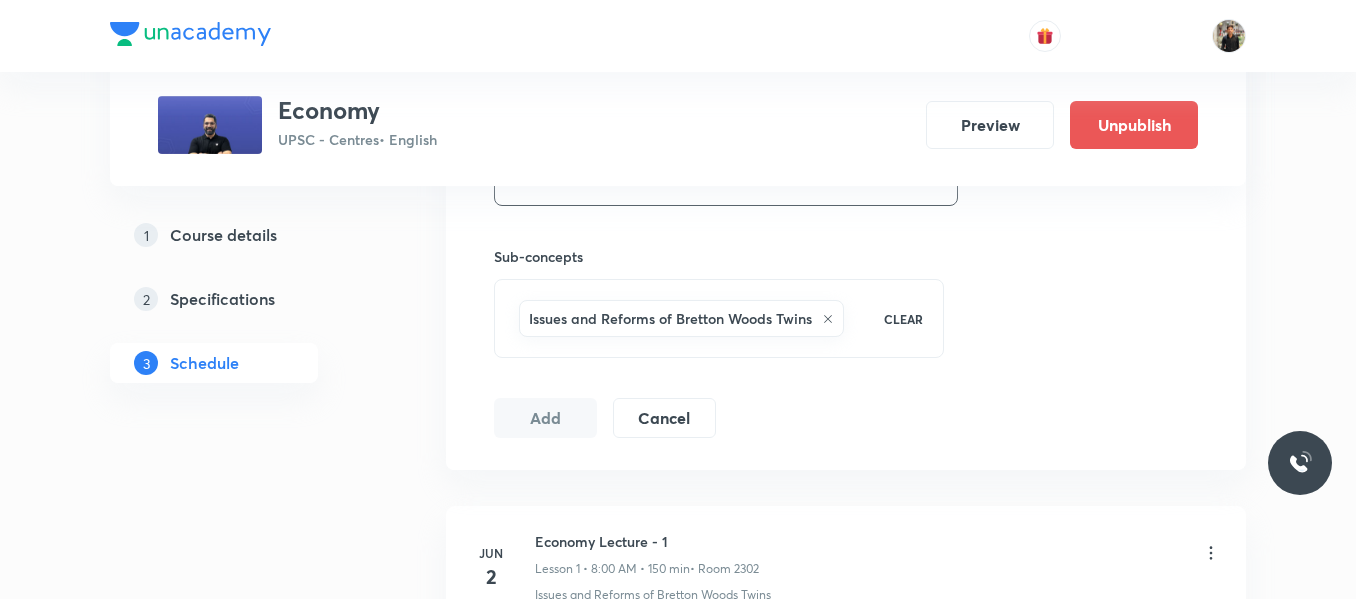 type 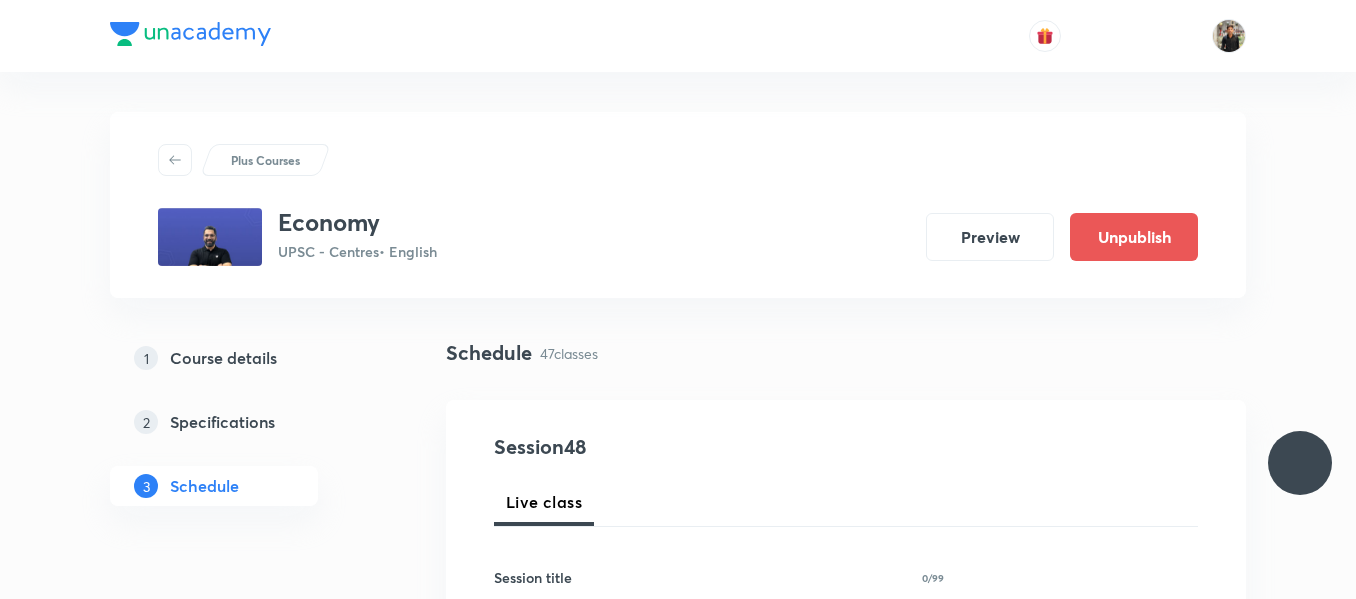 scroll, scrollTop: 0, scrollLeft: 0, axis: both 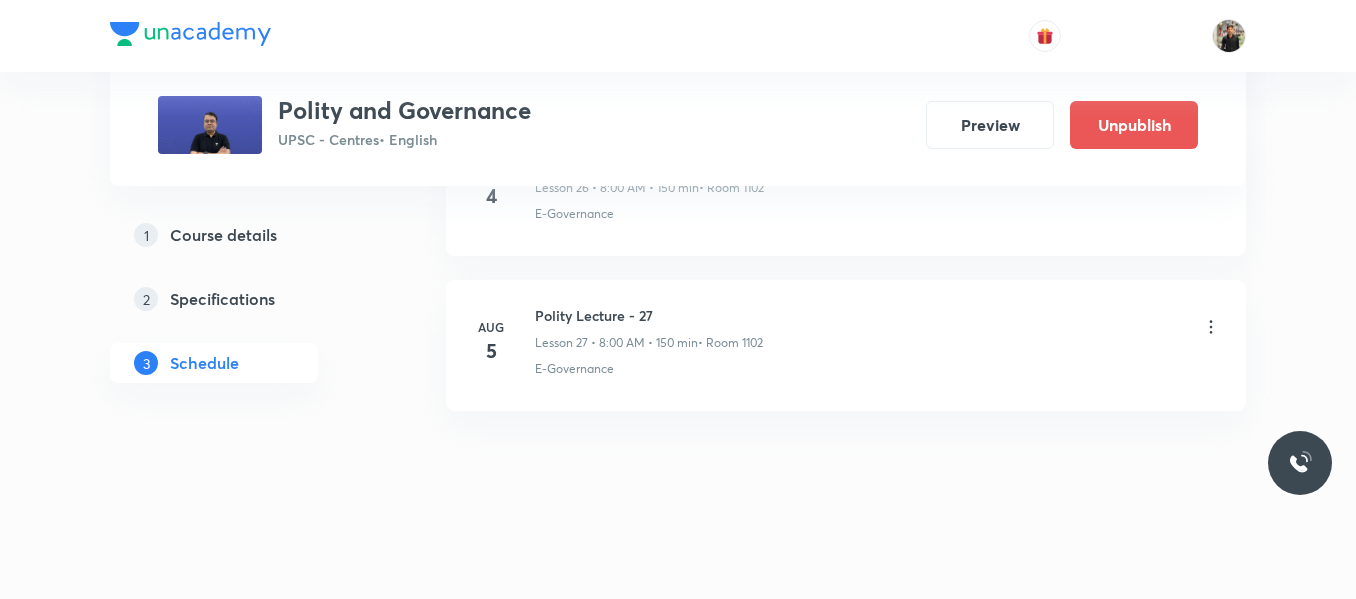 click on "Polity Lecture - 27" at bounding box center [649, 315] 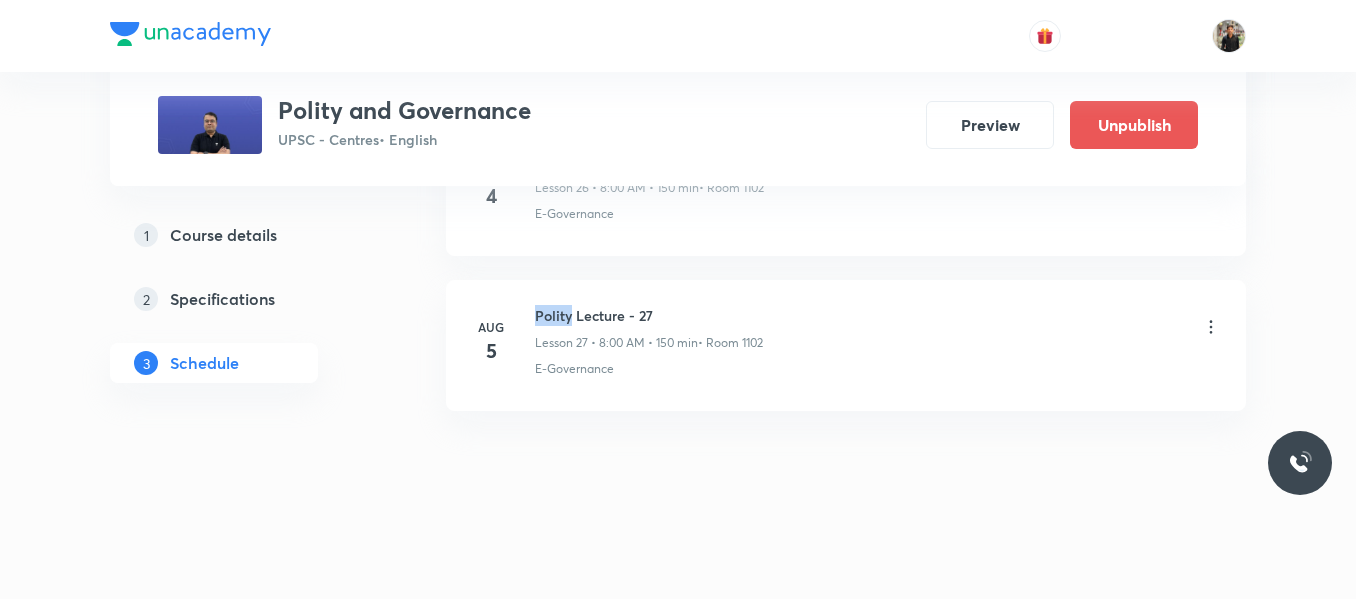 drag, startPoint x: 0, startPoint y: 0, endPoint x: 558, endPoint y: 314, distance: 640.2812 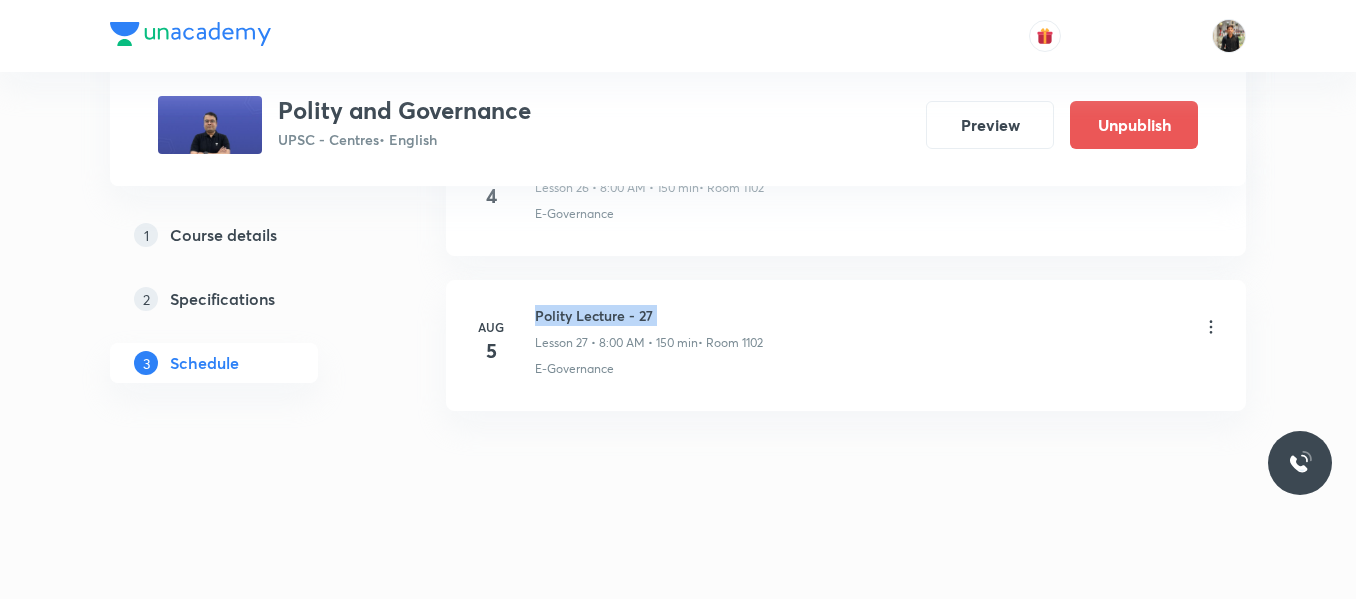 click on "Polity Lecture - 27" at bounding box center [649, 315] 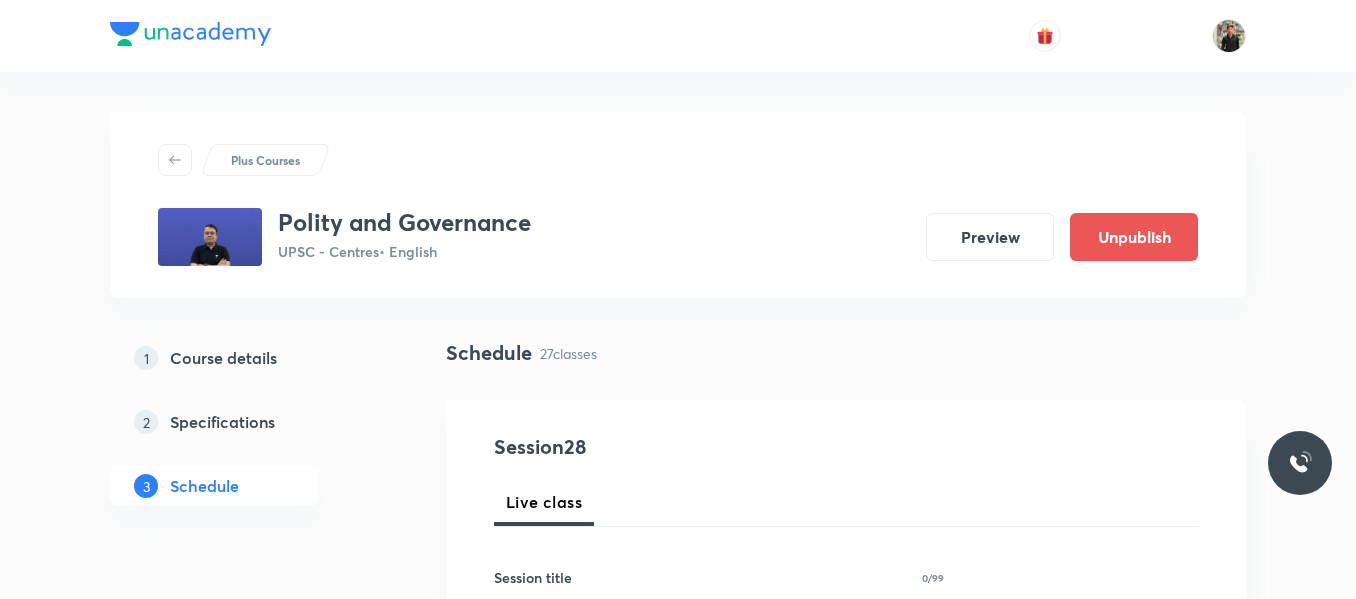 scroll, scrollTop: 222, scrollLeft: 0, axis: vertical 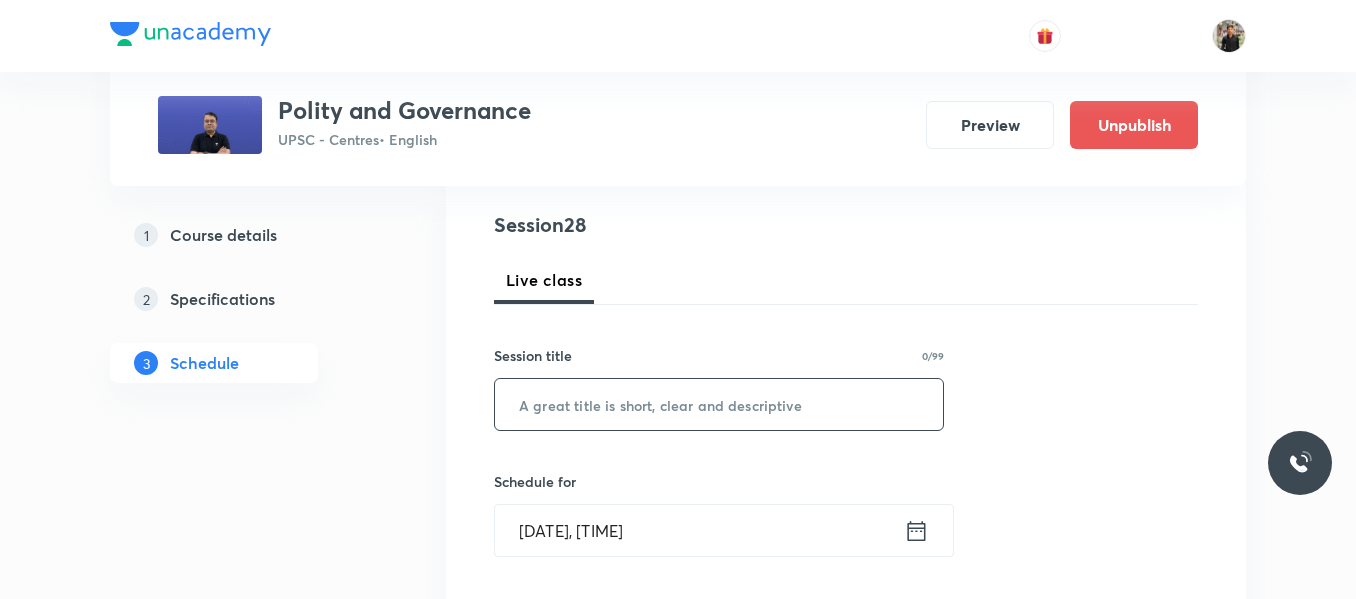 click at bounding box center (719, 404) 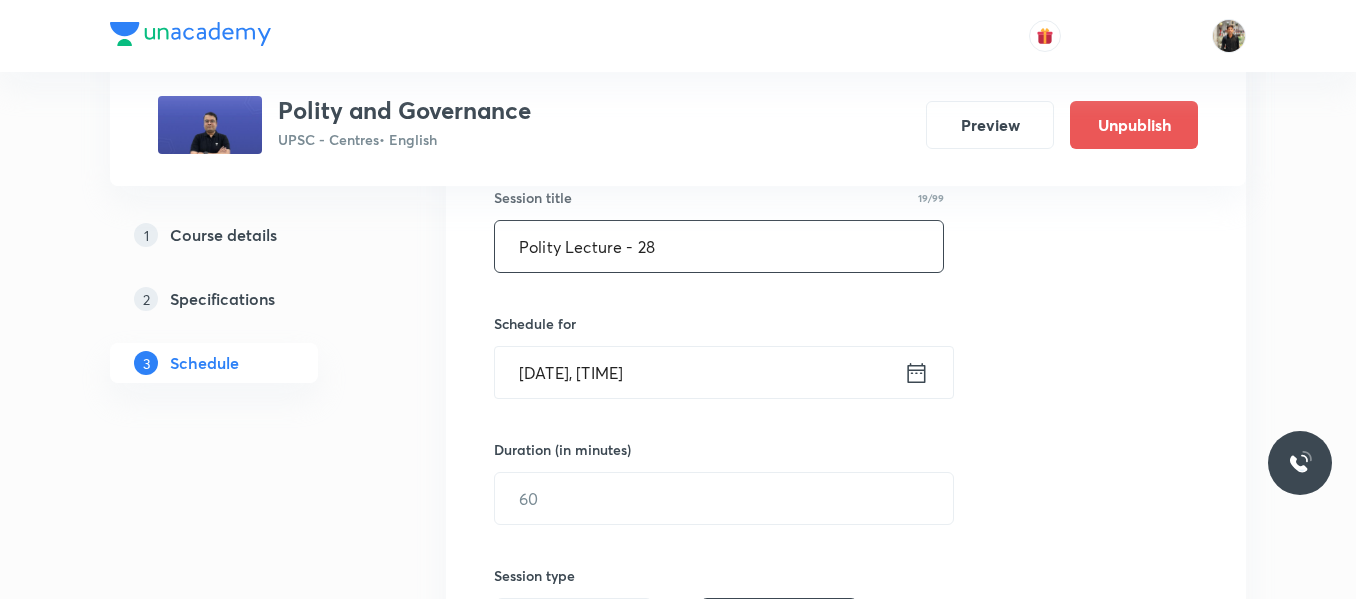scroll, scrollTop: 381, scrollLeft: 0, axis: vertical 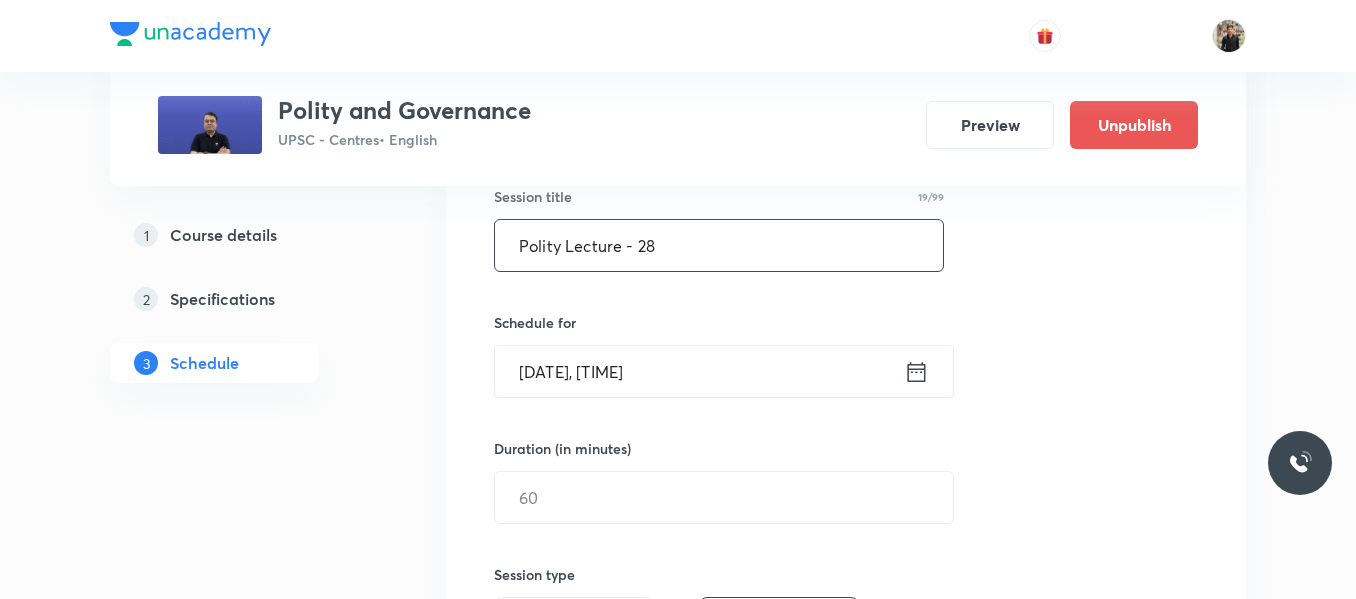 type on "Polity Lecture - 28" 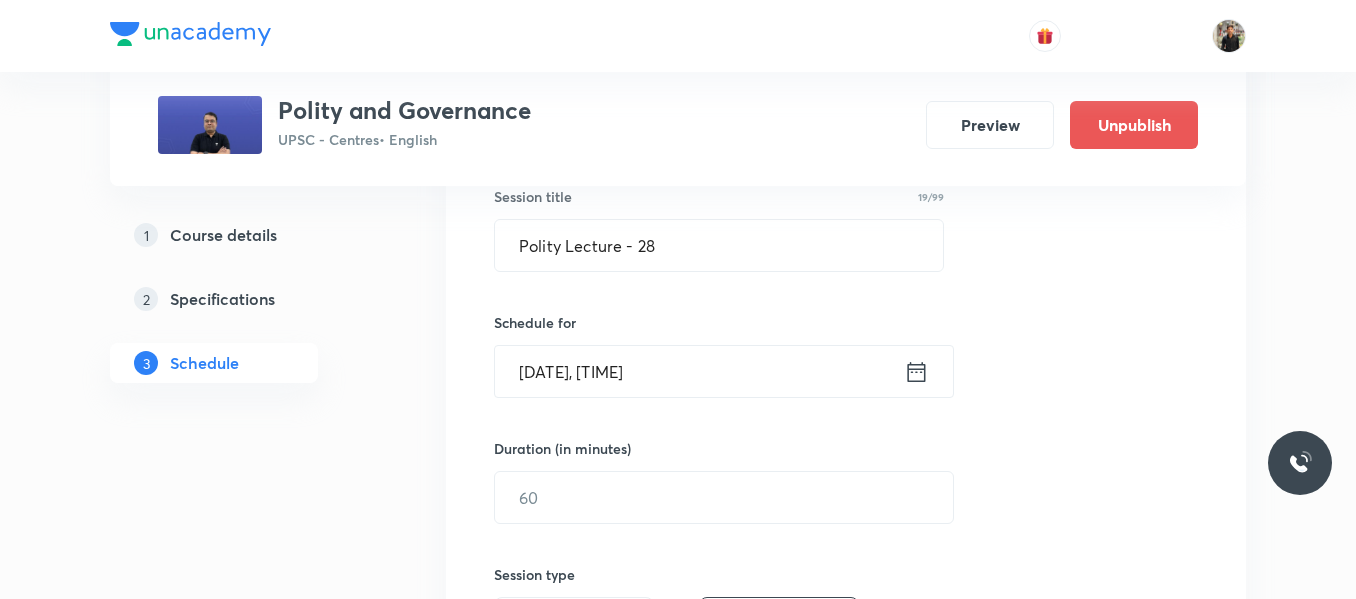 click 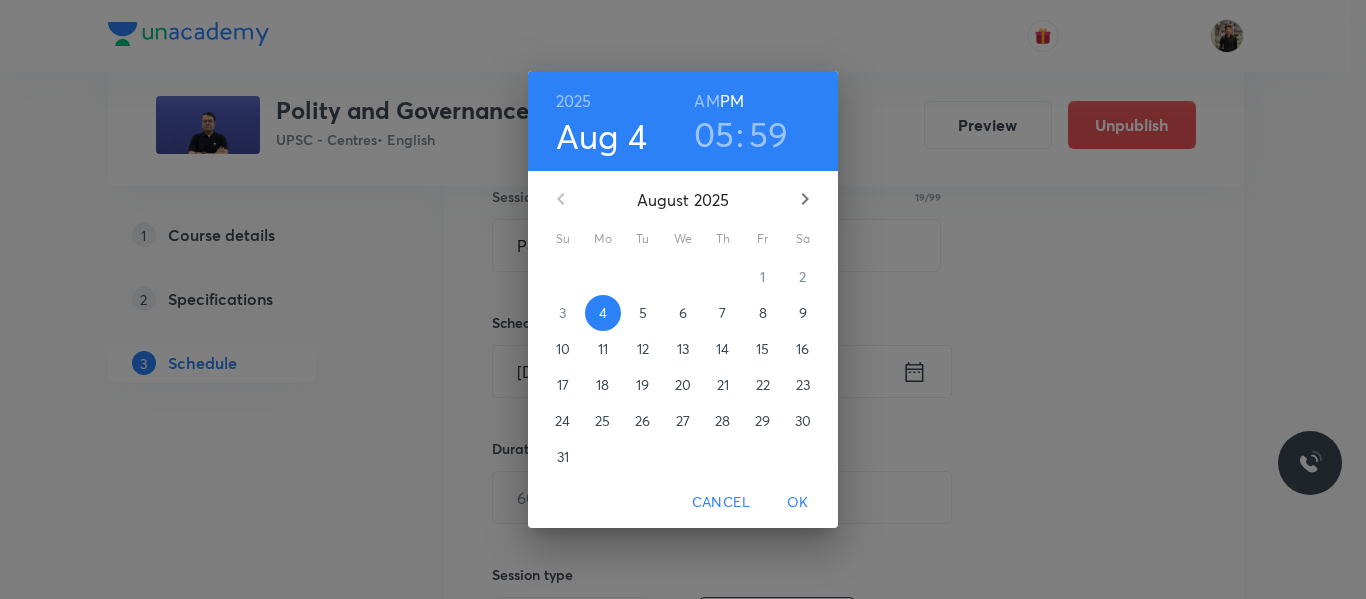 click on "6" at bounding box center (683, 313) 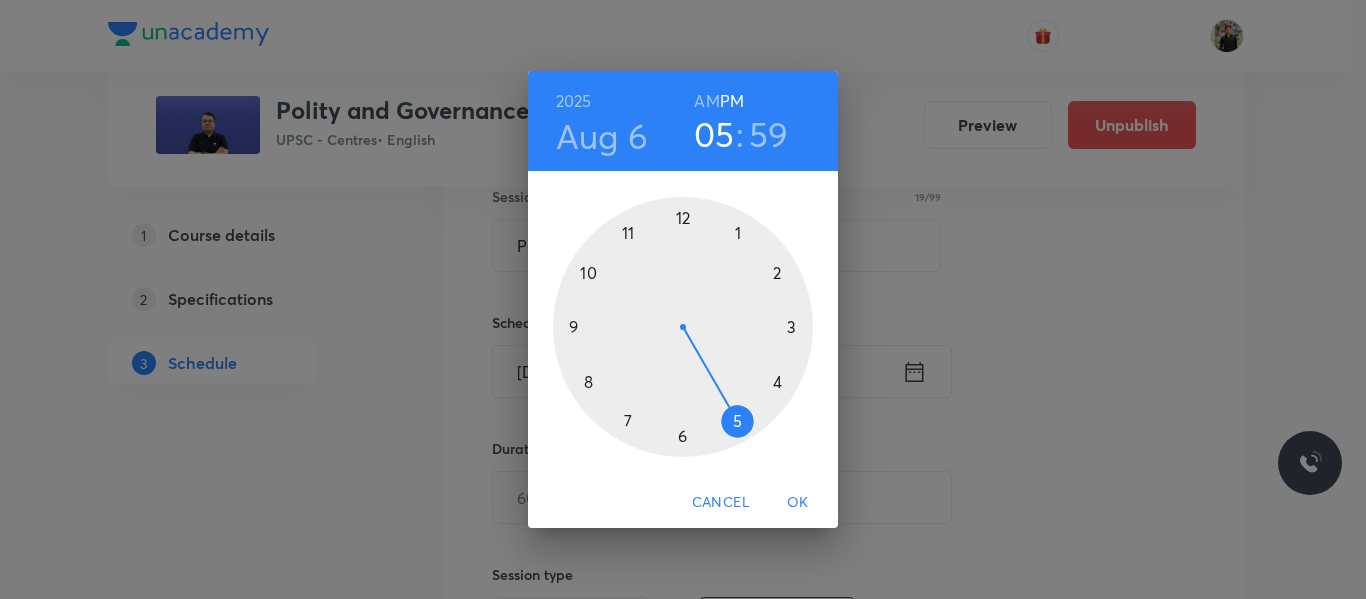 click at bounding box center [683, 327] 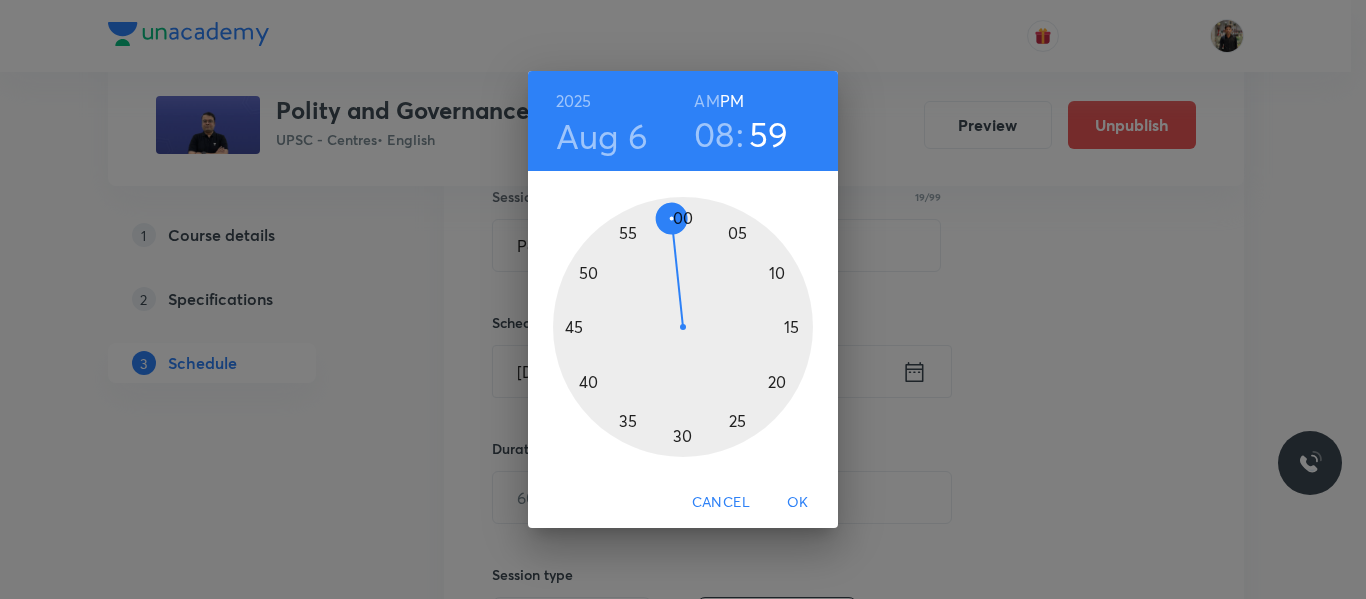 click on "AM" at bounding box center [706, 101] 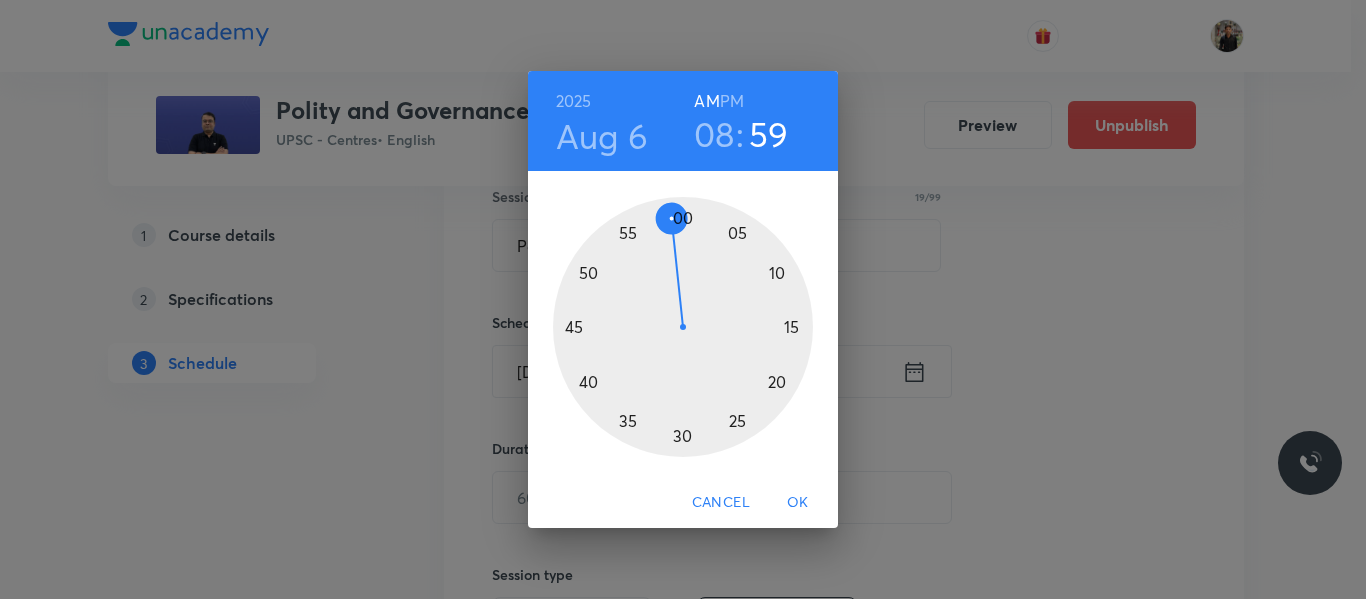 click at bounding box center (683, 327) 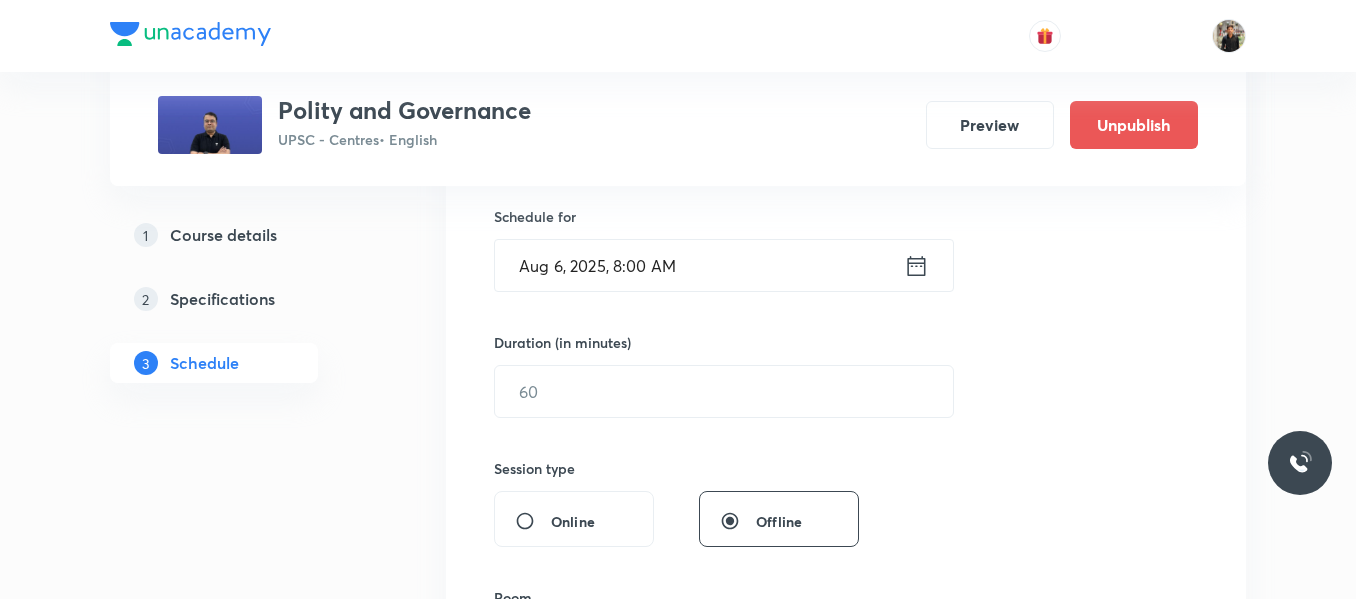 scroll, scrollTop: 488, scrollLeft: 0, axis: vertical 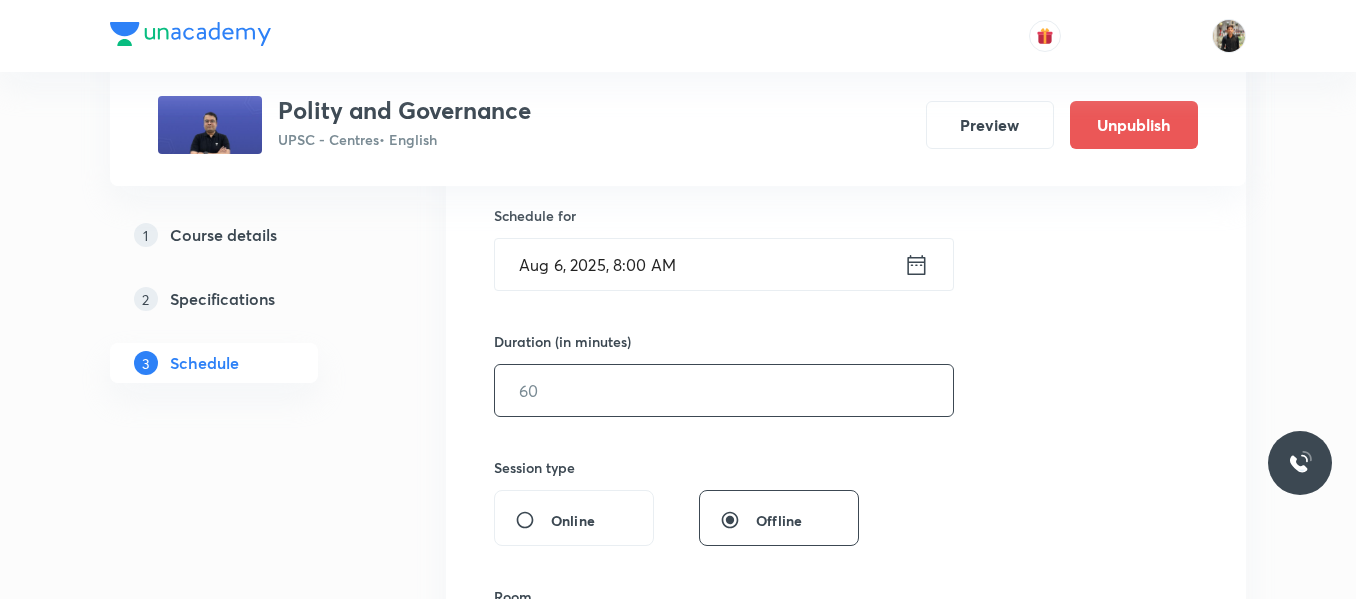 click at bounding box center (724, 390) 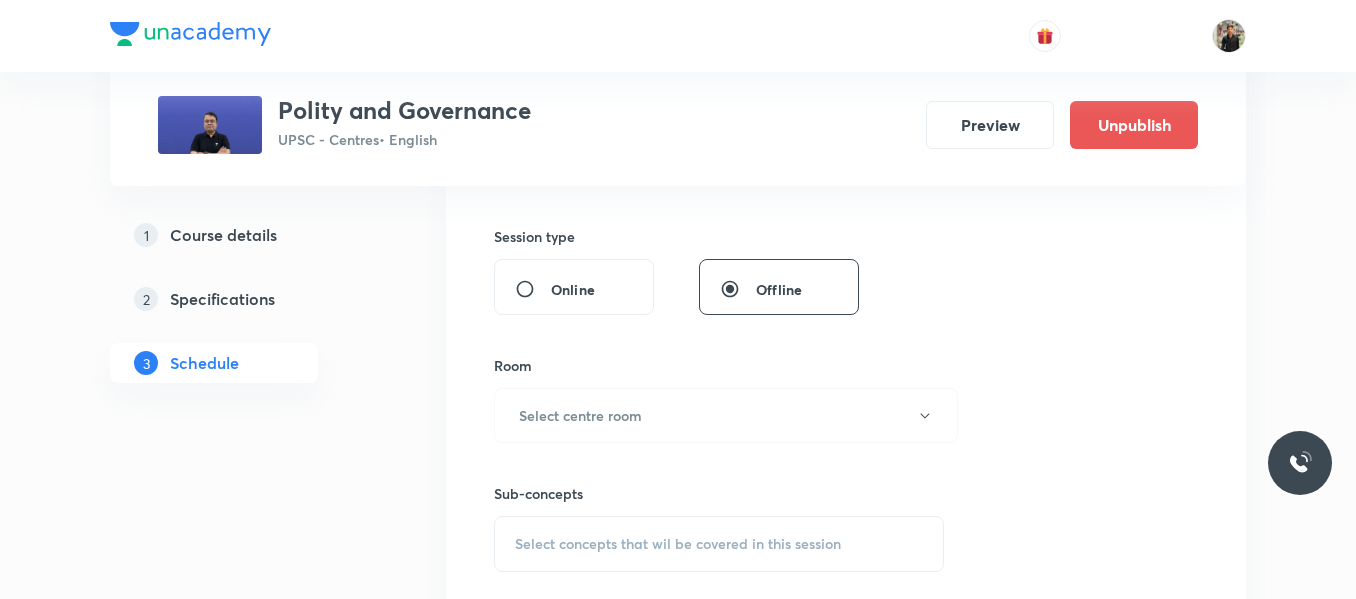 scroll, scrollTop: 720, scrollLeft: 0, axis: vertical 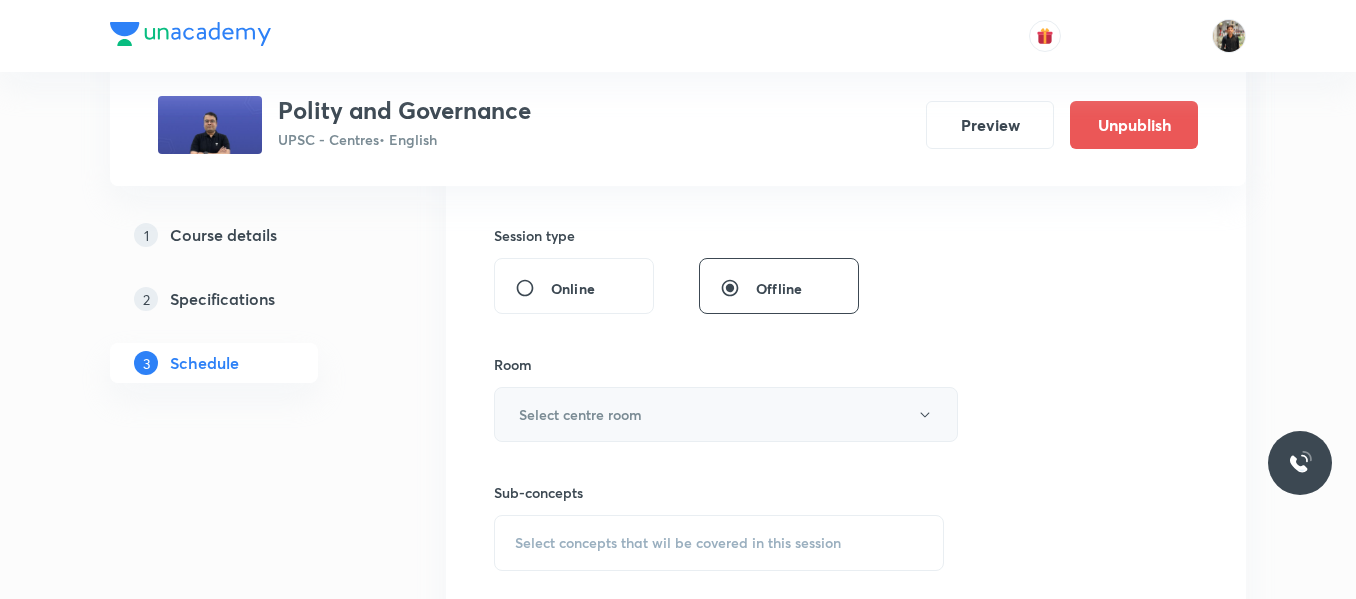 type on "150" 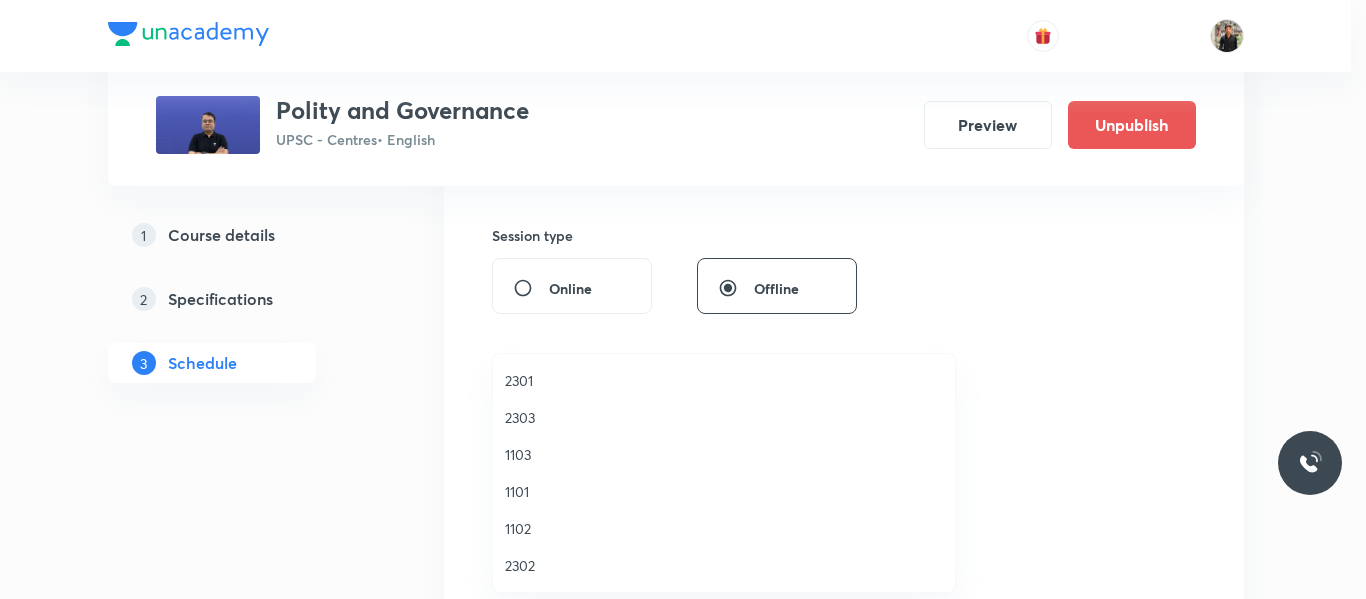 click on "1102" at bounding box center (724, 528) 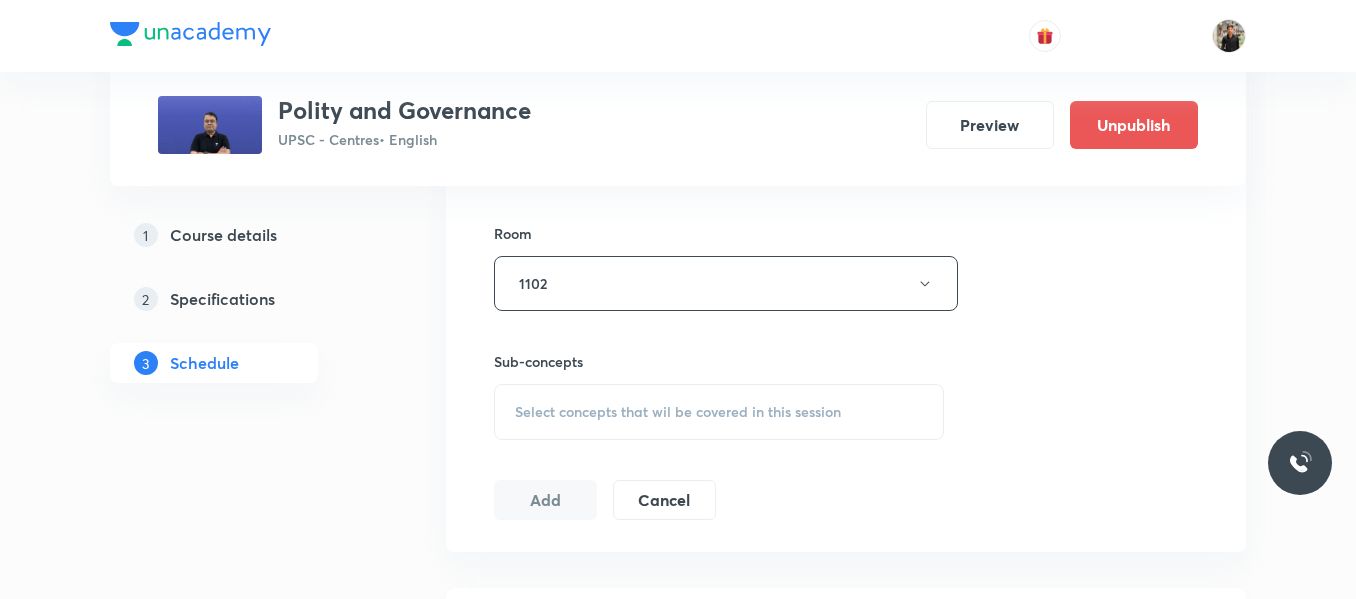 scroll, scrollTop: 852, scrollLeft: 0, axis: vertical 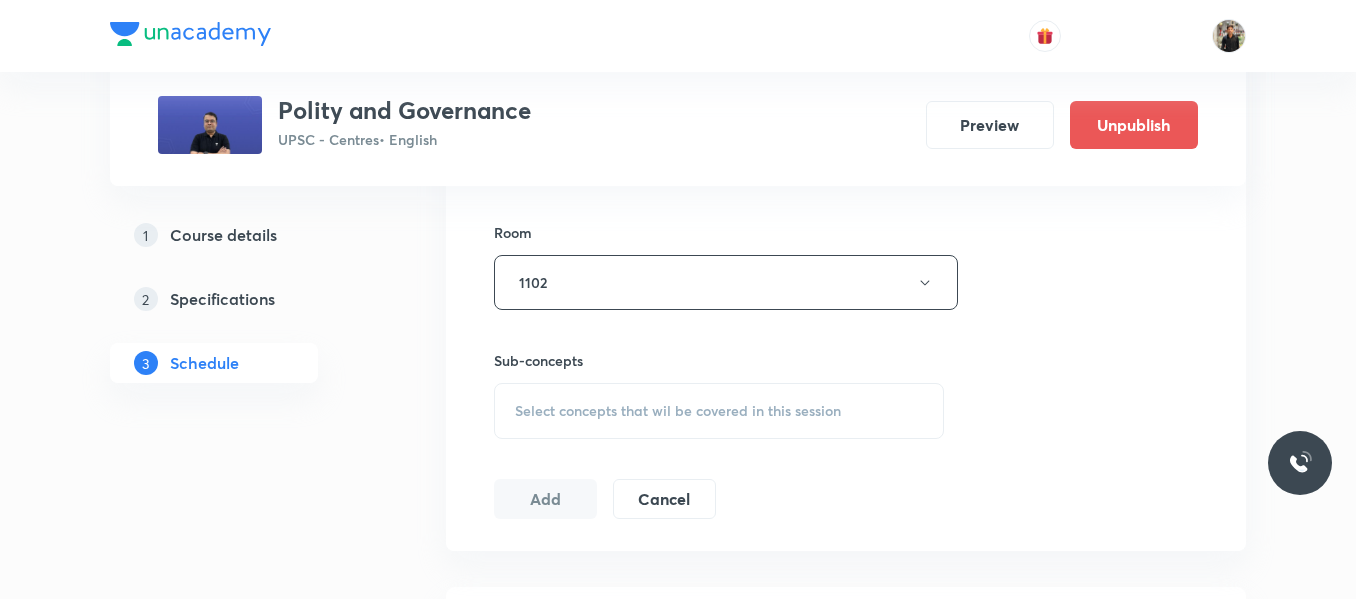 click on "Select concepts that wil be covered in this session" at bounding box center [719, 411] 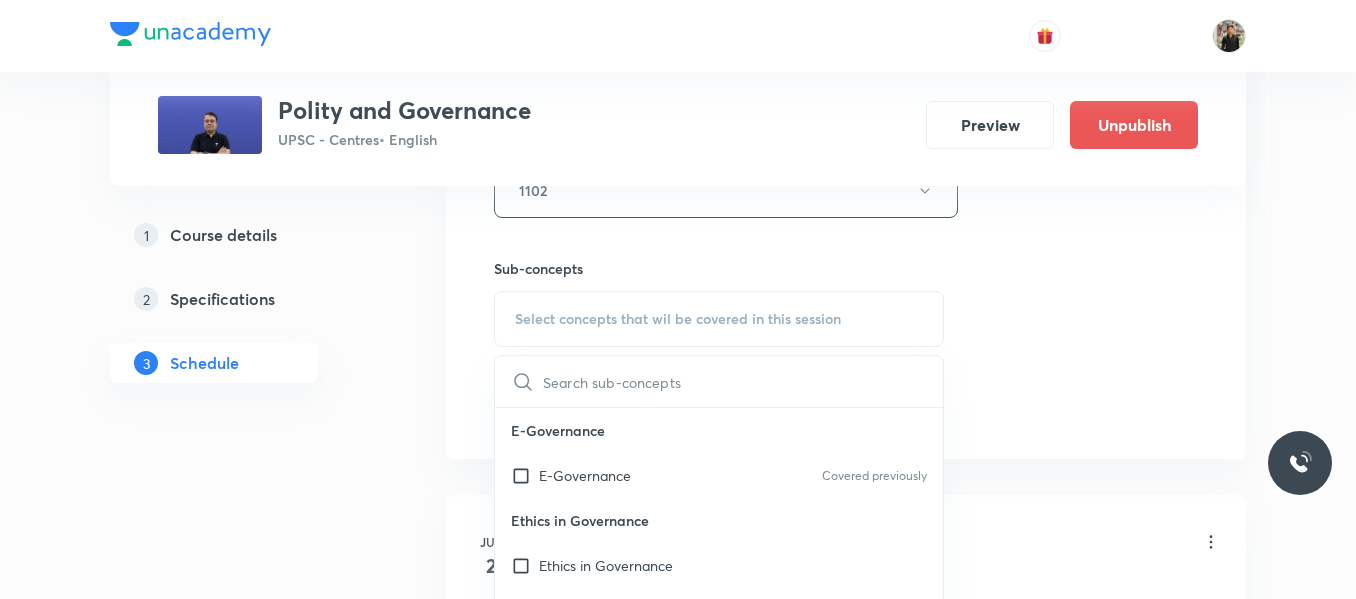 scroll, scrollTop: 946, scrollLeft: 0, axis: vertical 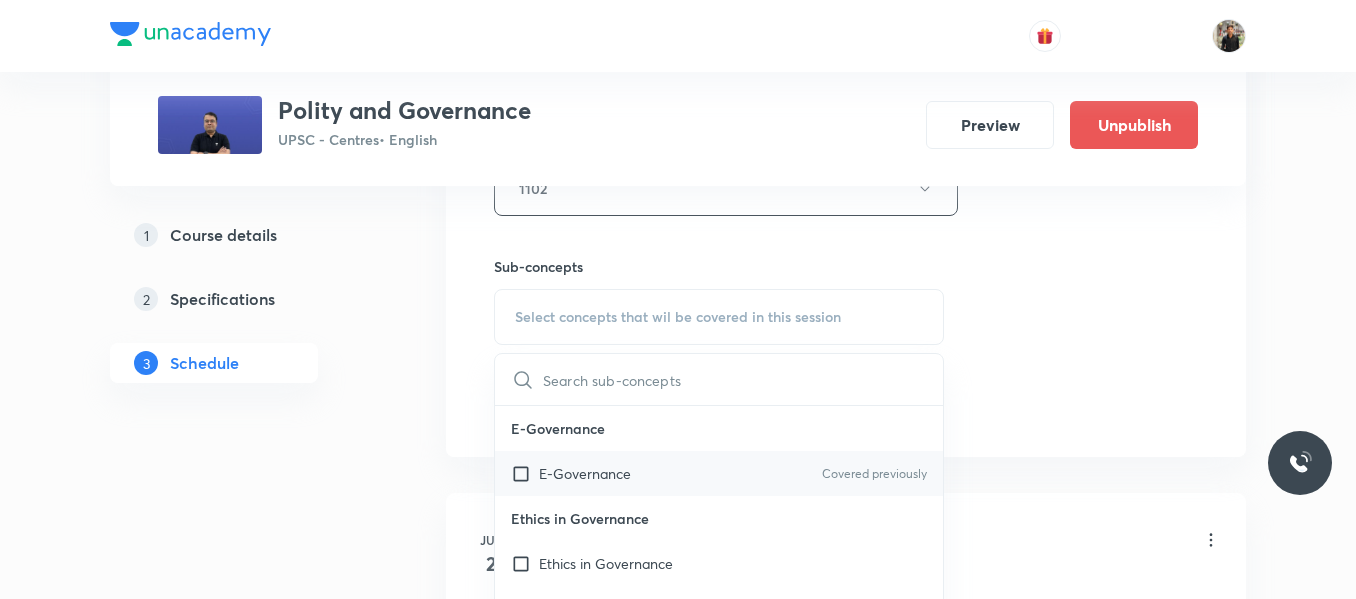 click at bounding box center [525, 473] 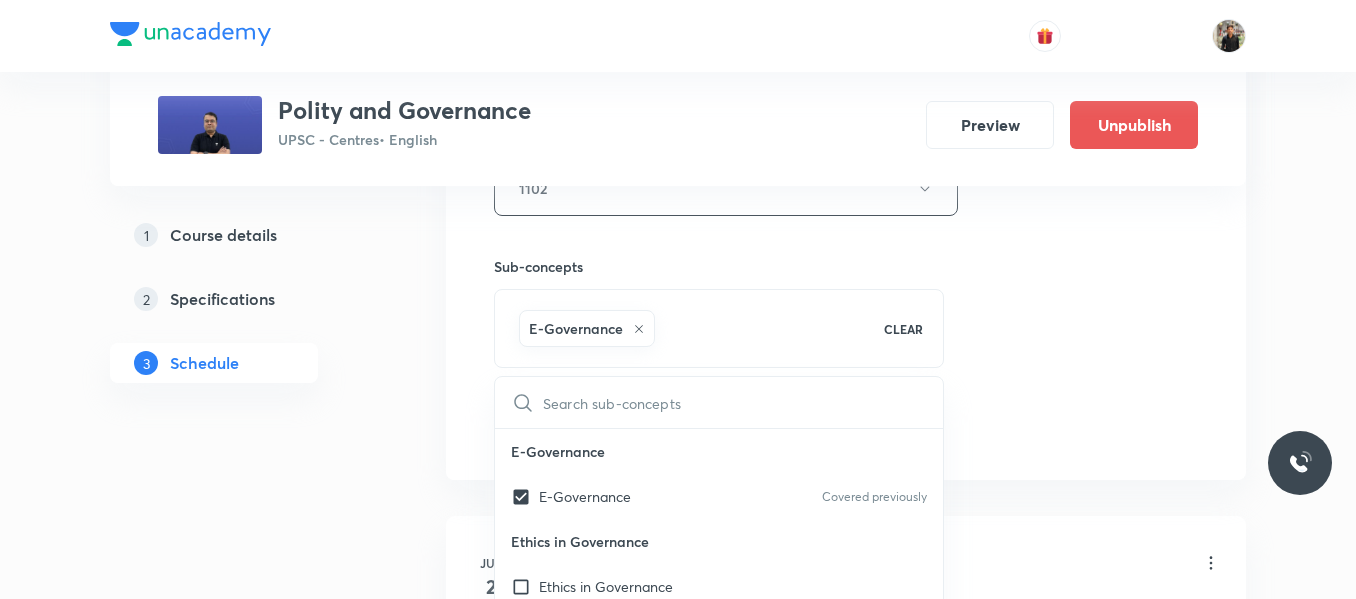 click on "Plus Courses Polity and Governance UPSC - Centres  • English Preview Unpublish 1 Course details 2 Specifications 3 Schedule Schedule 27  classes Session  28 Live class Session title 19/99 Polity Lecture - 28 ​ Schedule for Aug 6, 2025, 8:00 AM ​ Duration (in minutes) 150 ​   Session type Online Offline Room 1102 Sub-concepts E-Governance CLEAR ​ E-Governance E-Governance Covered previously Ethics in Governance Ethics in Governance Functions of Government Functions of Government Good Governance & Citizen Centric Governance Good Governance & Citizen Centric Governance Issues in Organizational Structure of GOI Issues in Organizational Structure of GOI Challenges Faced by NGOs in India Challenges Faced by NGOs in India Changing Pattern of Pressure Group Politics in India Changing Pattern of Pressure Group Politics in India Issue of Fund Mismanagement Issue of Fund Mismanagement Issues Related to Microfinance Institutions Issues Related to Microfinance Institutions Role of Foreign Aid in Development Add" at bounding box center (678, 1997) 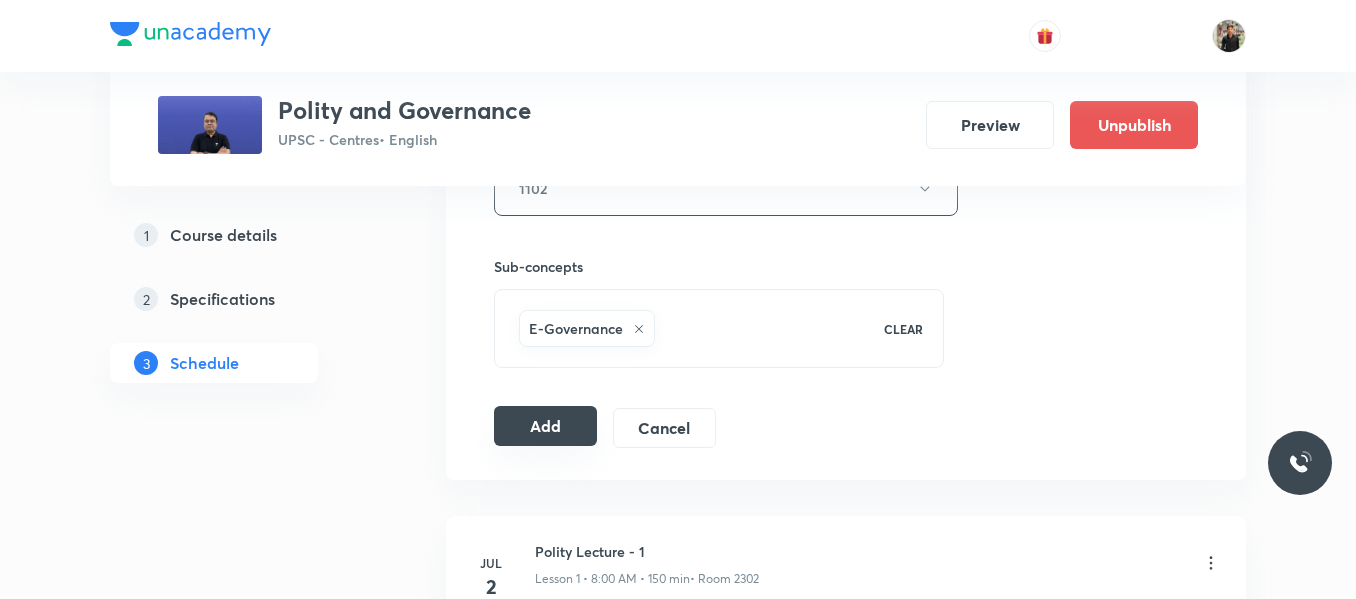 click on "Add" at bounding box center [545, 426] 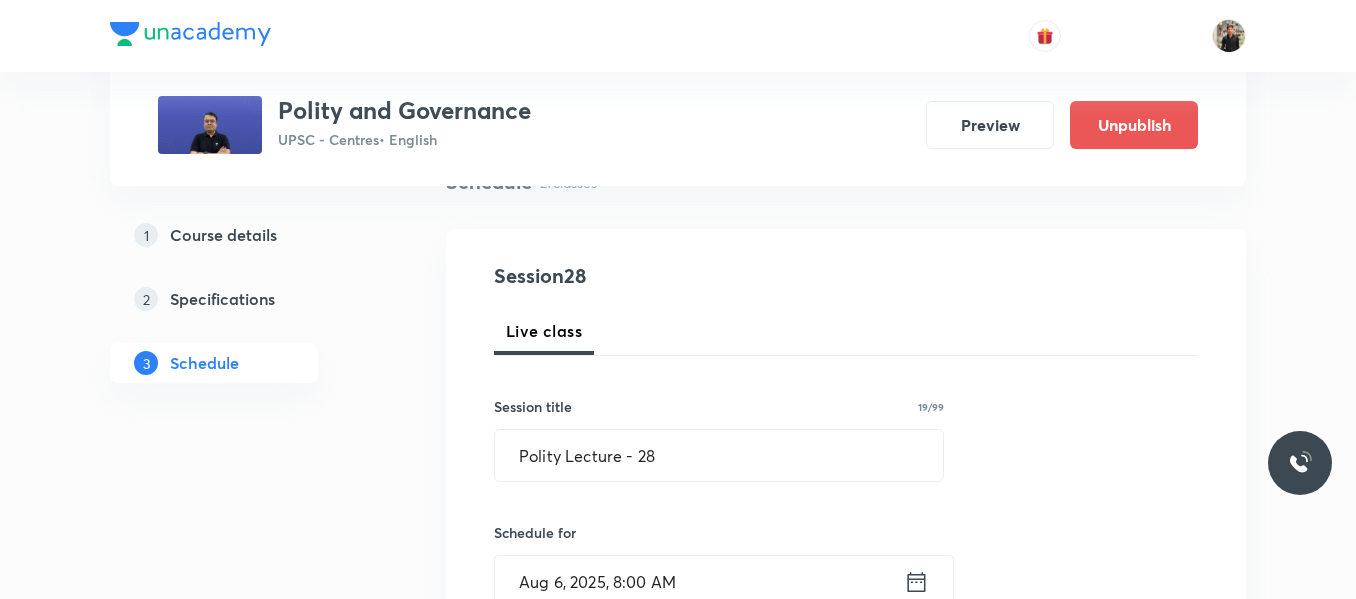 scroll, scrollTop: 188, scrollLeft: 0, axis: vertical 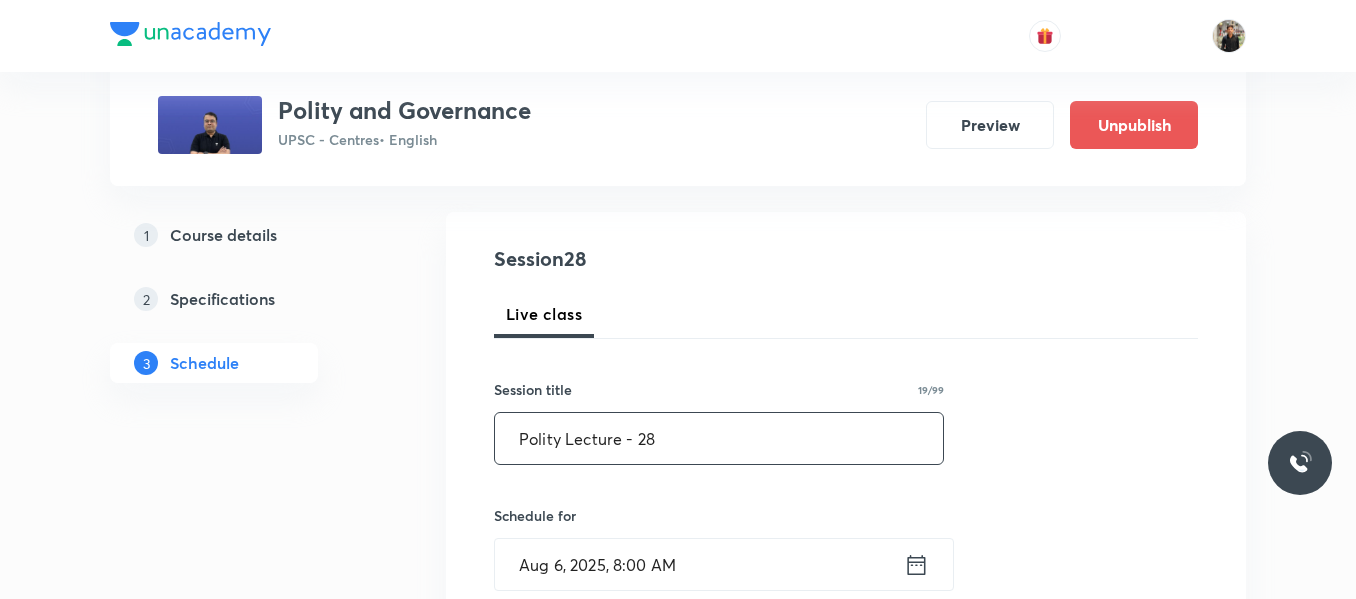 click on "Polity Lecture - 28" at bounding box center [719, 438] 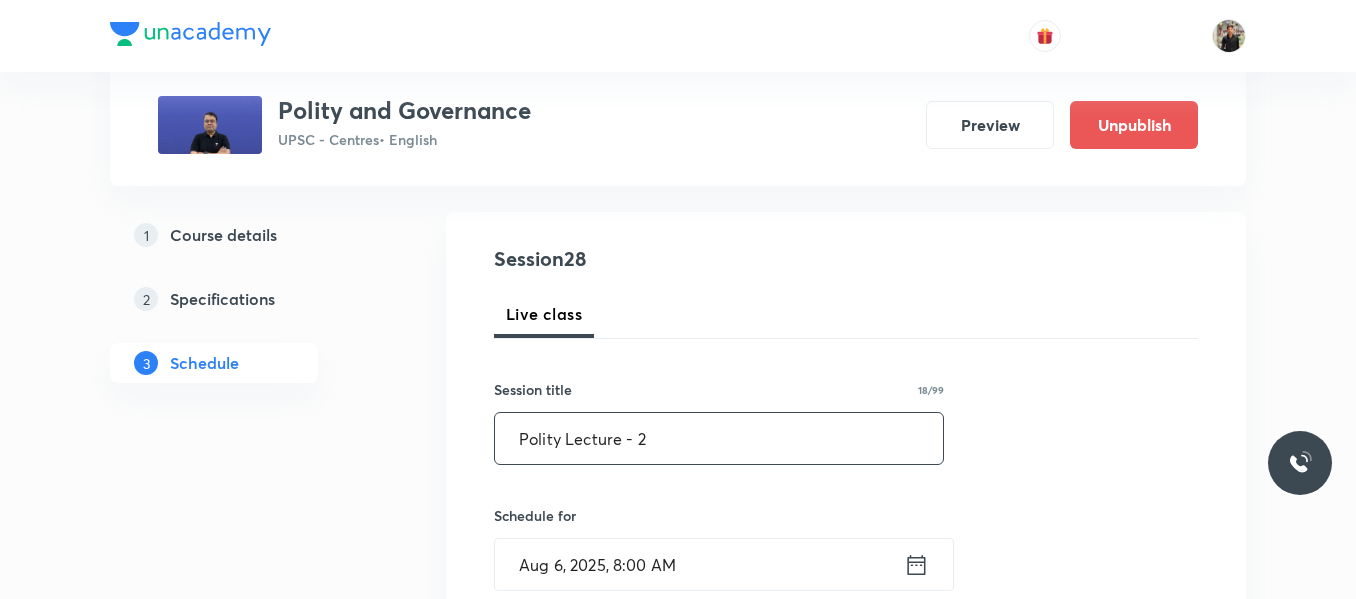 type on "Polity Lecture - 29" 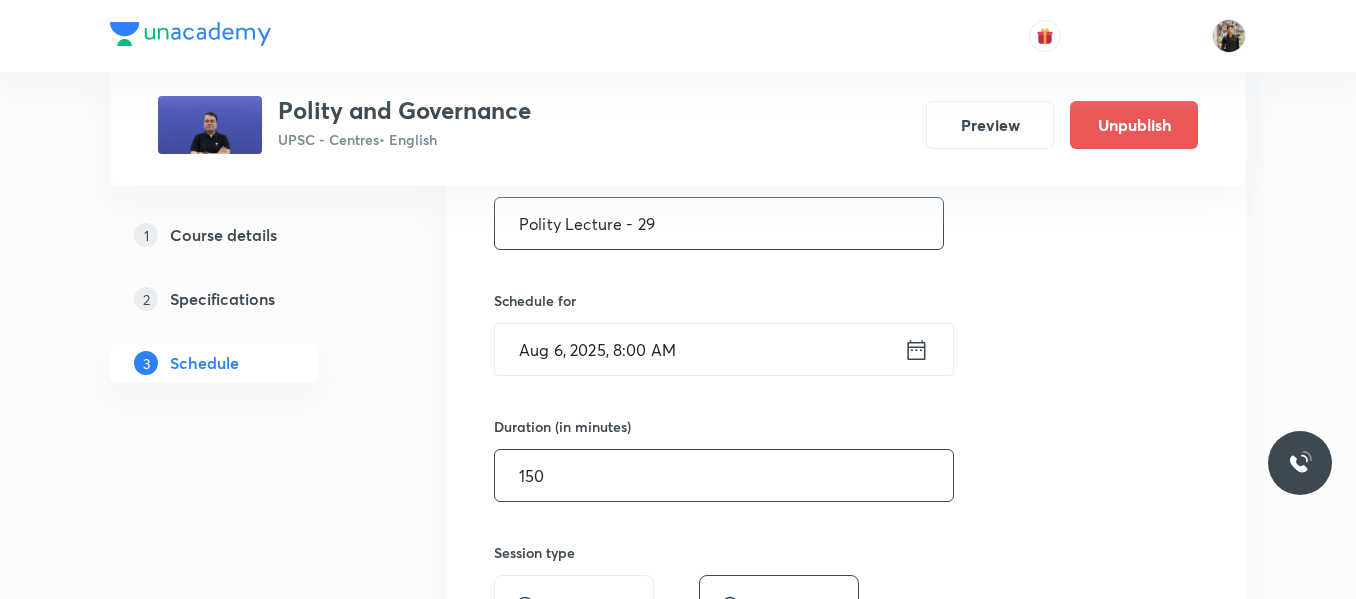 scroll, scrollTop: 407, scrollLeft: 0, axis: vertical 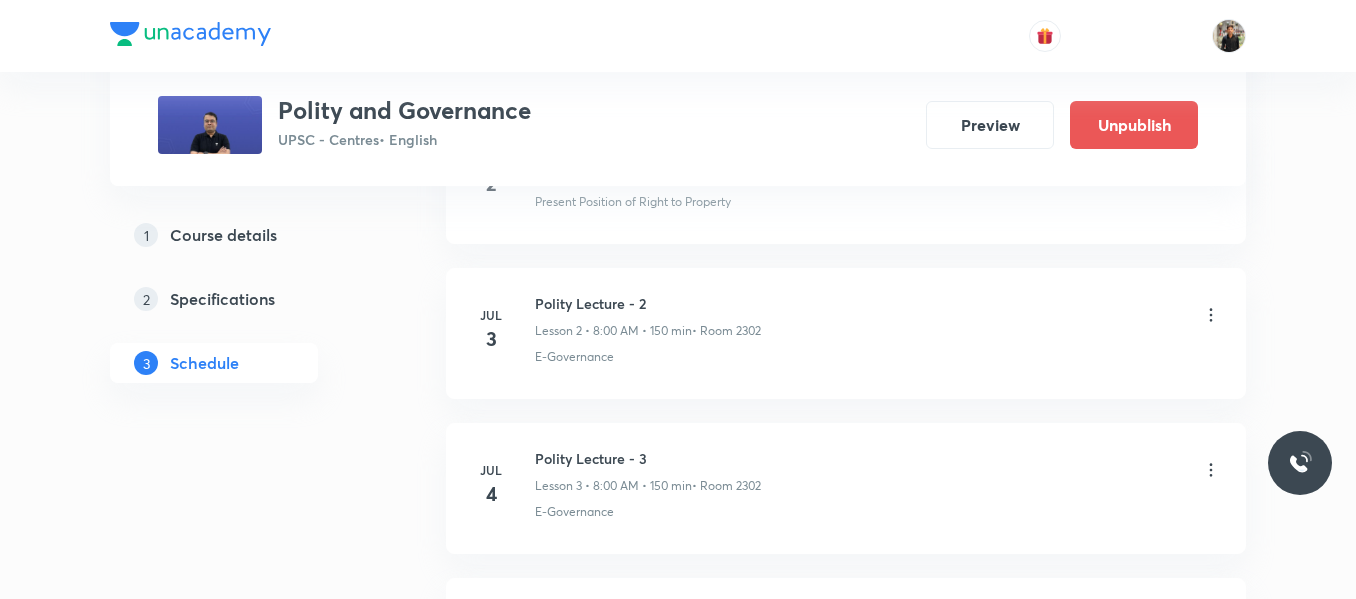 click on "Polity Lecture - 2 Lesson 2 • 8:00 AM • 150 min  • Room 2302 E-Governance" at bounding box center [878, 329] 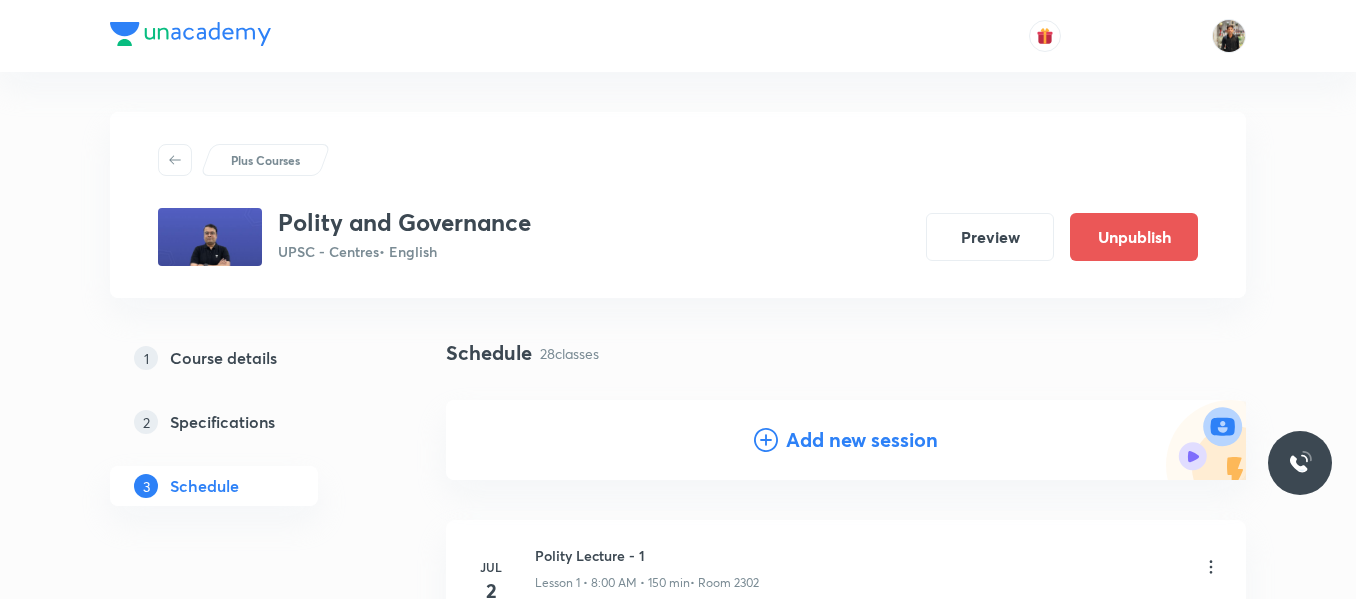 click on "Add new session" at bounding box center (862, 440) 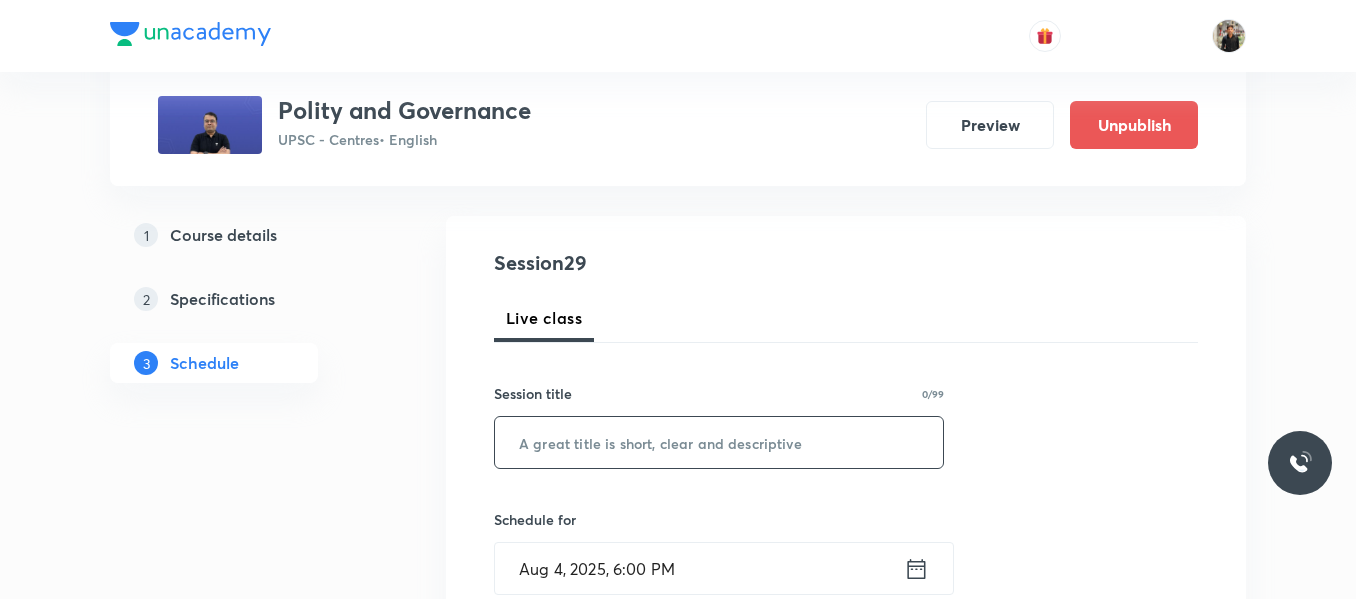 scroll, scrollTop: 185, scrollLeft: 0, axis: vertical 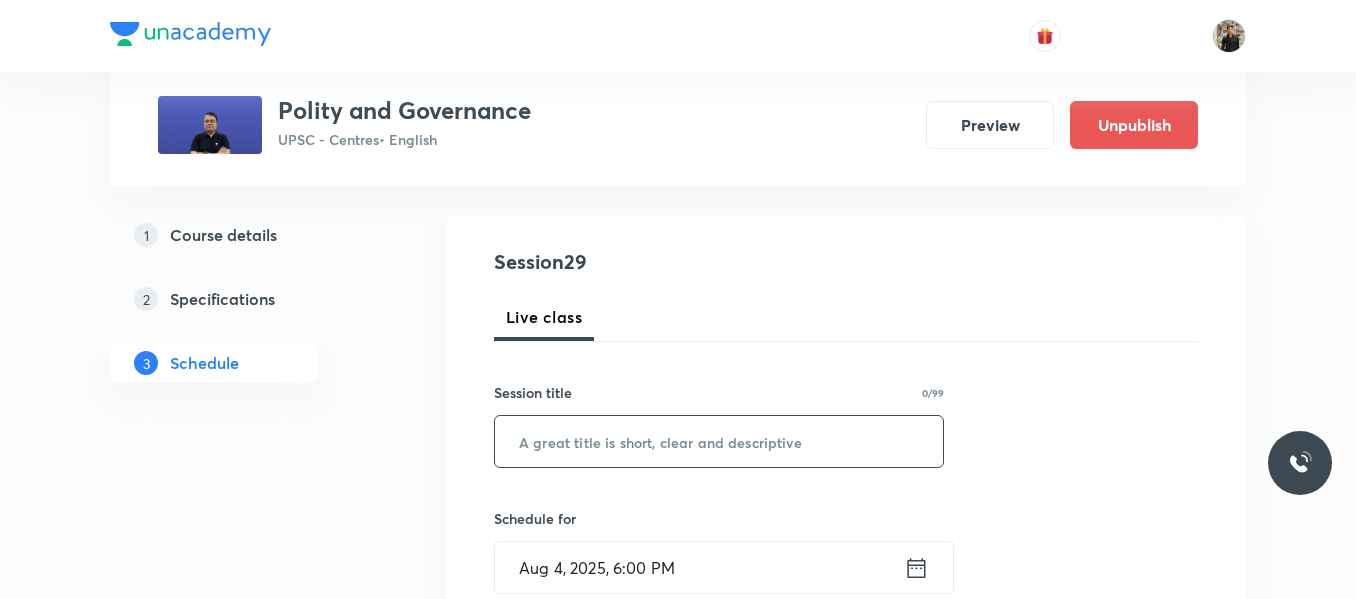 click at bounding box center (719, 441) 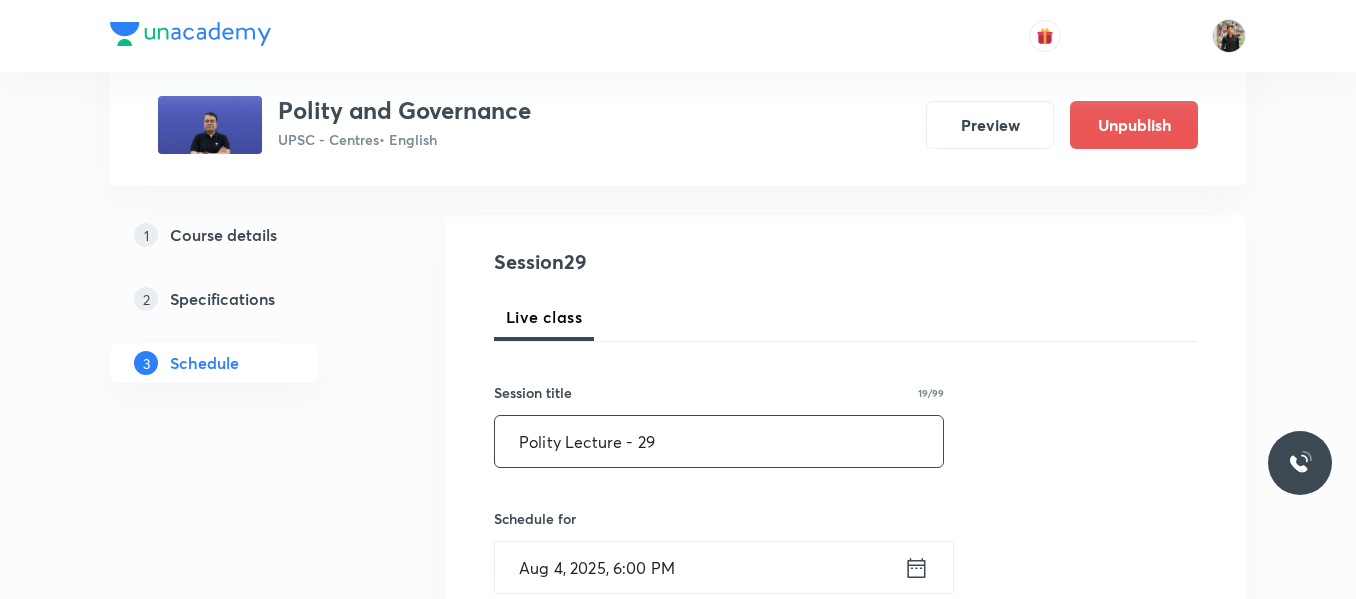 scroll, scrollTop: 325, scrollLeft: 0, axis: vertical 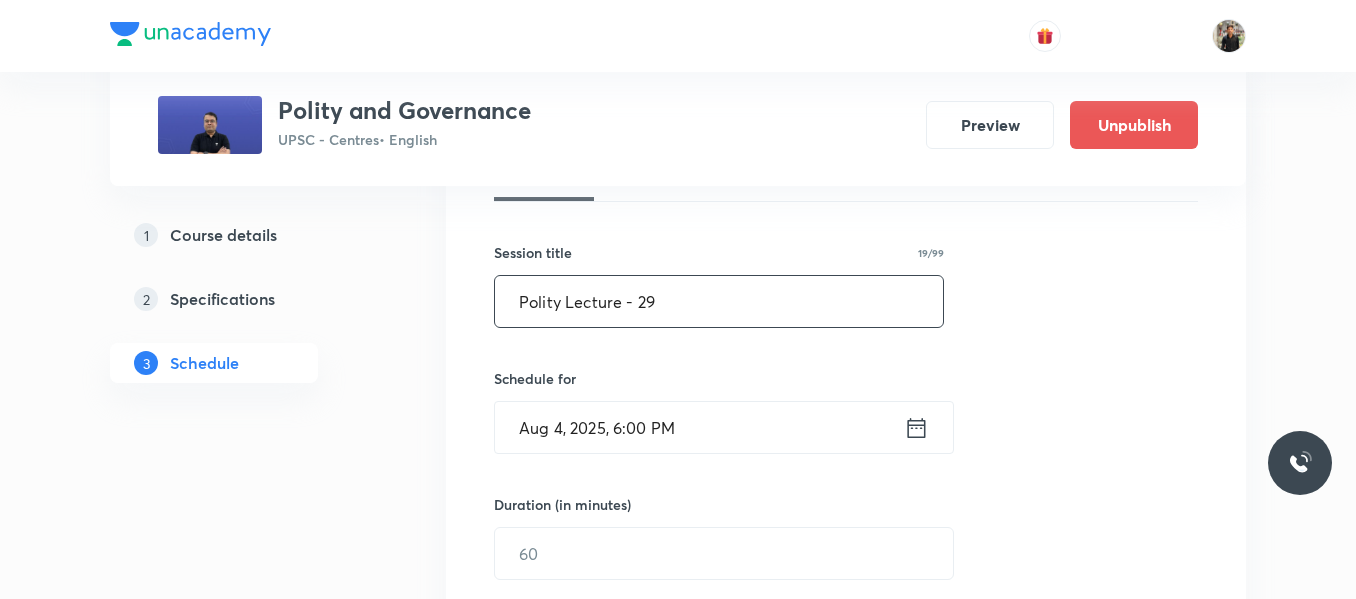 type on "Polity Lecture - 29" 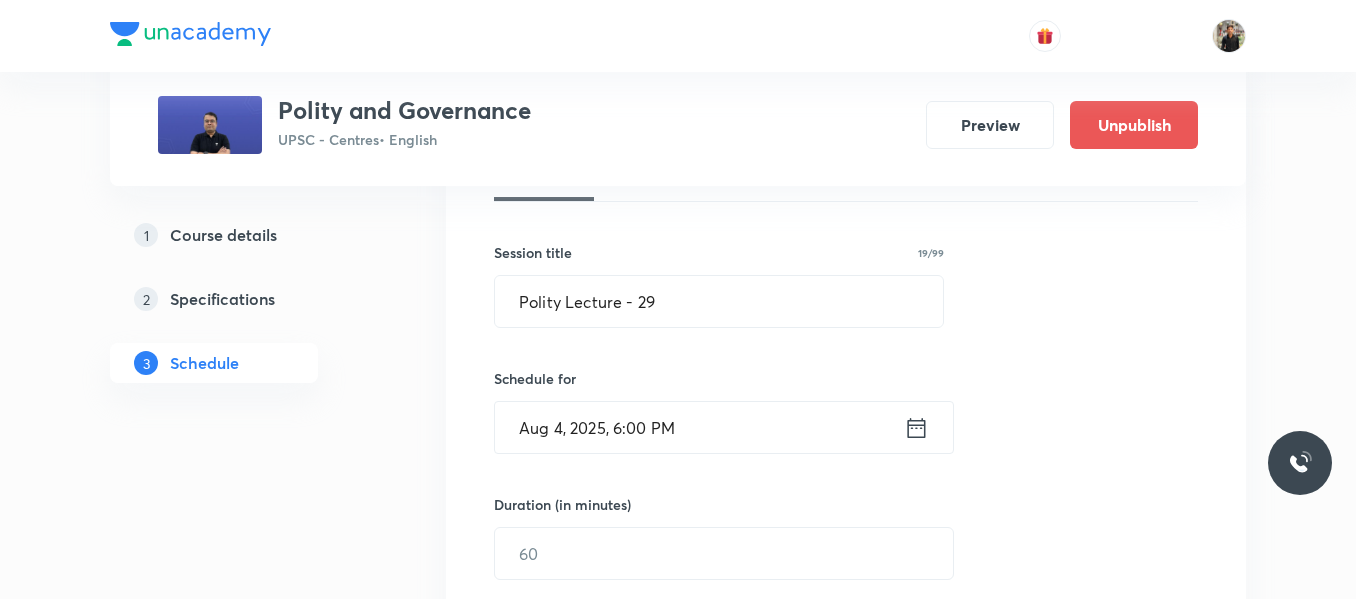 click 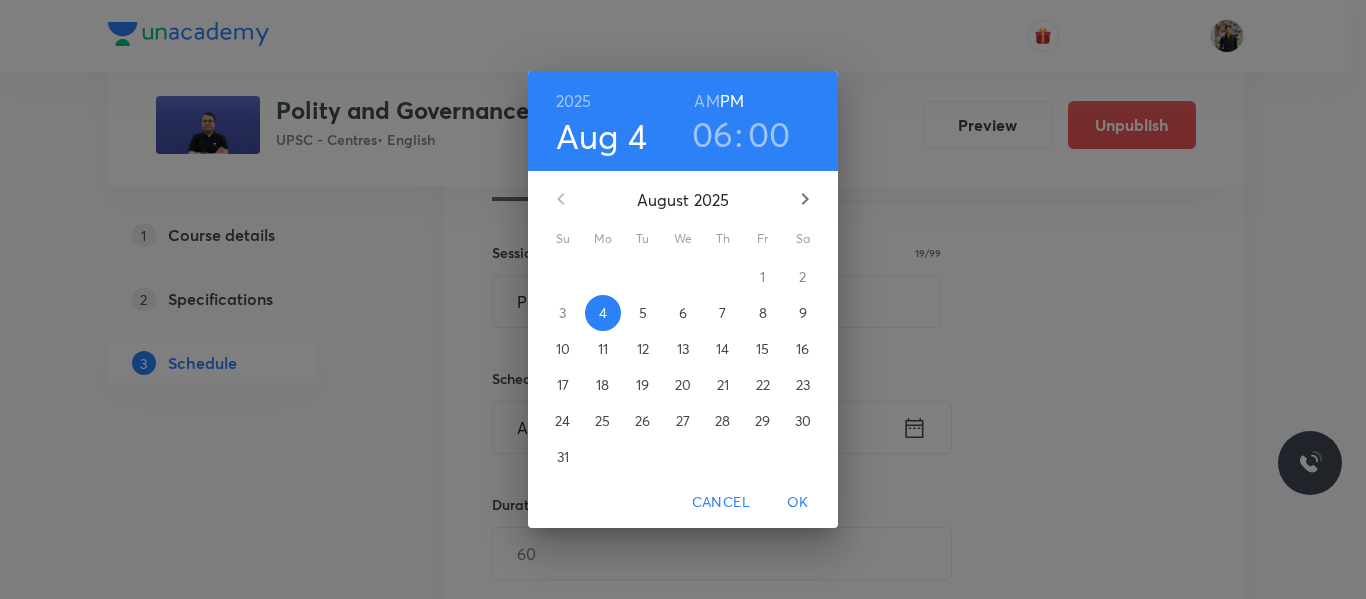 click on "7" at bounding box center (723, 313) 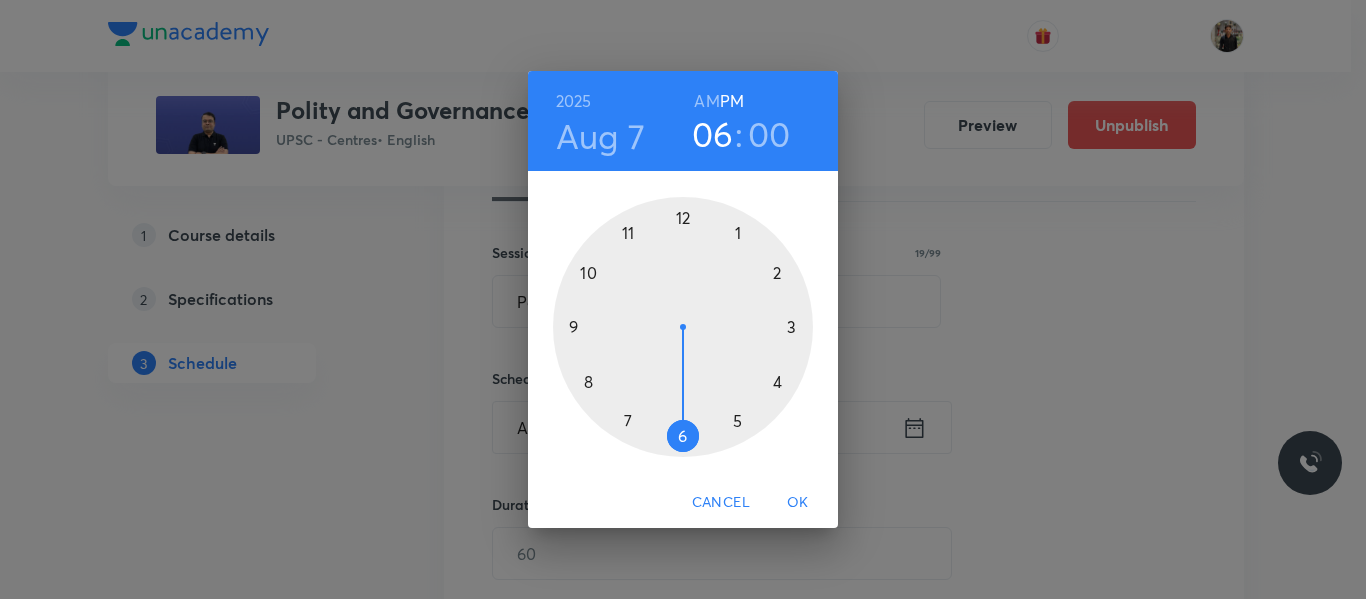 click at bounding box center [683, 327] 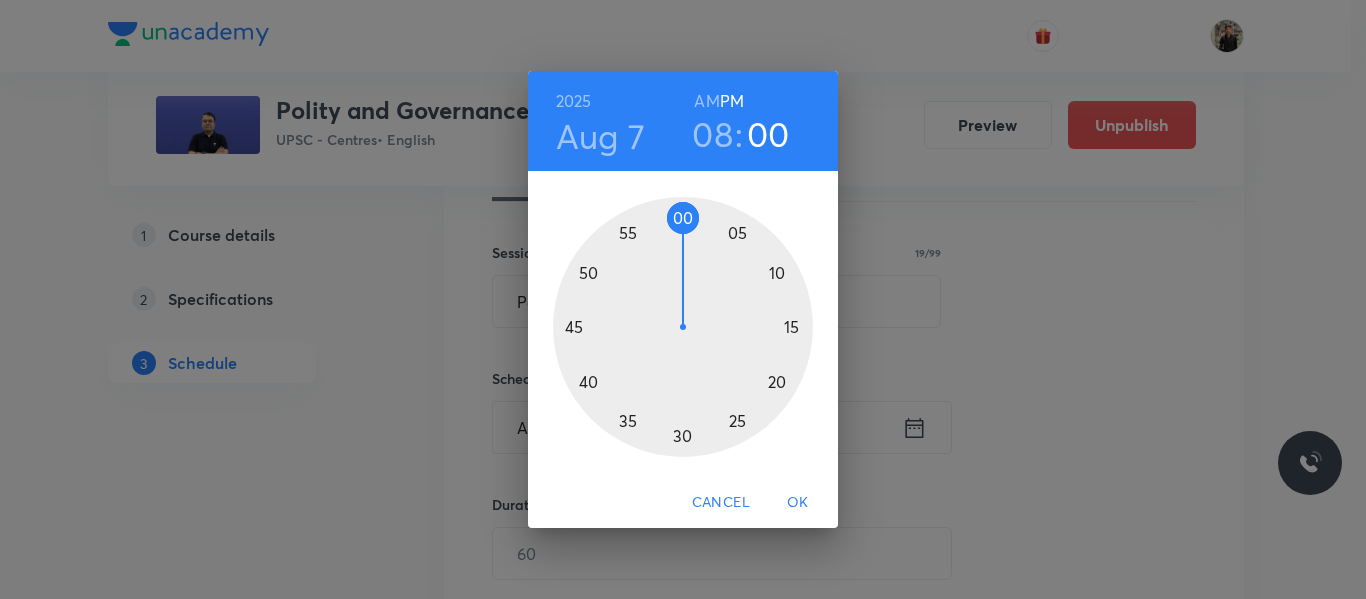 click on "AM" at bounding box center [706, 101] 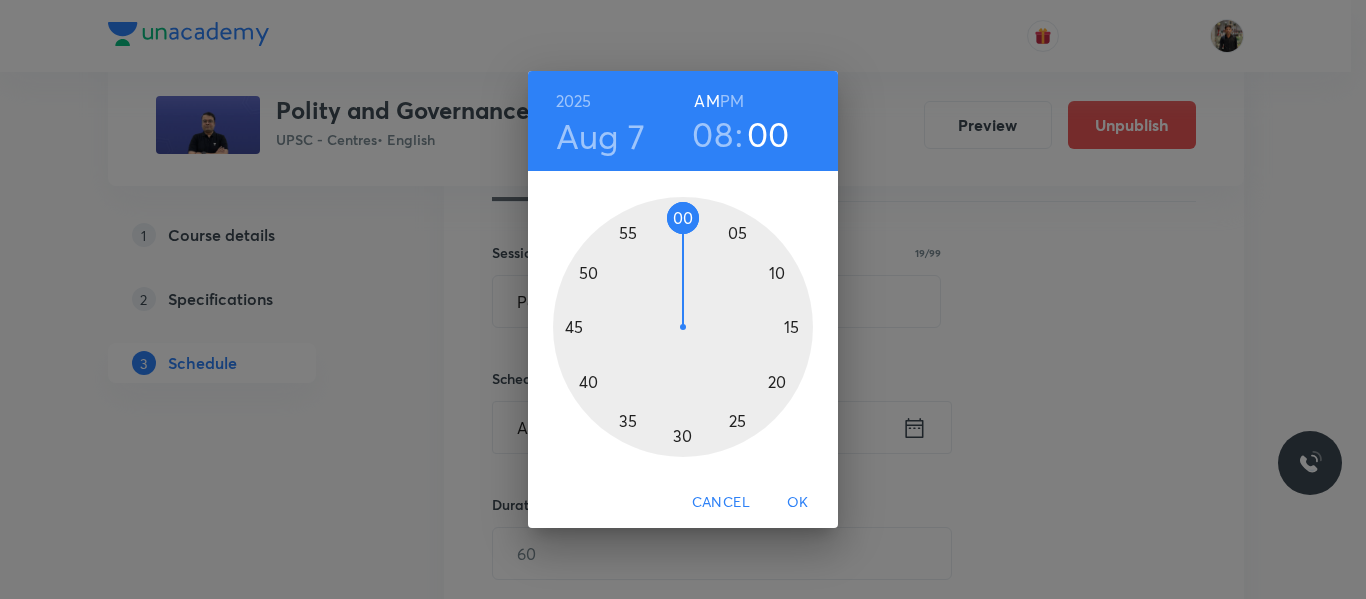 click on "OK" at bounding box center [798, 502] 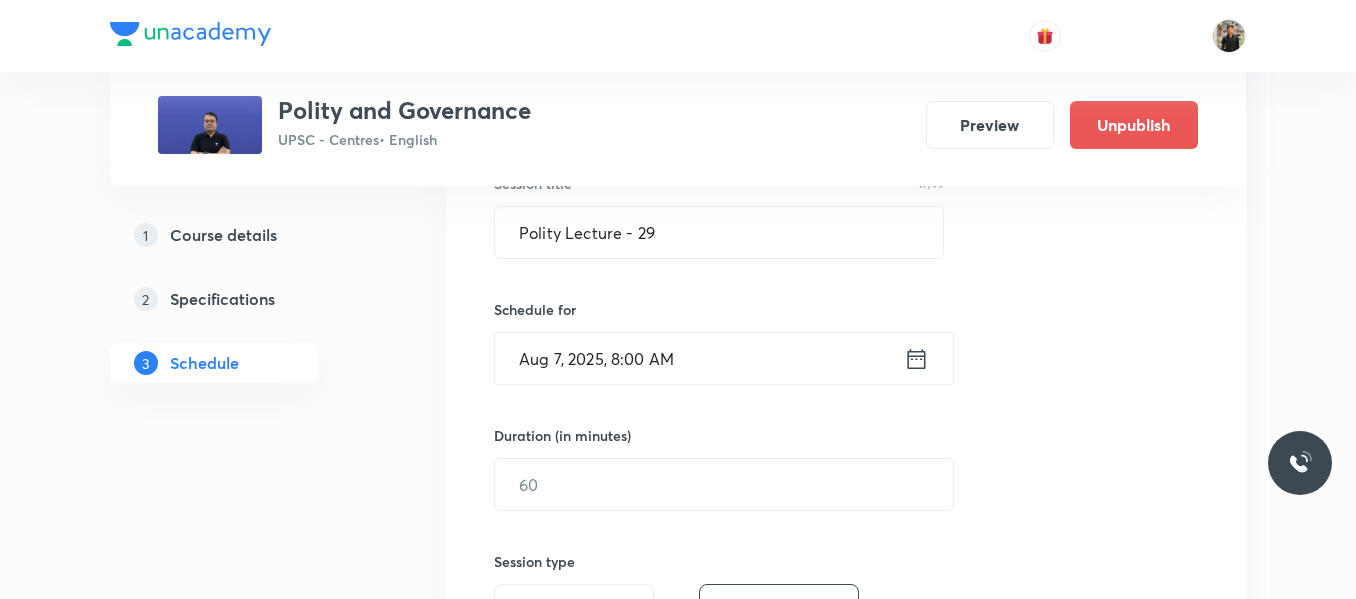 scroll, scrollTop: 407, scrollLeft: 0, axis: vertical 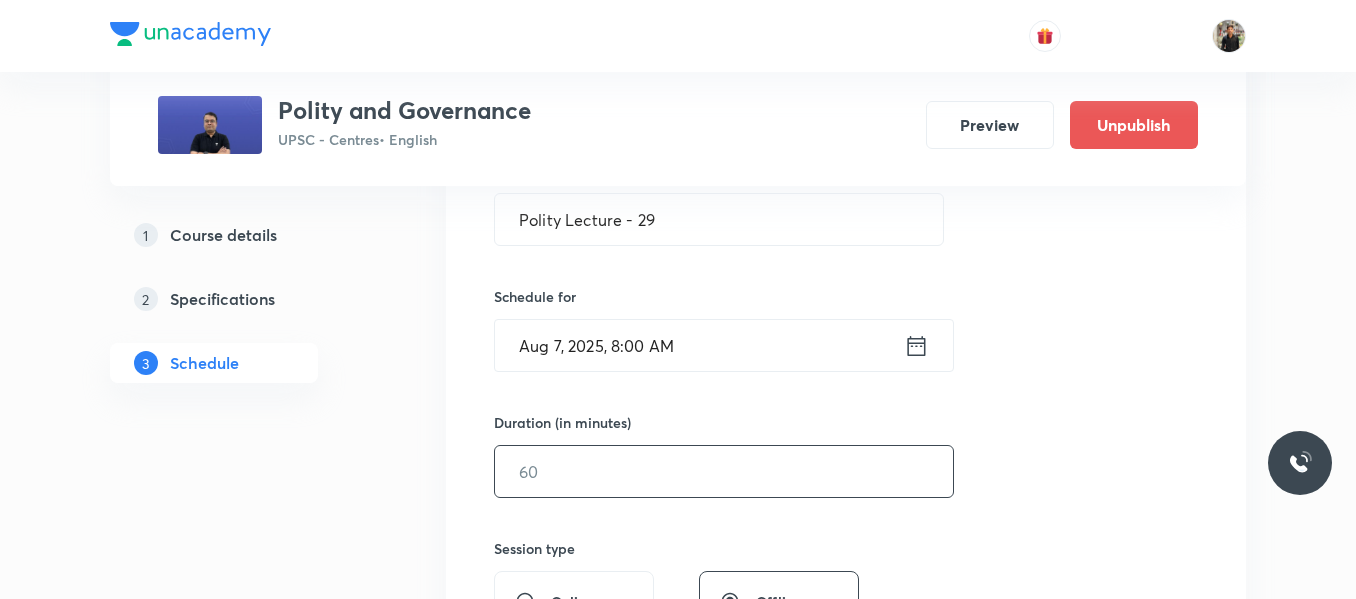click at bounding box center (724, 471) 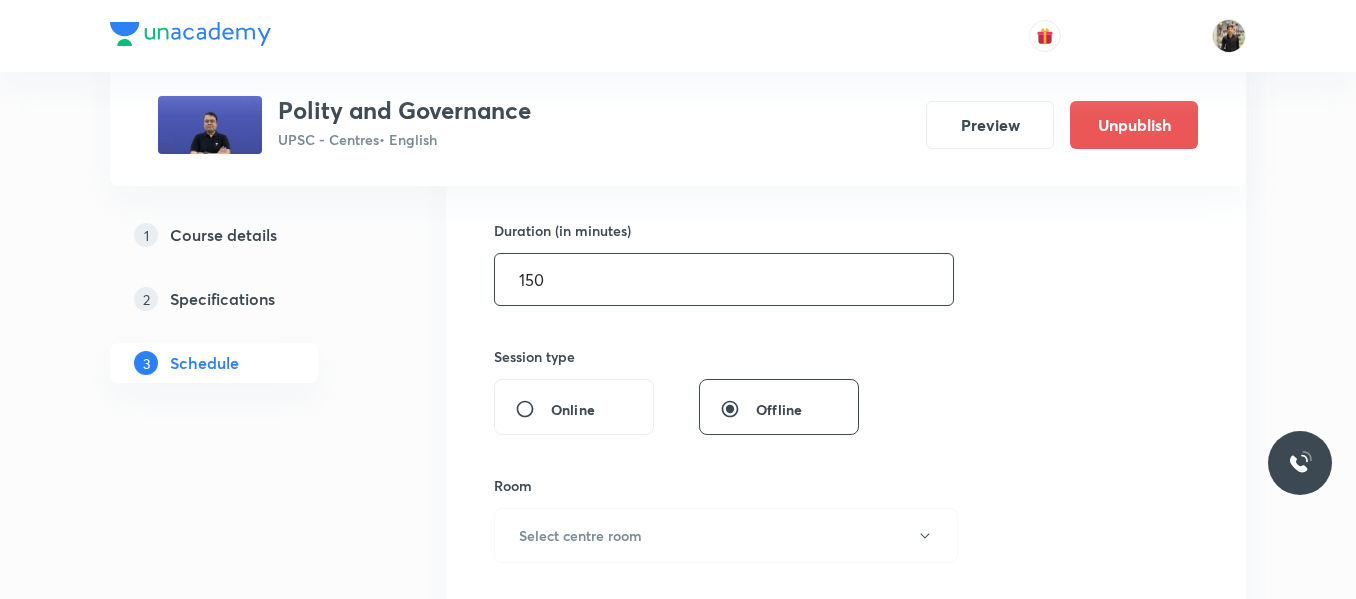 scroll, scrollTop: 709, scrollLeft: 0, axis: vertical 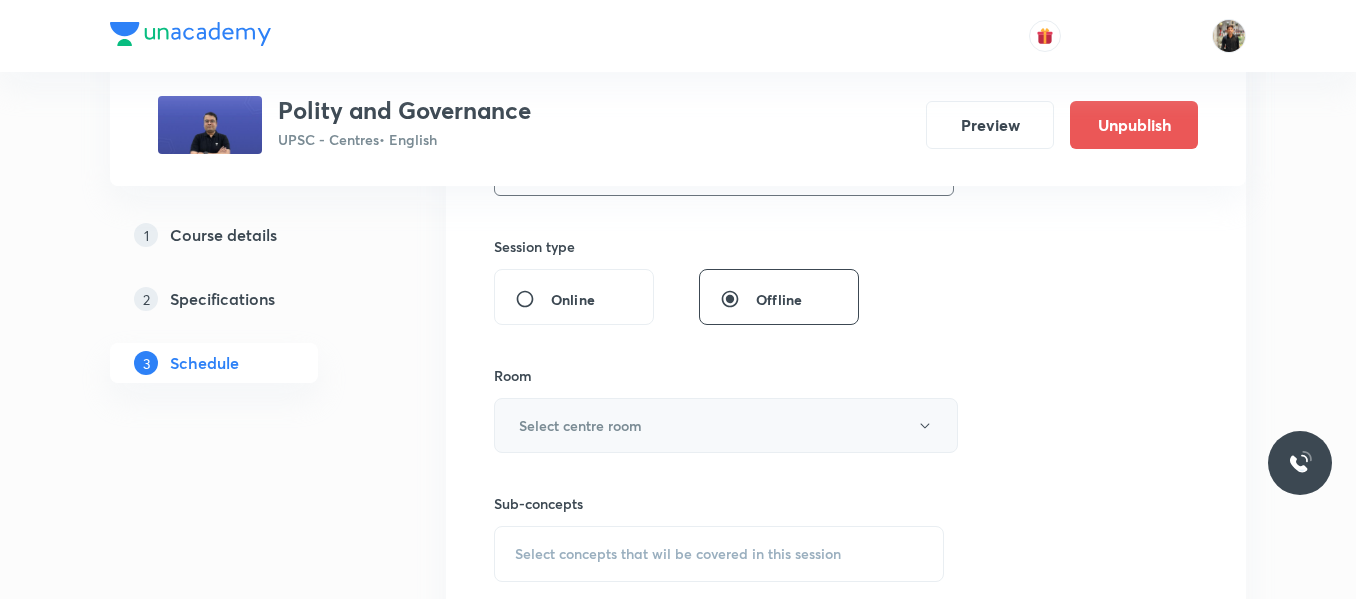 type on "150" 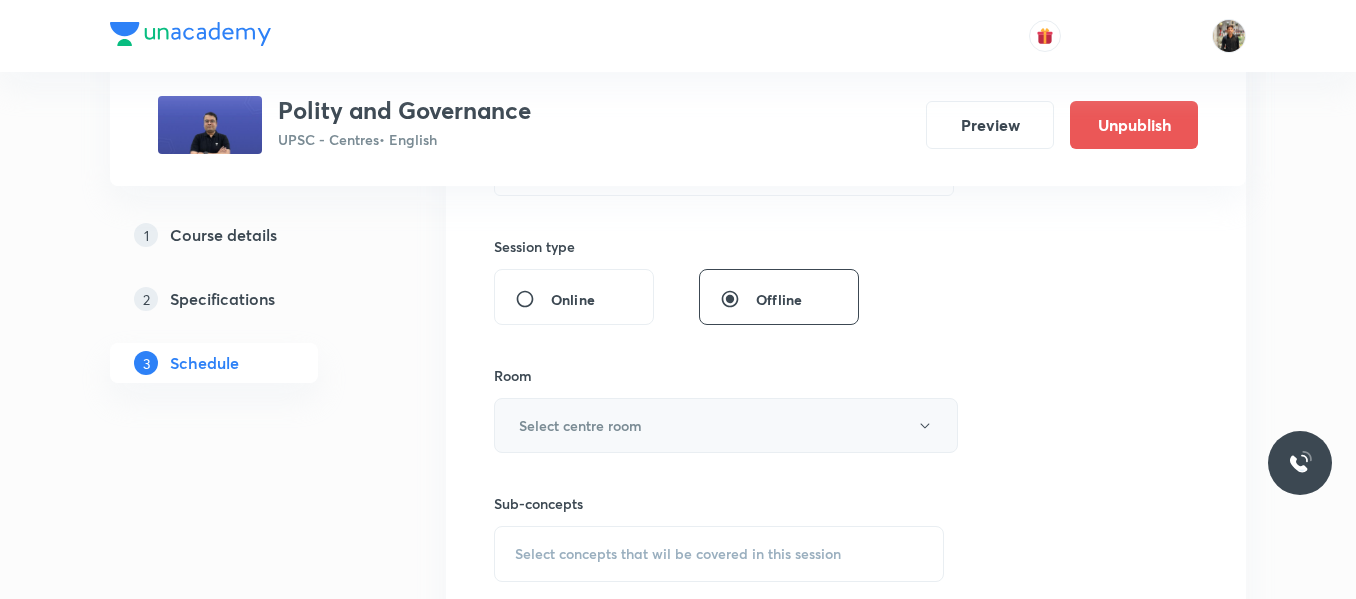 click on "Select centre room" at bounding box center (726, 425) 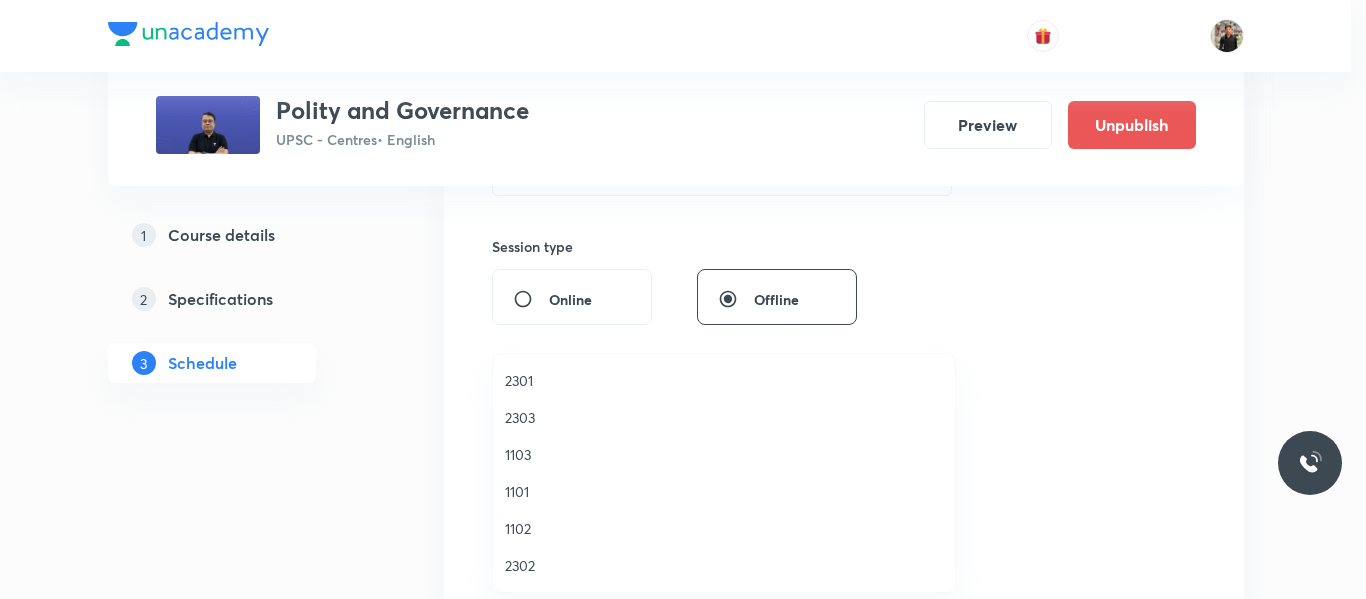 click on "1102" at bounding box center [724, 528] 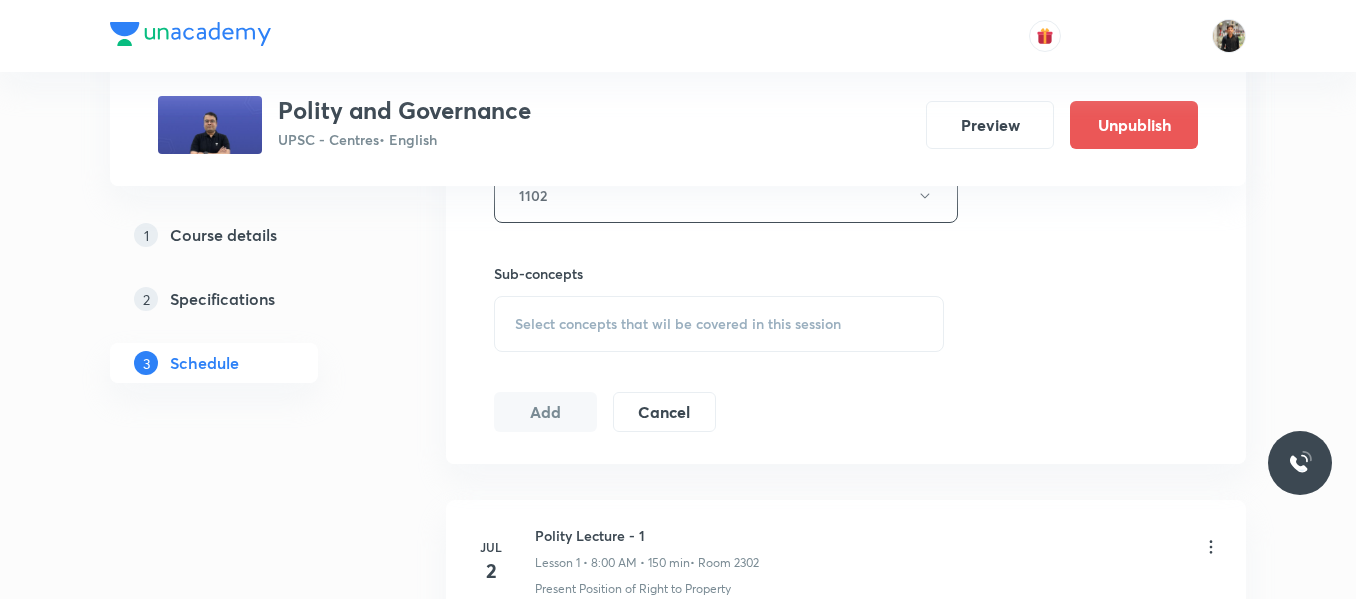 scroll, scrollTop: 942, scrollLeft: 0, axis: vertical 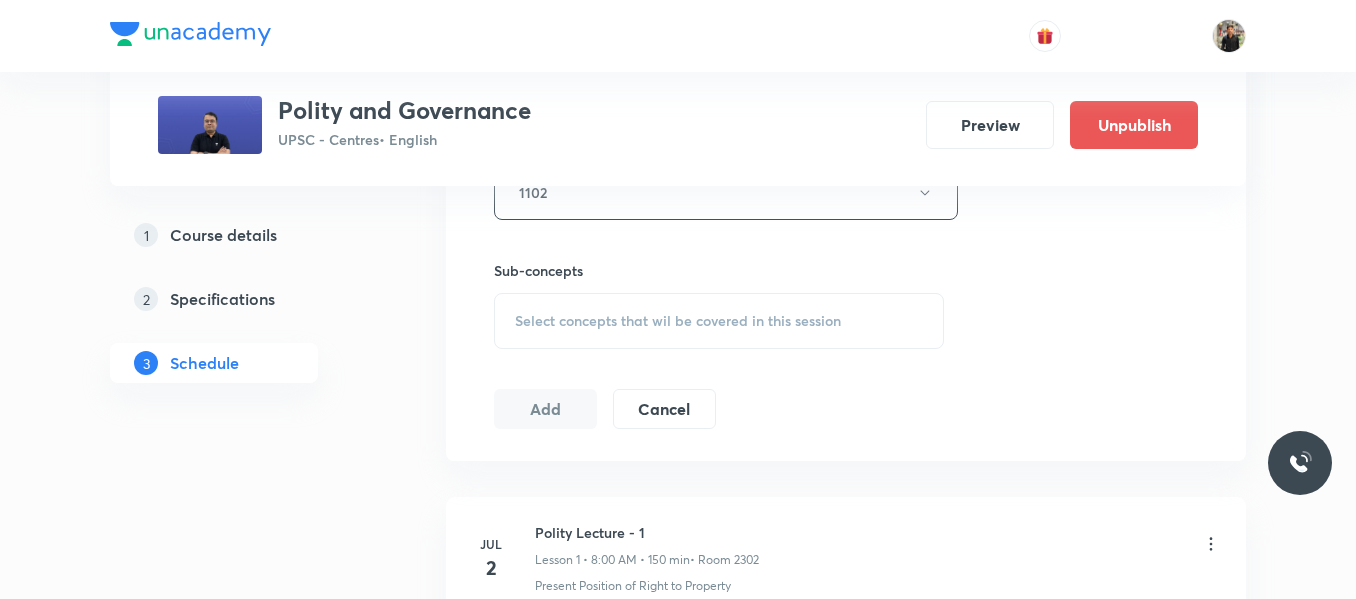 click on "Select concepts that wil be covered in this session" at bounding box center [719, 321] 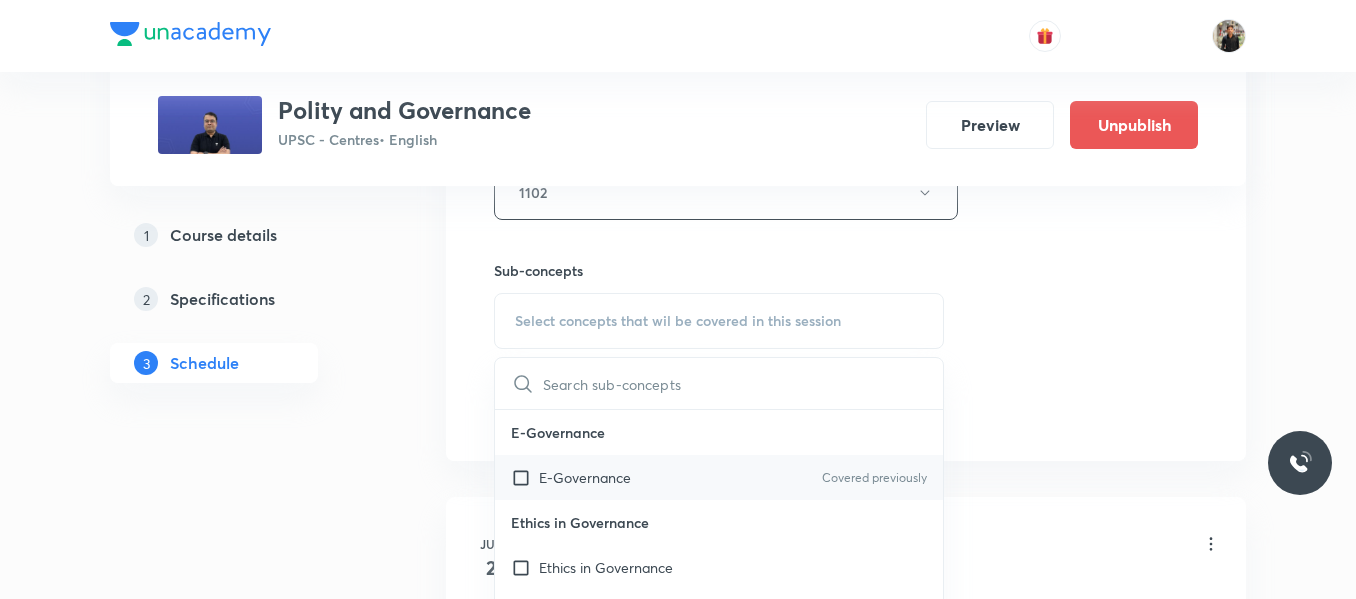 click at bounding box center [525, 477] 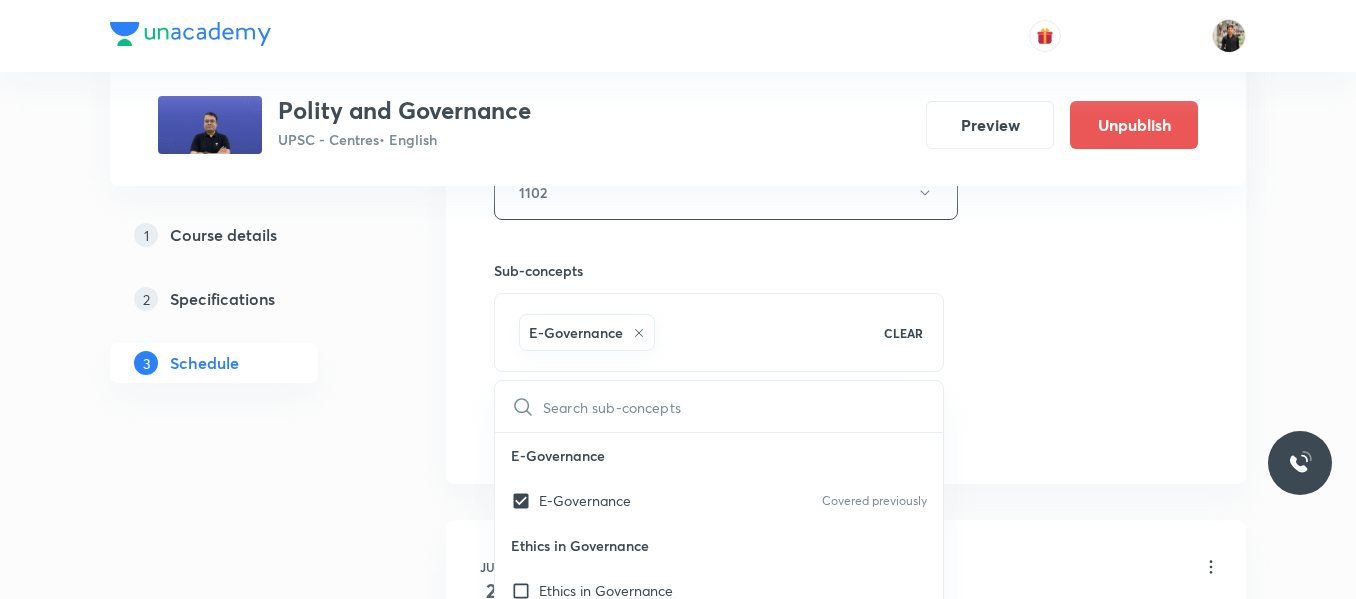 drag, startPoint x: 420, startPoint y: 448, endPoint x: 421, endPoint y: 429, distance: 19.026299 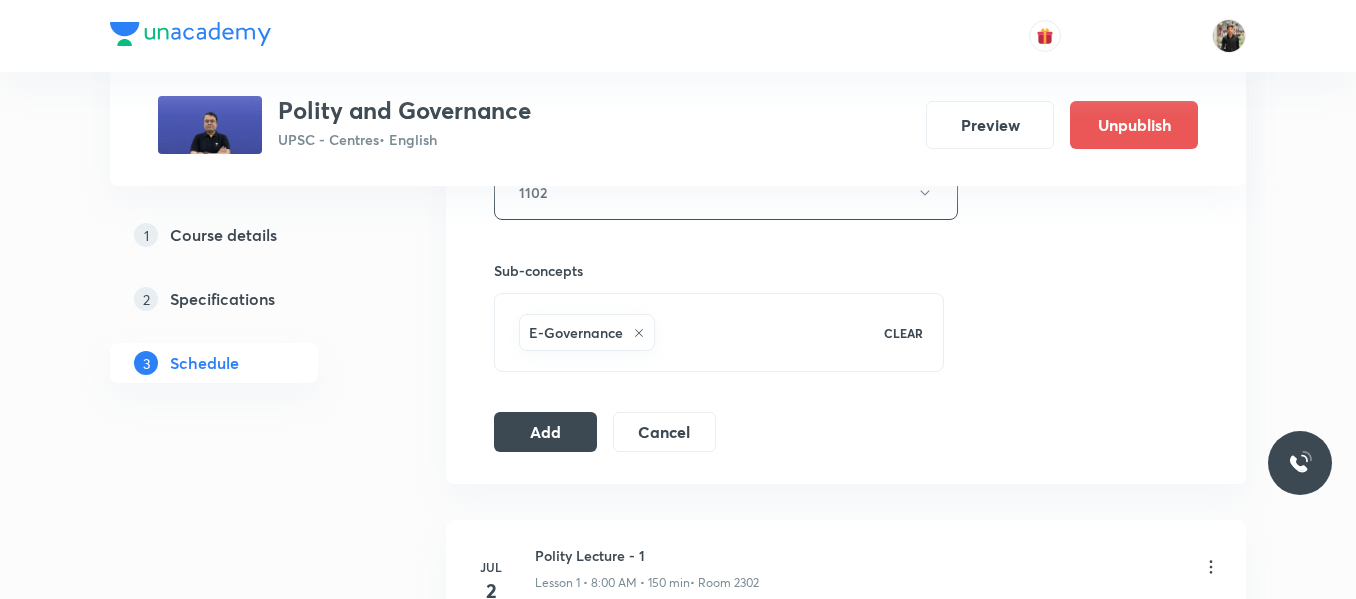 click on "Plus Courses Polity and Governance UPSC - Centres  • English Preview Unpublish 1 Course details 2 Specifications 3 Schedule Schedule 28  classes Session  29 Live class Session title 19/99 Polity Lecture - 29 ​ Schedule for Aug 7, 2025, 8:00 AM ​ Duration (in minutes) 150 ​   Session type Online Offline Room 1102 Sub-concepts E-Governance CLEAR Add Cancel Jul 2 Polity Lecture - 1 Lesson 1 • 8:00 AM • 150 min  • Room 2302 Present Position of Right to Property Jul 3 Polity Lecture - 2 Lesson 2 • 8:00 AM • 150 min  • Room 2302 E-Governance Jul 4 Polity Lecture - 3 Lesson 3 • 8:00 AM • 150 min  • Room 2302 E-Governance Jul 7 Polity Lecture - 4 Lesson 4 • 8:00 AM • 150 min  • Room 1102 E-Governance Jul 8 Polity Lecture - 5 Lesson 5 • 8:00 AM • 150 min  • Room 1102 E-Governance Jul 9 Polity Lecture - 6 Lesson 6 • 8:00 AM • 150 min  • Room 1102 E-Governance Jul 10 Polity Lecture - 7 Lesson 7 • 8:00 AM • 150 min  • Room 1102 E-Governance Jul 11  • Room 1102 1" at bounding box center (678, 2079) 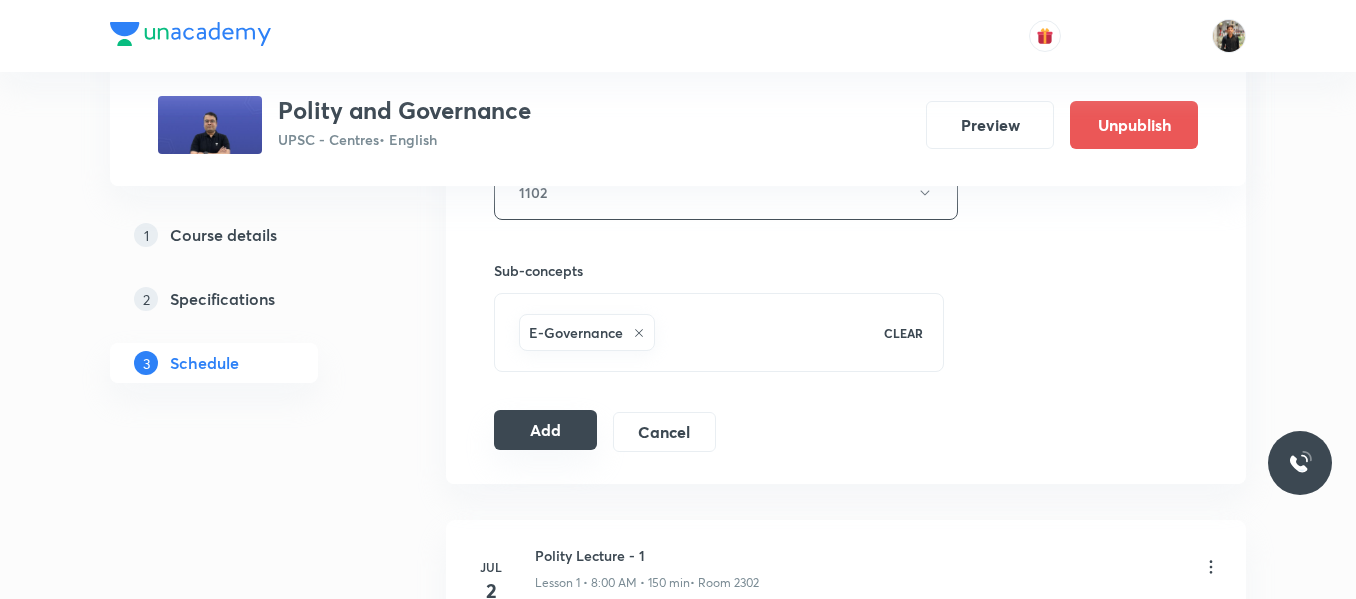 click on "Add" at bounding box center (545, 430) 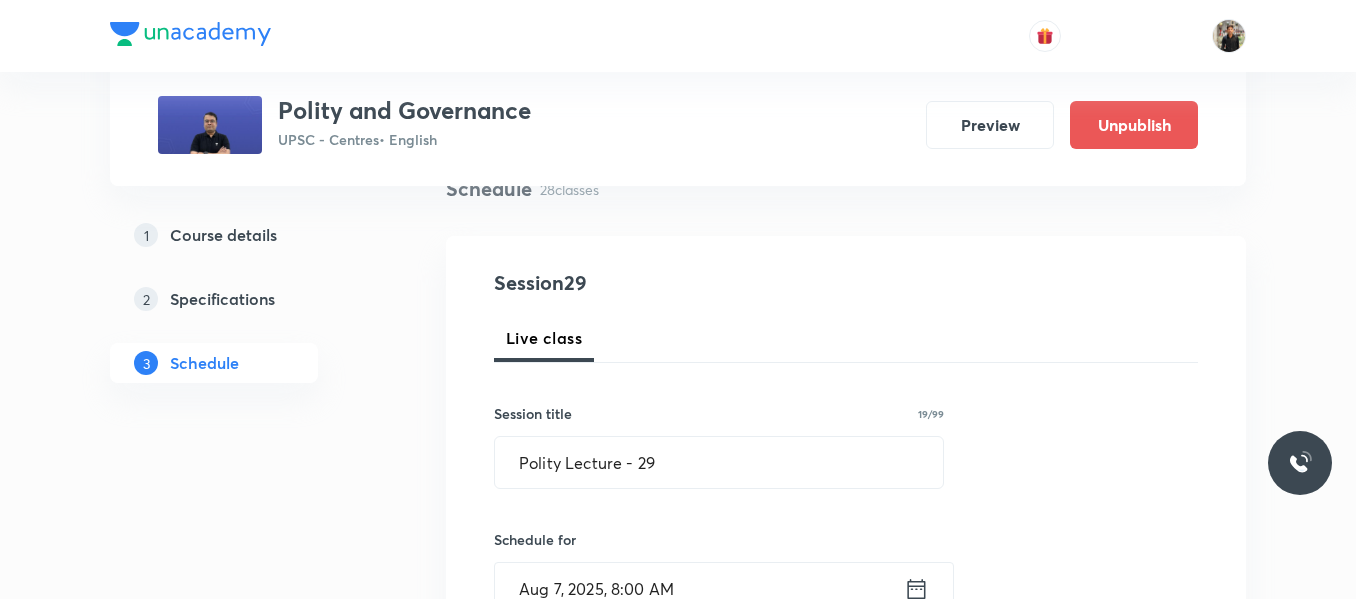 scroll, scrollTop: 165, scrollLeft: 0, axis: vertical 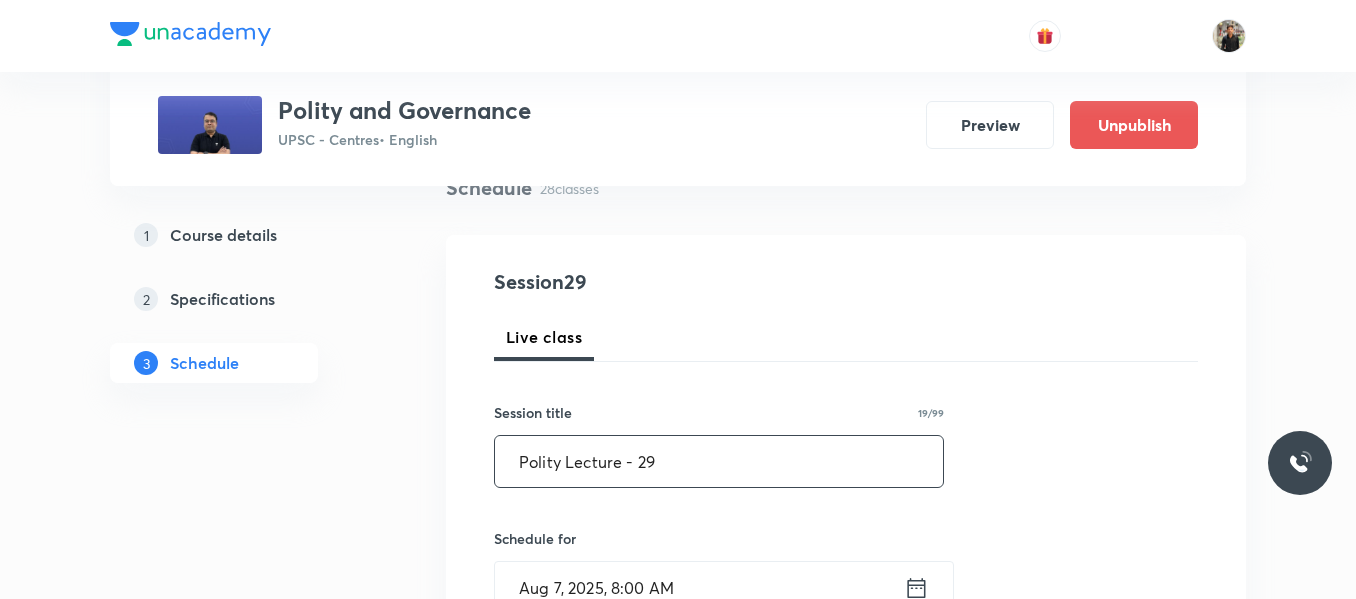 click on "Polity Lecture - 29" at bounding box center [719, 461] 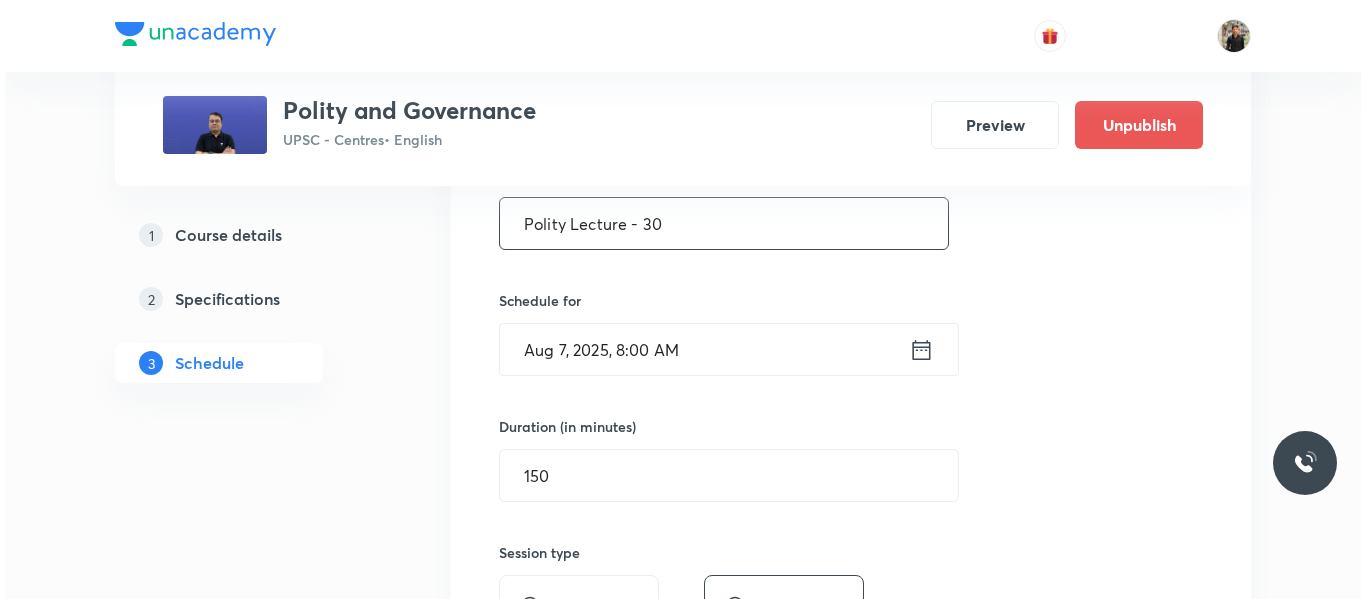 scroll, scrollTop: 404, scrollLeft: 0, axis: vertical 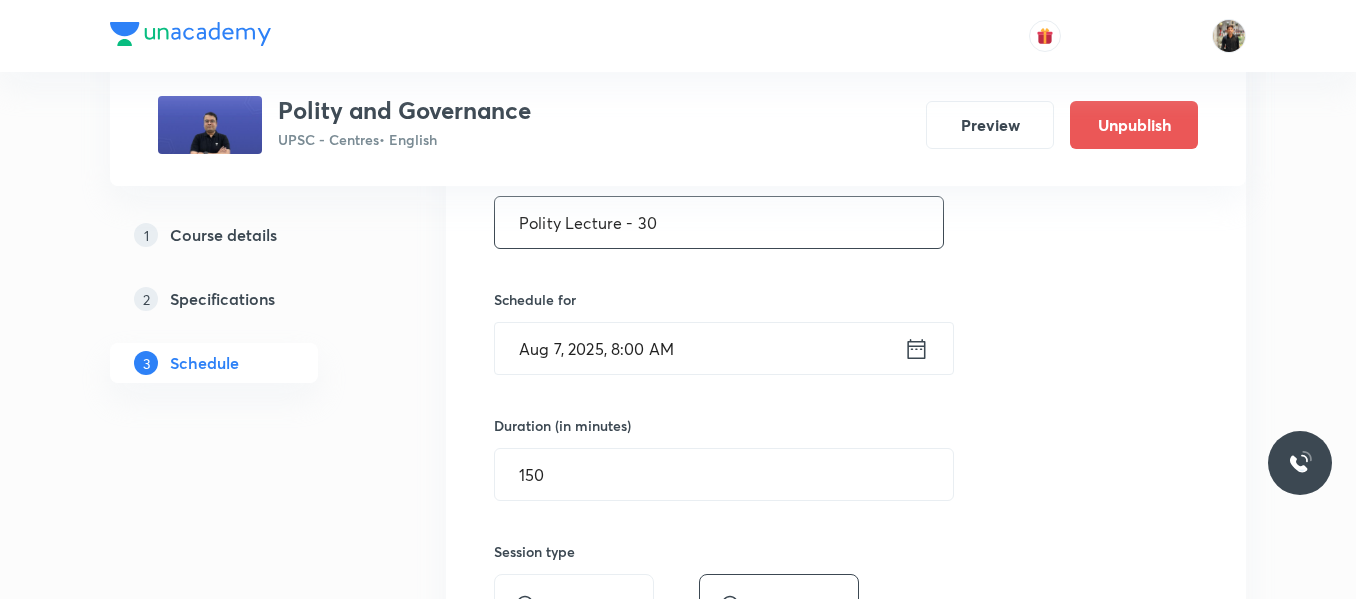 type on "Polity Lecture - 30" 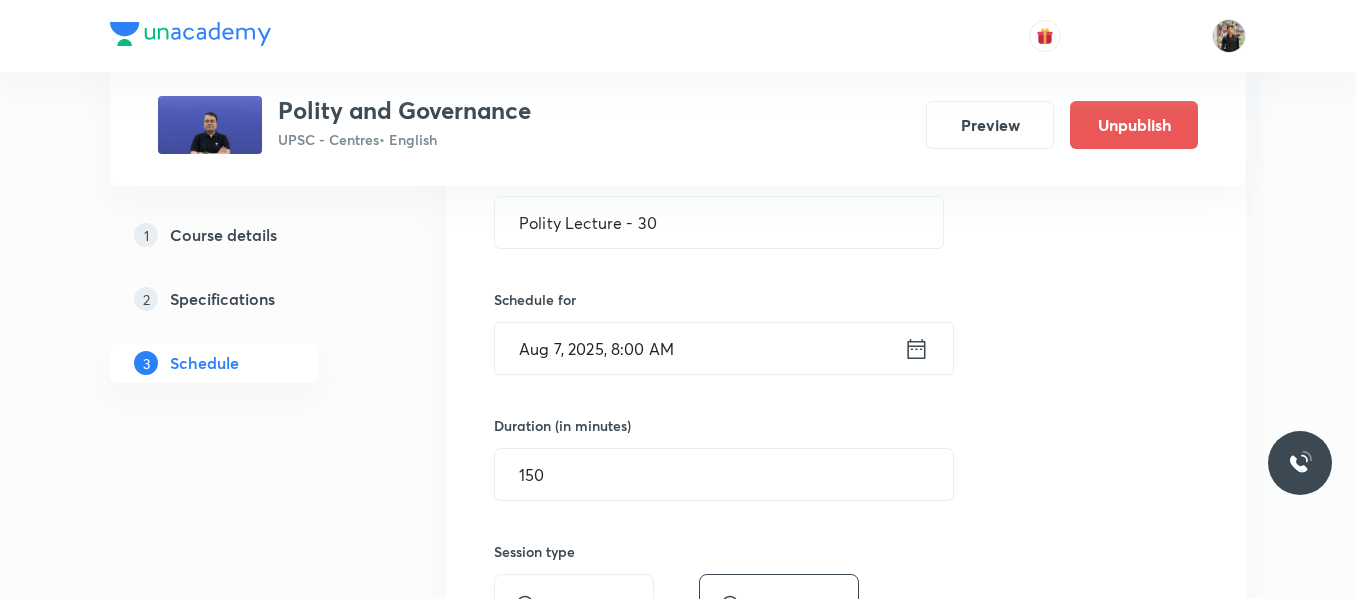 click 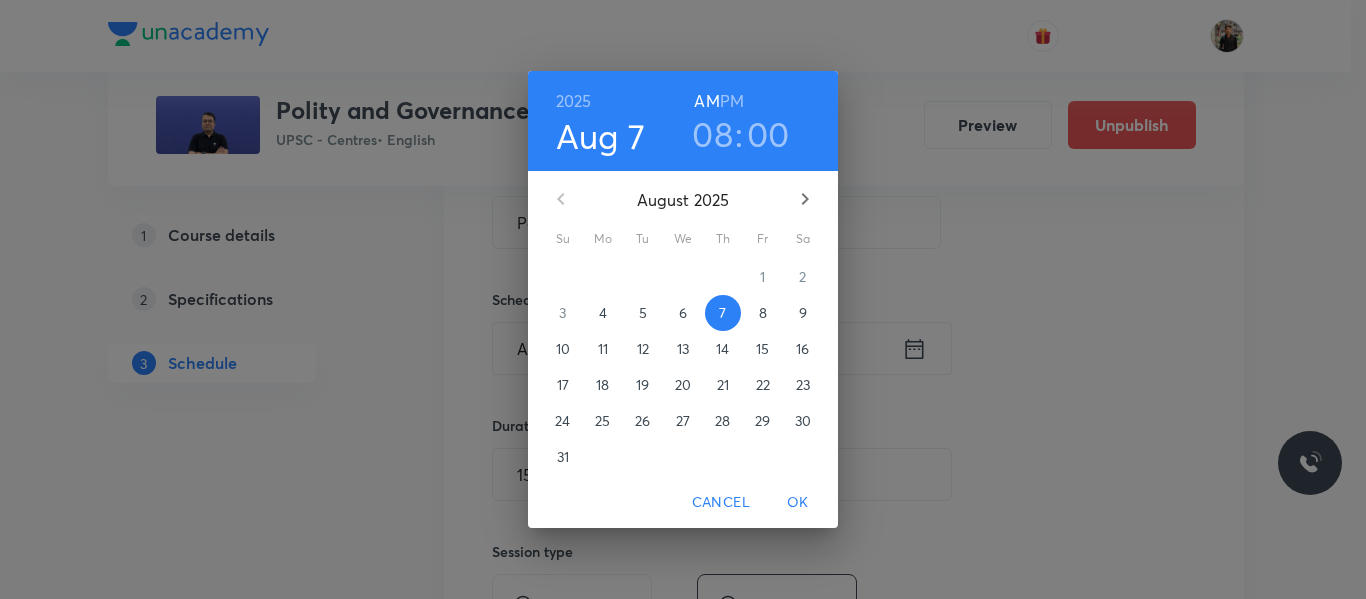 click on "8" at bounding box center (763, 313) 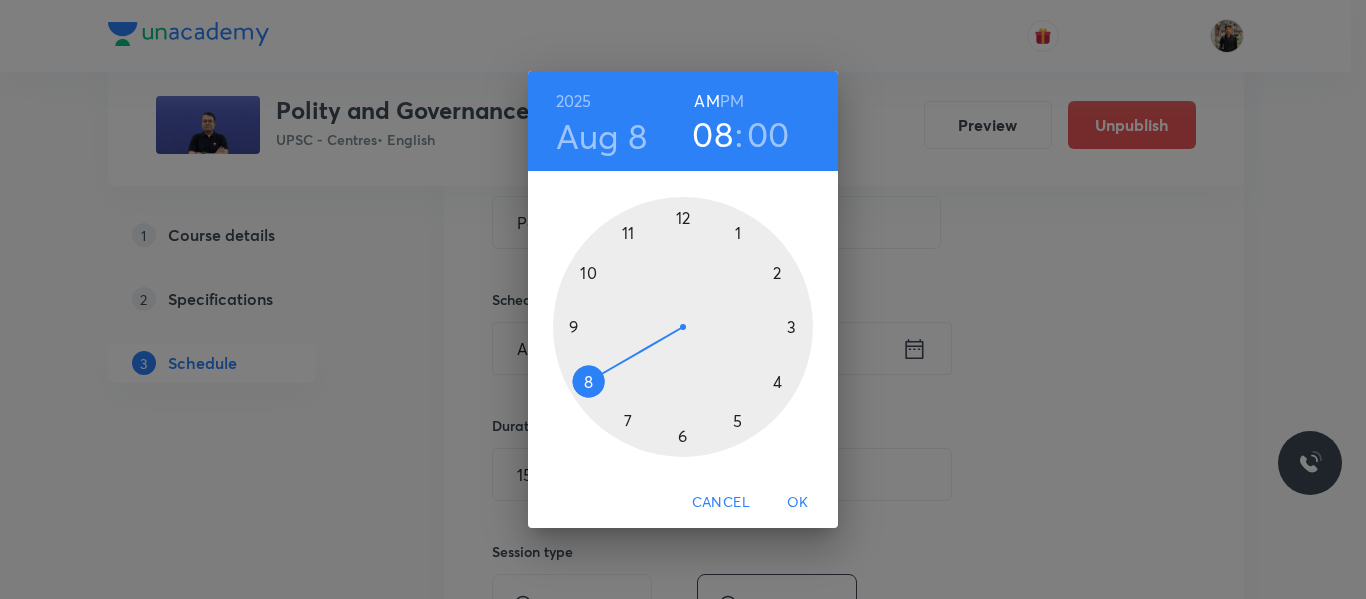 click on "OK" at bounding box center (798, 502) 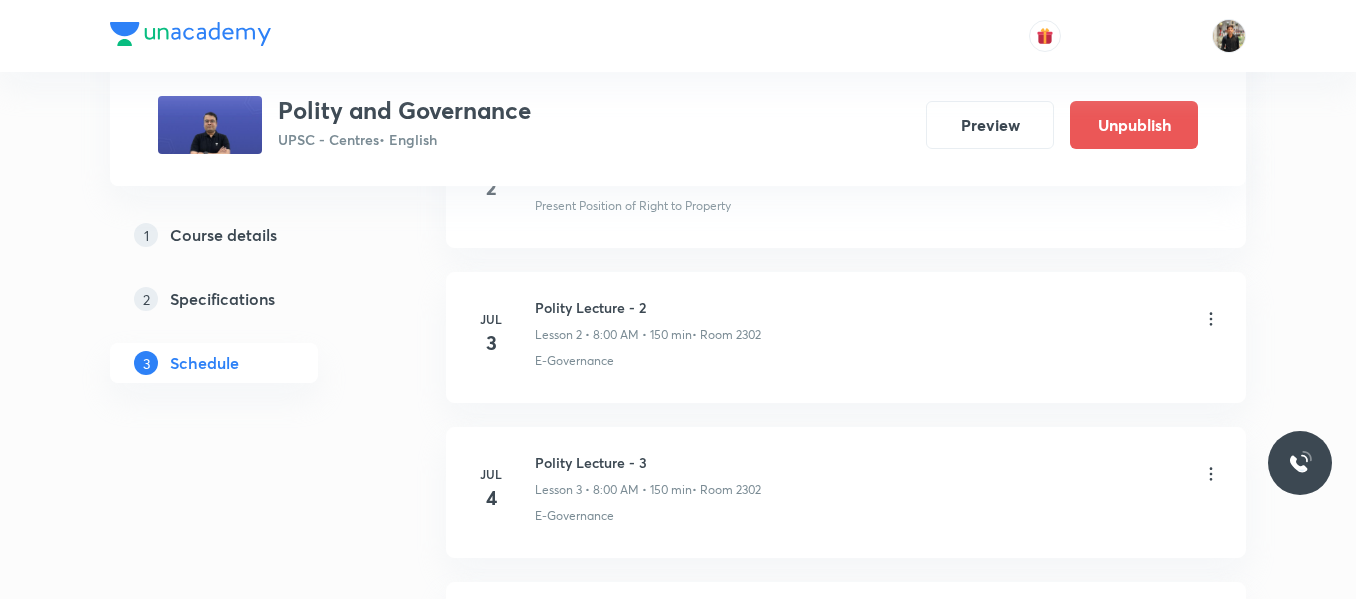 scroll, scrollTop: 0, scrollLeft: 0, axis: both 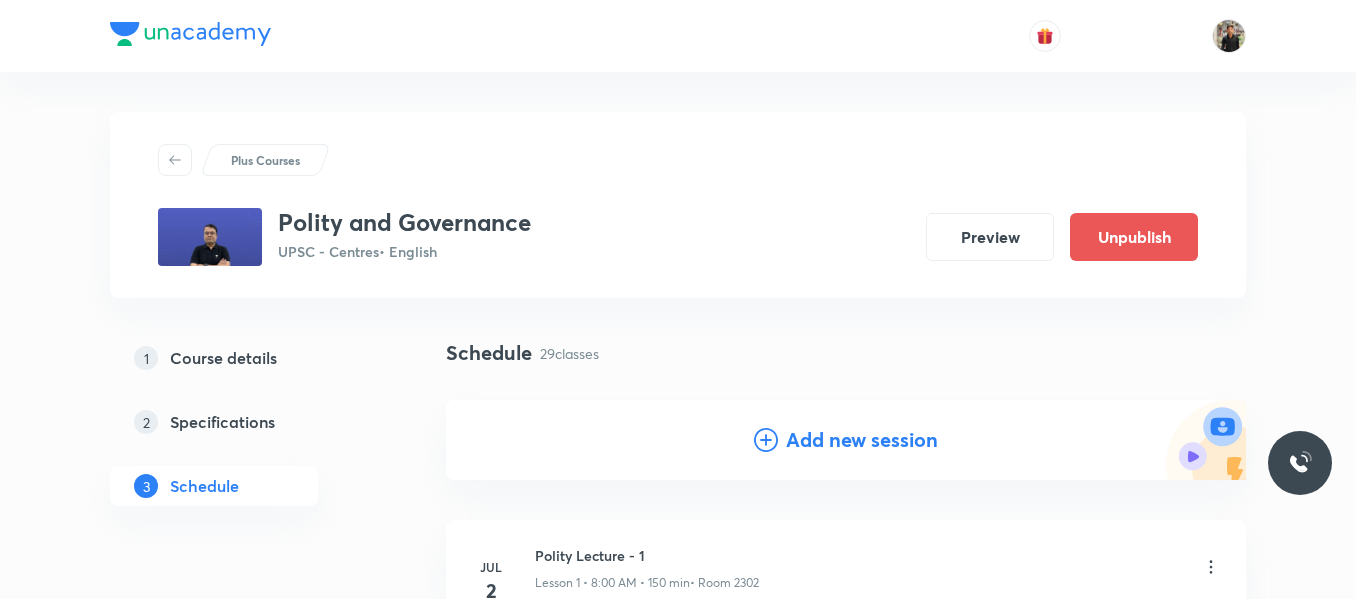click 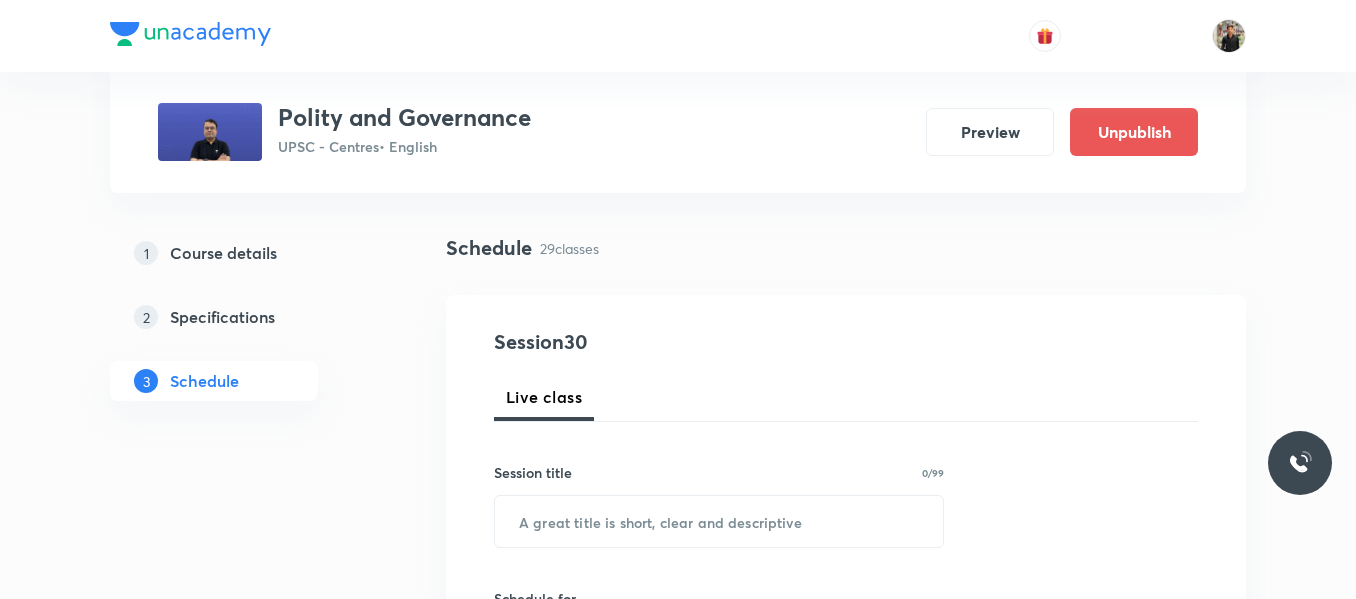scroll, scrollTop: 106, scrollLeft: 0, axis: vertical 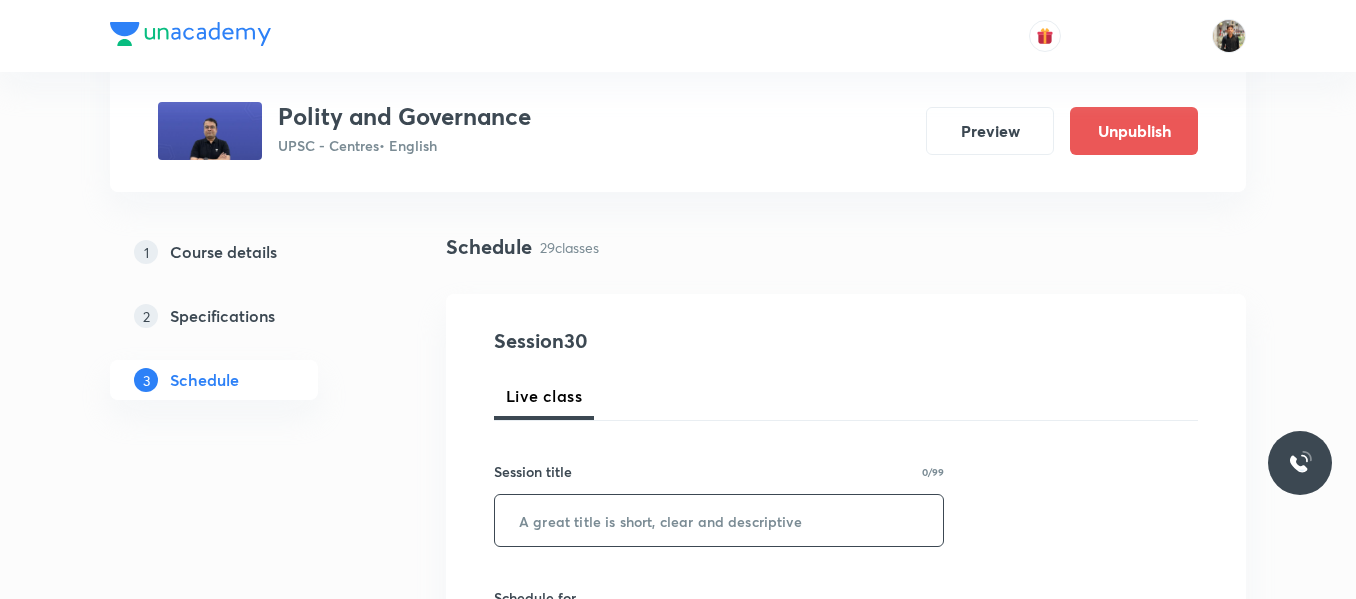click at bounding box center [719, 520] 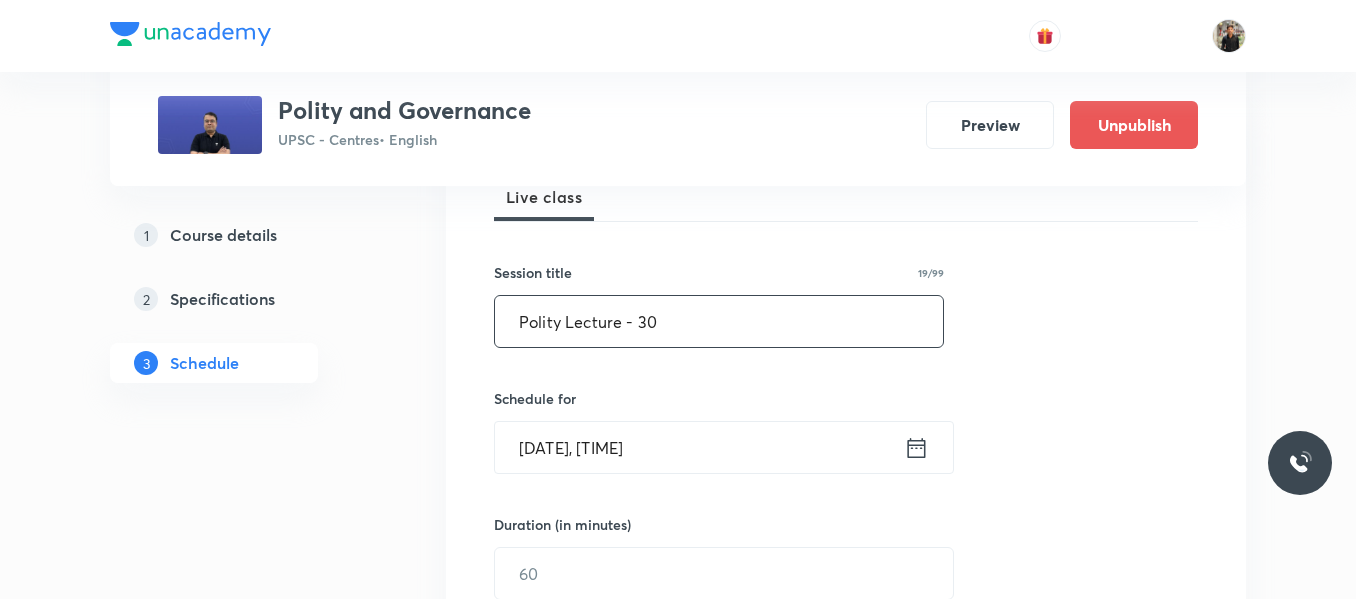 scroll, scrollTop: 306, scrollLeft: 0, axis: vertical 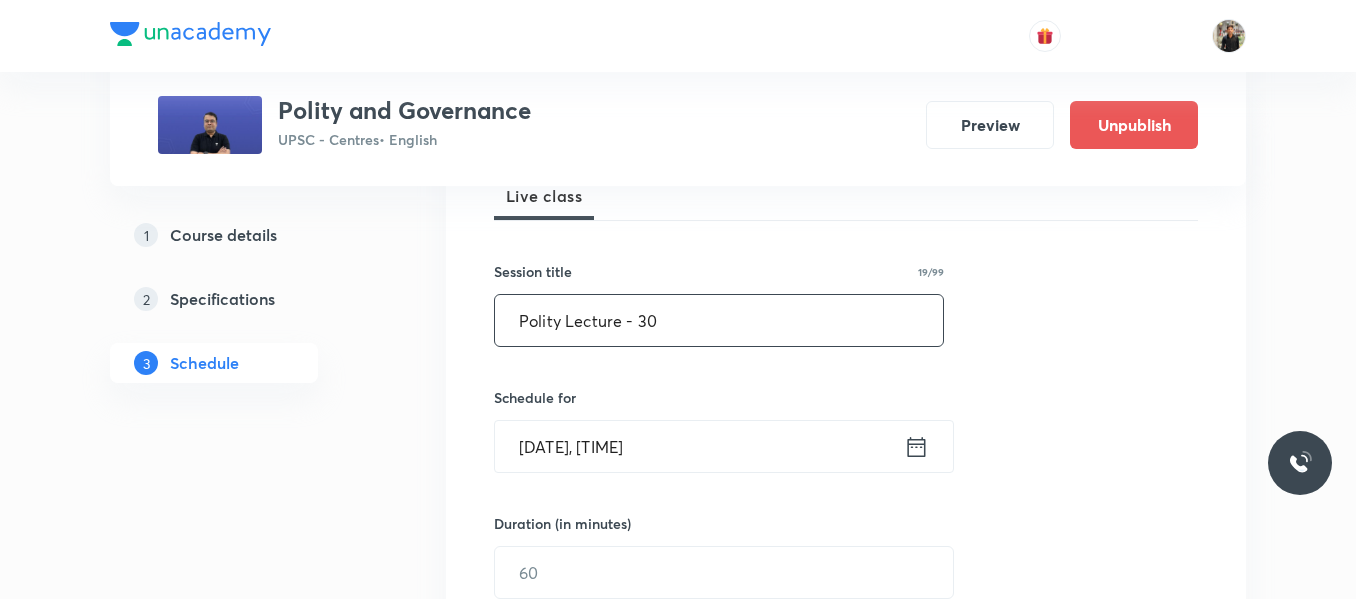 type on "Polity Lecture - 30" 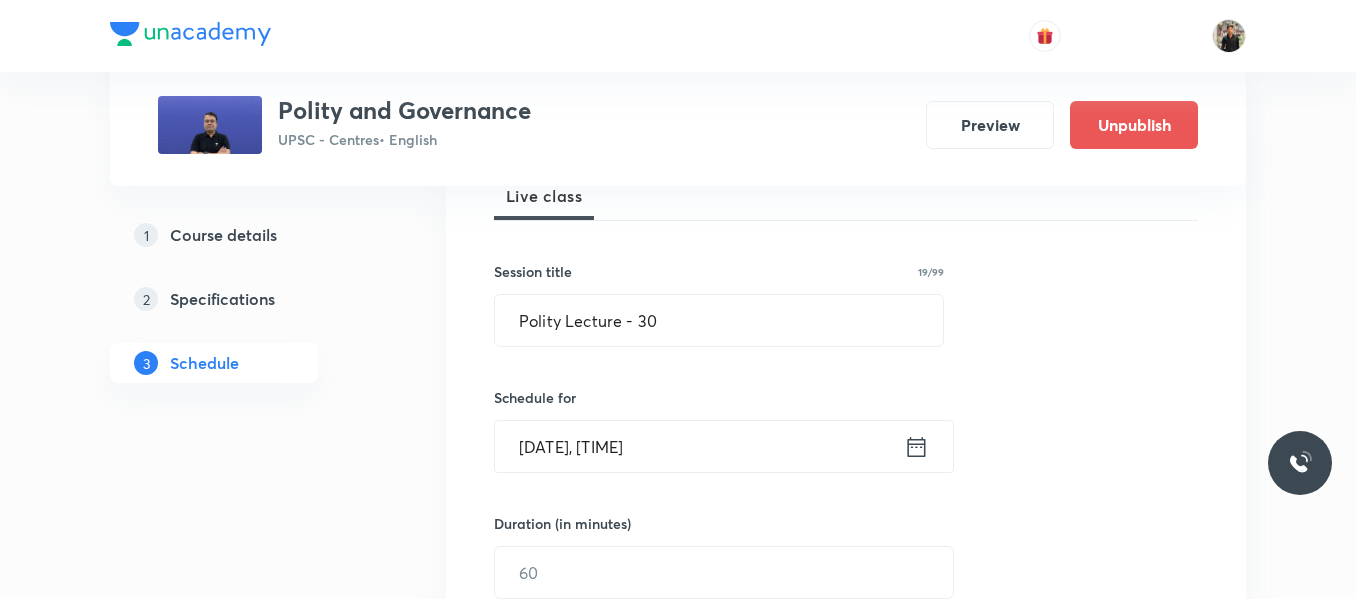click 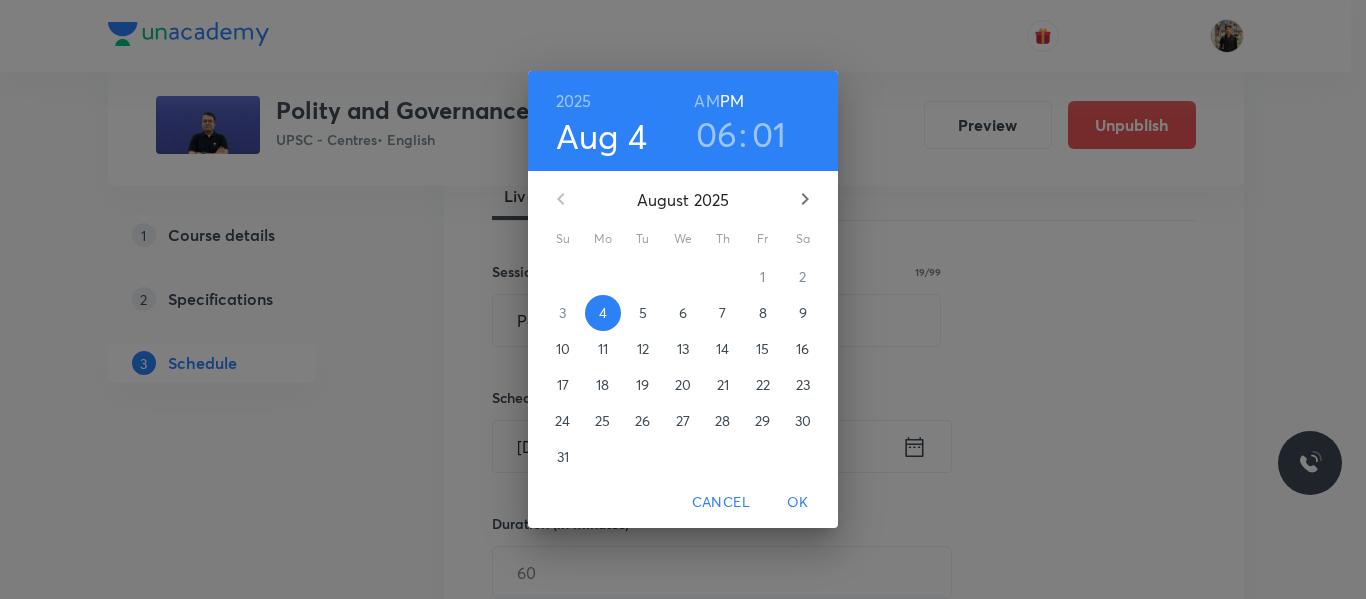 click on "9" at bounding box center (803, 313) 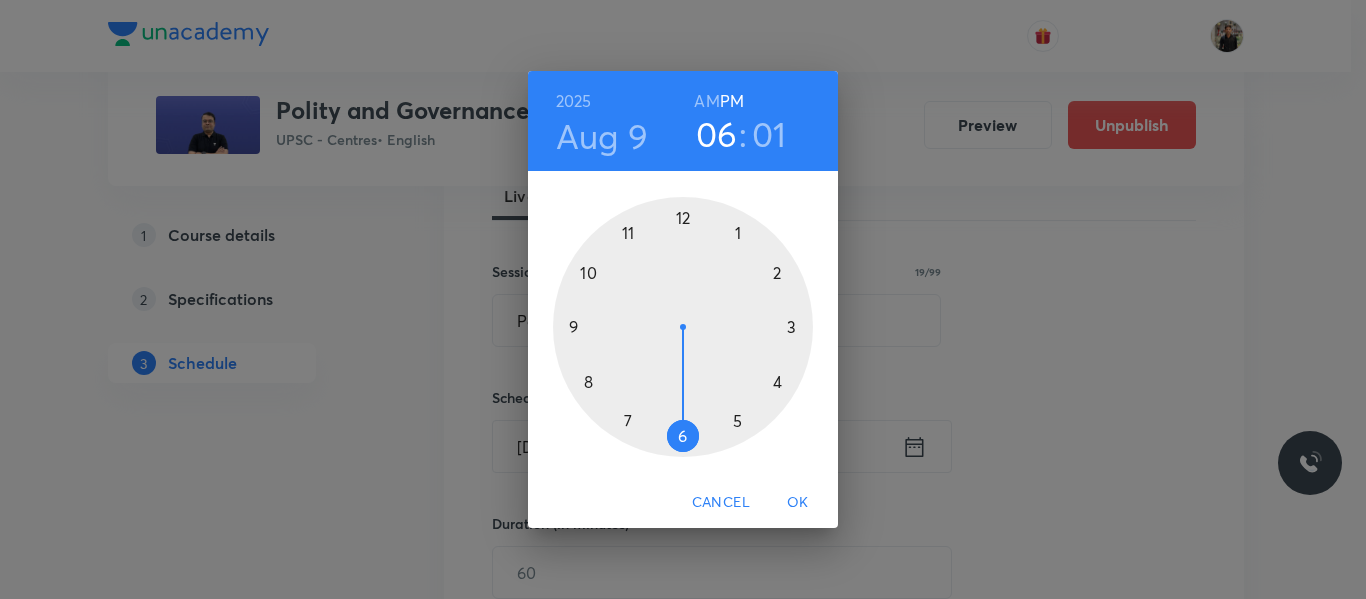 click on "Aug 9" at bounding box center (602, 136) 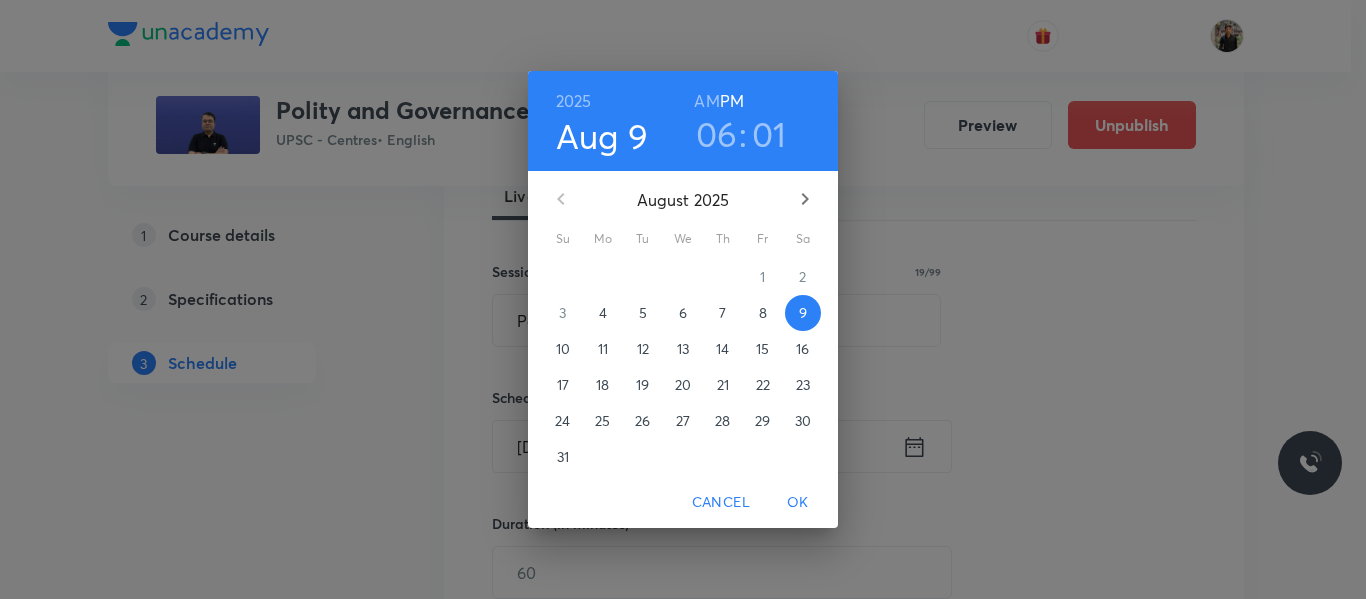 click on "8" at bounding box center [763, 313] 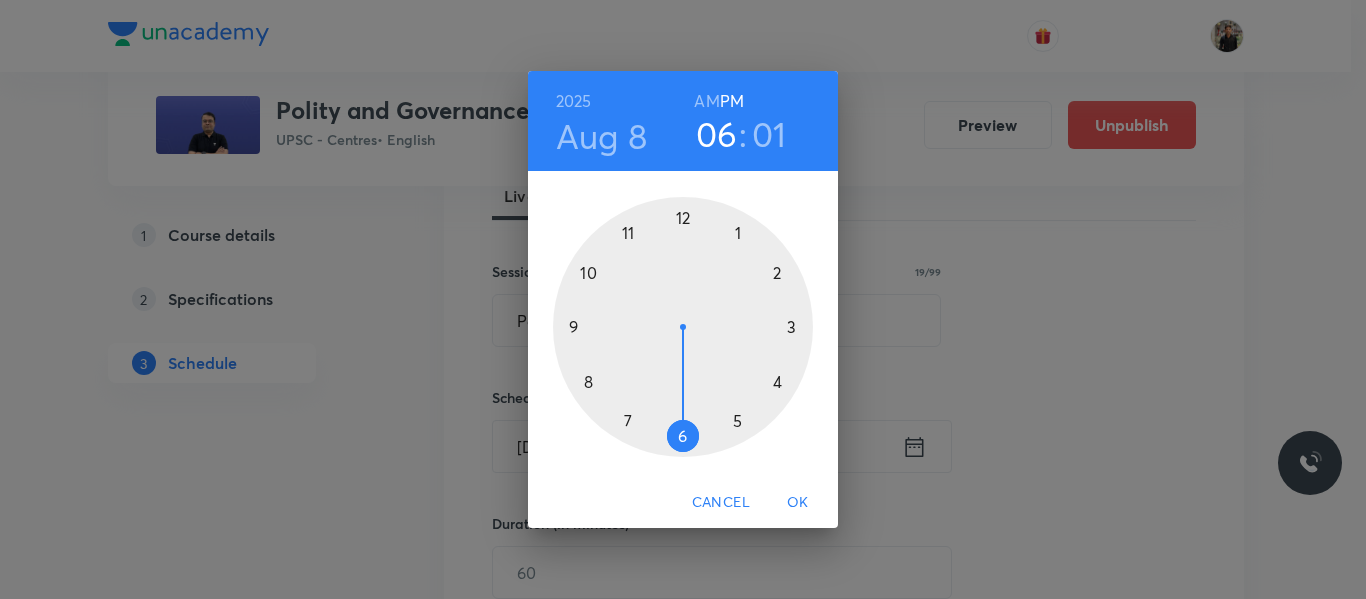 click at bounding box center [683, 327] 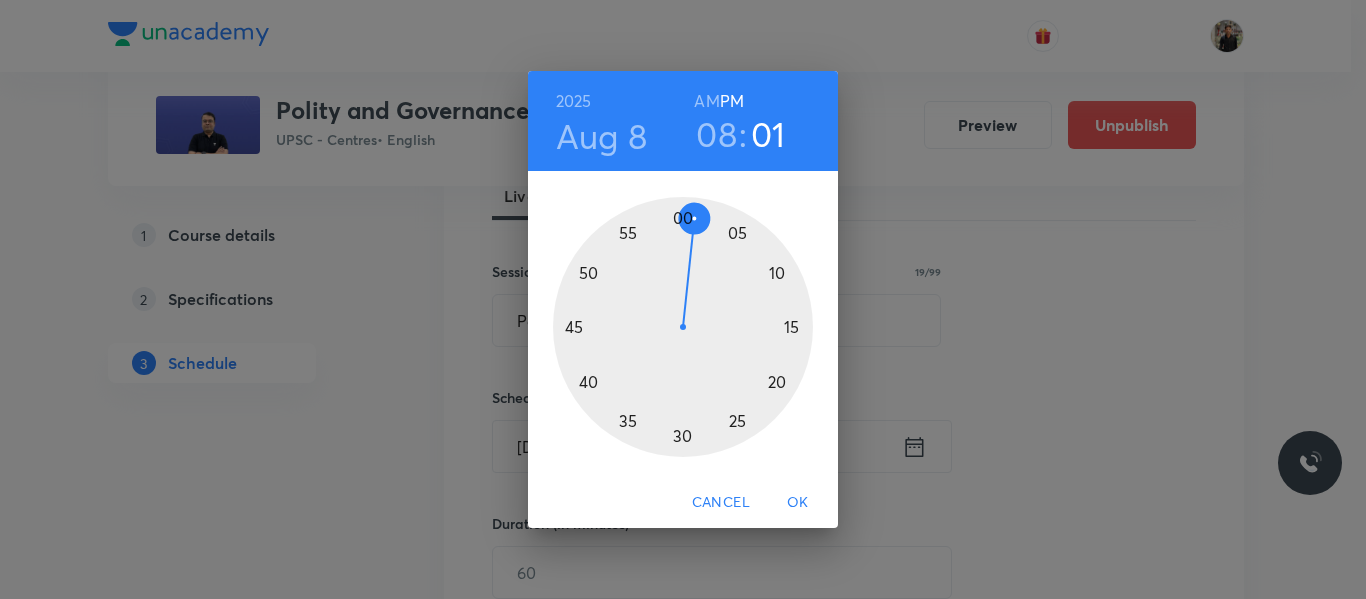 click on "AM" at bounding box center [706, 101] 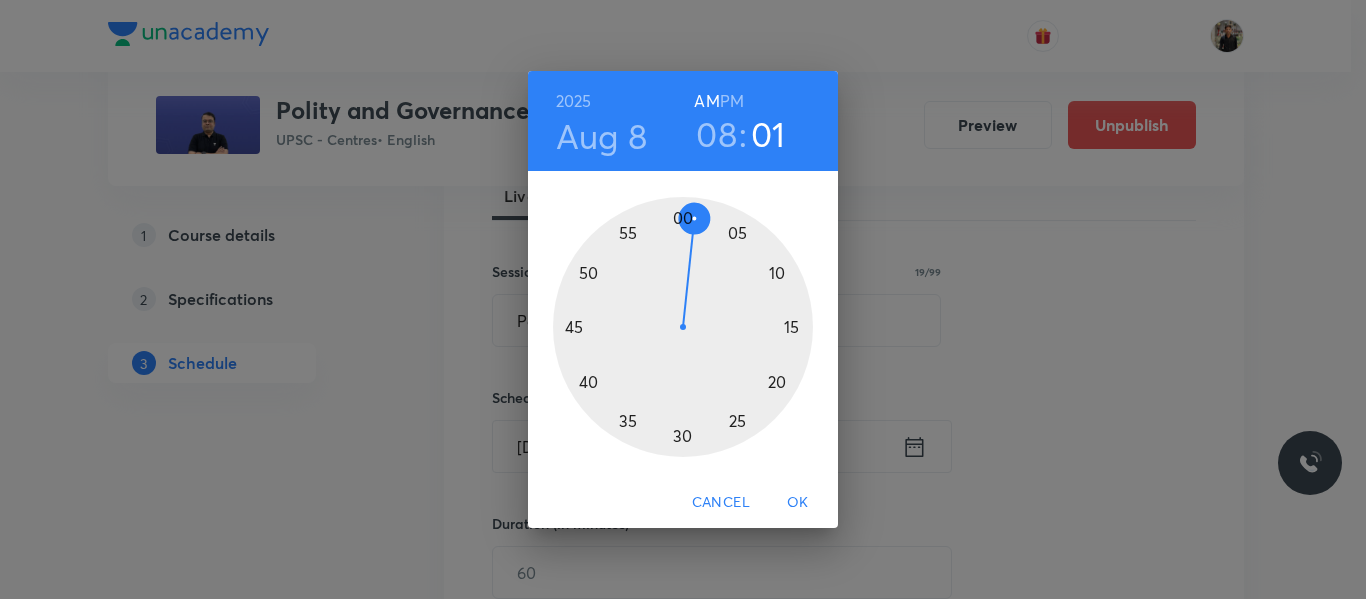 click at bounding box center (683, 327) 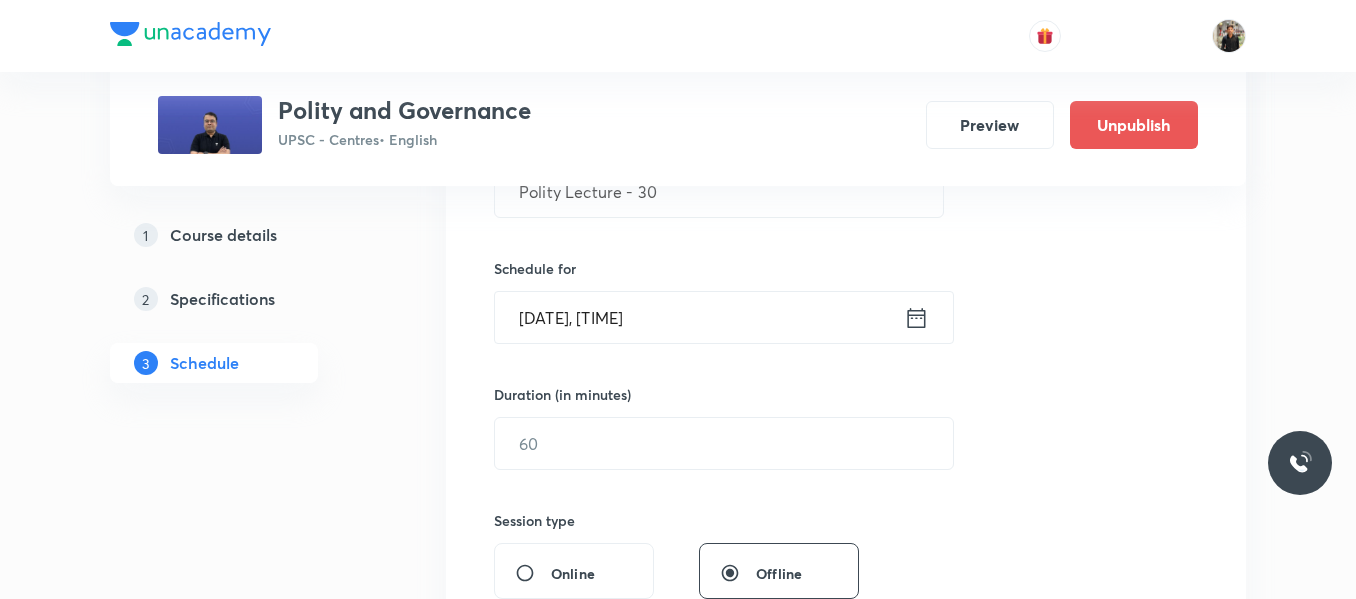scroll, scrollTop: 438, scrollLeft: 0, axis: vertical 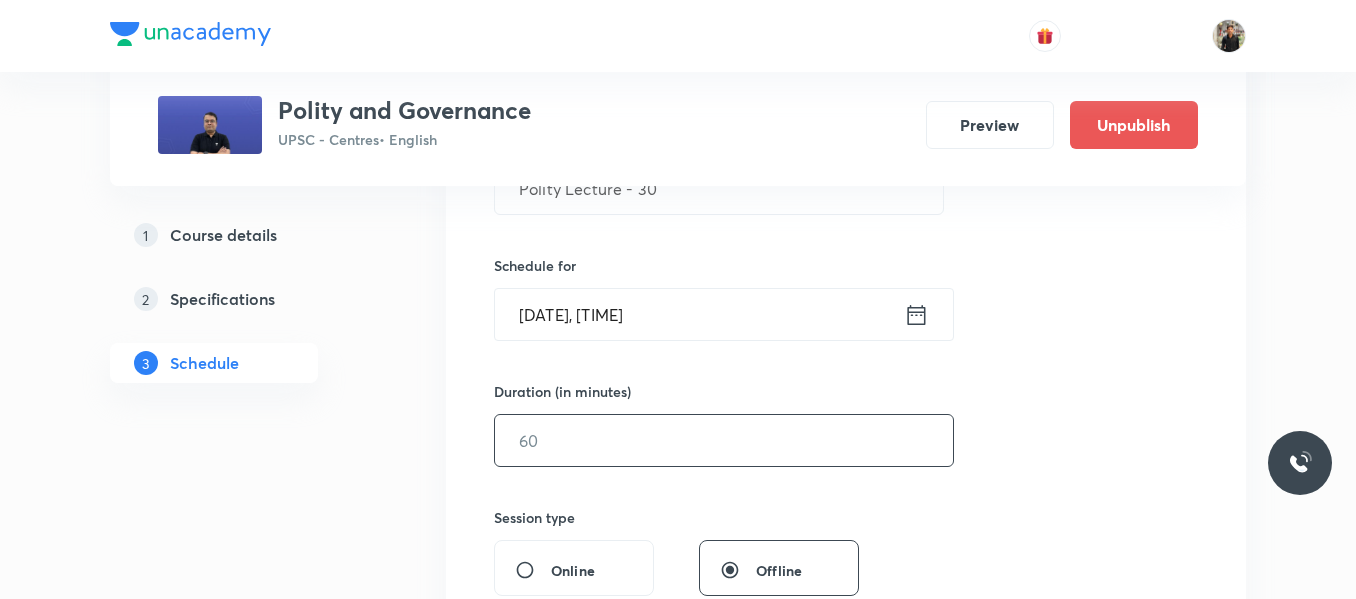 click at bounding box center (724, 440) 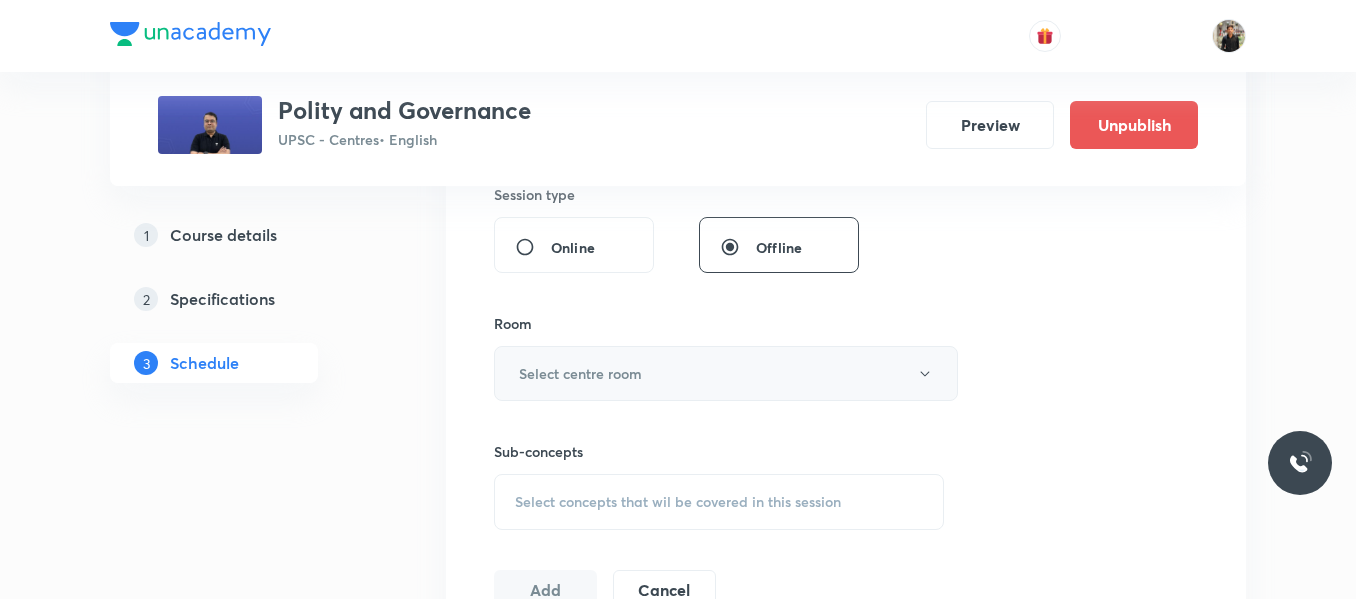 scroll, scrollTop: 762, scrollLeft: 0, axis: vertical 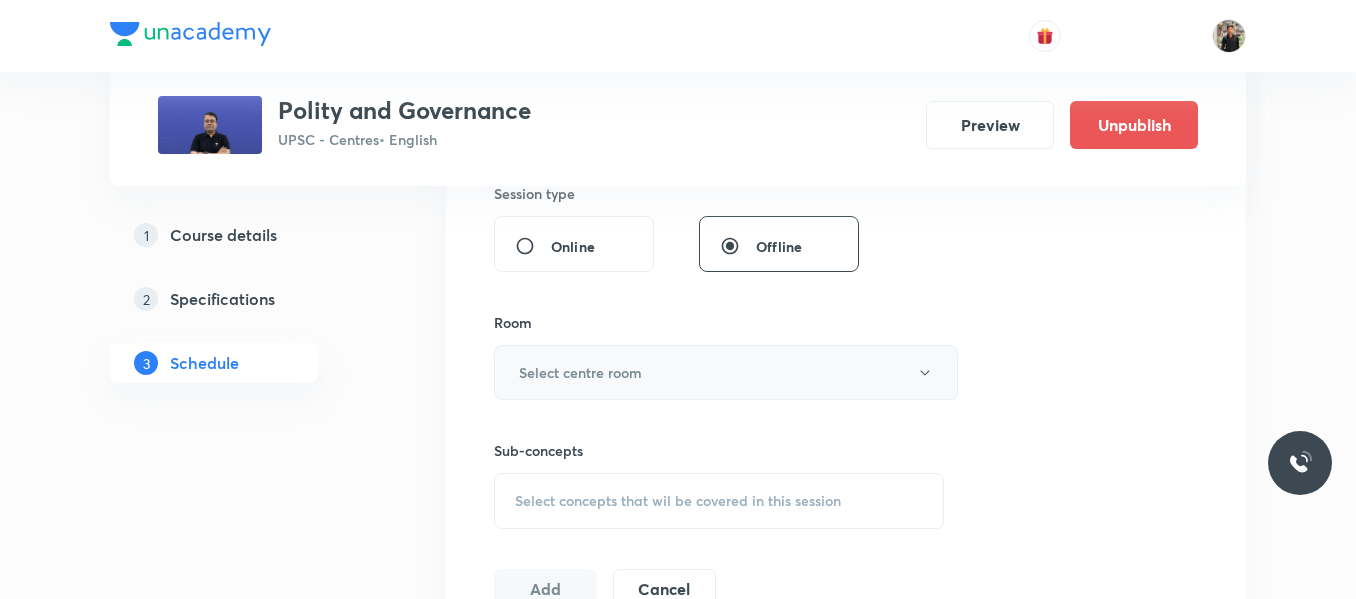 type on "150" 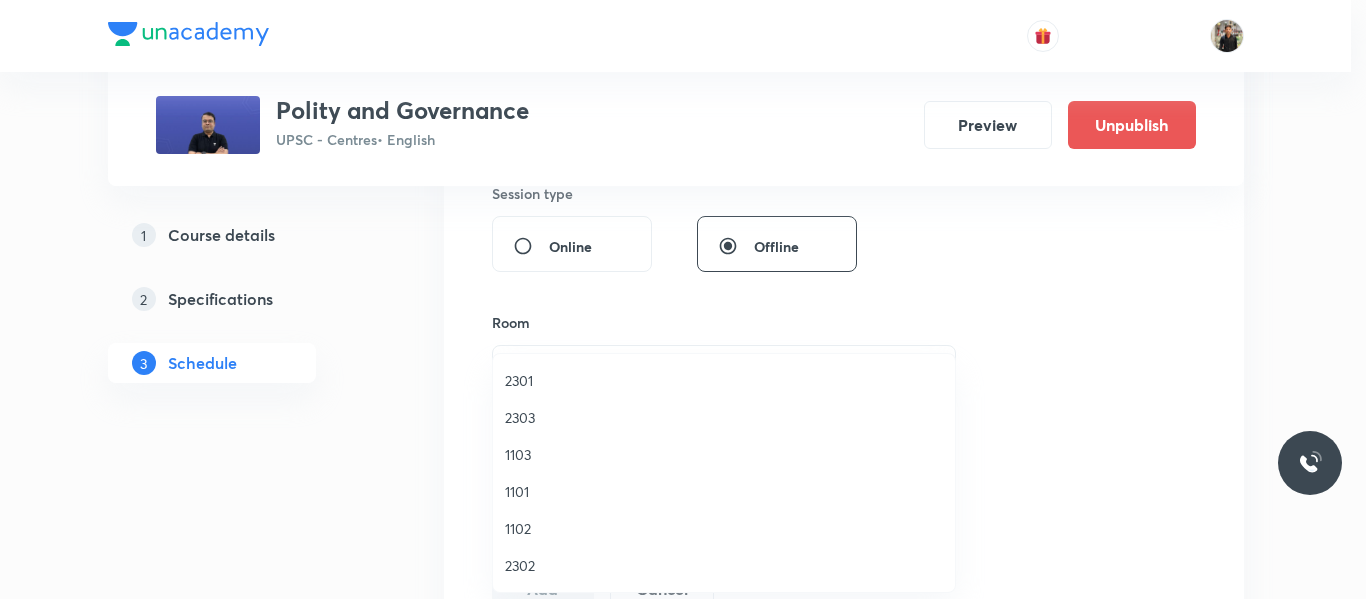 click on "1102" at bounding box center [724, 528] 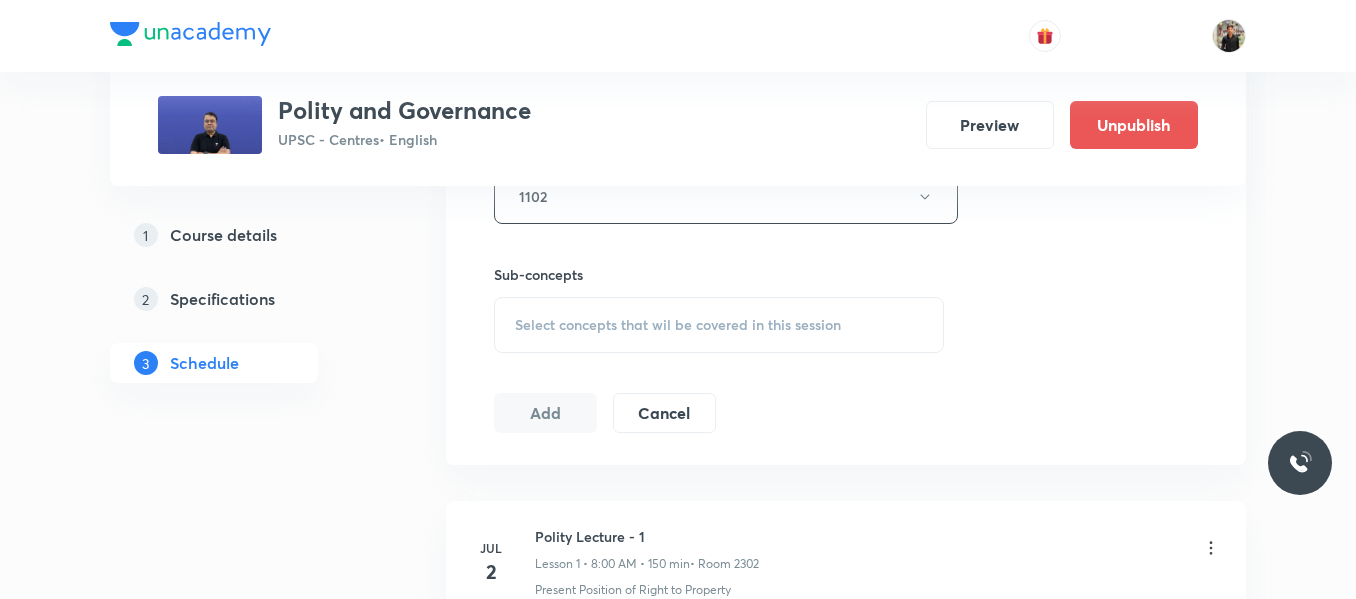 scroll, scrollTop: 941, scrollLeft: 0, axis: vertical 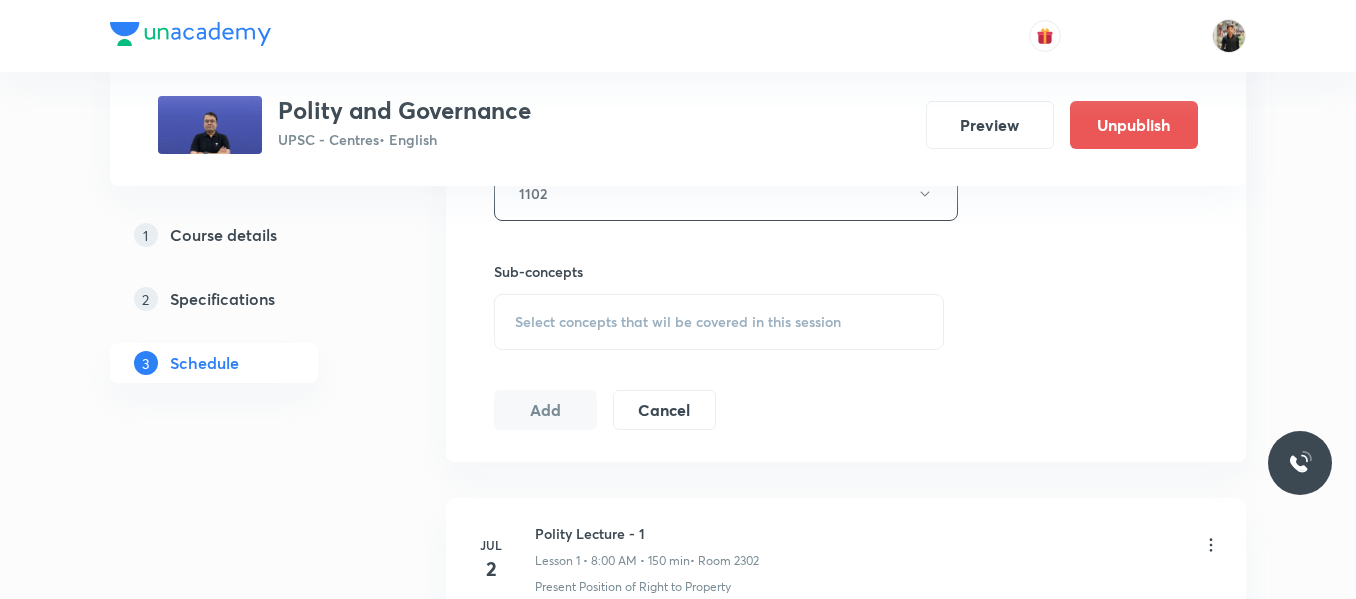 click on "Select concepts that wil be covered in this session" at bounding box center [678, 322] 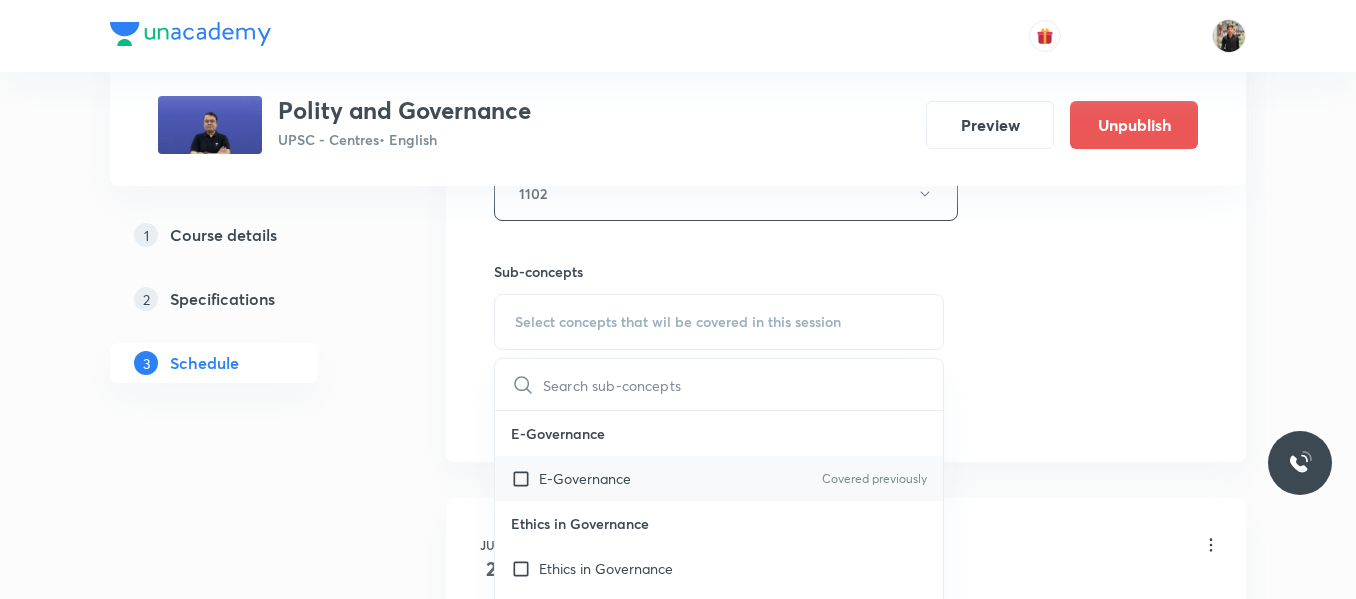 click at bounding box center (525, 478) 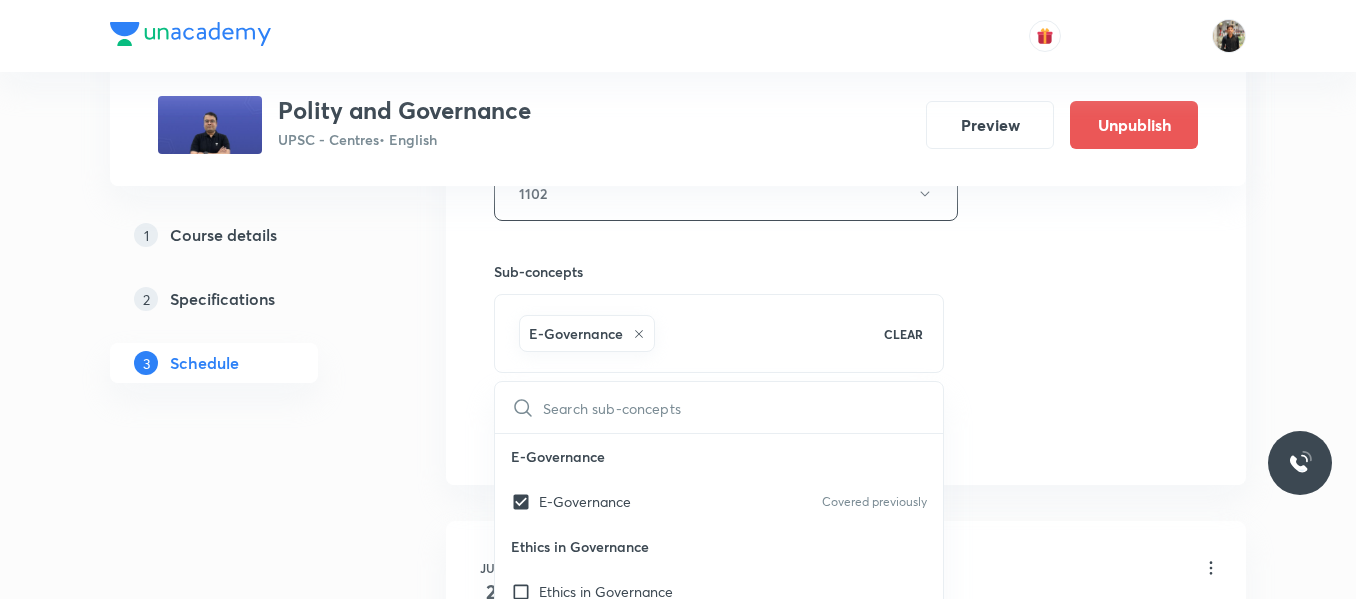 click on "1 Course details 2 Specifications 3 Schedule" at bounding box center [246, 2270] 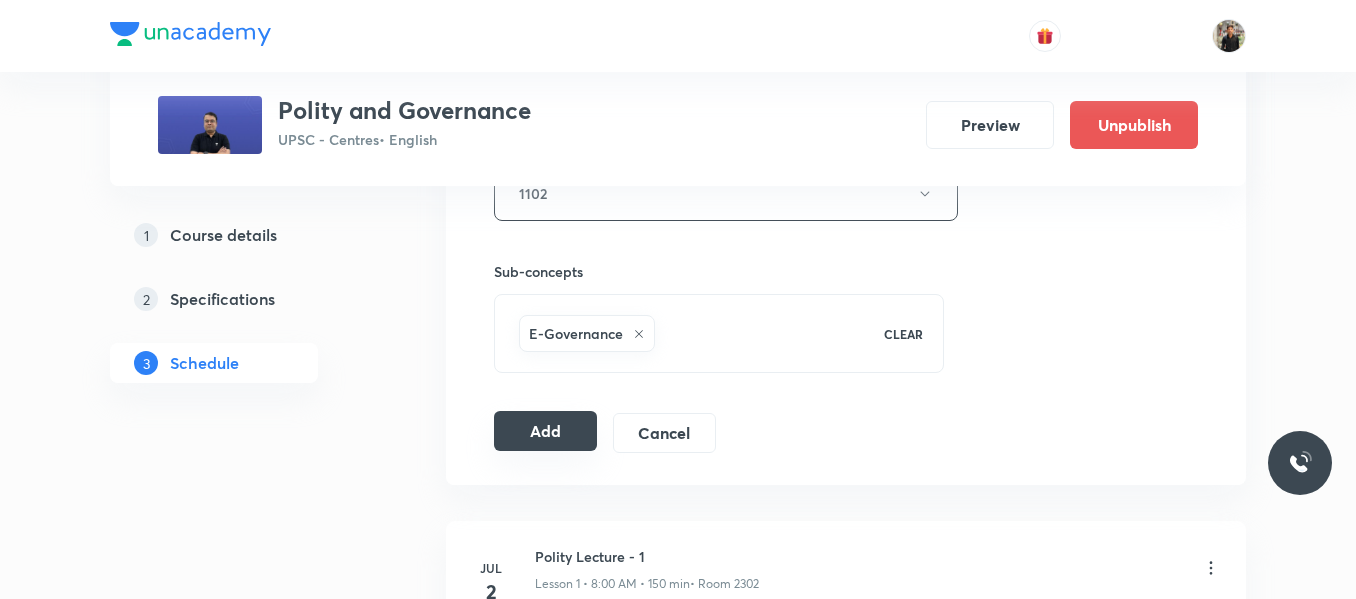 click on "Add" at bounding box center (545, 431) 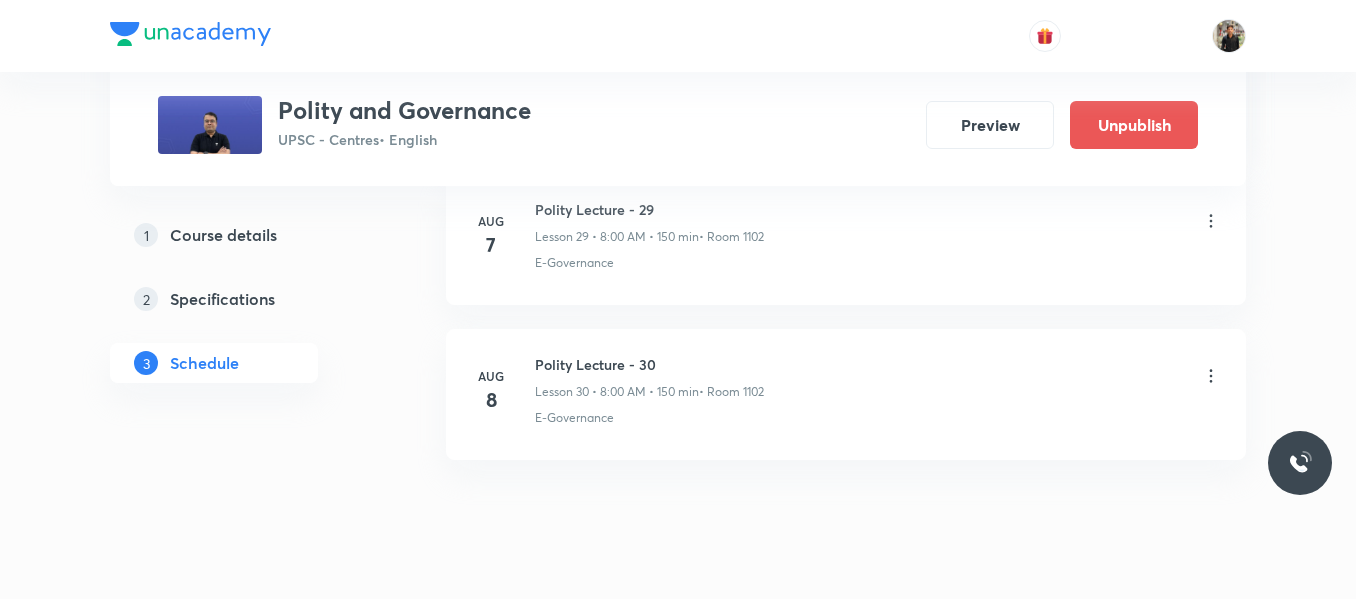 scroll, scrollTop: 4688, scrollLeft: 0, axis: vertical 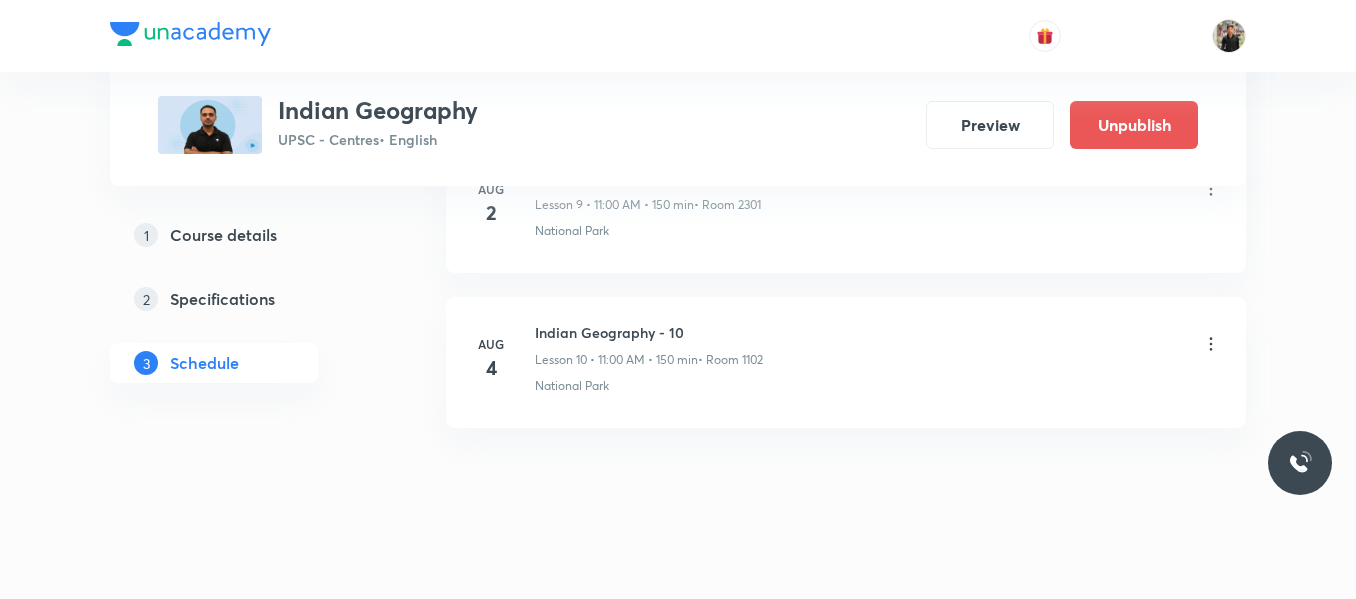 click on "Indian Geography - 10" at bounding box center (649, 332) 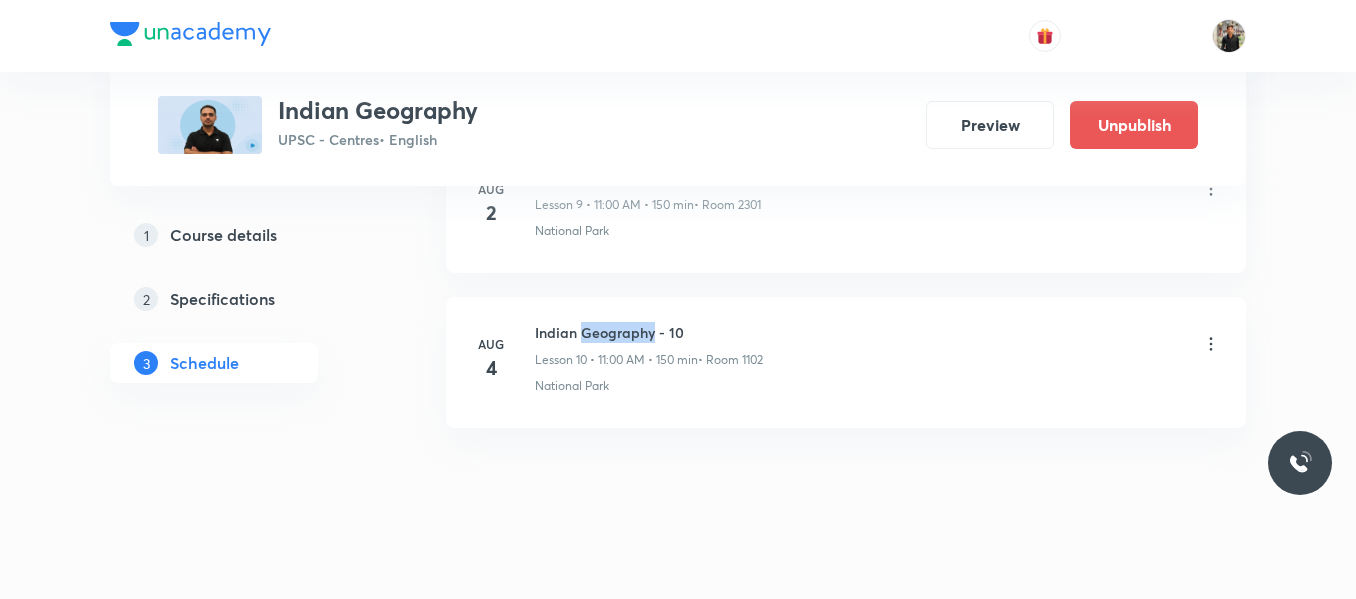 click on "Indian Geography - 10" at bounding box center (649, 332) 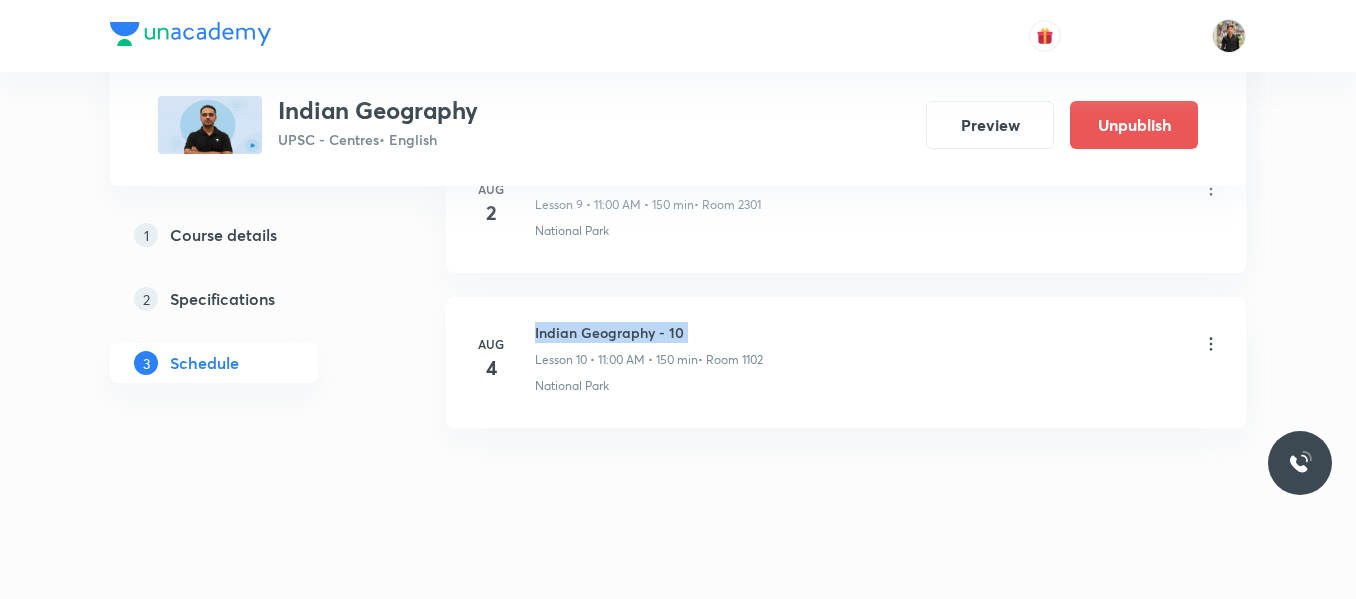 click on "Indian Geography - 10" at bounding box center [649, 332] 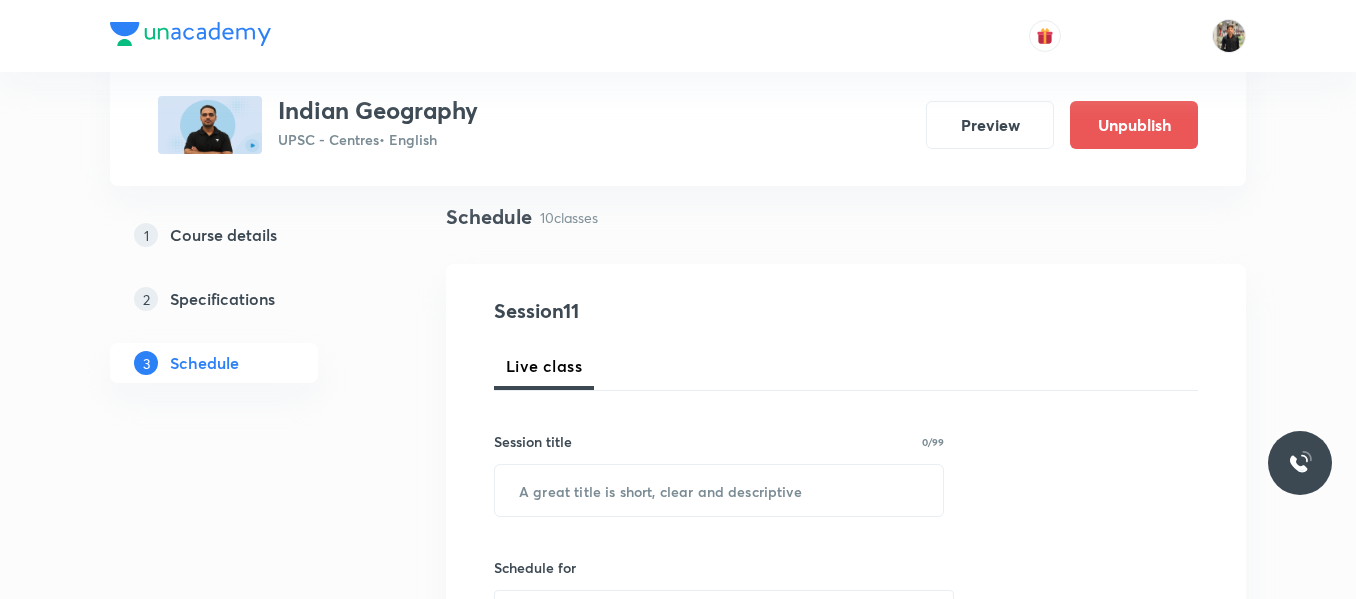 scroll, scrollTop: 145, scrollLeft: 0, axis: vertical 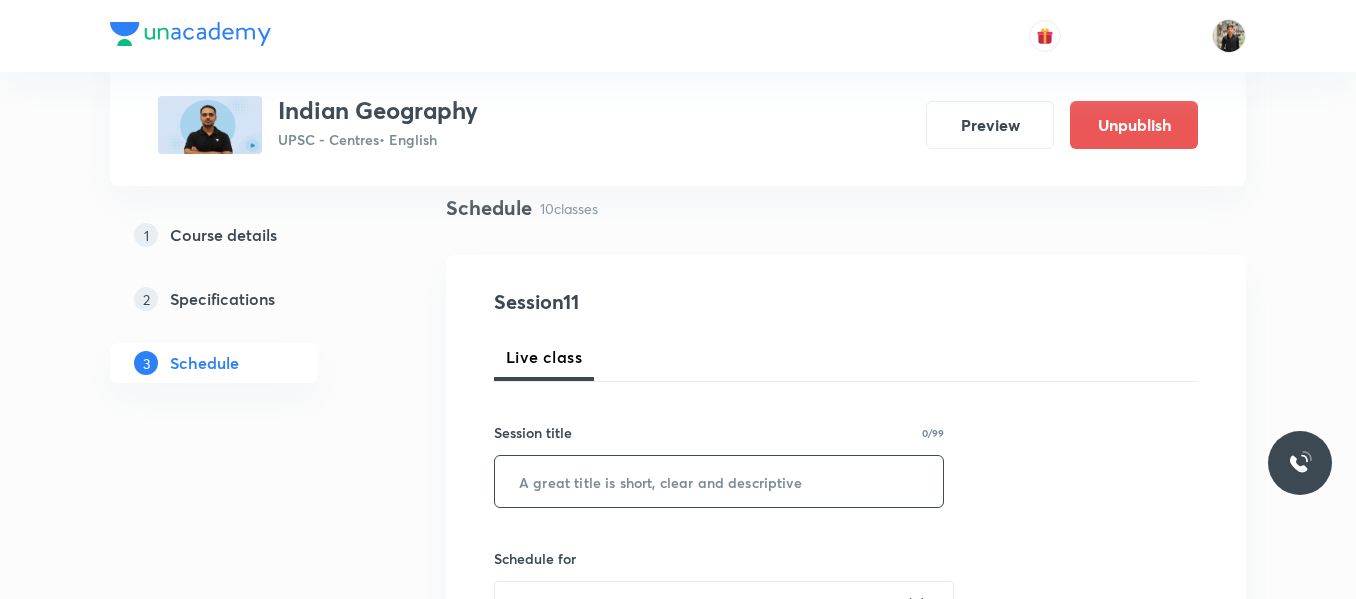 click at bounding box center (719, 481) 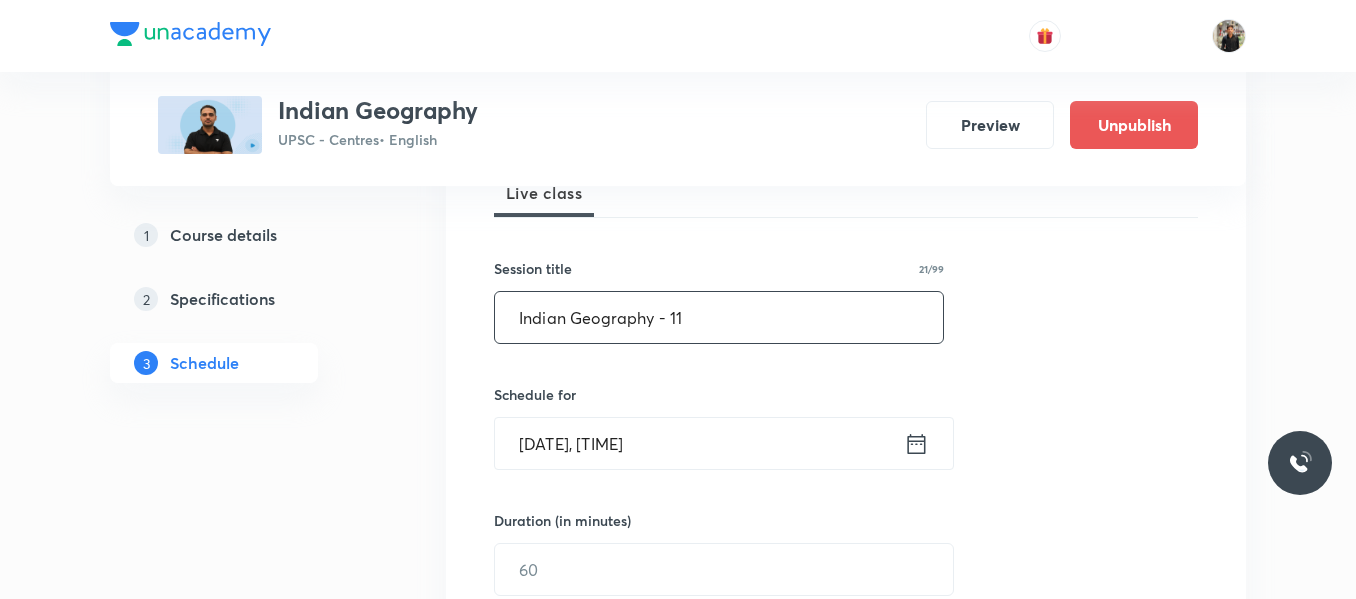 scroll, scrollTop: 312, scrollLeft: 0, axis: vertical 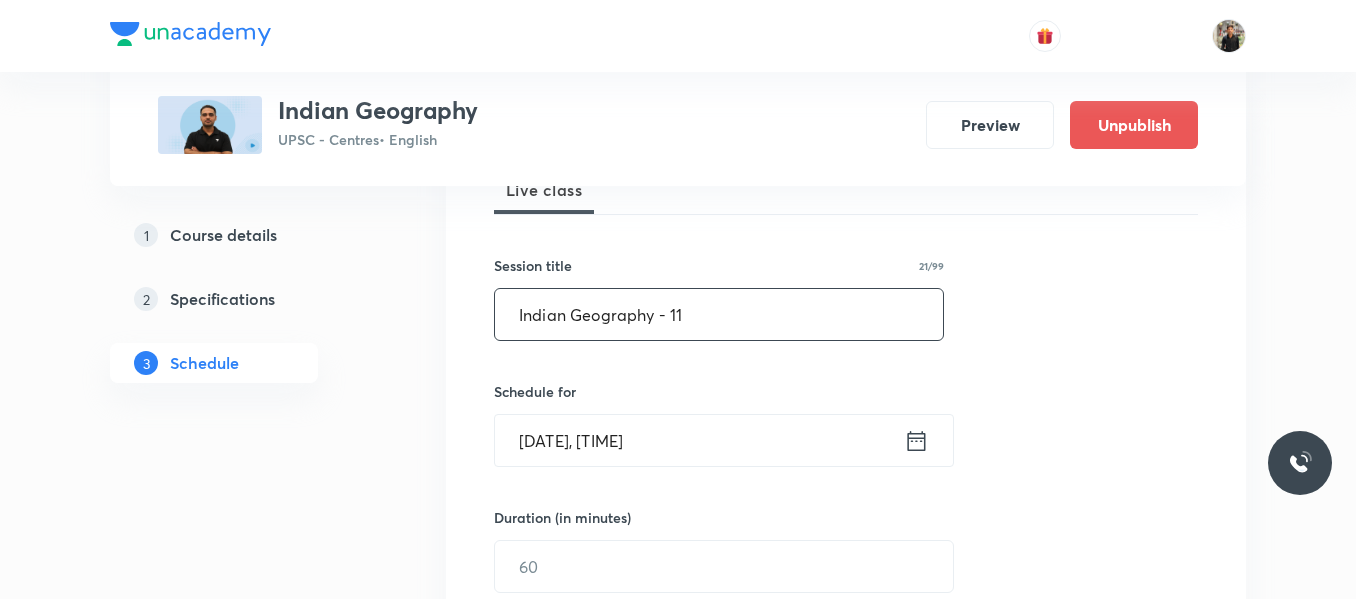 type on "Indian Geography - 11" 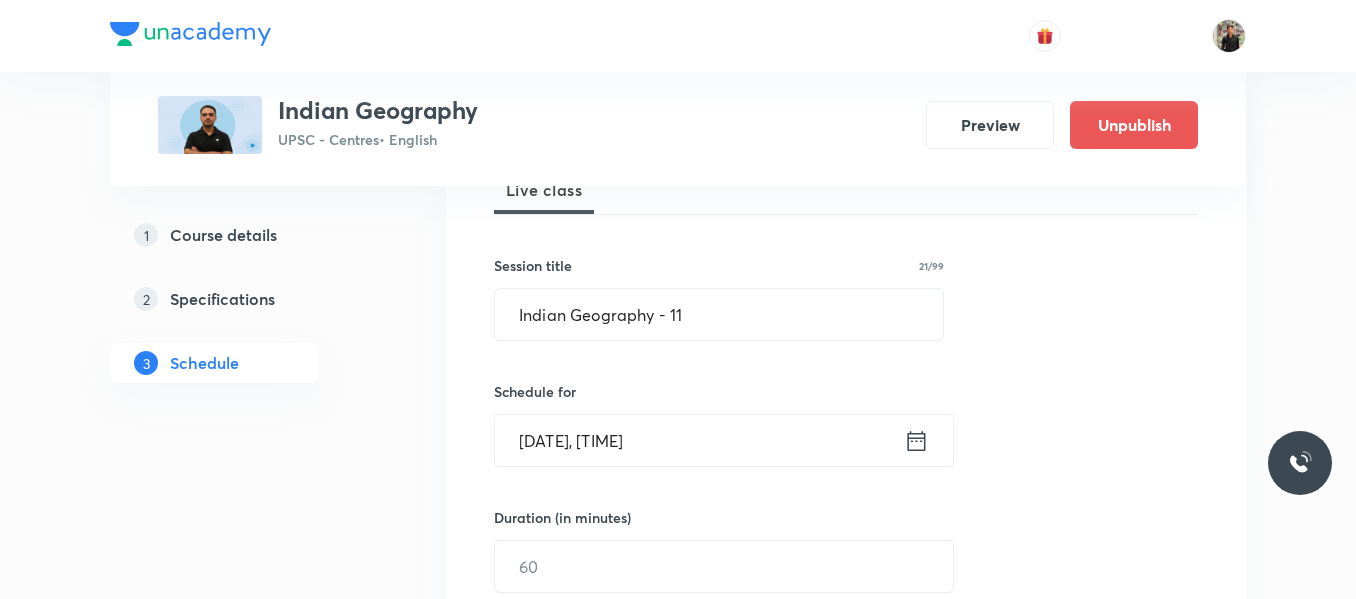 click 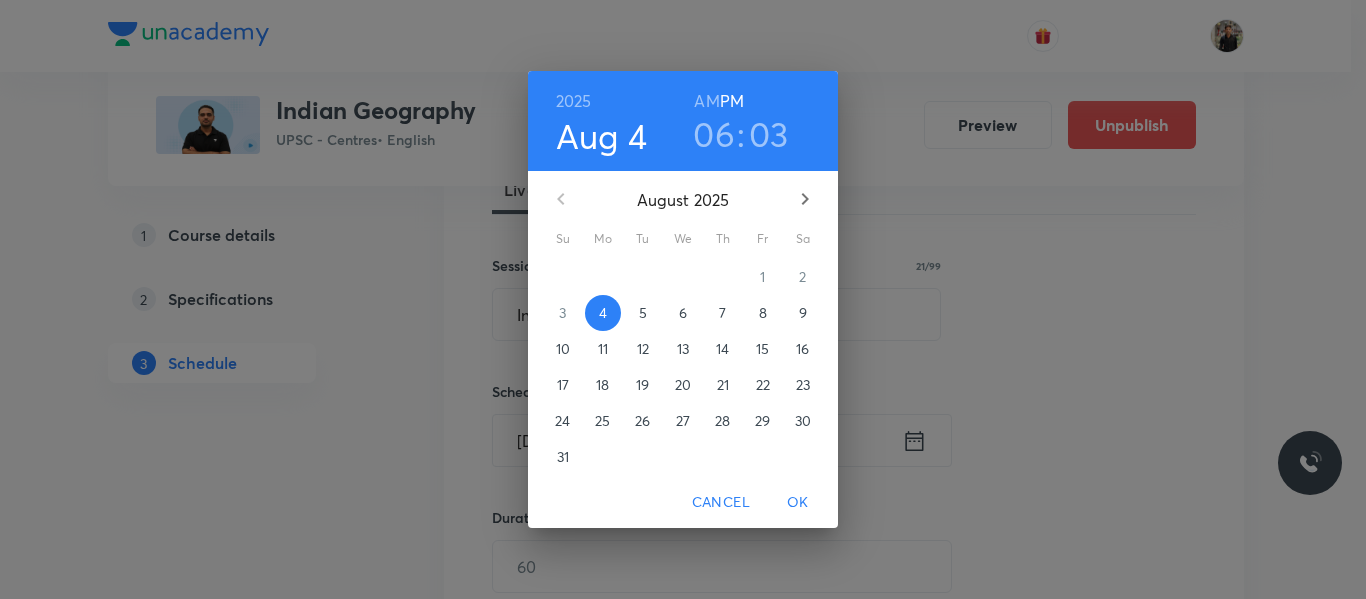 click on "5" at bounding box center [643, 313] 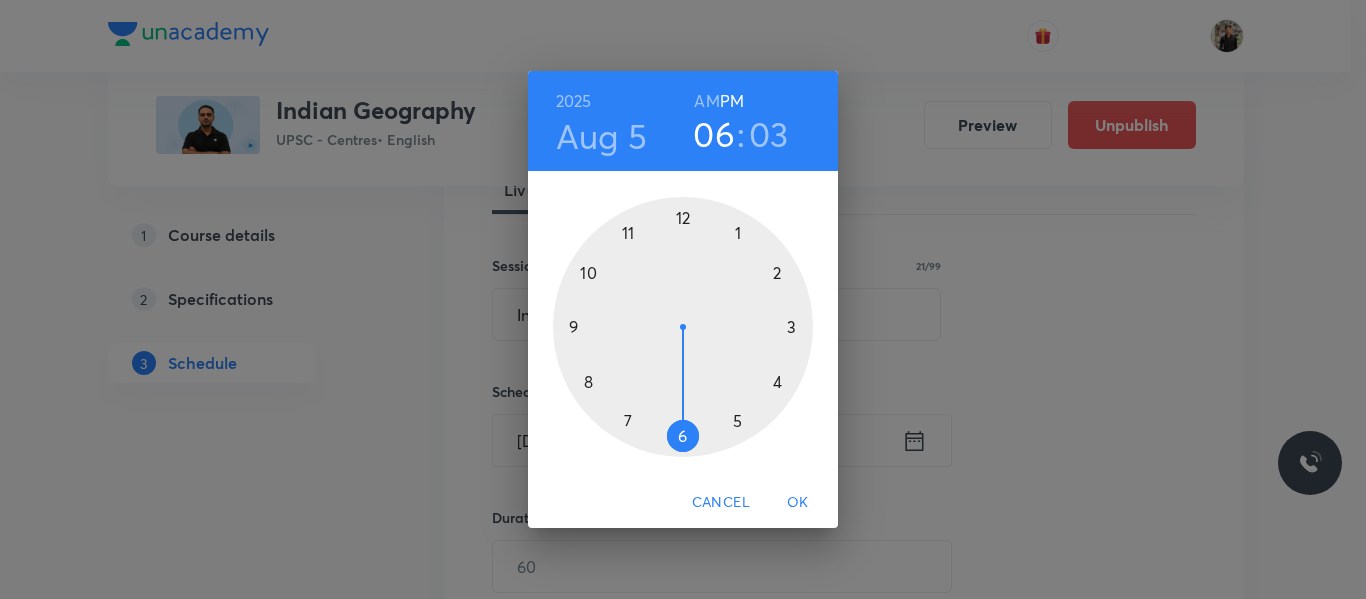click at bounding box center [683, 327] 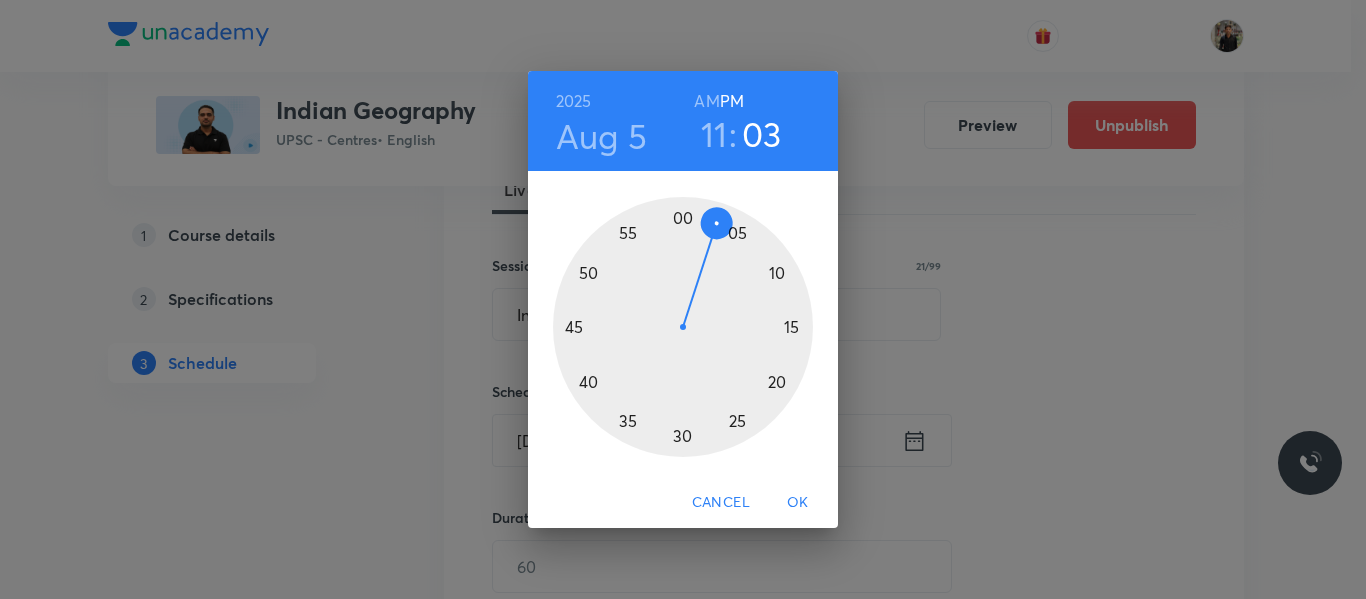 click on "11" at bounding box center (714, 134) 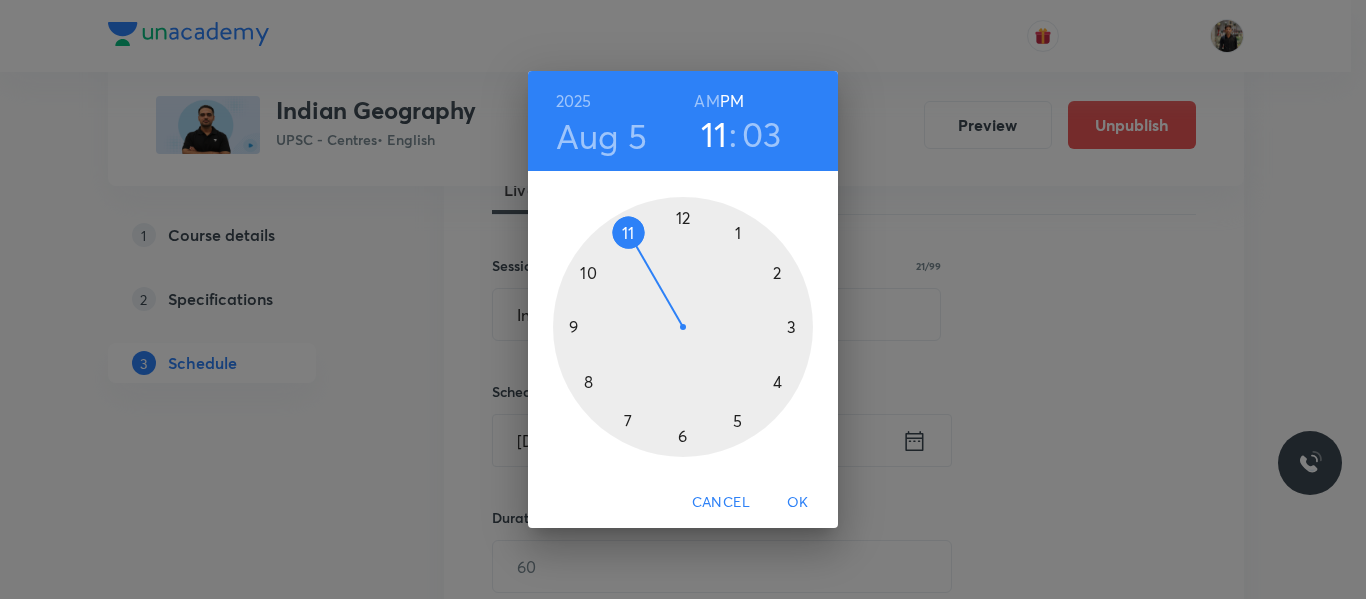 click on "AM" at bounding box center [706, 101] 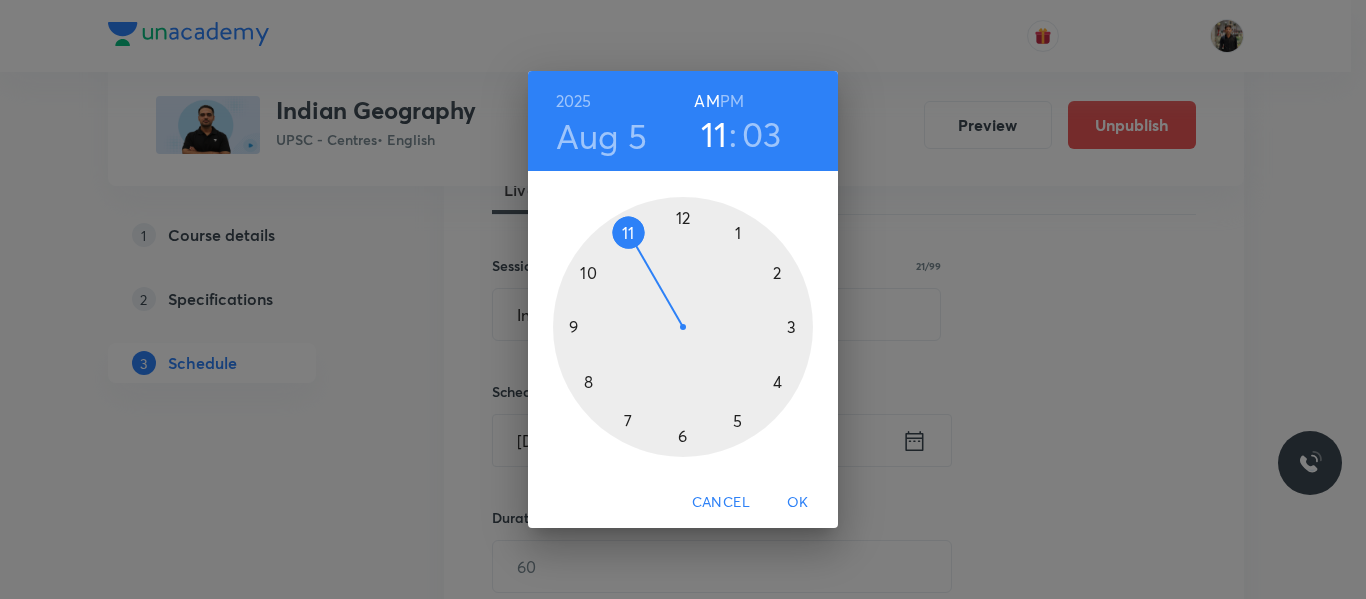 click on "03" at bounding box center (762, 134) 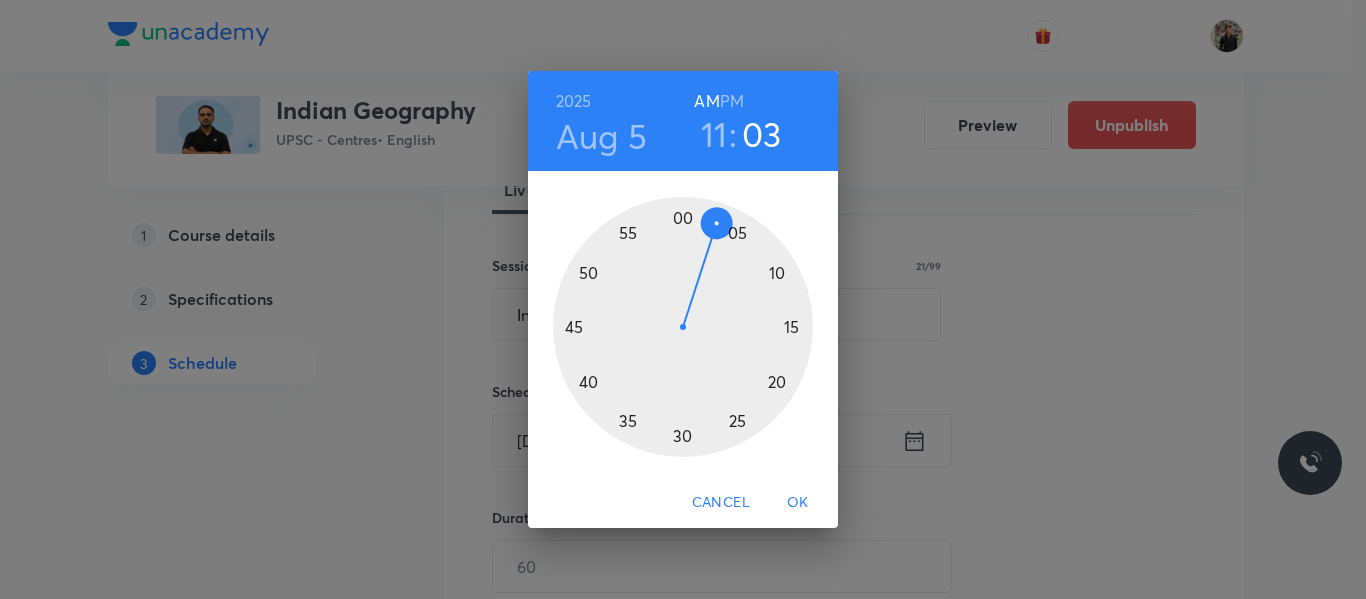 click at bounding box center [683, 327] 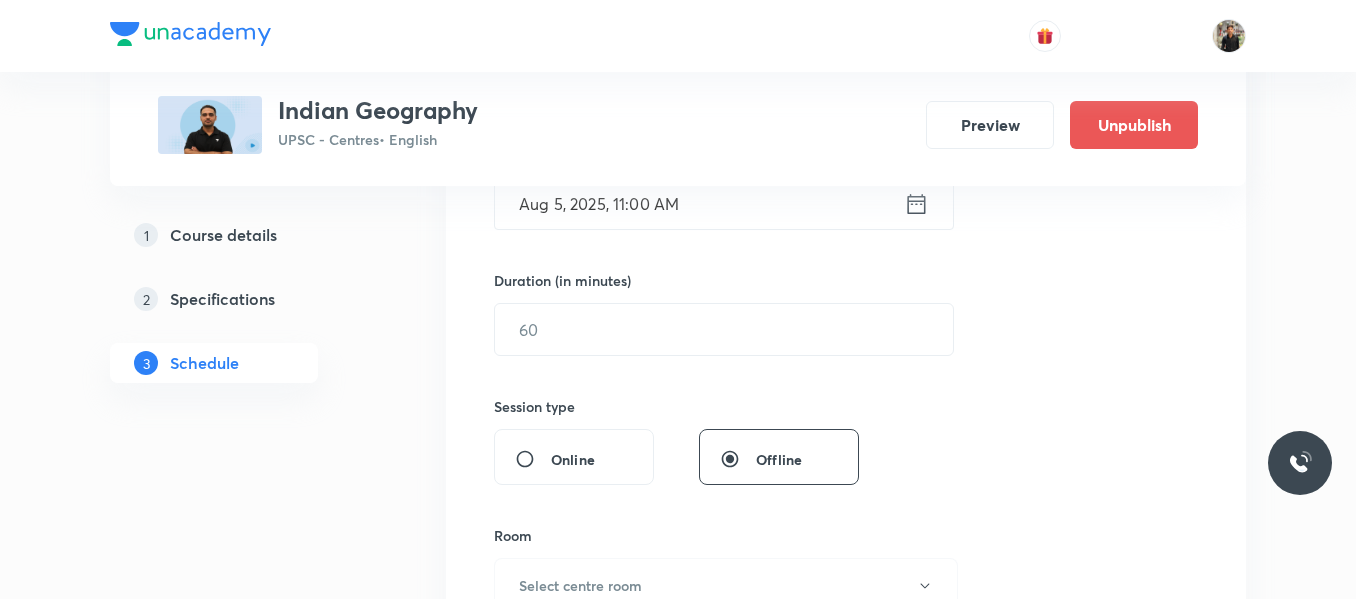scroll, scrollTop: 570, scrollLeft: 0, axis: vertical 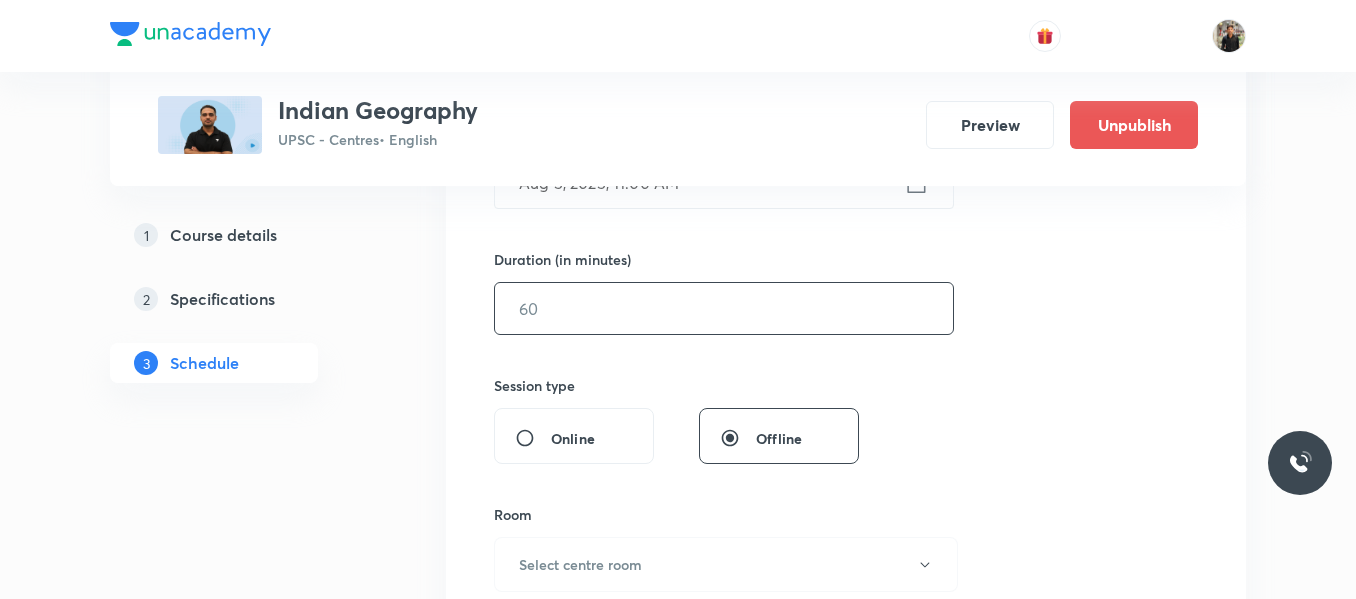 click at bounding box center (724, 308) 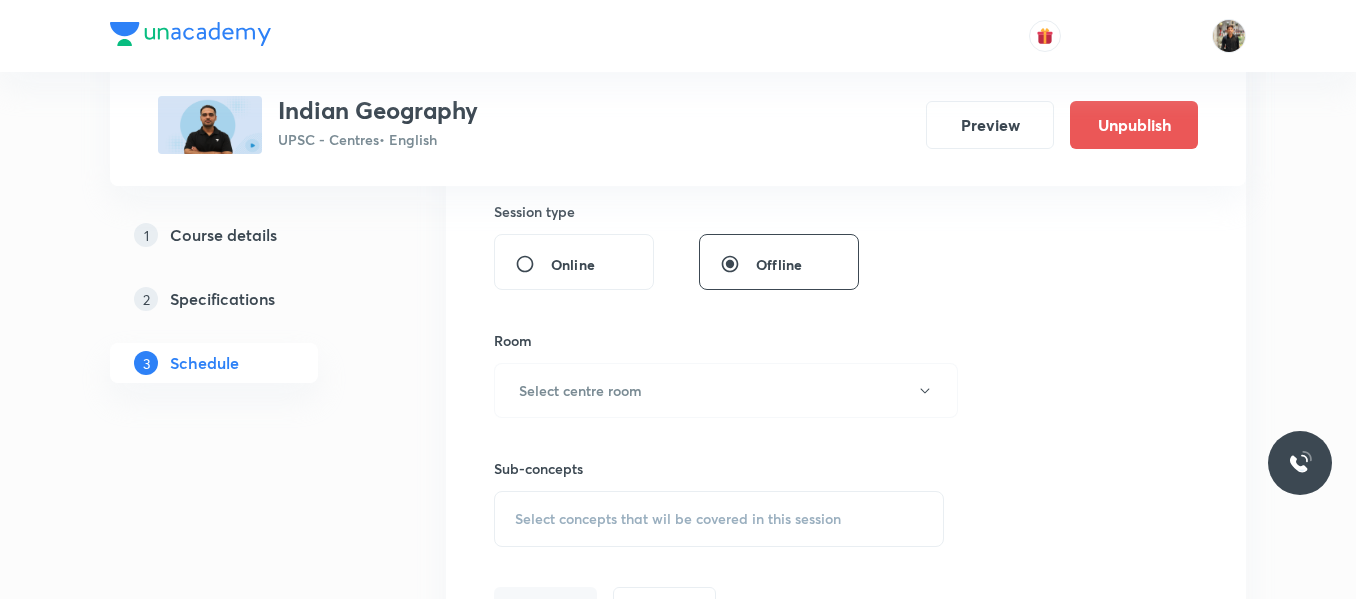 scroll, scrollTop: 778, scrollLeft: 0, axis: vertical 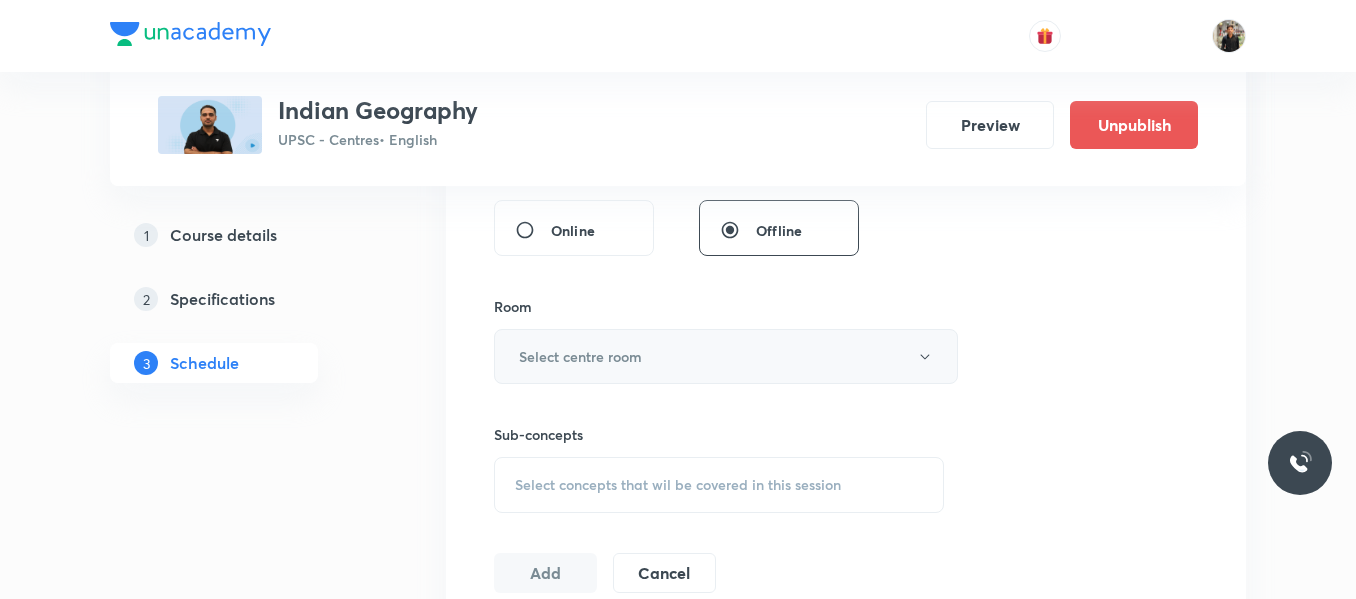 type on "150" 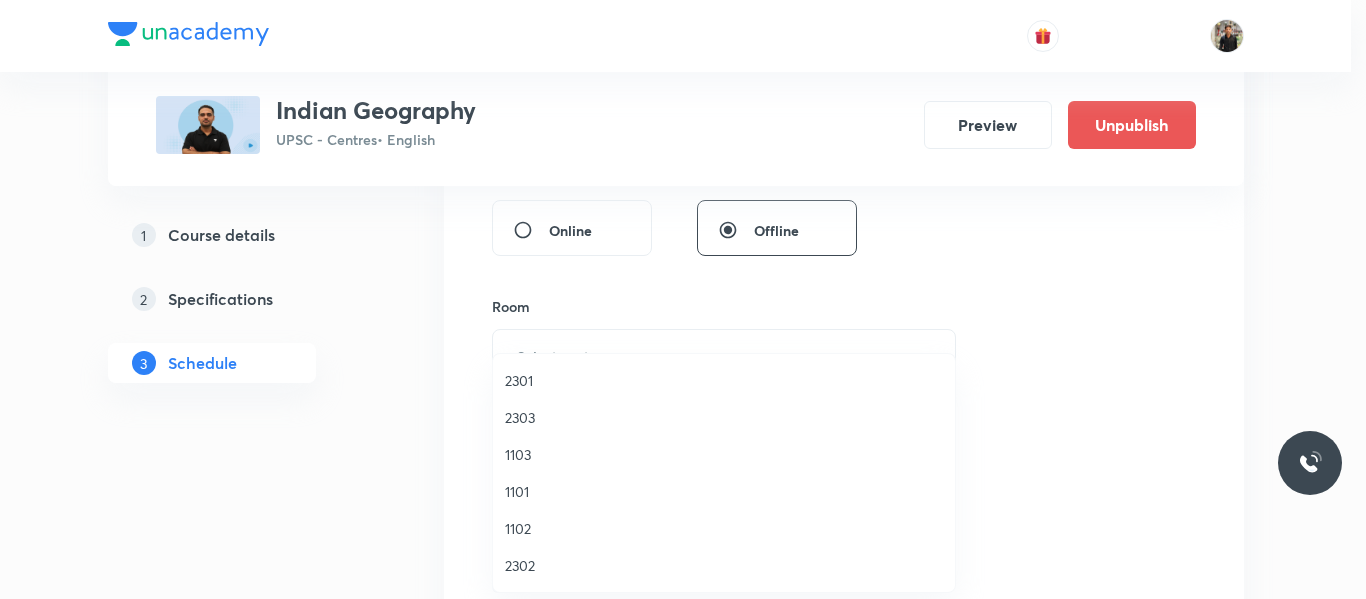 click on "1102" at bounding box center [724, 528] 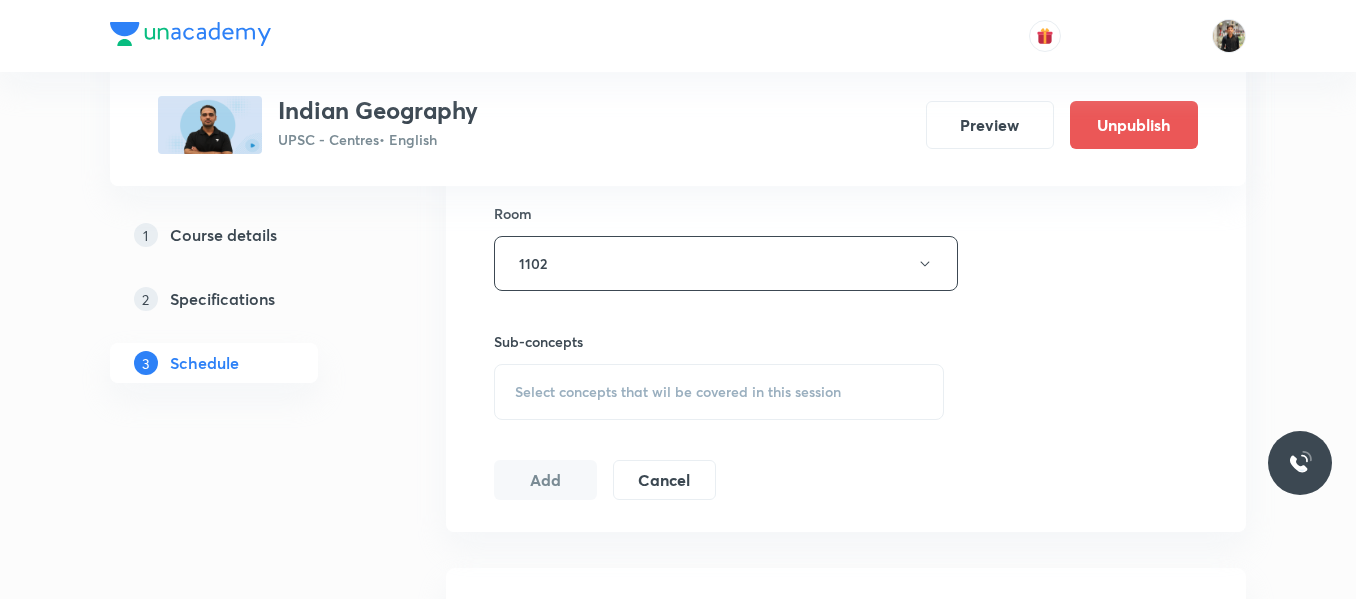 scroll, scrollTop: 877, scrollLeft: 0, axis: vertical 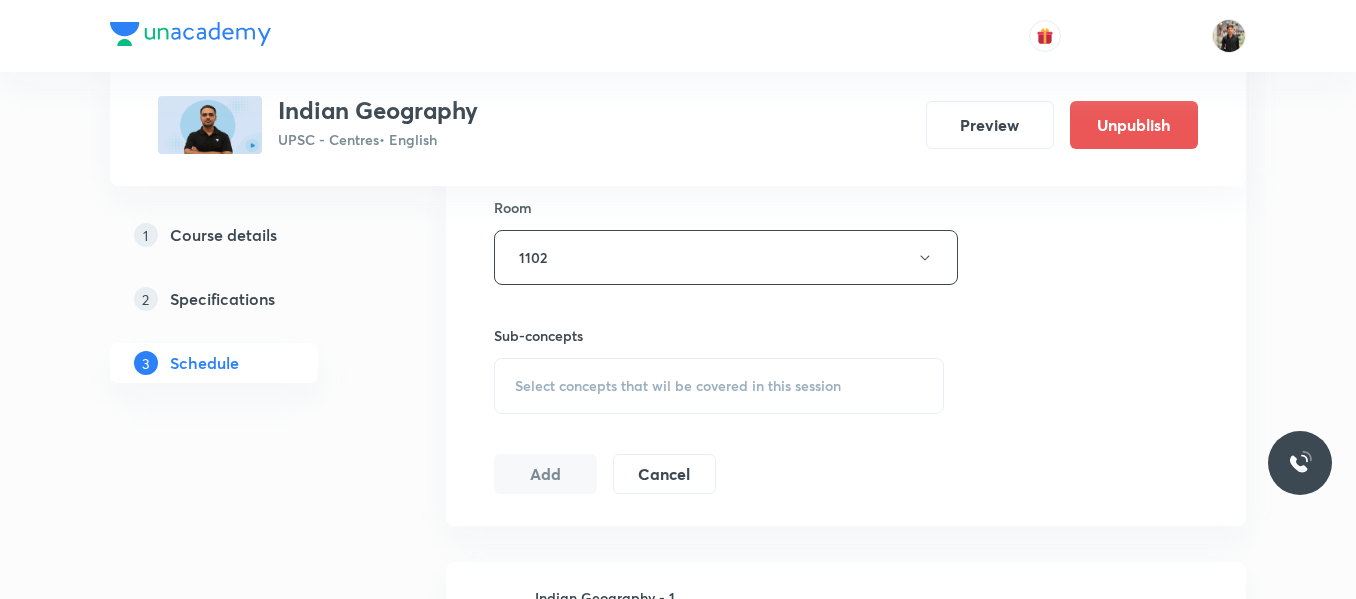 click on "Select concepts that wil be covered in this session" at bounding box center (678, 386) 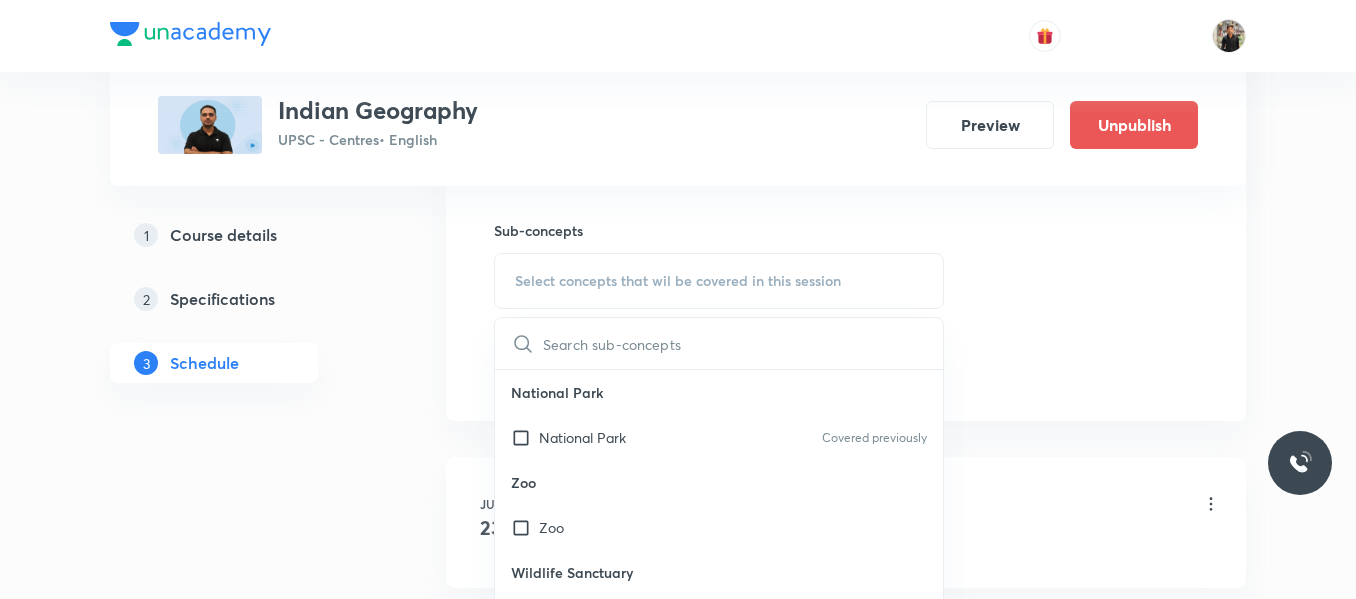scroll, scrollTop: 992, scrollLeft: 0, axis: vertical 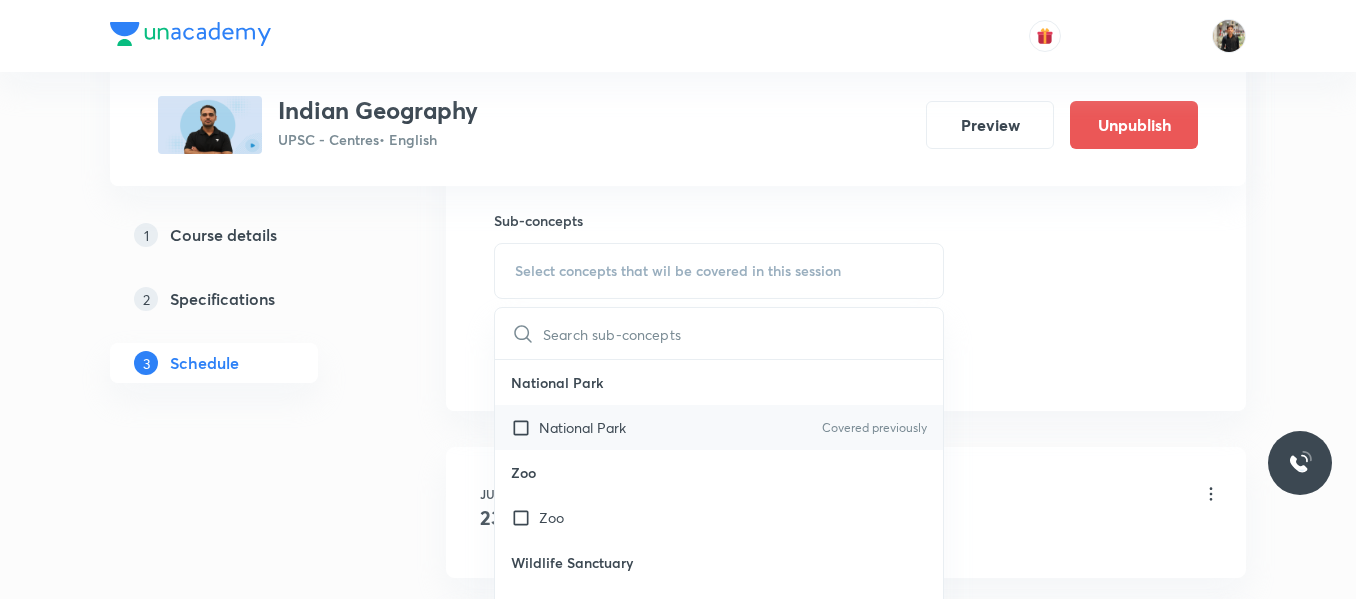 click at bounding box center (525, 427) 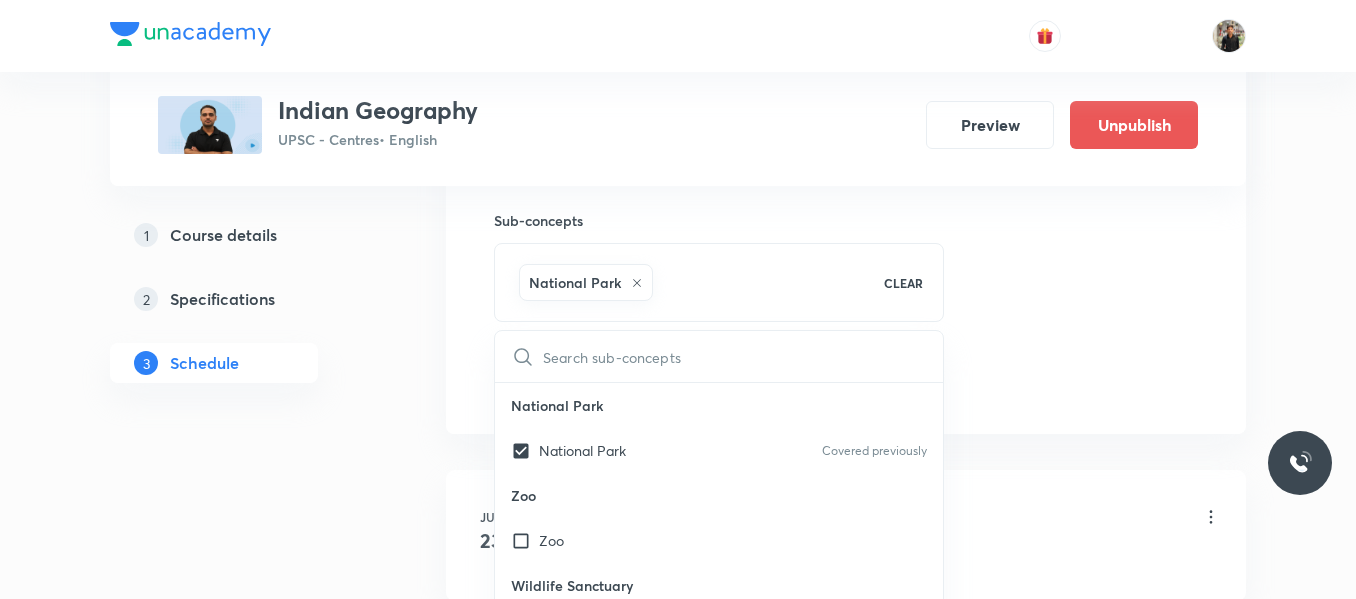 click on "1 Course details 2 Specifications 3 Schedule" at bounding box center [246, 747] 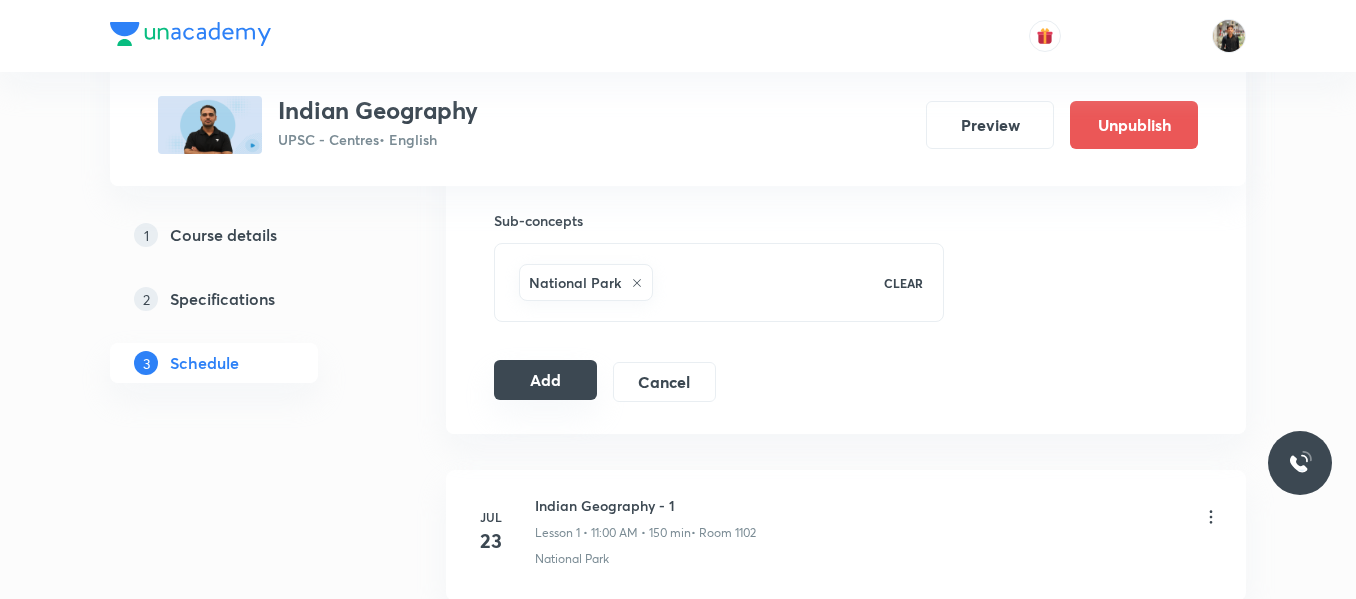 click on "Add" at bounding box center [545, 380] 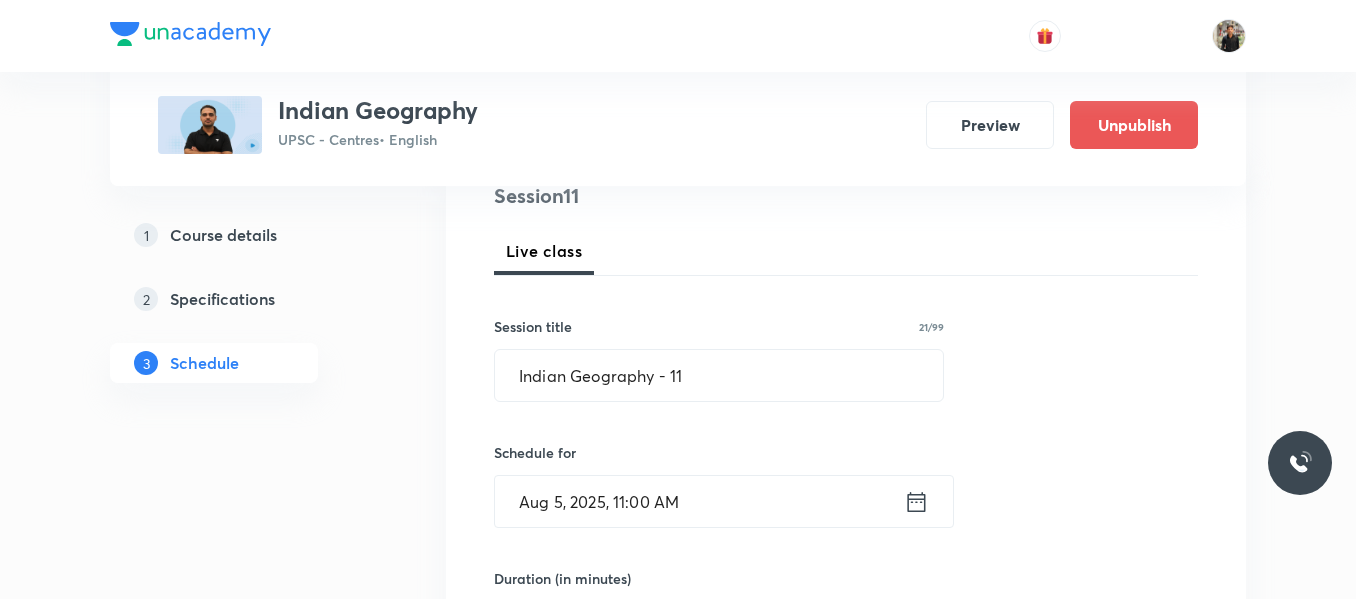 scroll, scrollTop: 250, scrollLeft: 0, axis: vertical 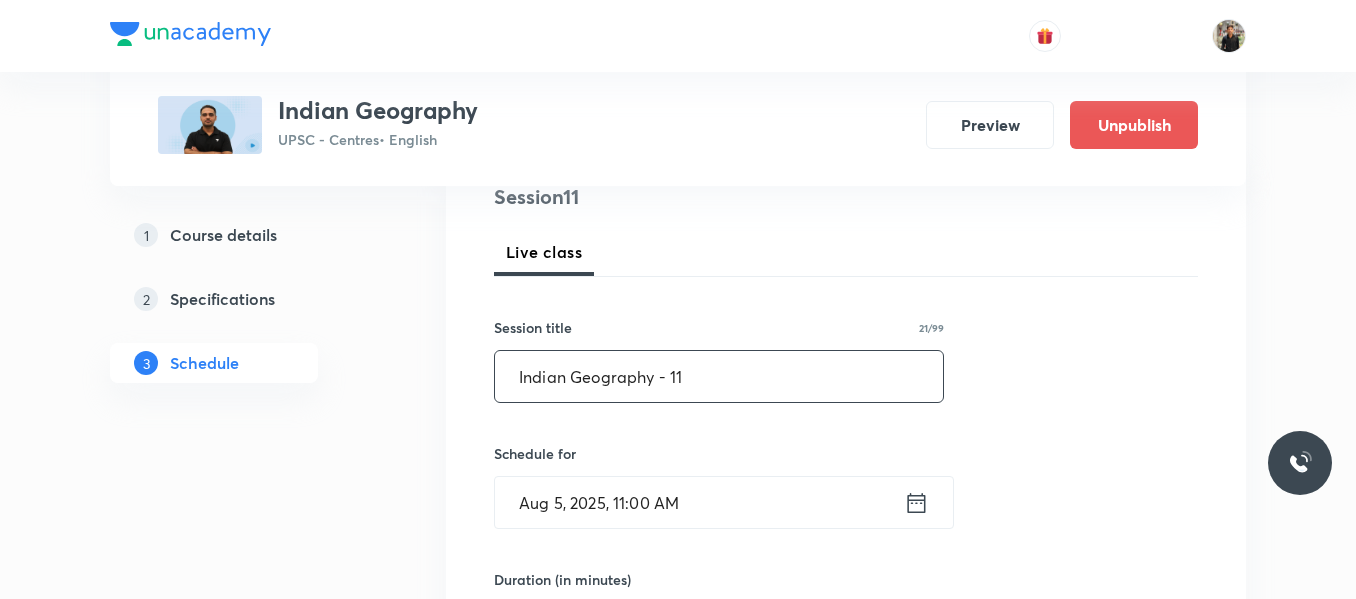 click on "Indian Geography - 11" at bounding box center (719, 376) 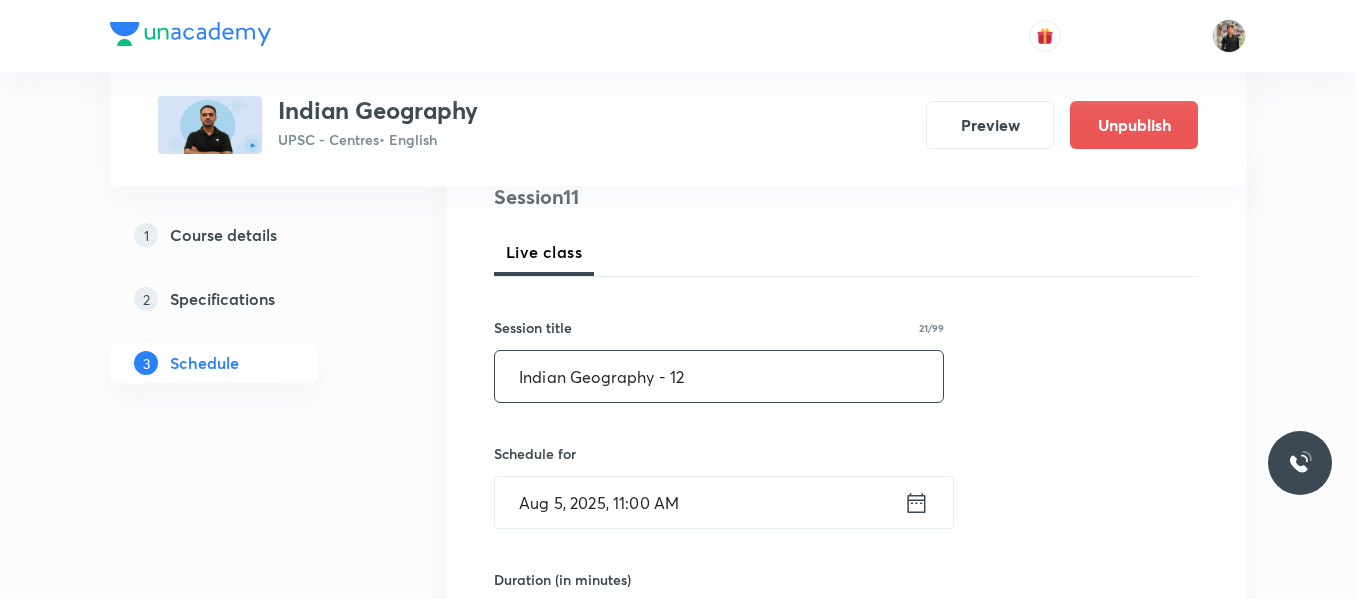scroll, scrollTop: 327, scrollLeft: 0, axis: vertical 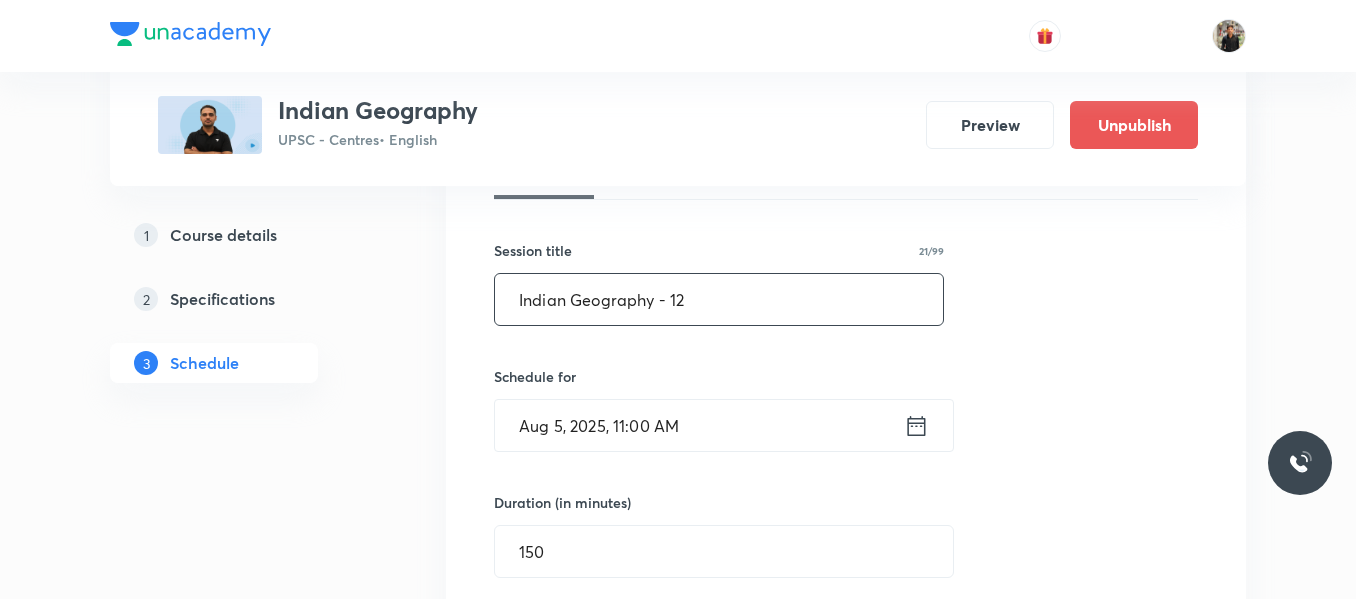 type on "Indian Geography - 12" 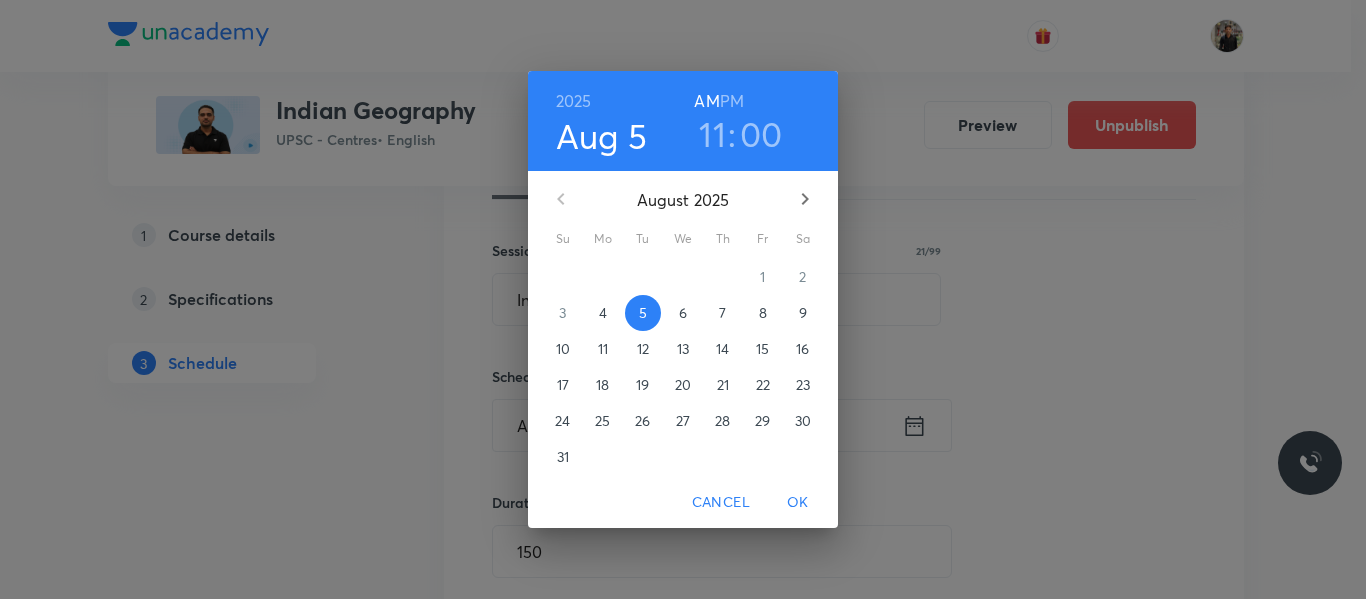 click on "6" at bounding box center (683, 313) 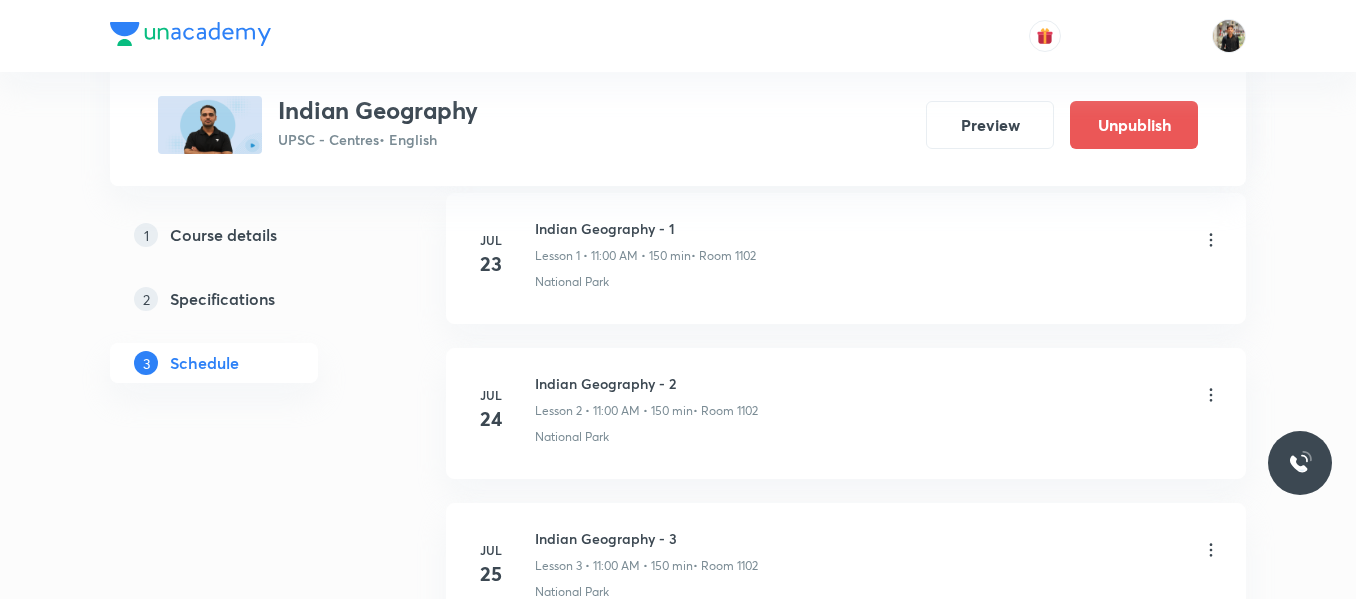 scroll, scrollTop: 0, scrollLeft: 0, axis: both 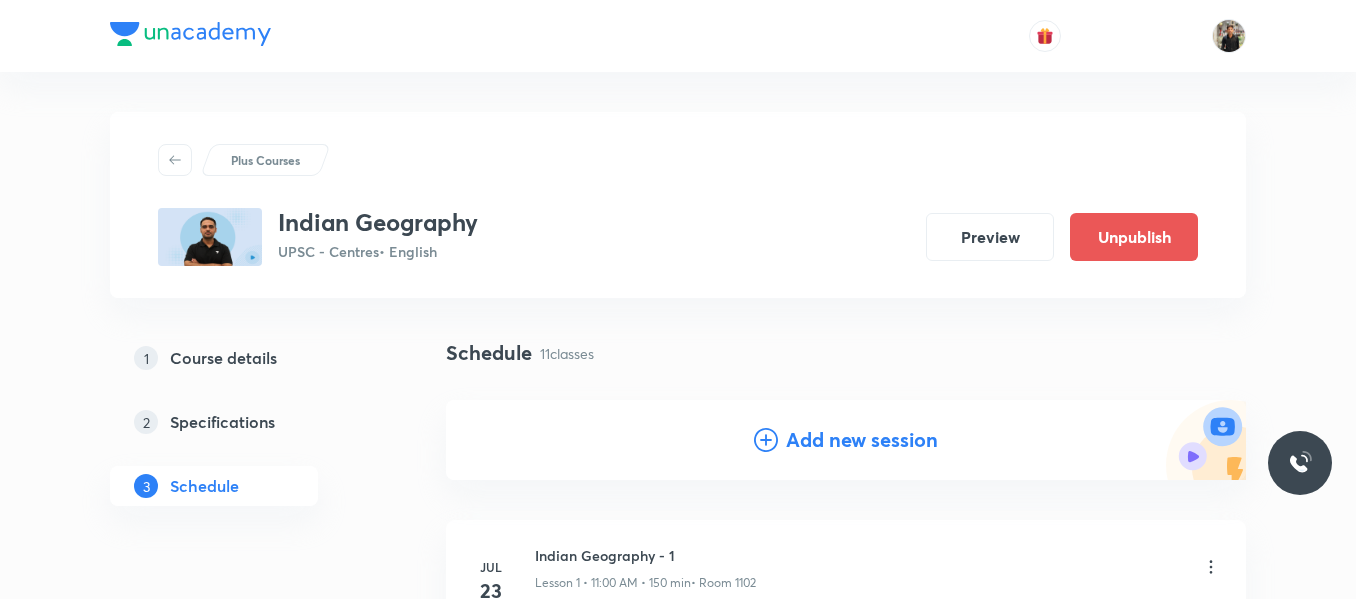 click on "Add new session" at bounding box center (846, 440) 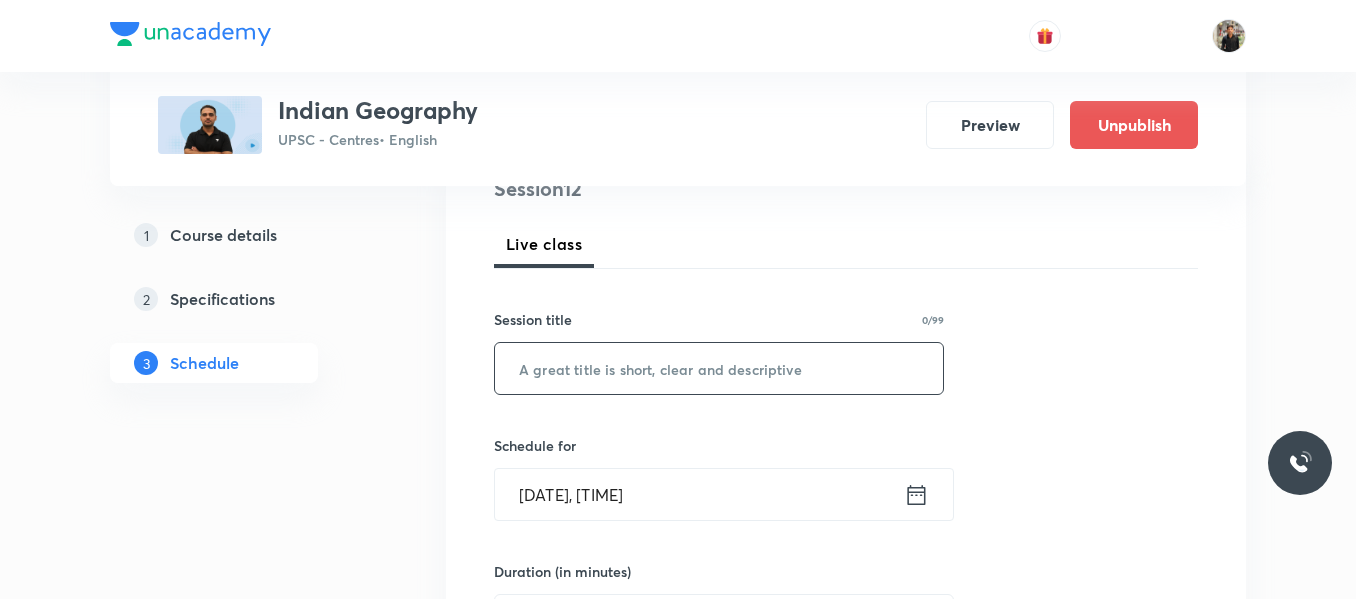 scroll, scrollTop: 259, scrollLeft: 0, axis: vertical 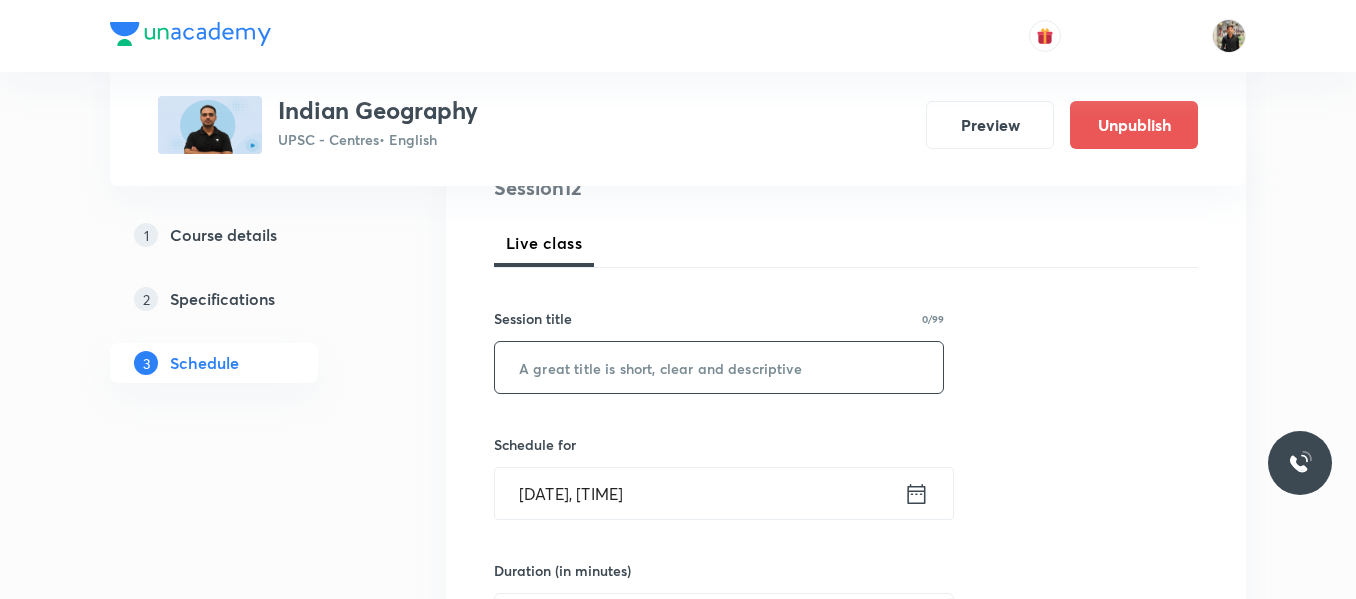 click at bounding box center (719, 367) 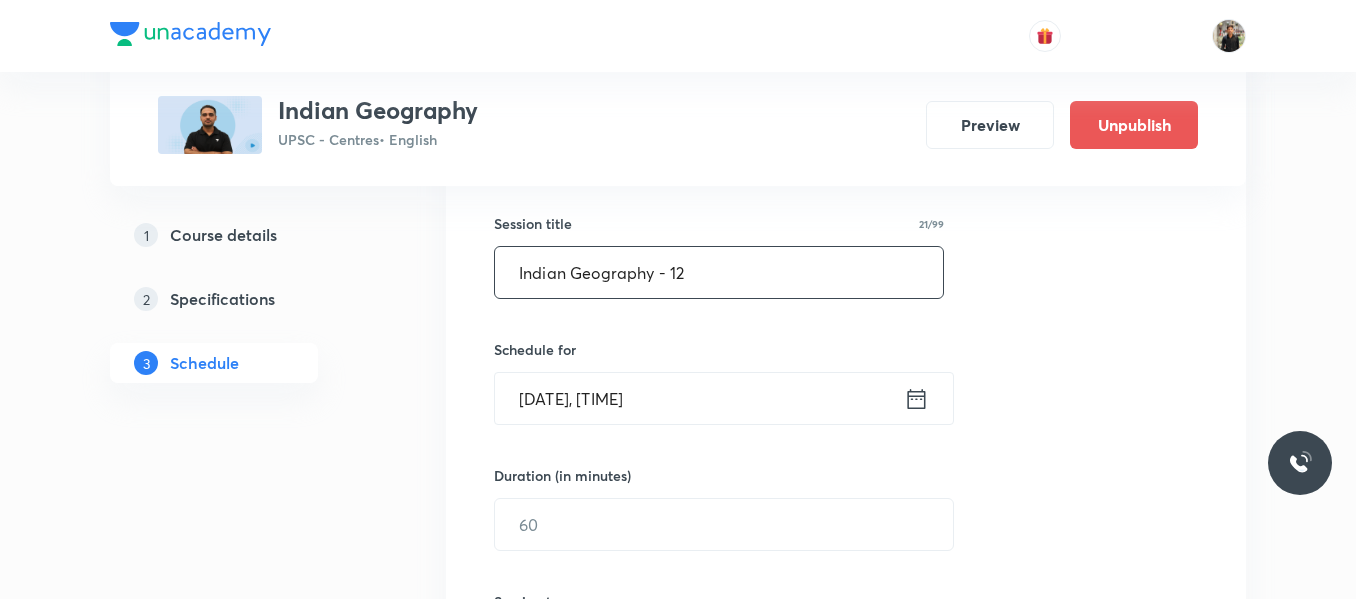 scroll, scrollTop: 355, scrollLeft: 0, axis: vertical 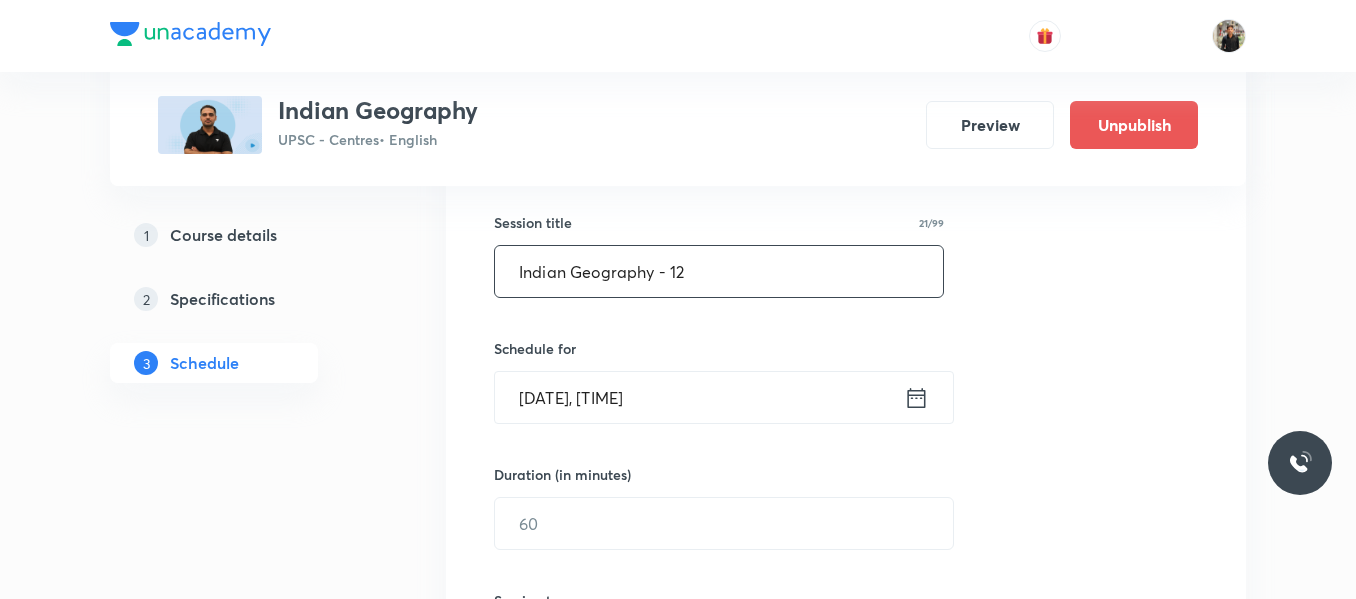 type on "Indian Geography - 12" 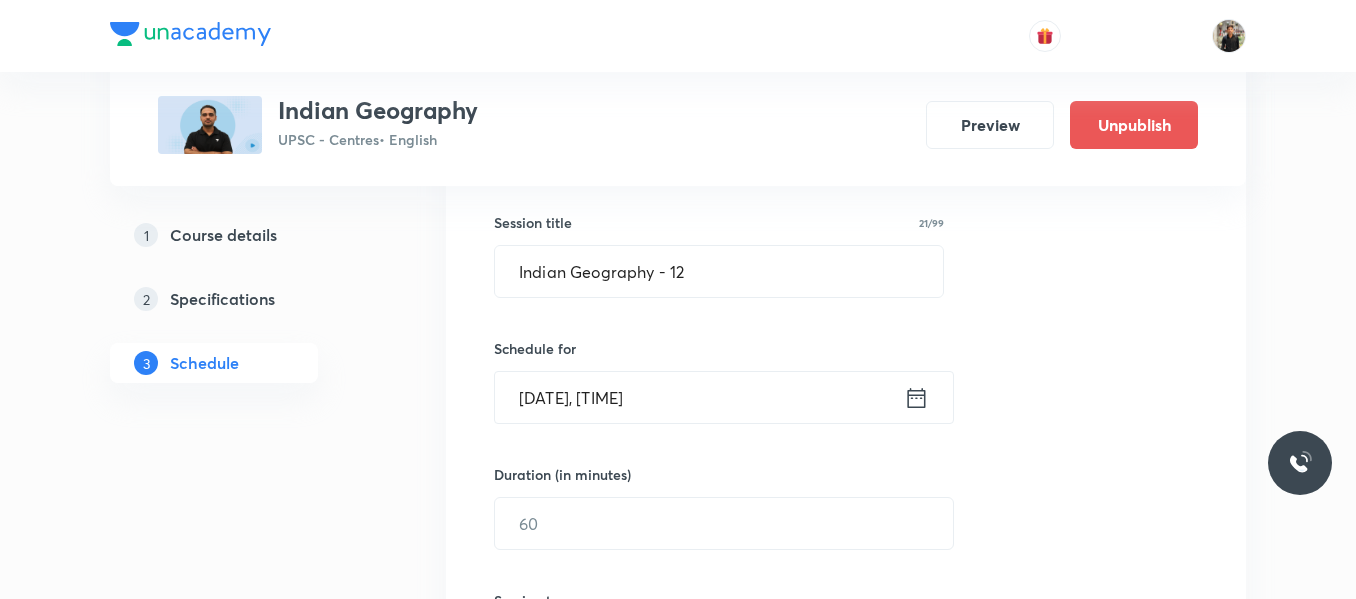 click 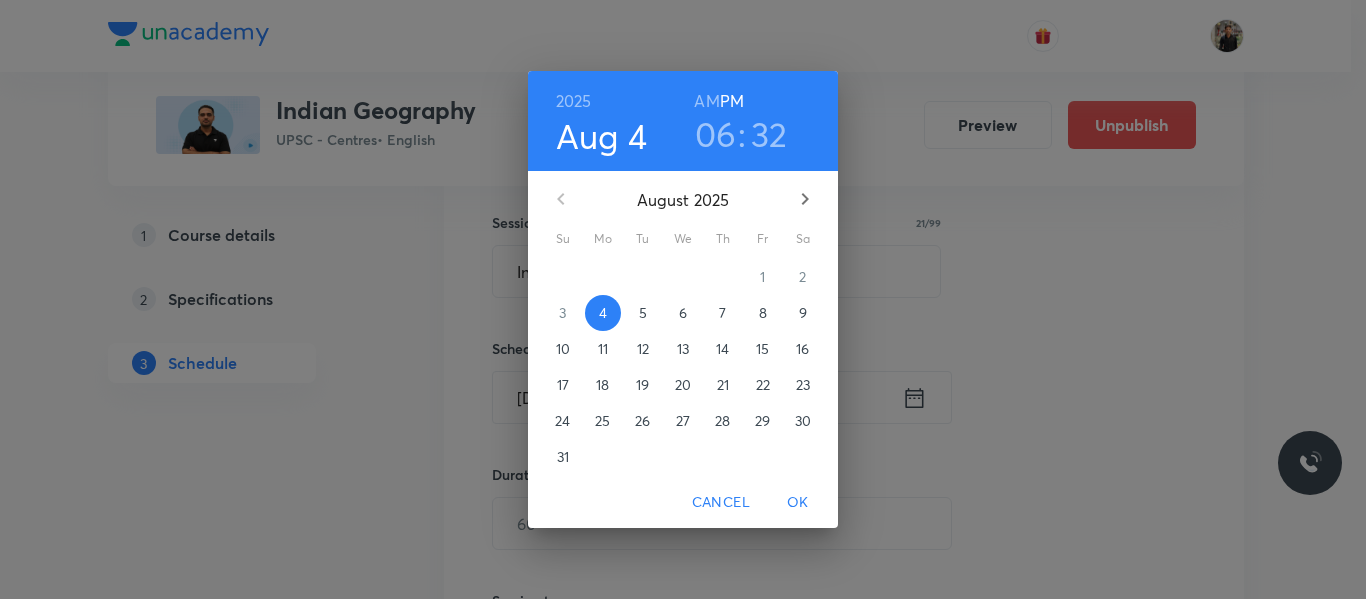 click on "6" at bounding box center (683, 313) 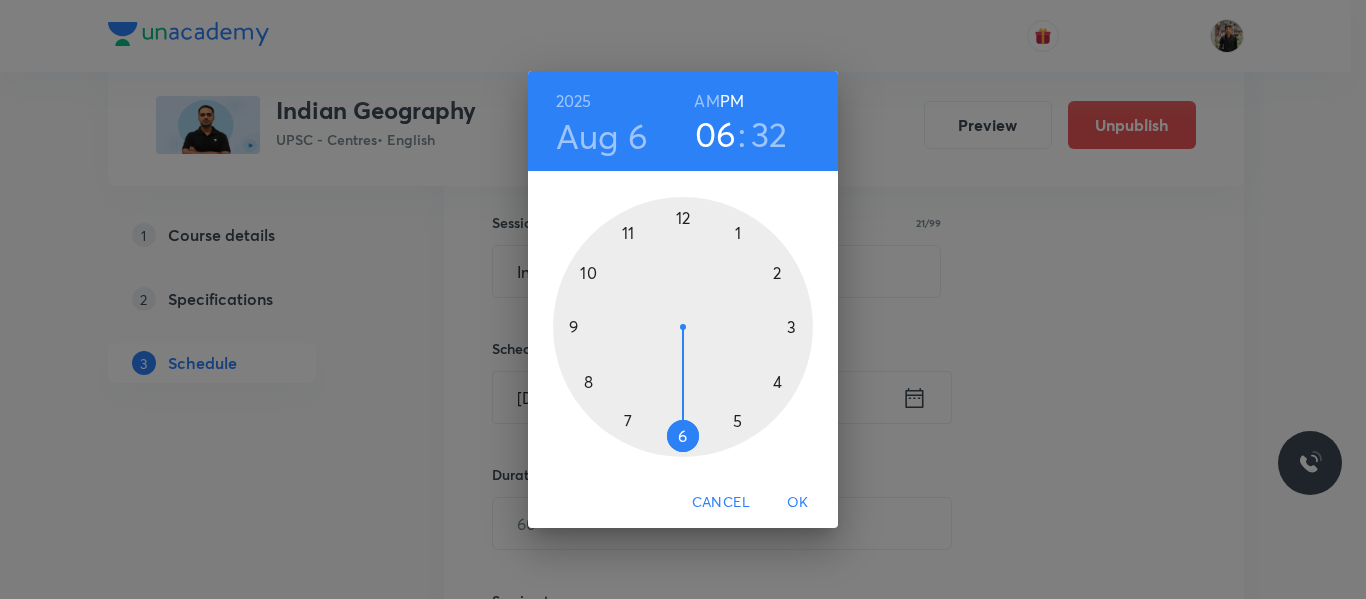 click at bounding box center [683, 327] 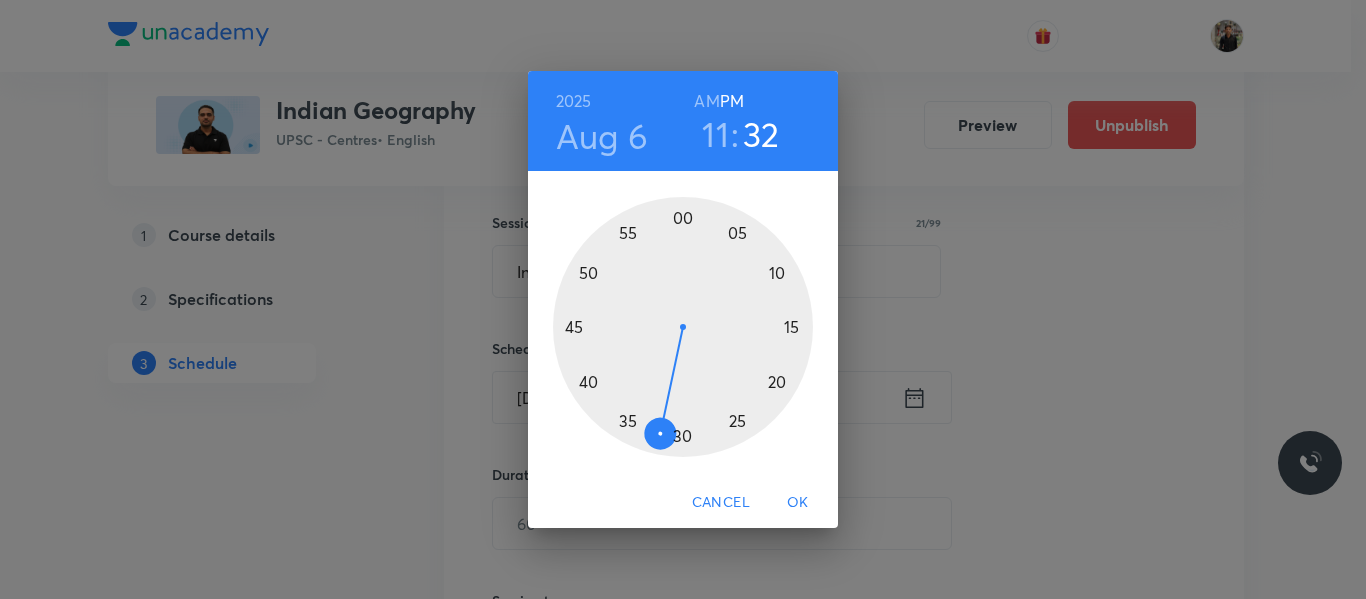 click on "AM" at bounding box center (706, 101) 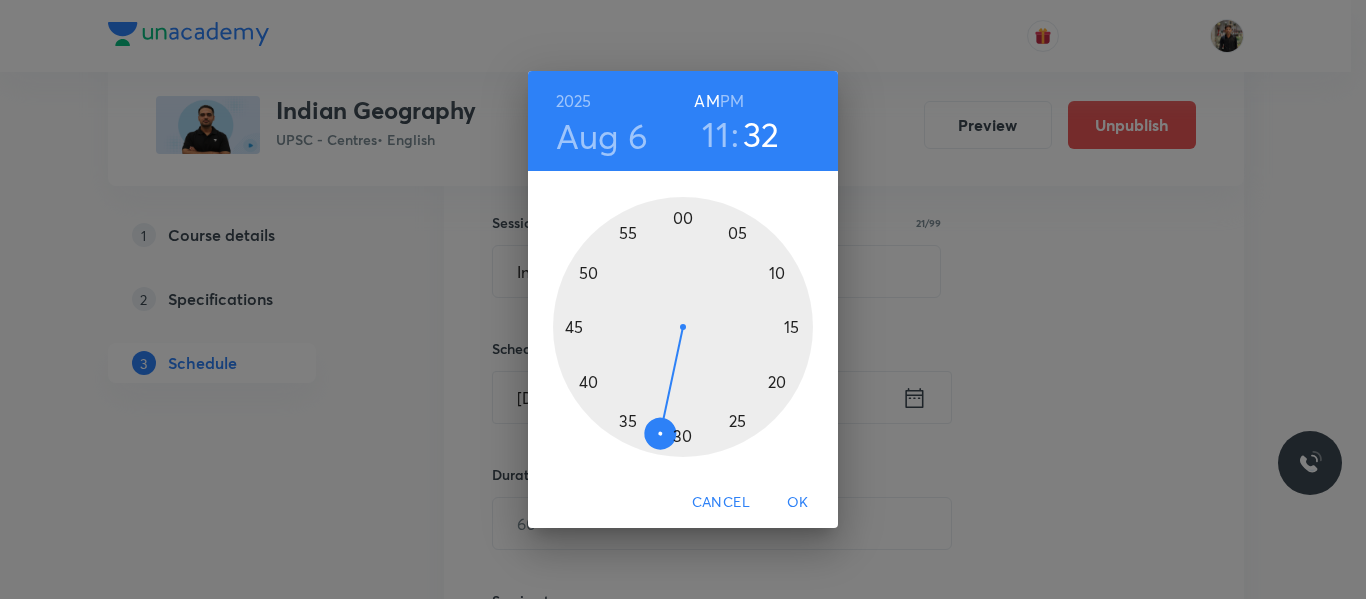 click at bounding box center [683, 327] 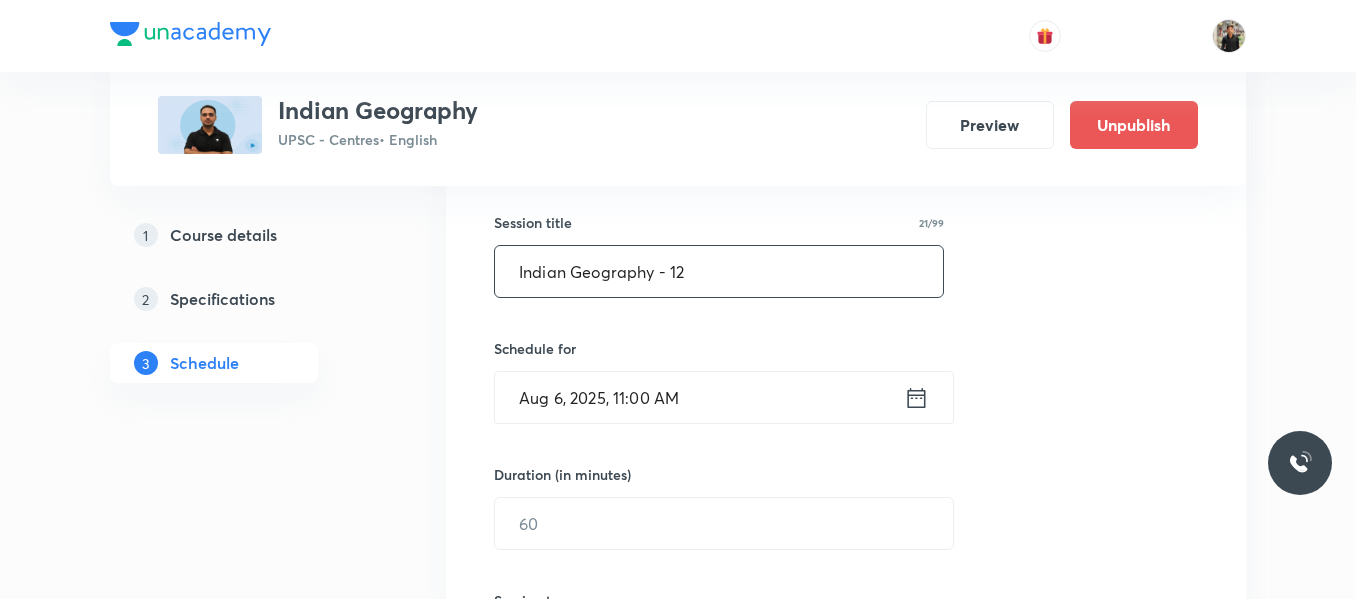 scroll, scrollTop: 488, scrollLeft: 0, axis: vertical 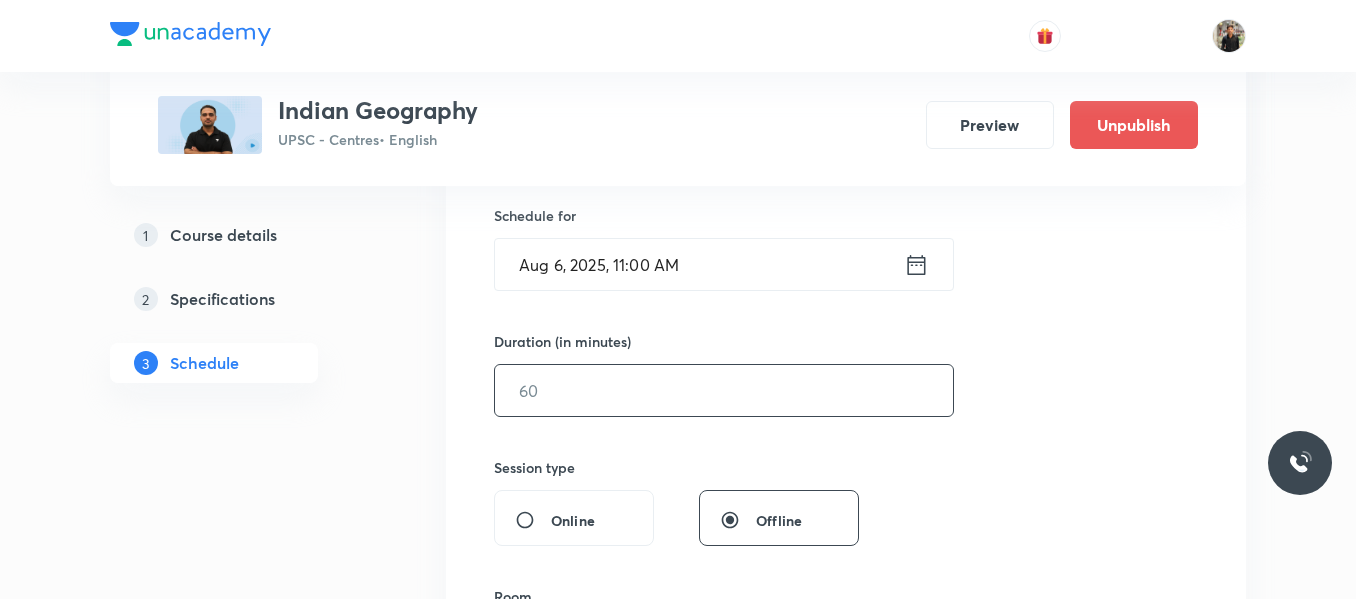 click at bounding box center (724, 390) 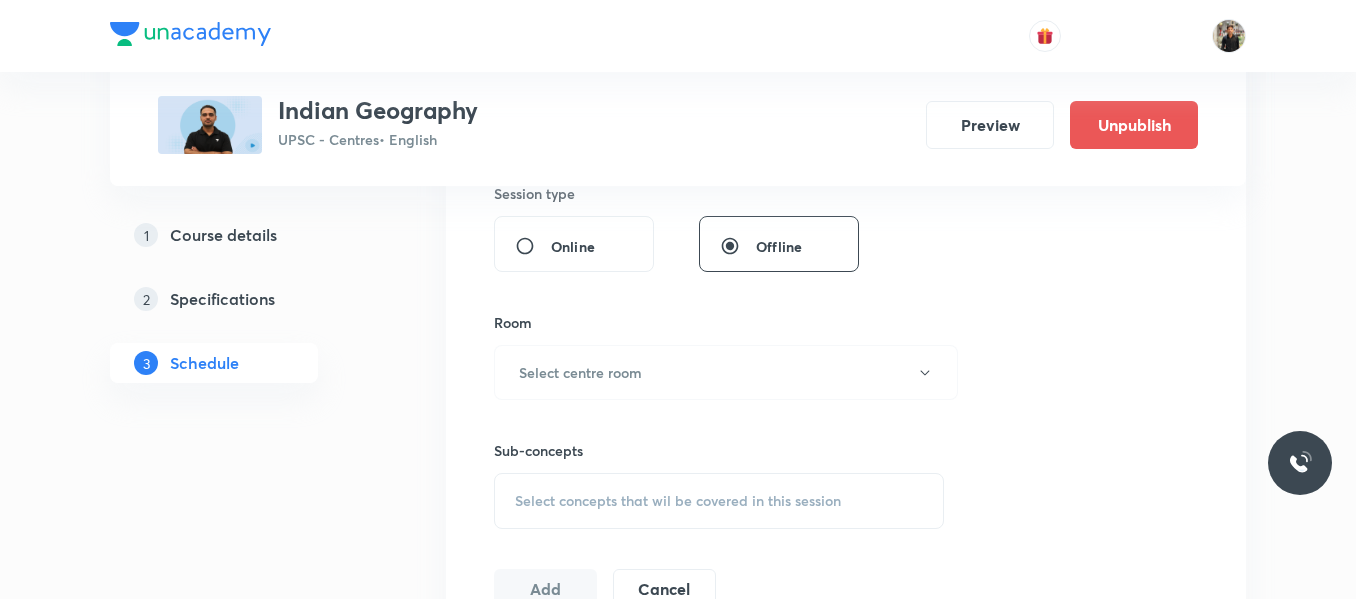 scroll, scrollTop: 763, scrollLeft: 0, axis: vertical 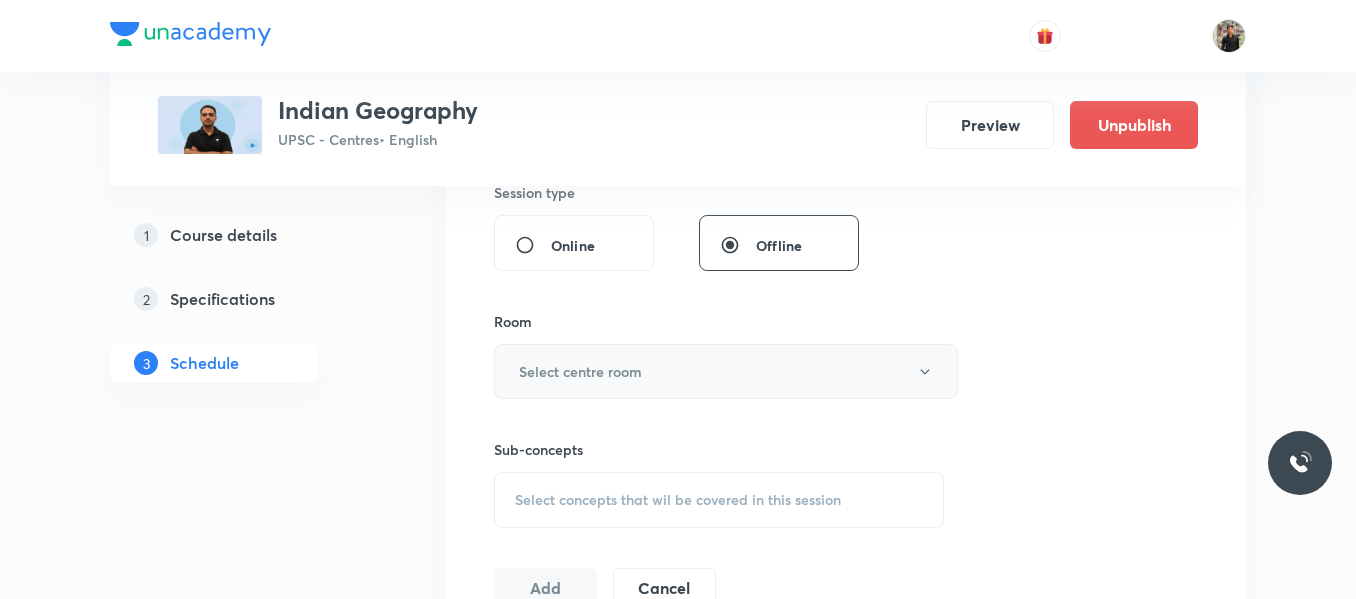 type on "150" 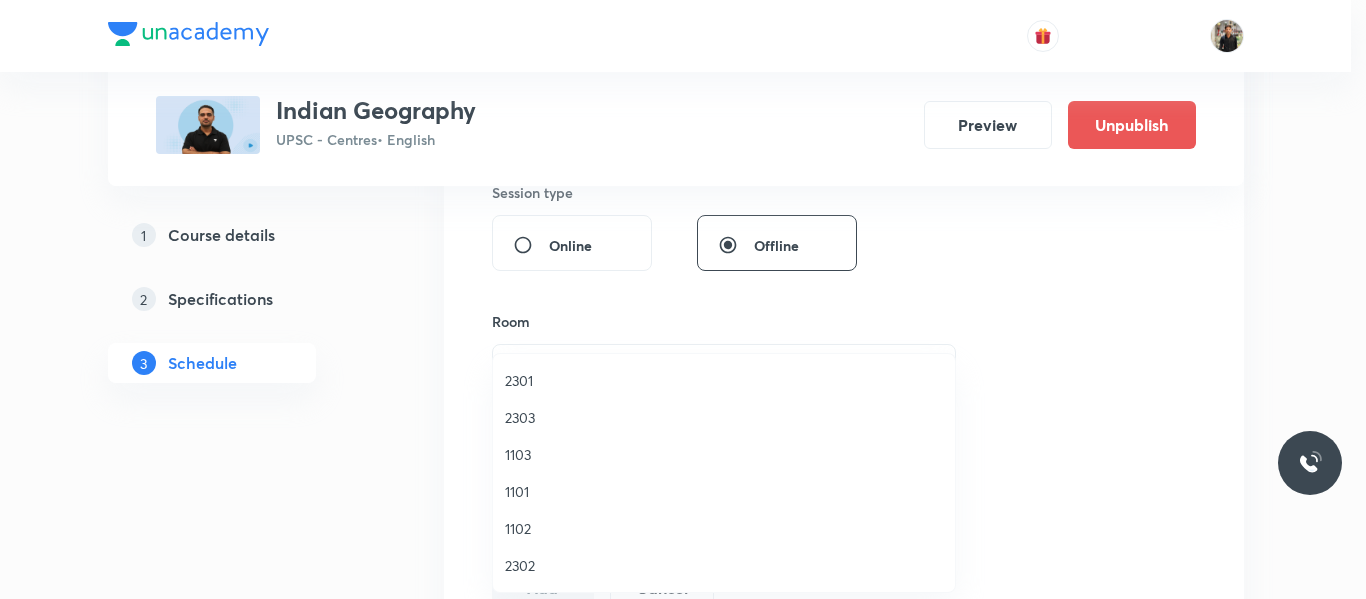 click on "1102" at bounding box center [724, 528] 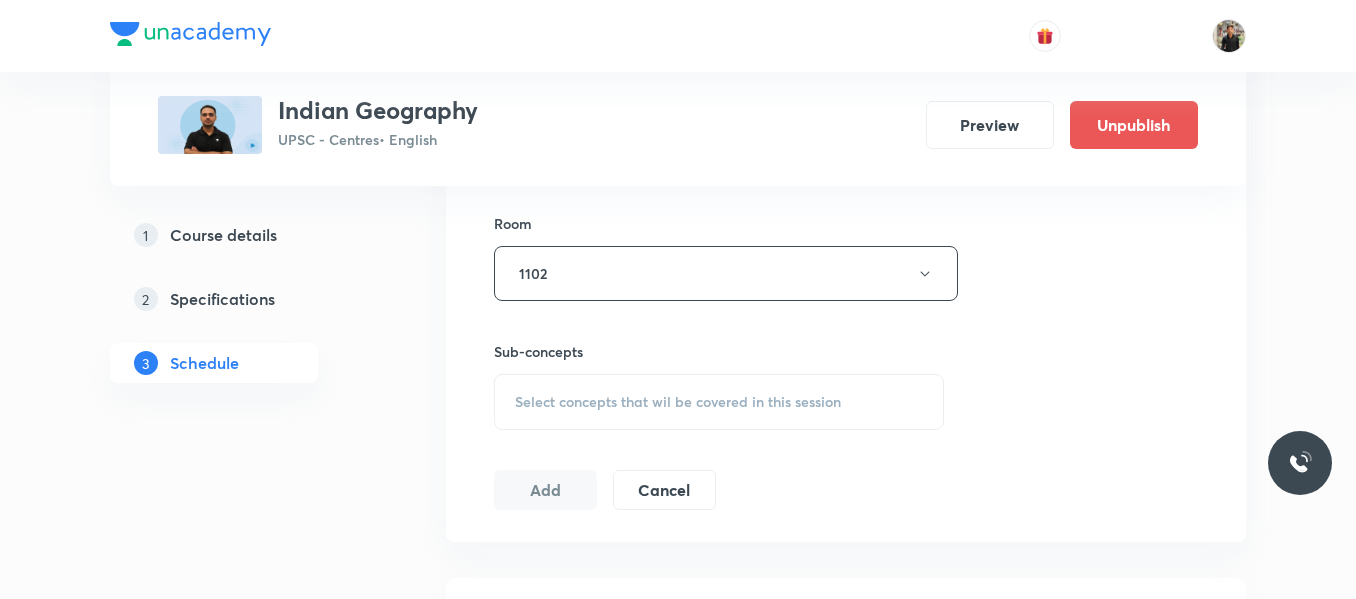 scroll, scrollTop: 862, scrollLeft: 0, axis: vertical 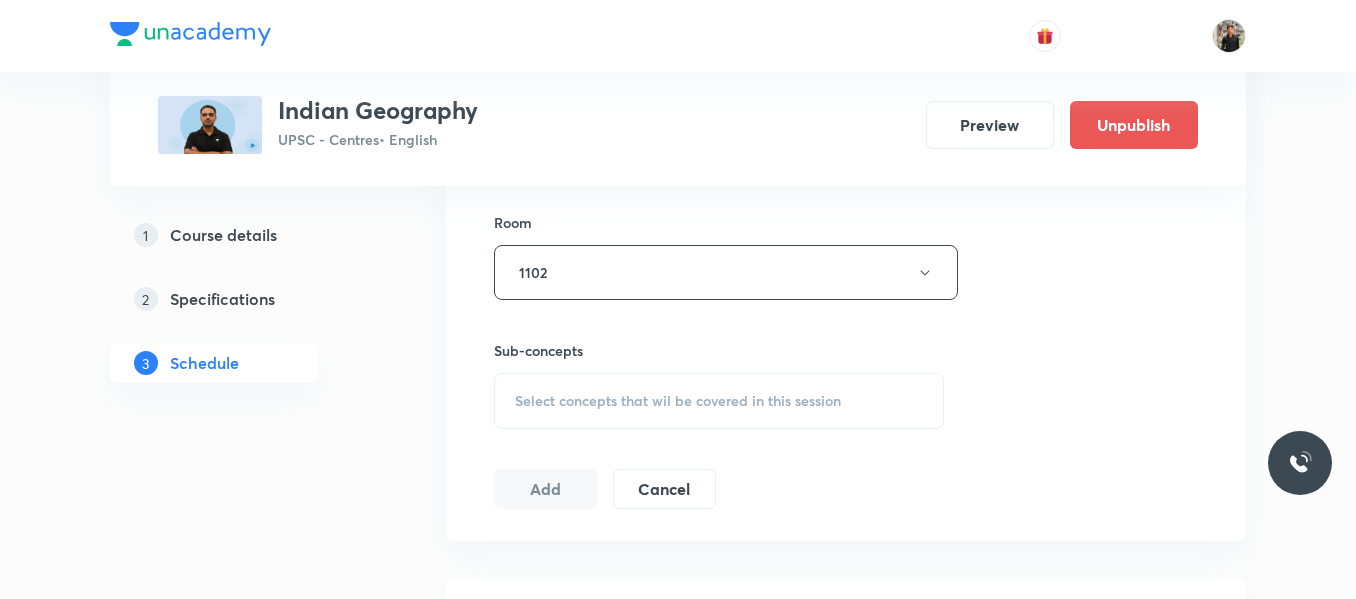 click on "Select concepts that wil be covered in this session" at bounding box center (719, 401) 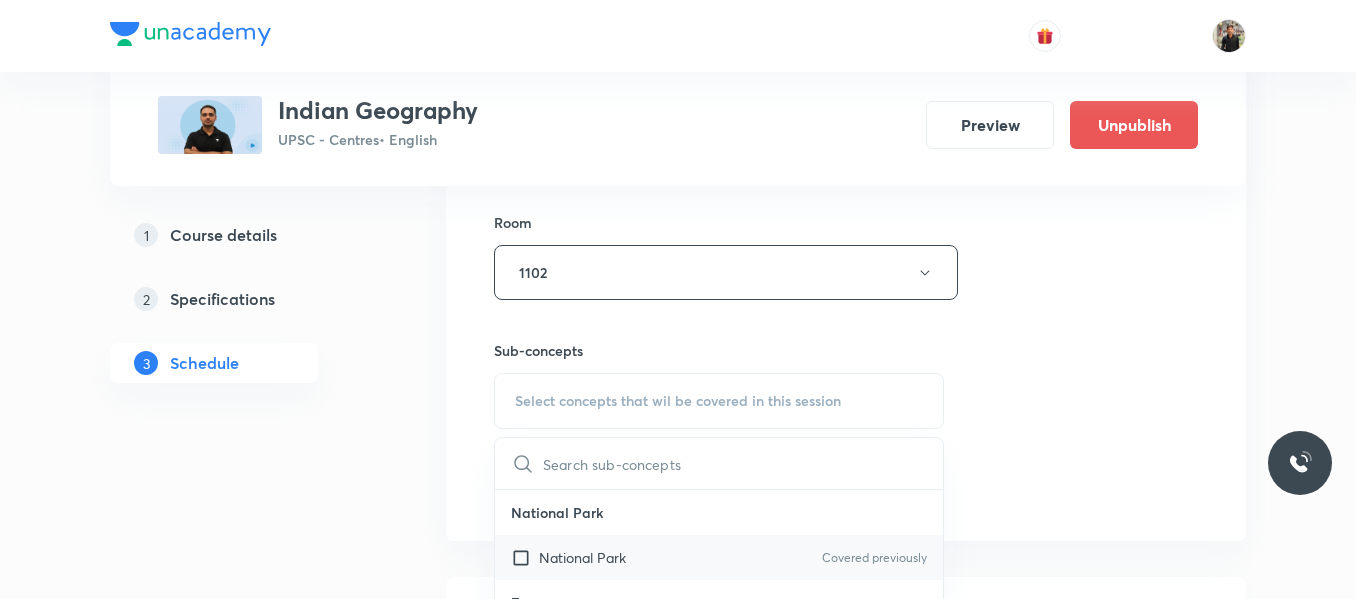 click at bounding box center [525, 557] 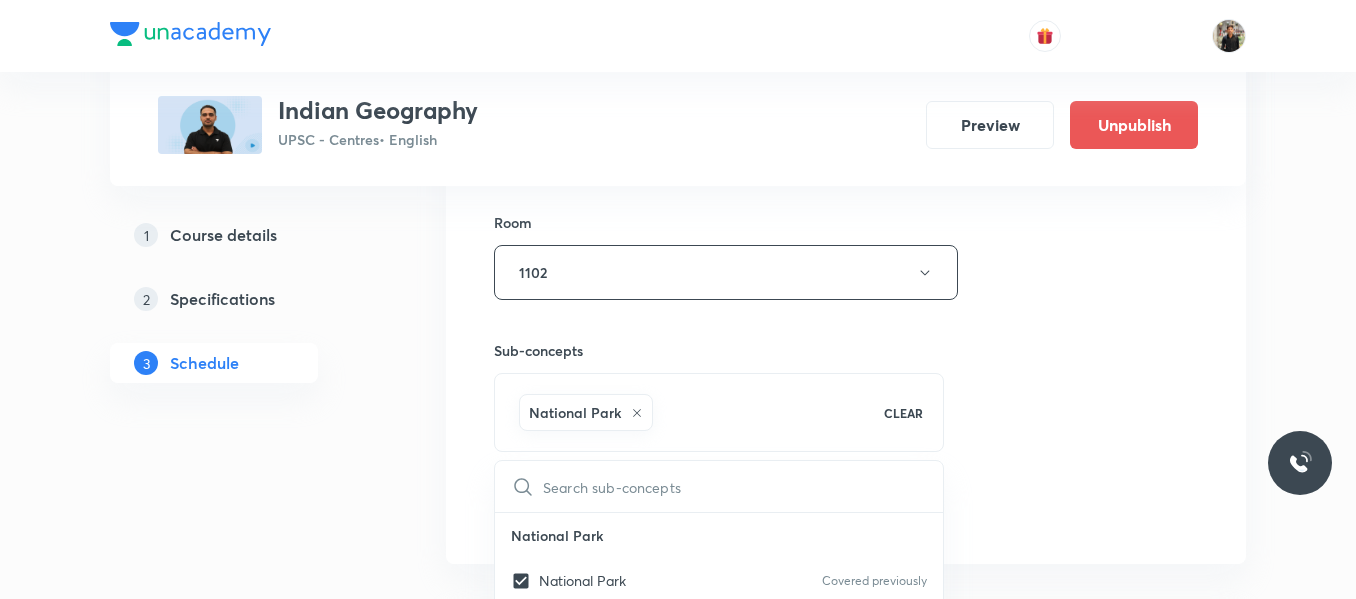 click on "1 Course details 2 Specifications 3 Schedule" at bounding box center (246, 954) 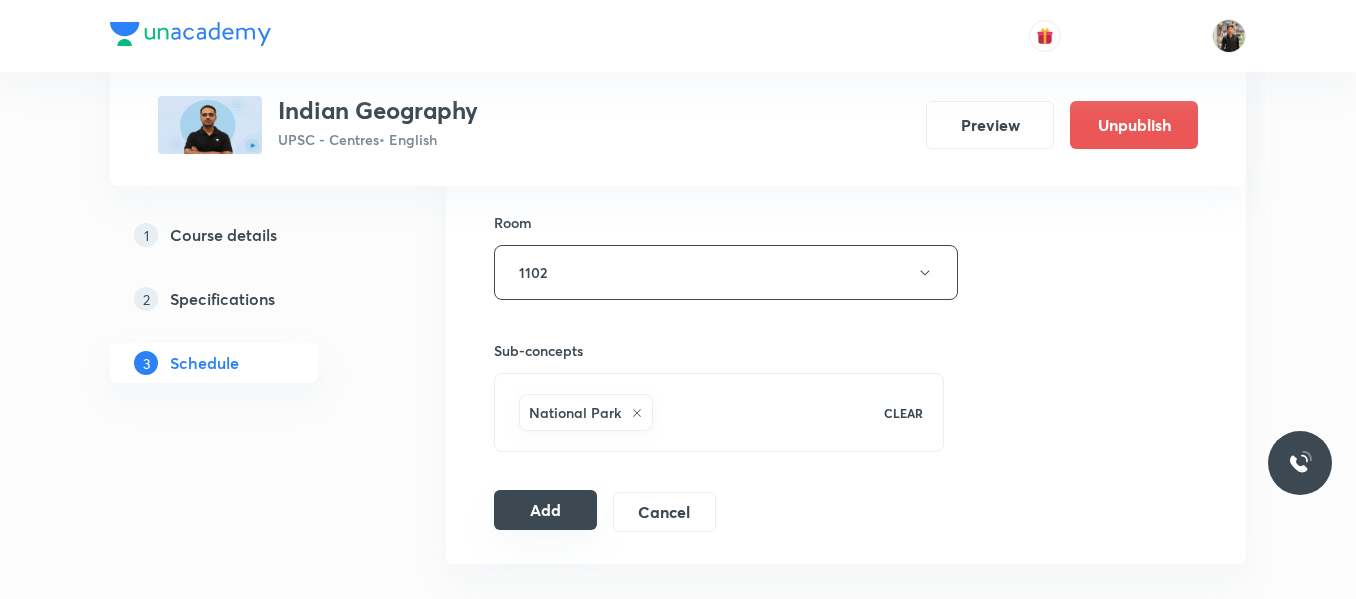 click on "Add" at bounding box center [545, 510] 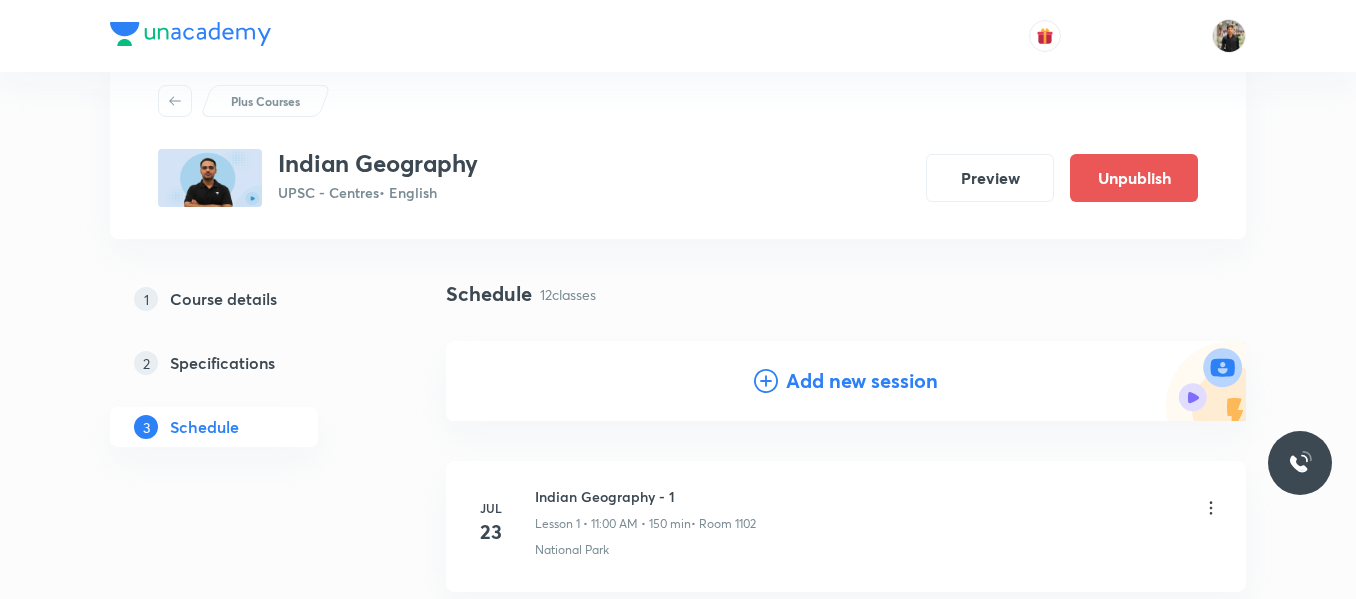 scroll, scrollTop: 0, scrollLeft: 0, axis: both 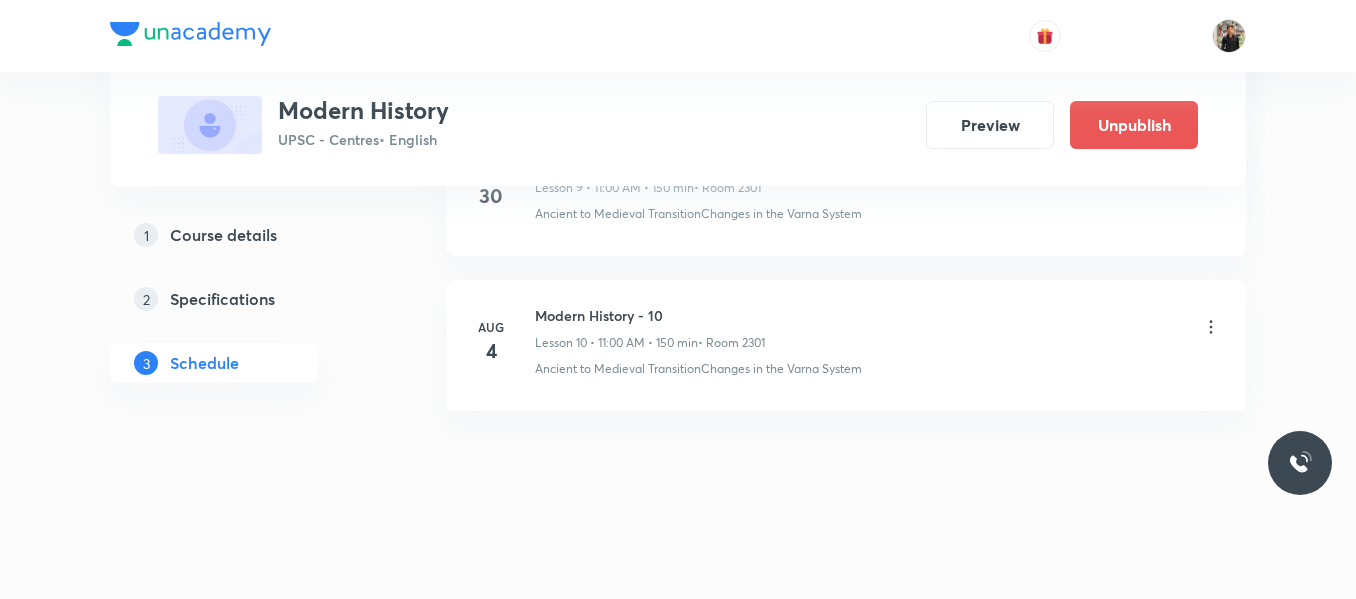 click on "Modern History - 10" at bounding box center [650, 315] 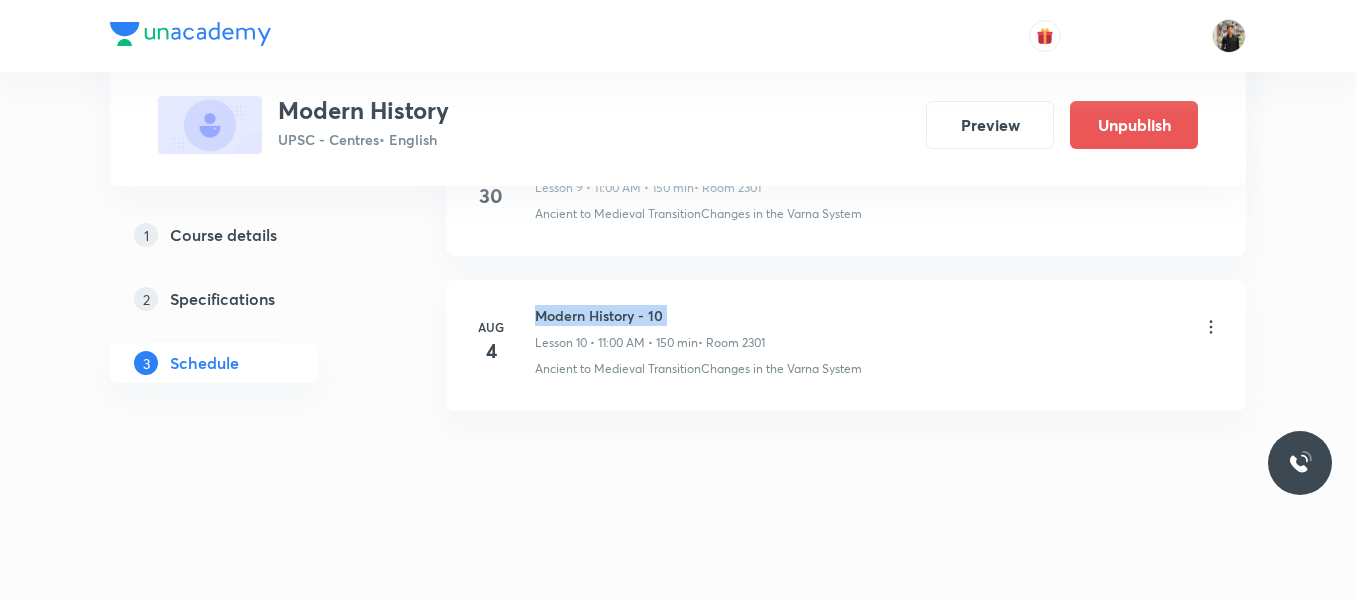 click on "Modern History - 10" at bounding box center [650, 315] 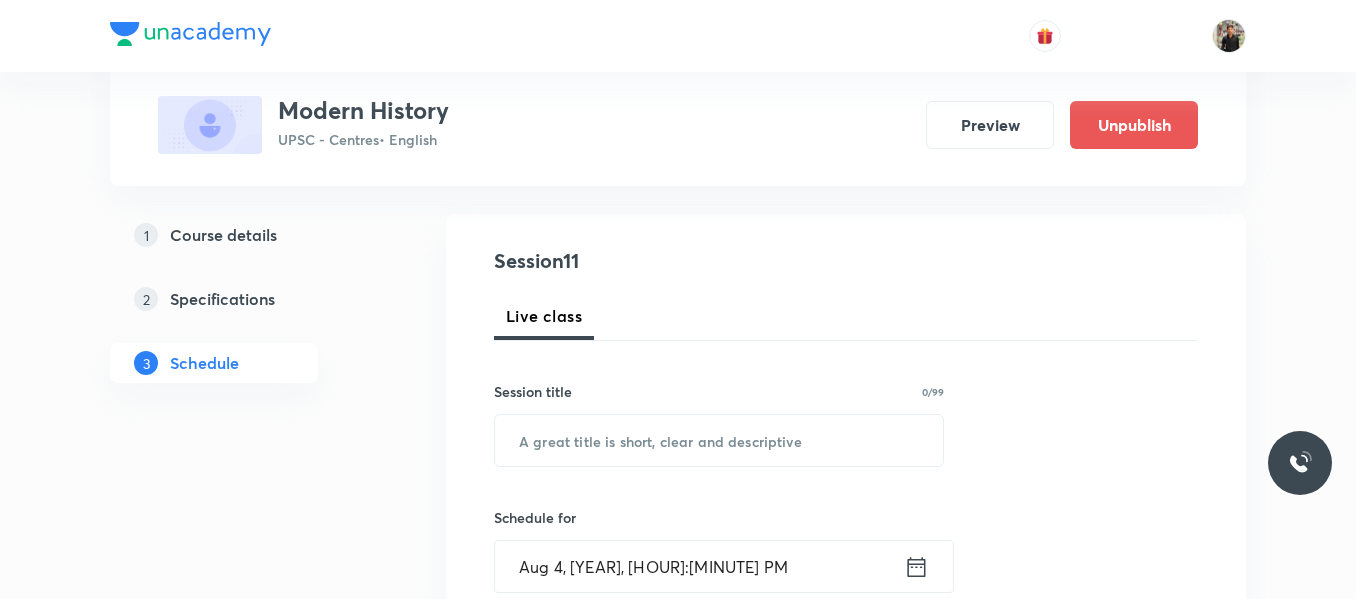 scroll, scrollTop: 197, scrollLeft: 0, axis: vertical 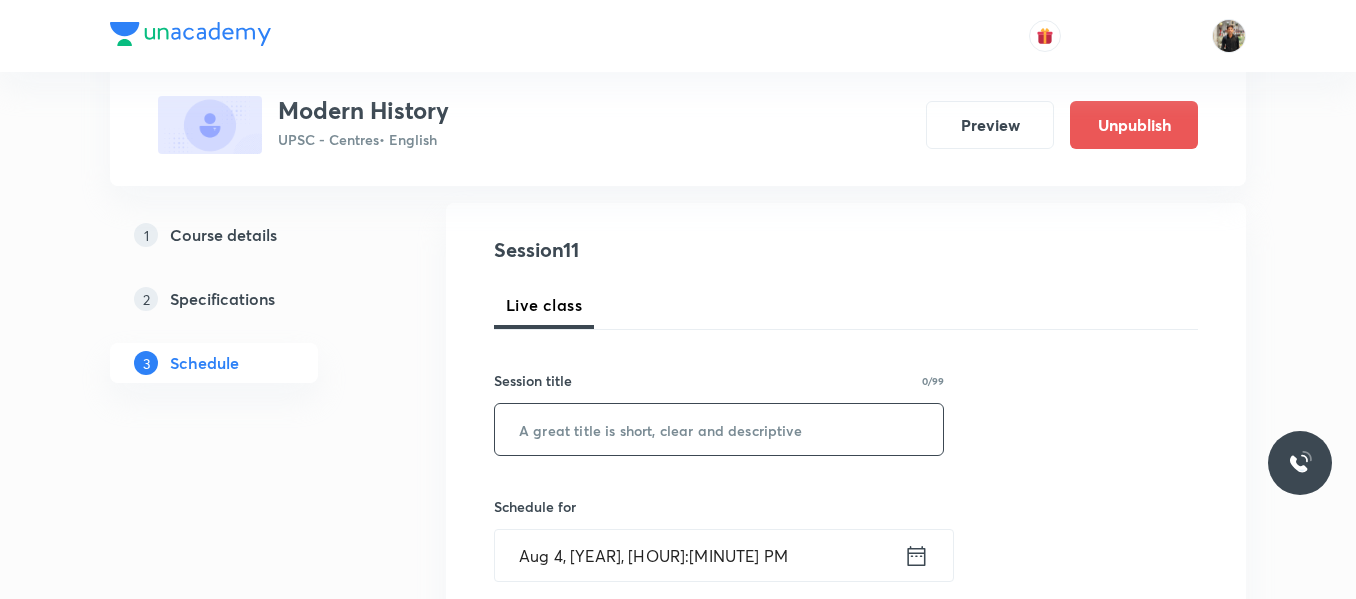 click at bounding box center (719, 429) 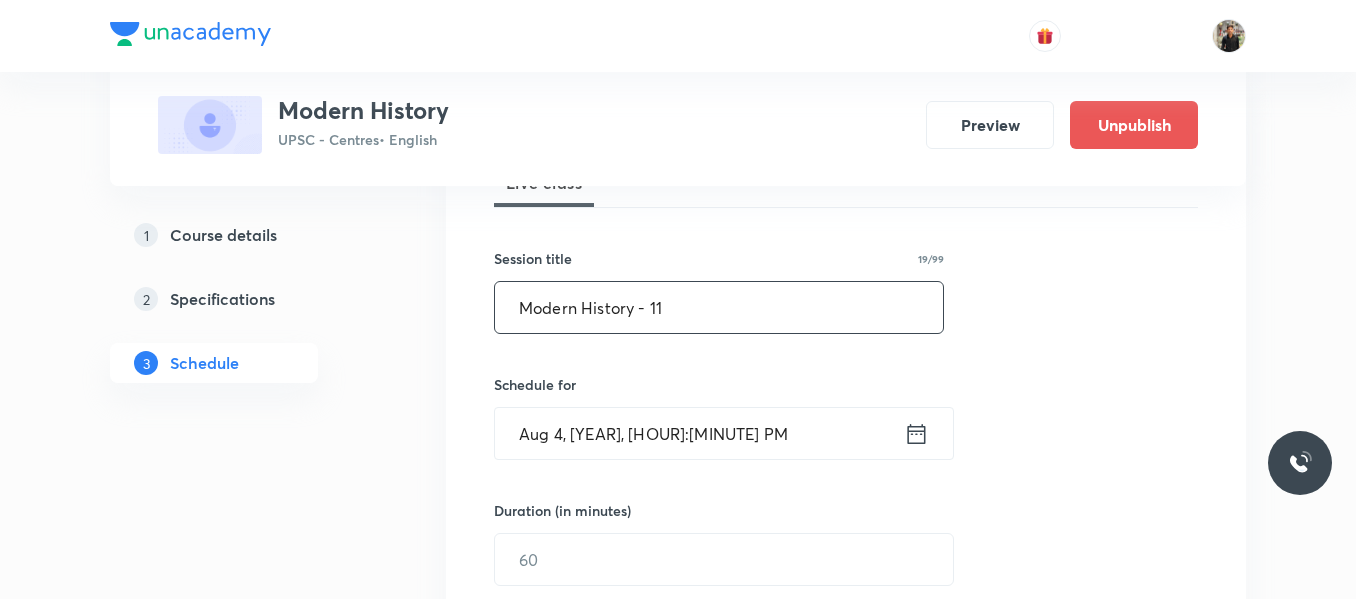 scroll, scrollTop: 322, scrollLeft: 0, axis: vertical 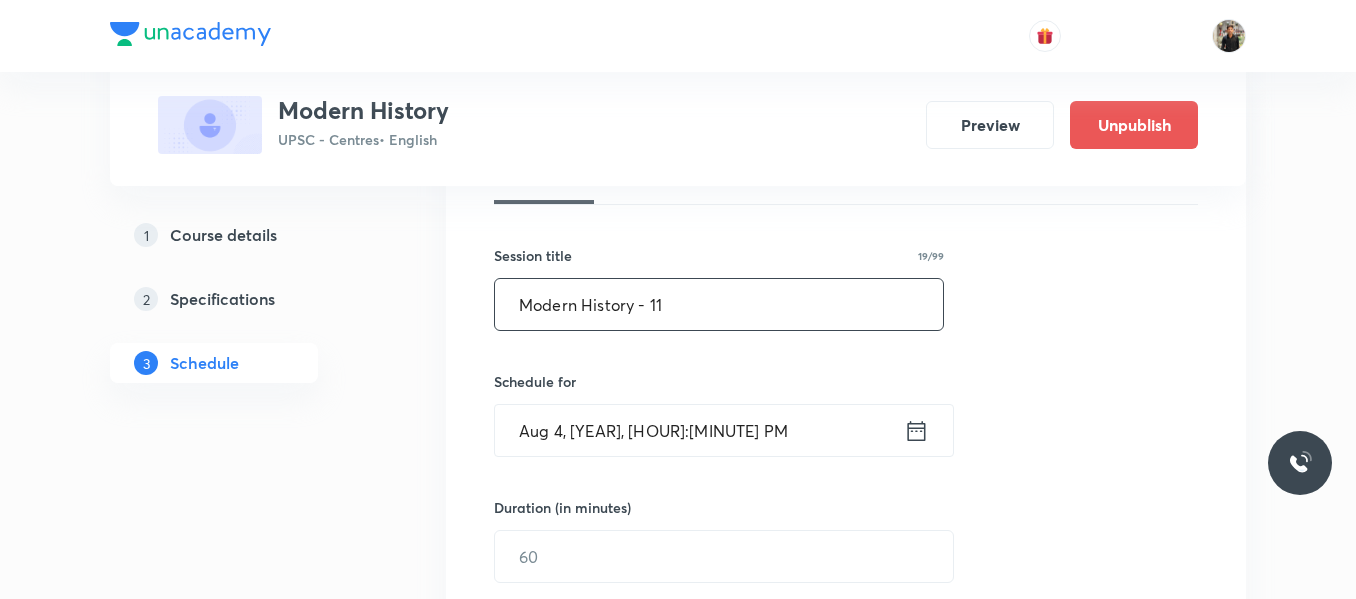 type on "Modern History - 11" 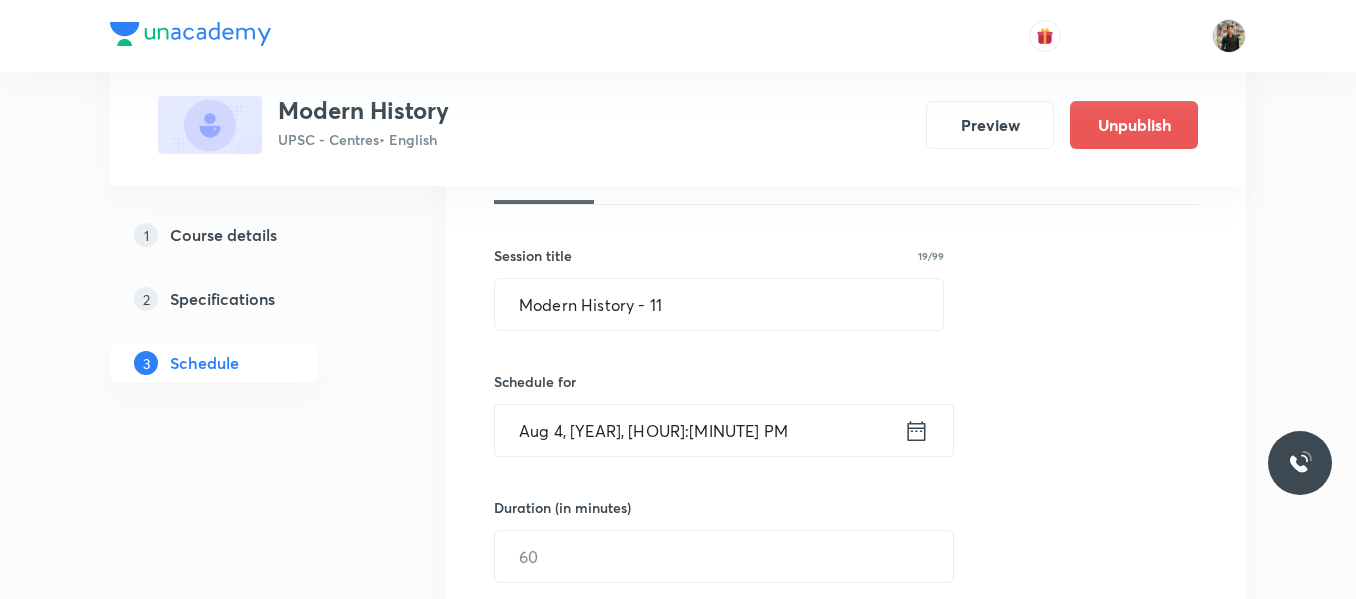 click 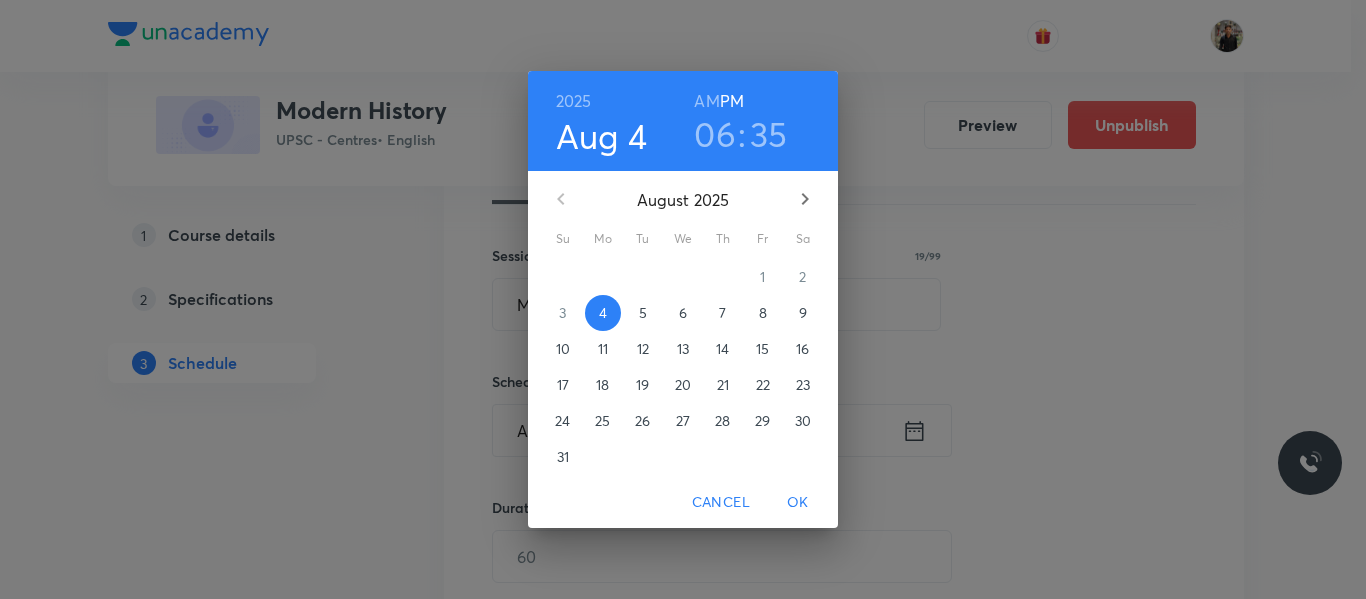 click on "5" at bounding box center [643, 313] 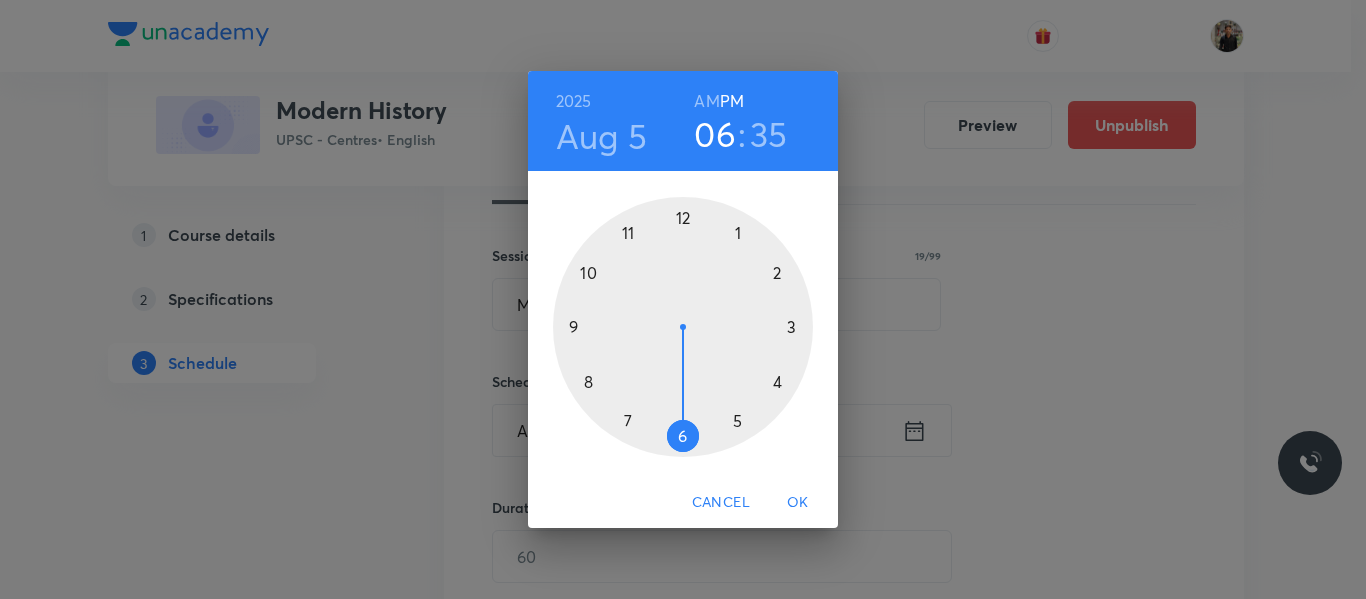 click at bounding box center [683, 327] 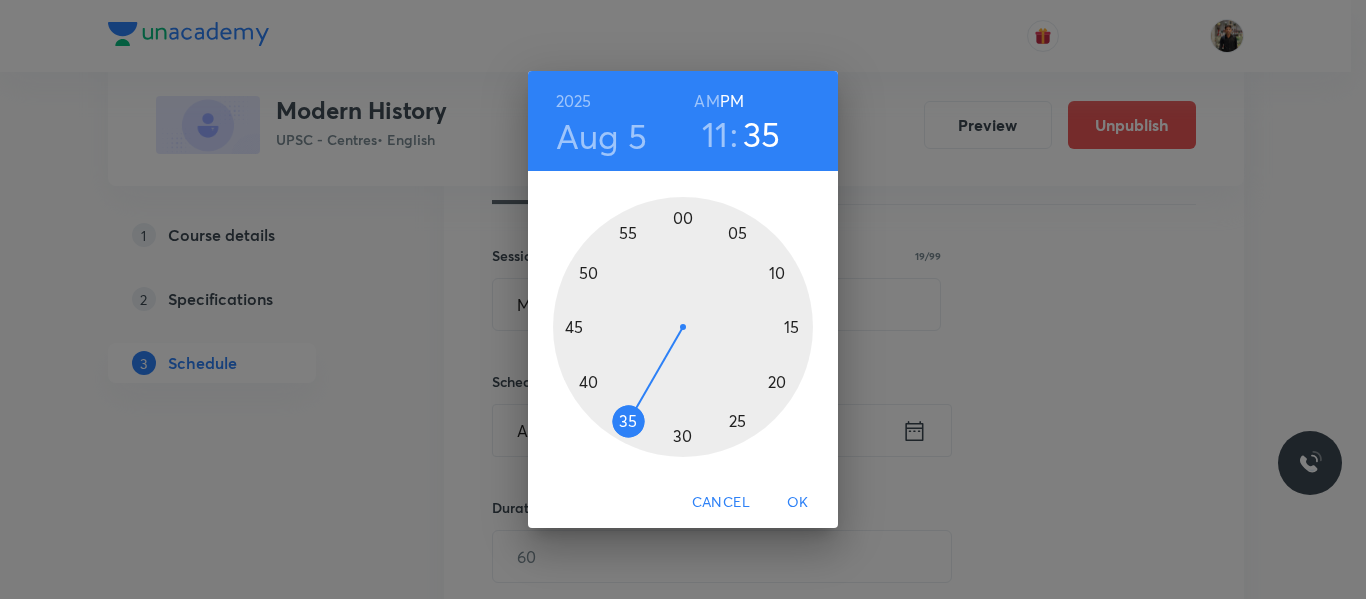 click on "AM" at bounding box center (706, 101) 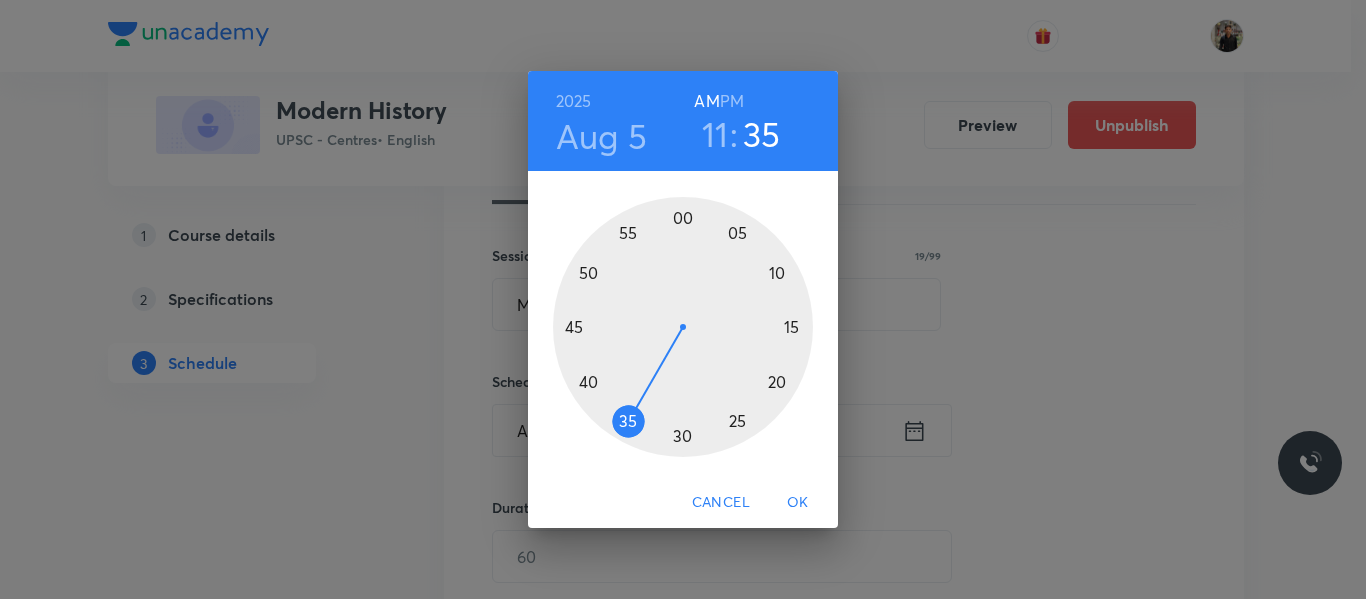 click at bounding box center (683, 327) 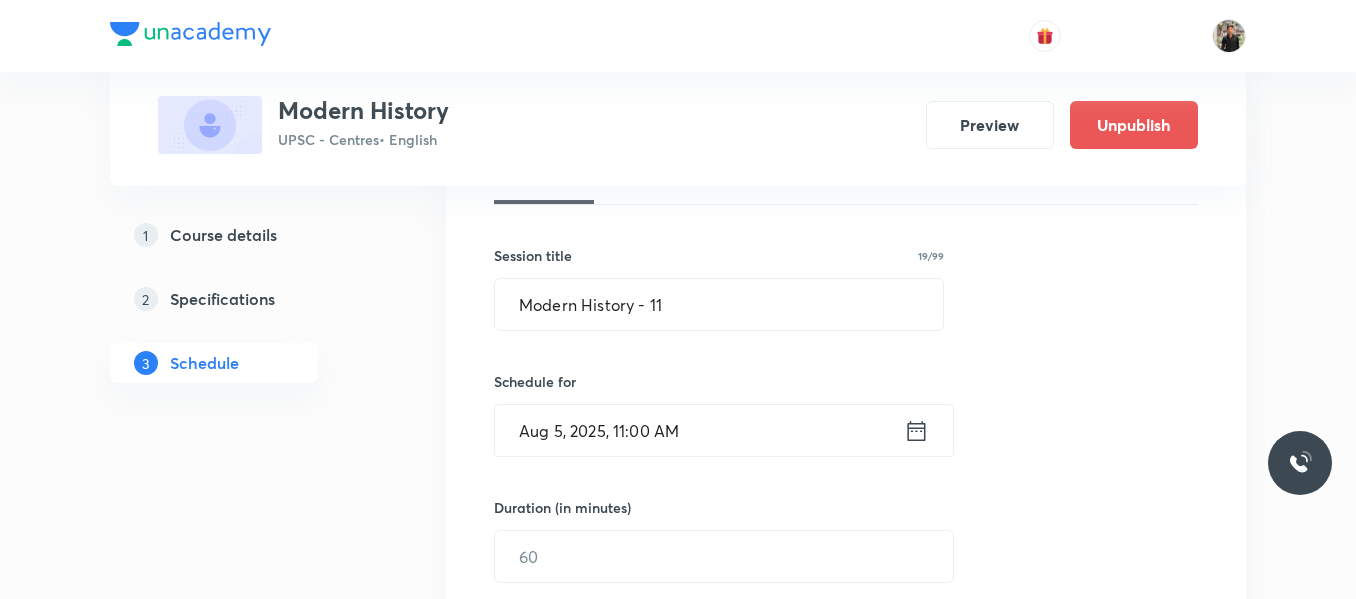 scroll, scrollTop: 454, scrollLeft: 0, axis: vertical 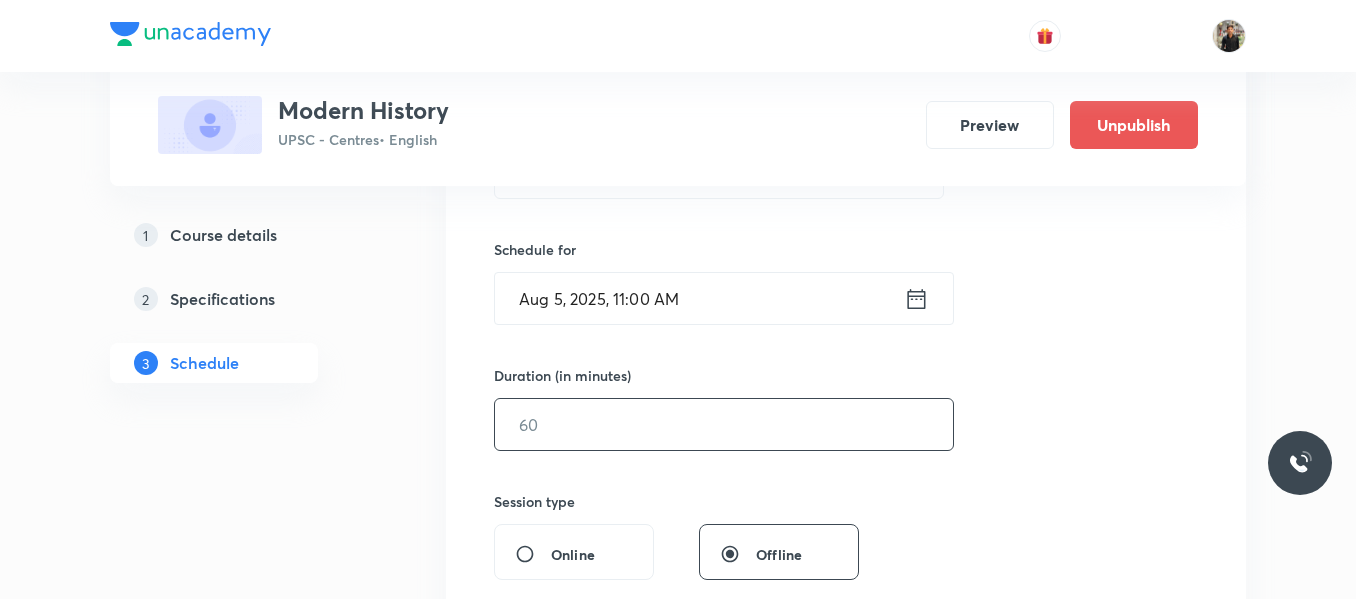 click at bounding box center (724, 424) 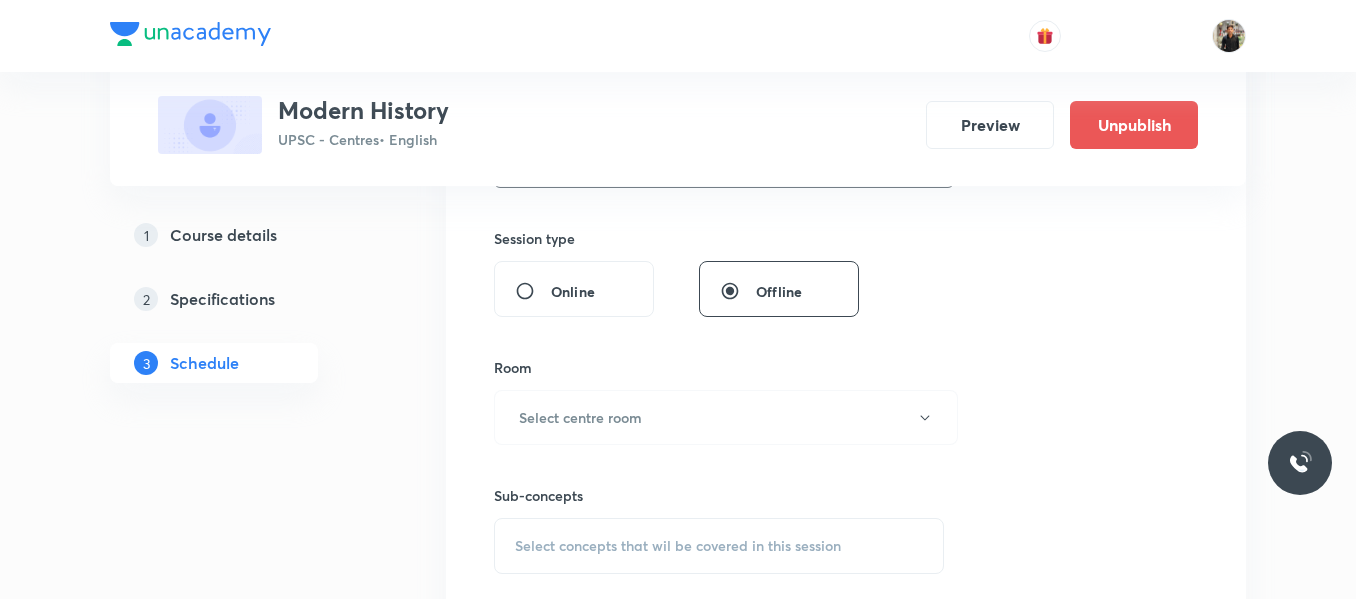 scroll, scrollTop: 720, scrollLeft: 0, axis: vertical 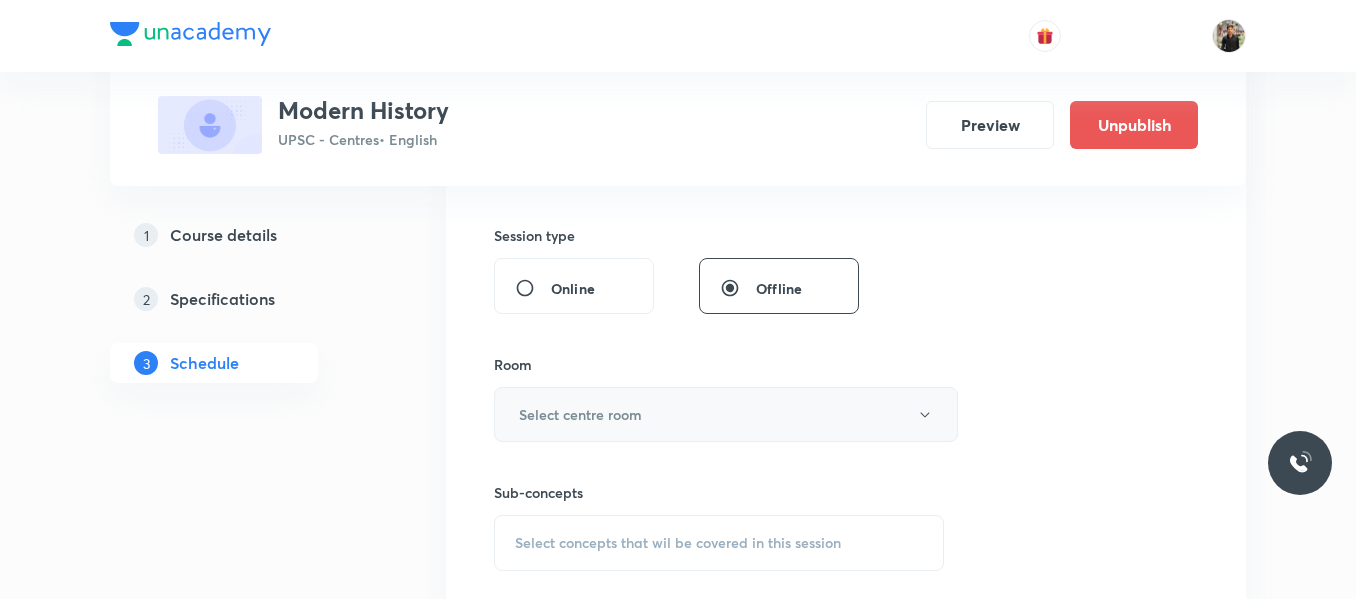 type on "150" 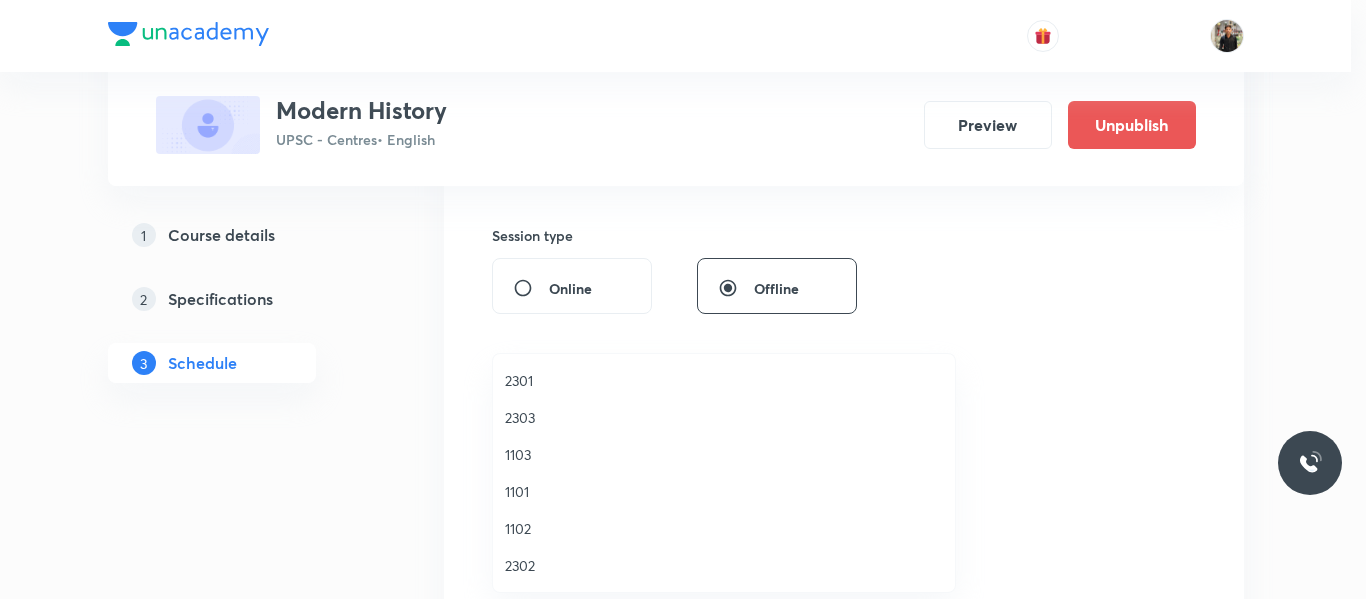 click on "2301" at bounding box center [724, 380] 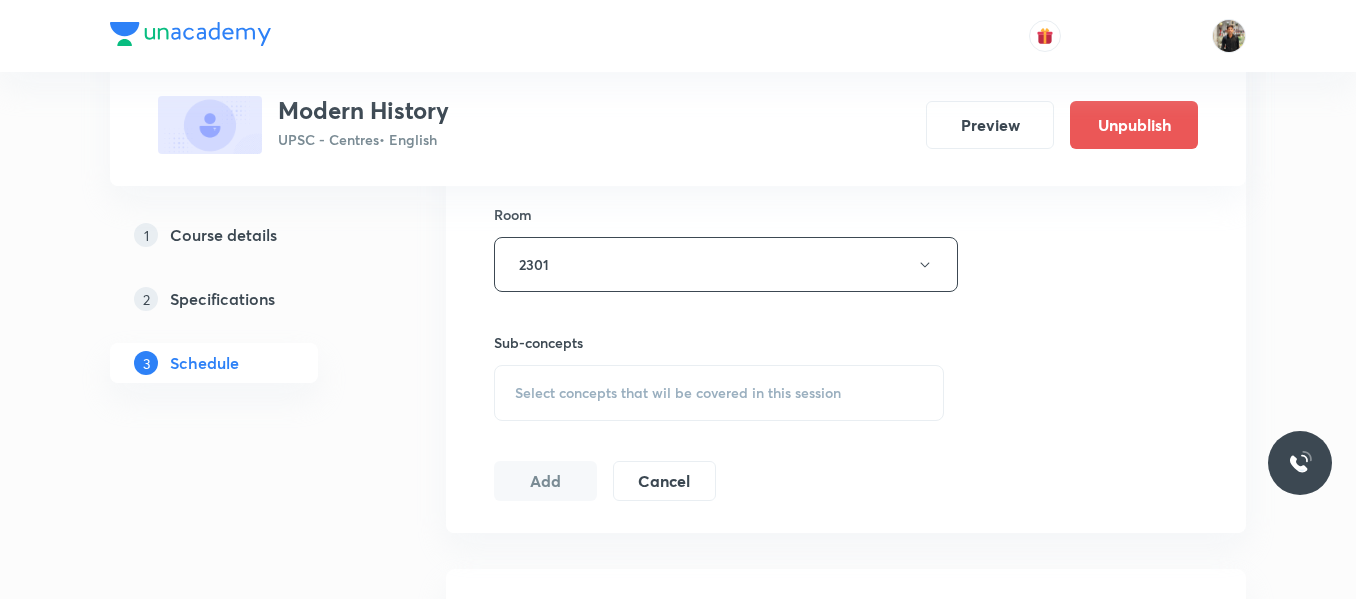scroll, scrollTop: 1014, scrollLeft: 0, axis: vertical 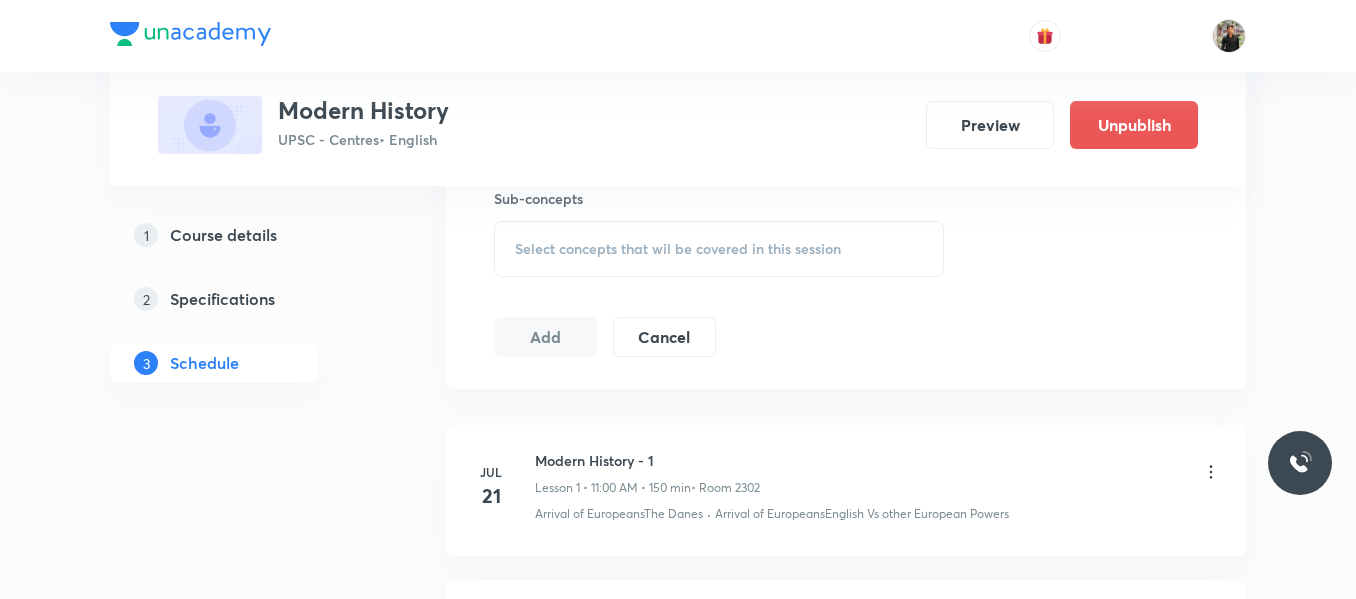 click on "Select concepts that wil be covered in this session" at bounding box center (719, 249) 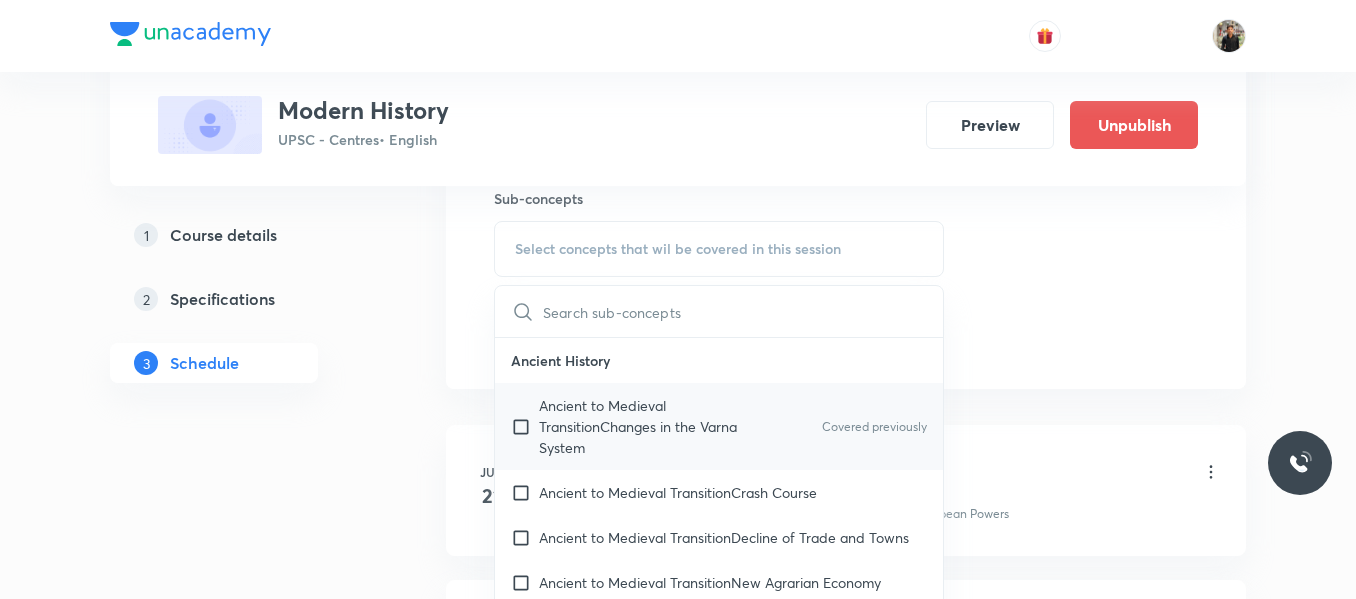 click at bounding box center [525, 426] 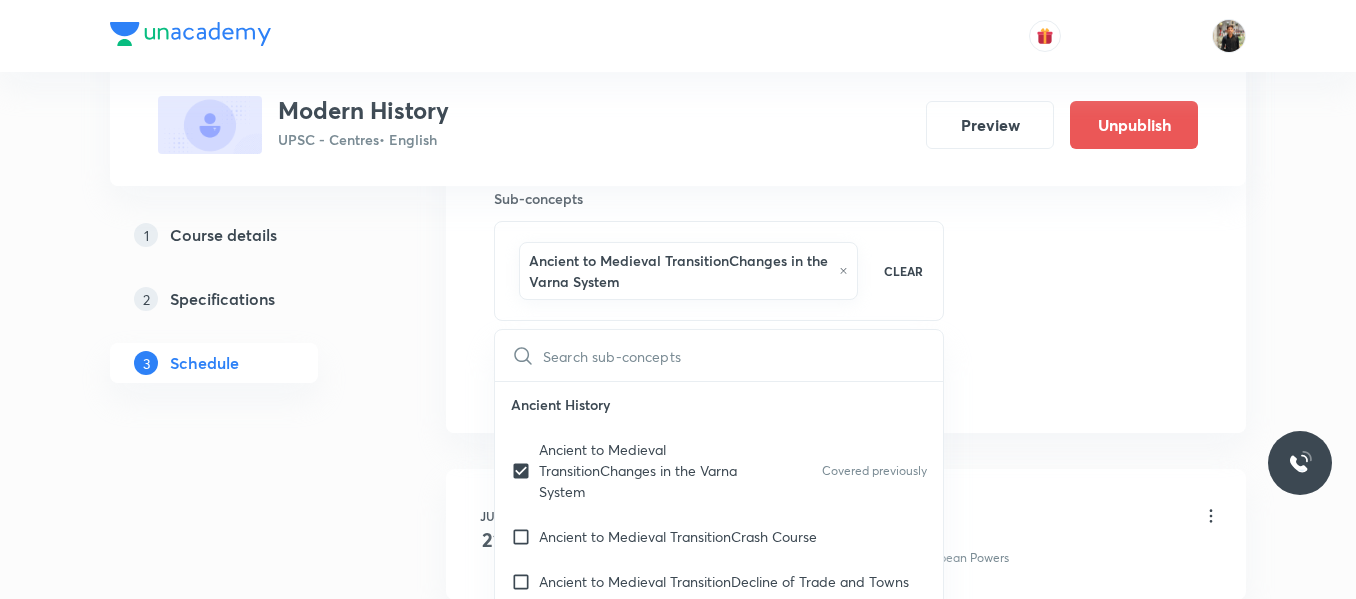 click on "1 Course details 2 Specifications 3 Schedule" at bounding box center (246, 735) 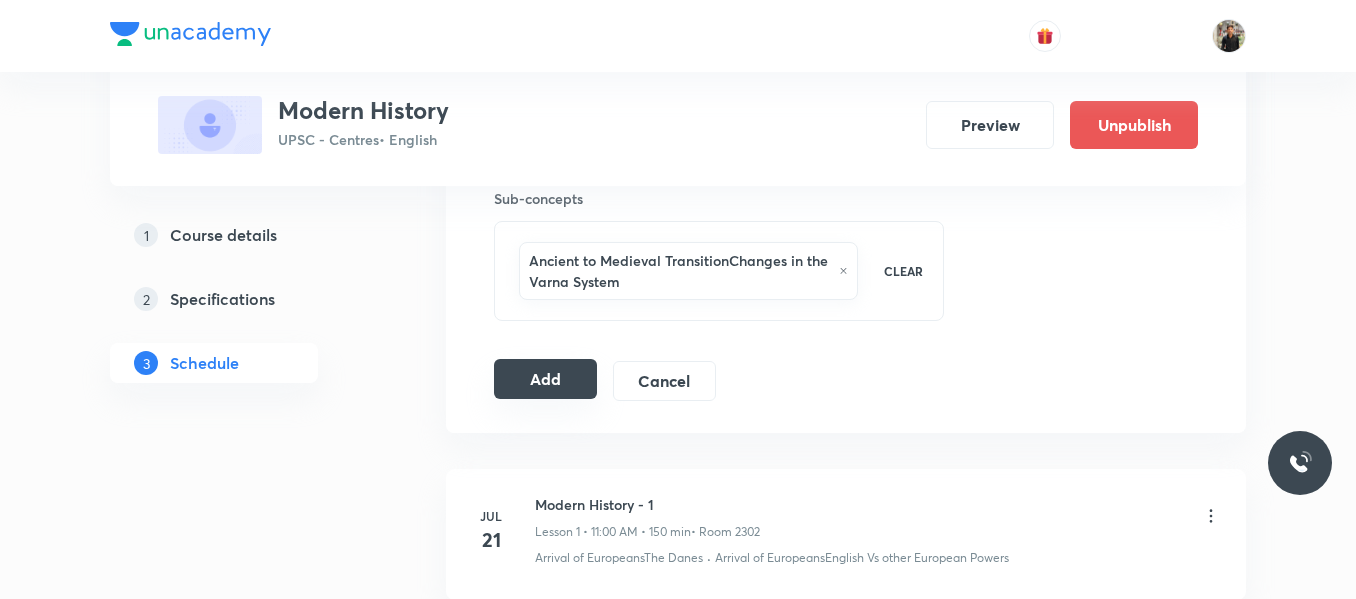 click on "Add" at bounding box center [545, 379] 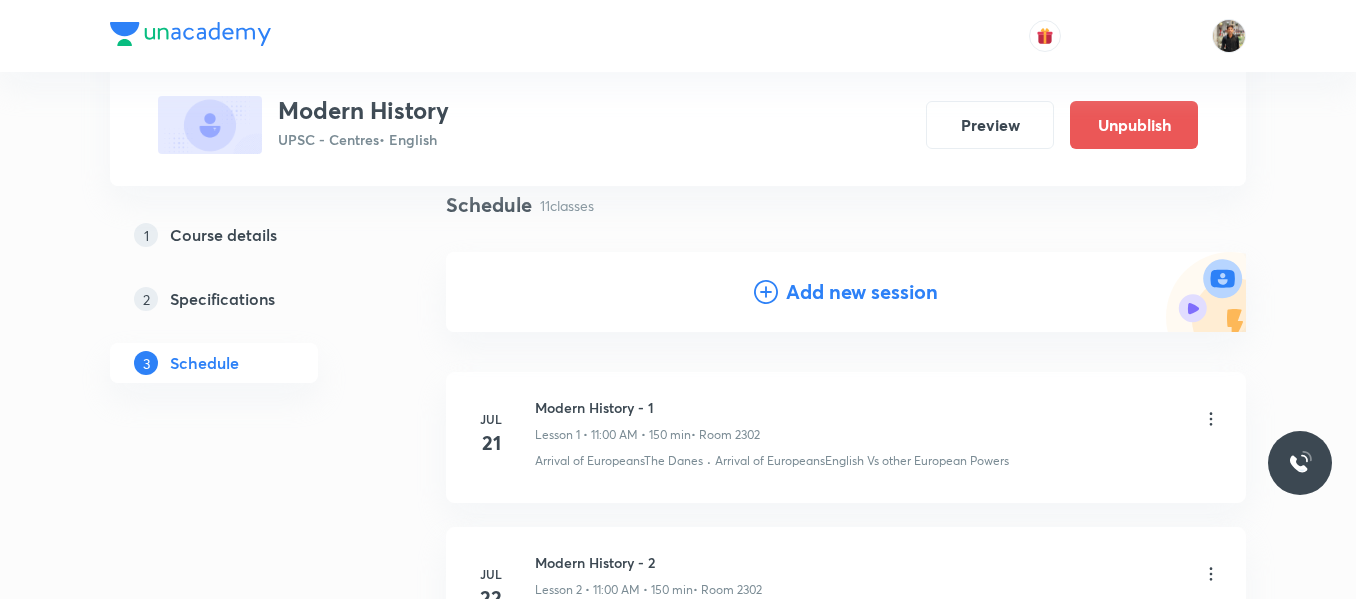 scroll, scrollTop: 0, scrollLeft: 0, axis: both 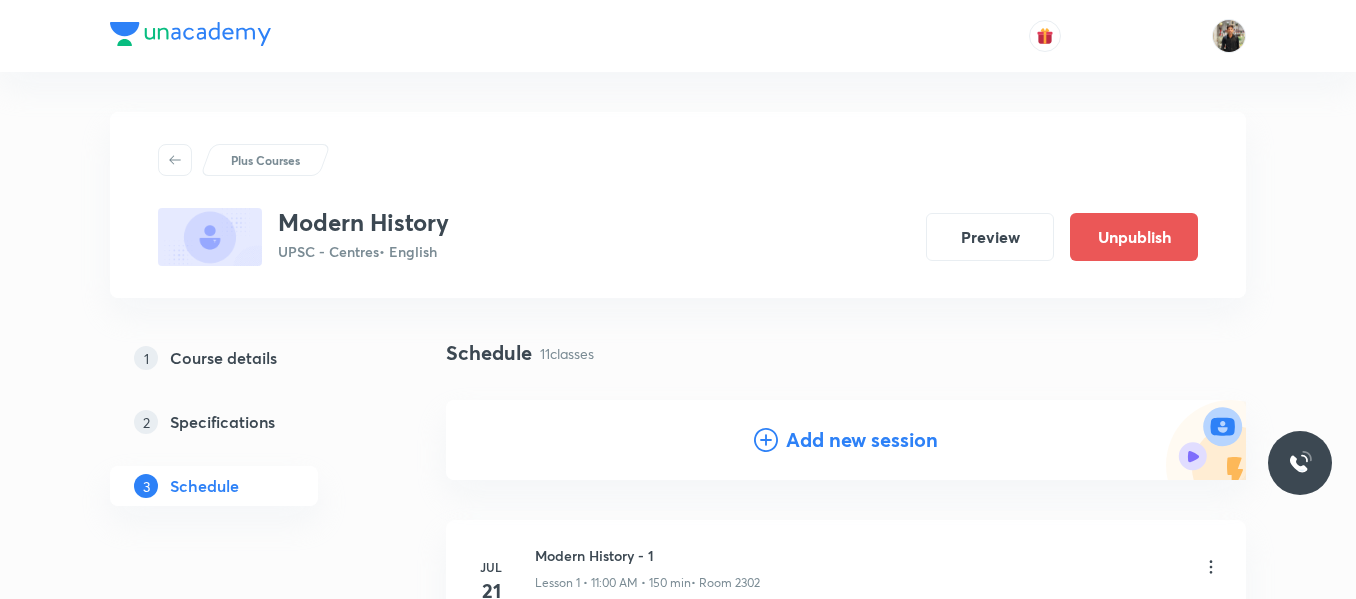 click 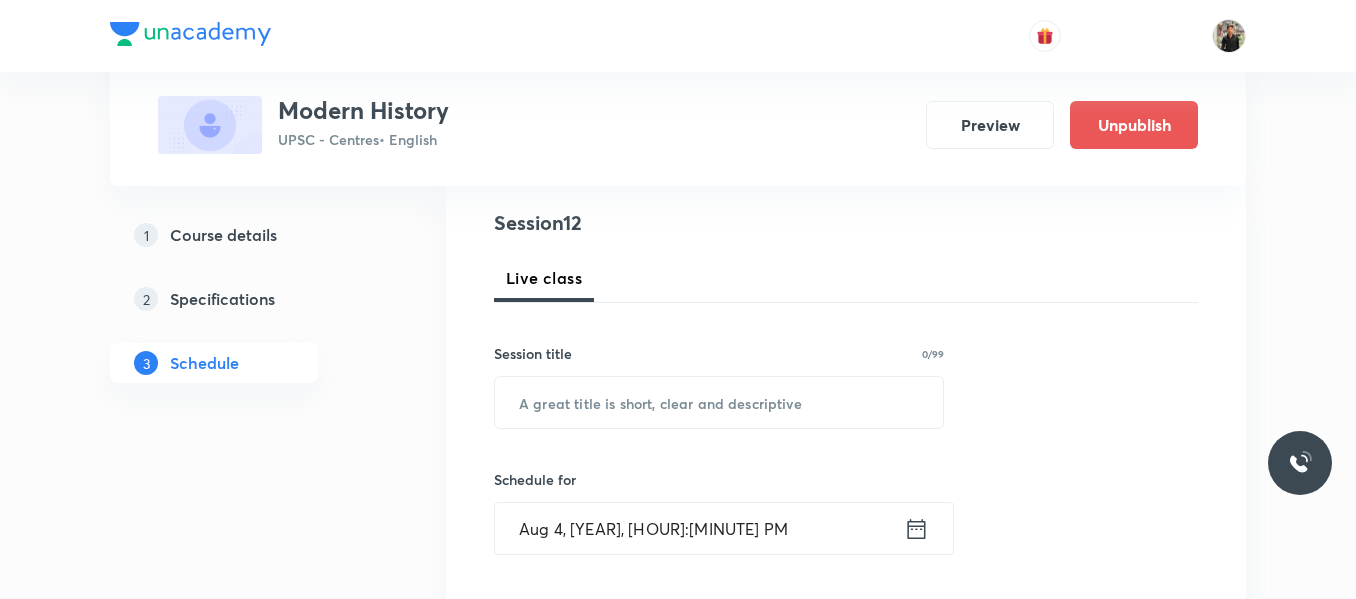 scroll, scrollTop: 225, scrollLeft: 0, axis: vertical 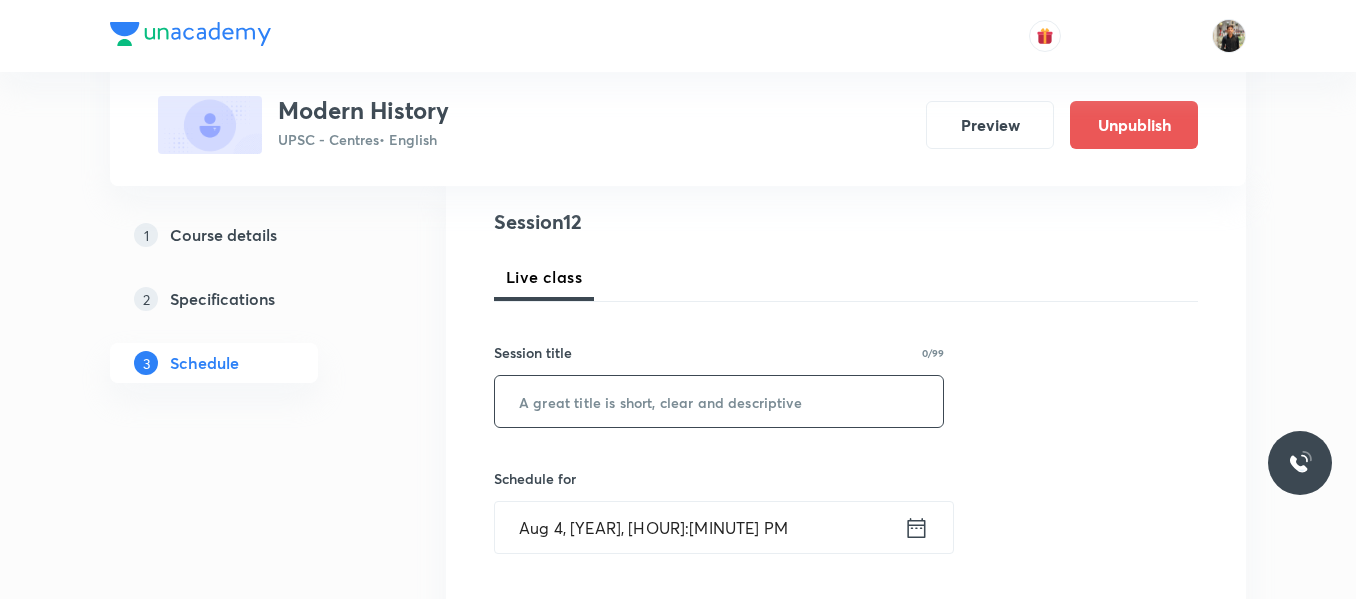 click at bounding box center [719, 401] 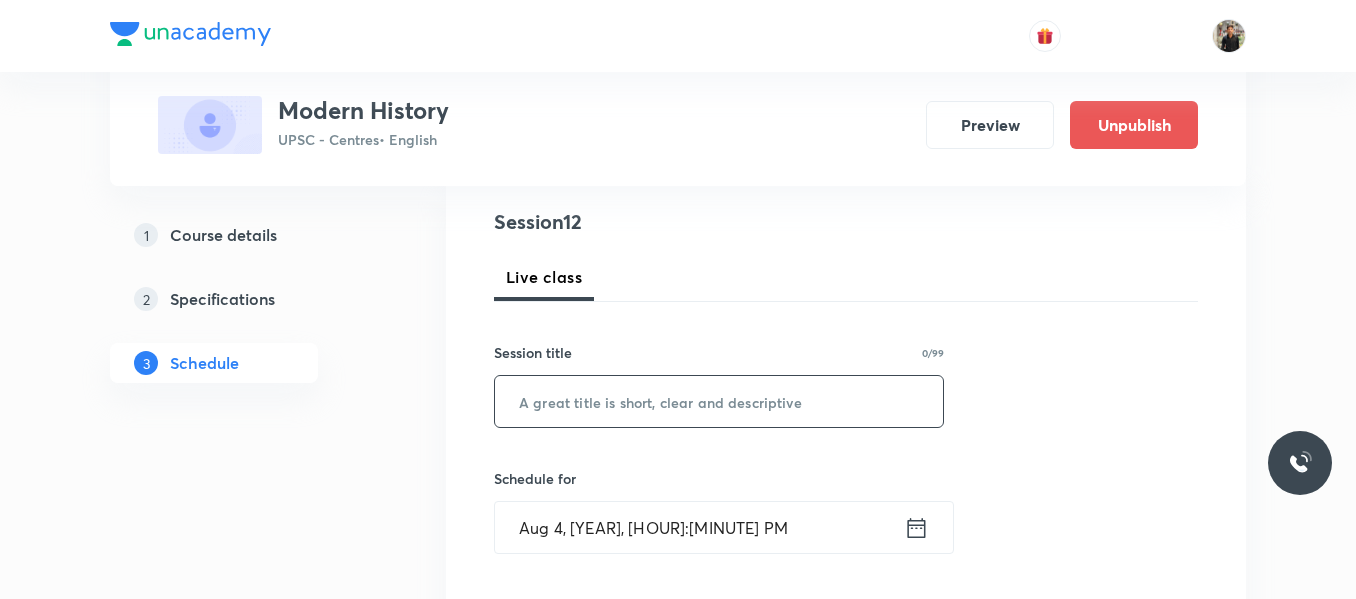 paste on "Modern History - 10" 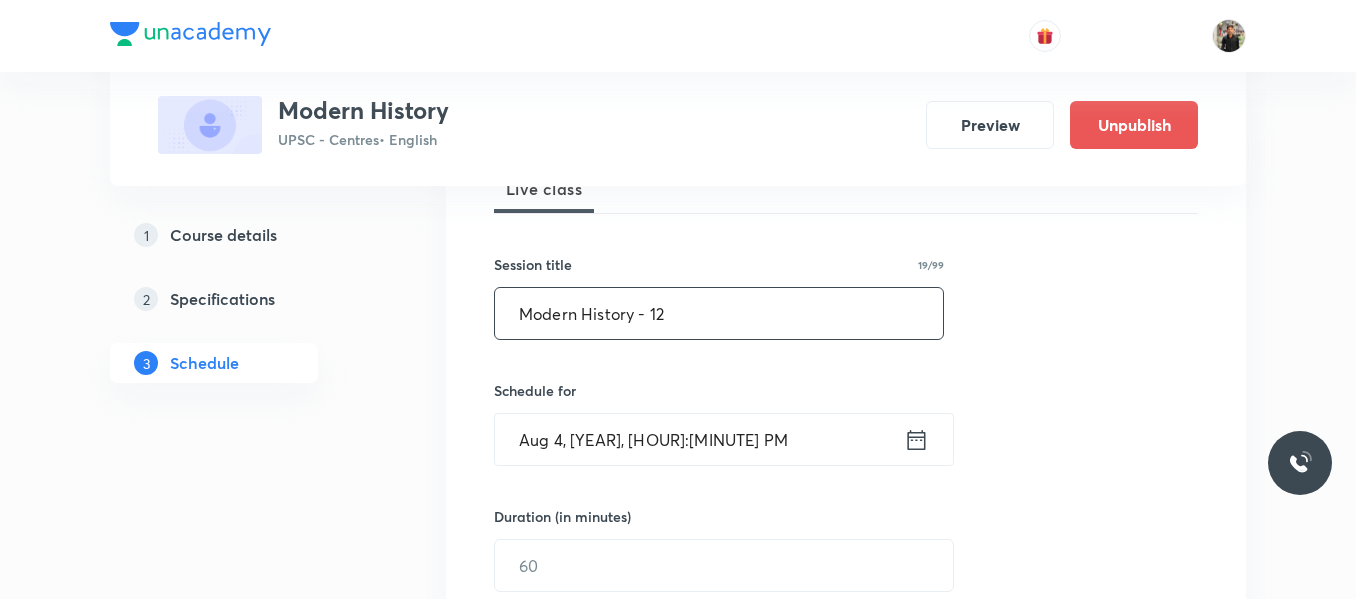 scroll, scrollTop: 315, scrollLeft: 0, axis: vertical 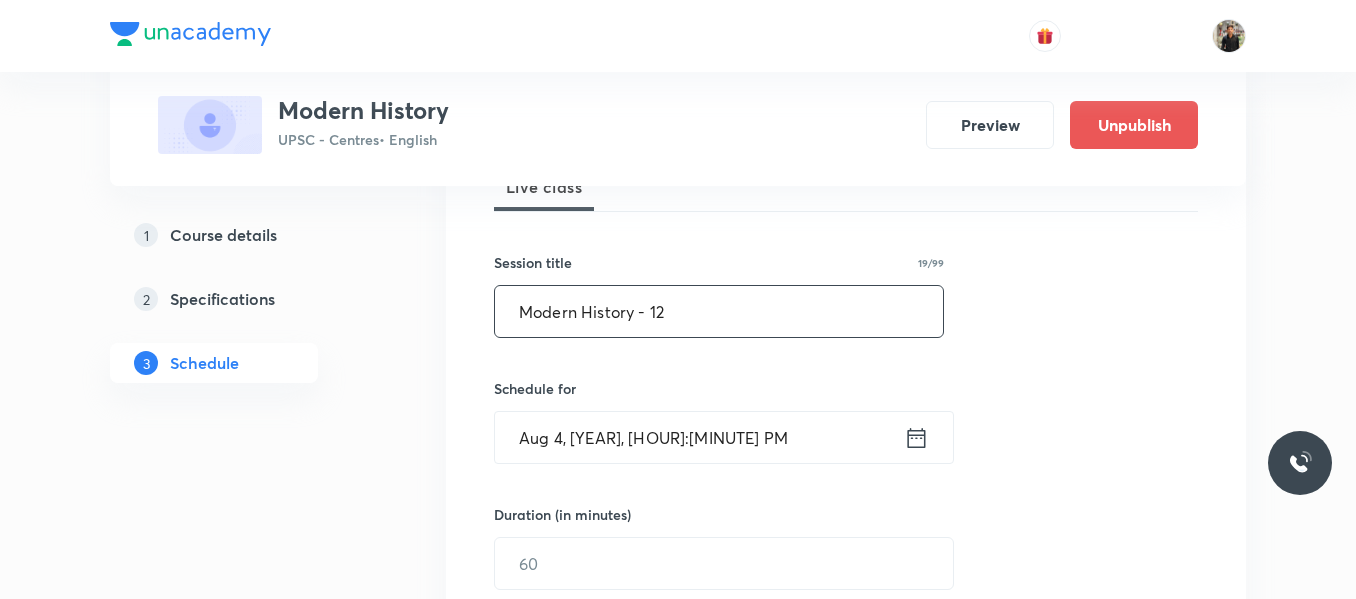 type on "Modern History - 12" 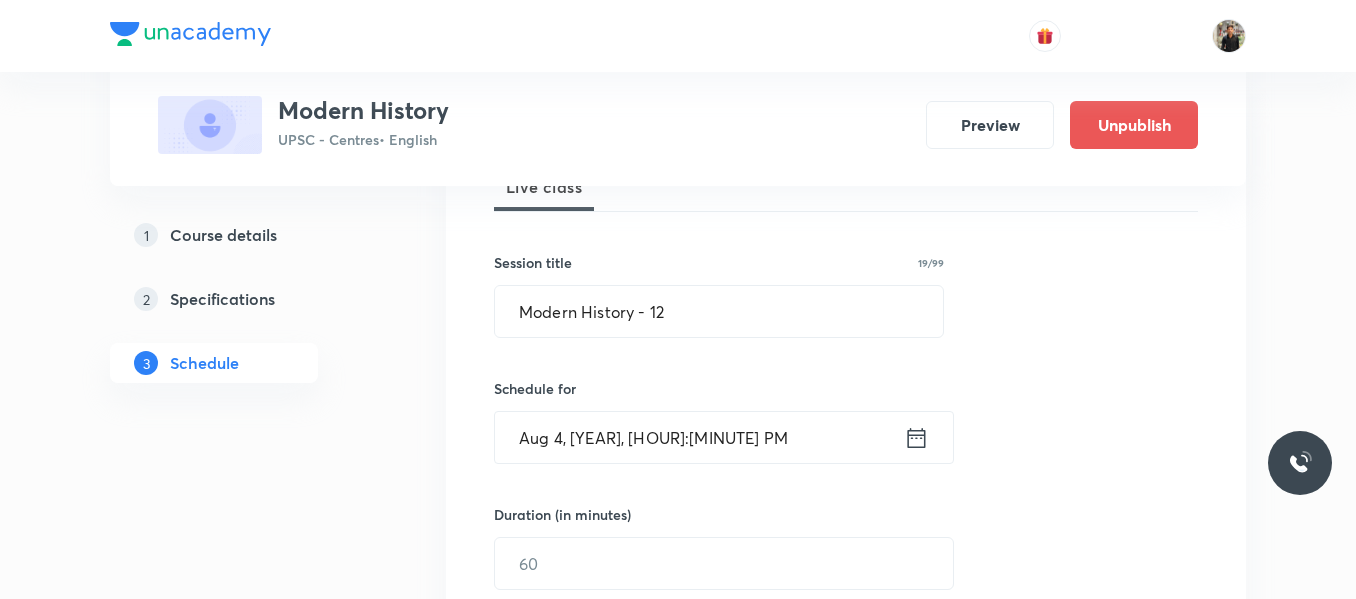click 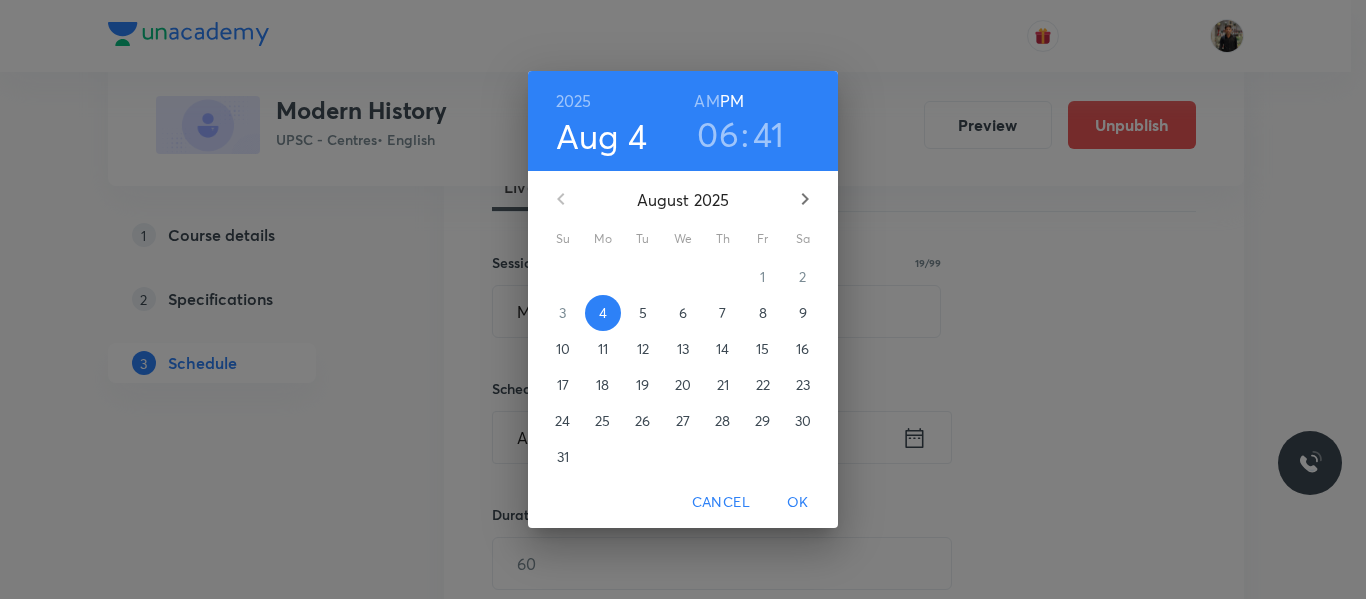 click on "6" at bounding box center (683, 313) 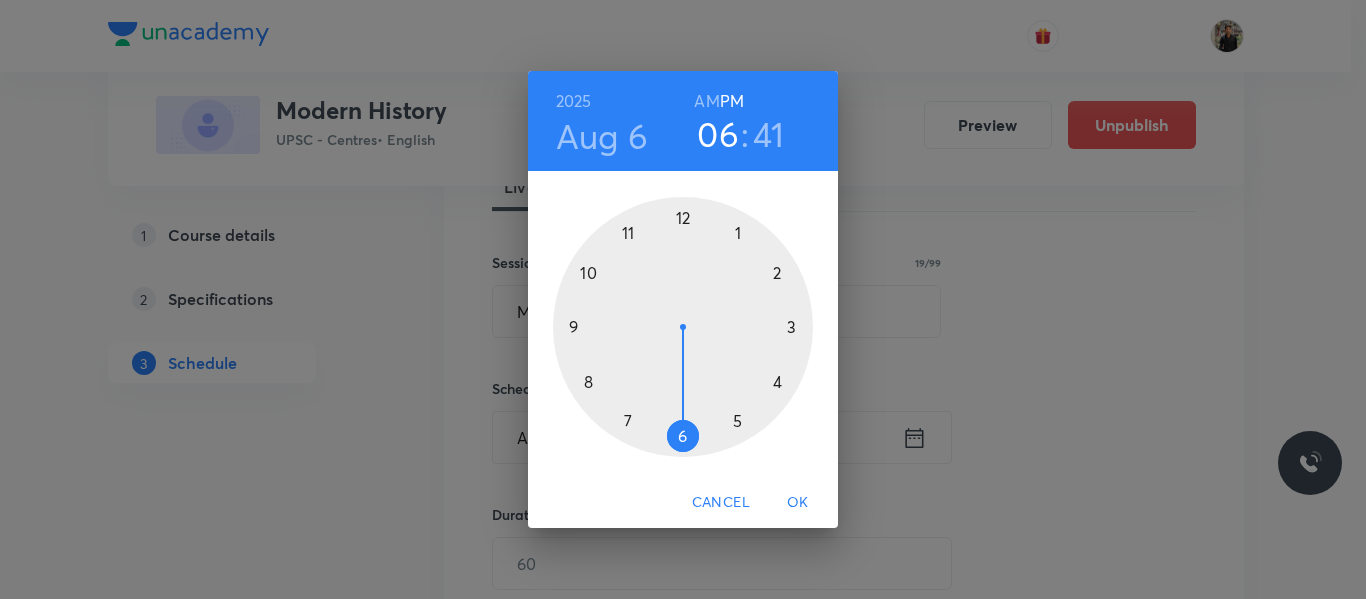 click at bounding box center (683, 327) 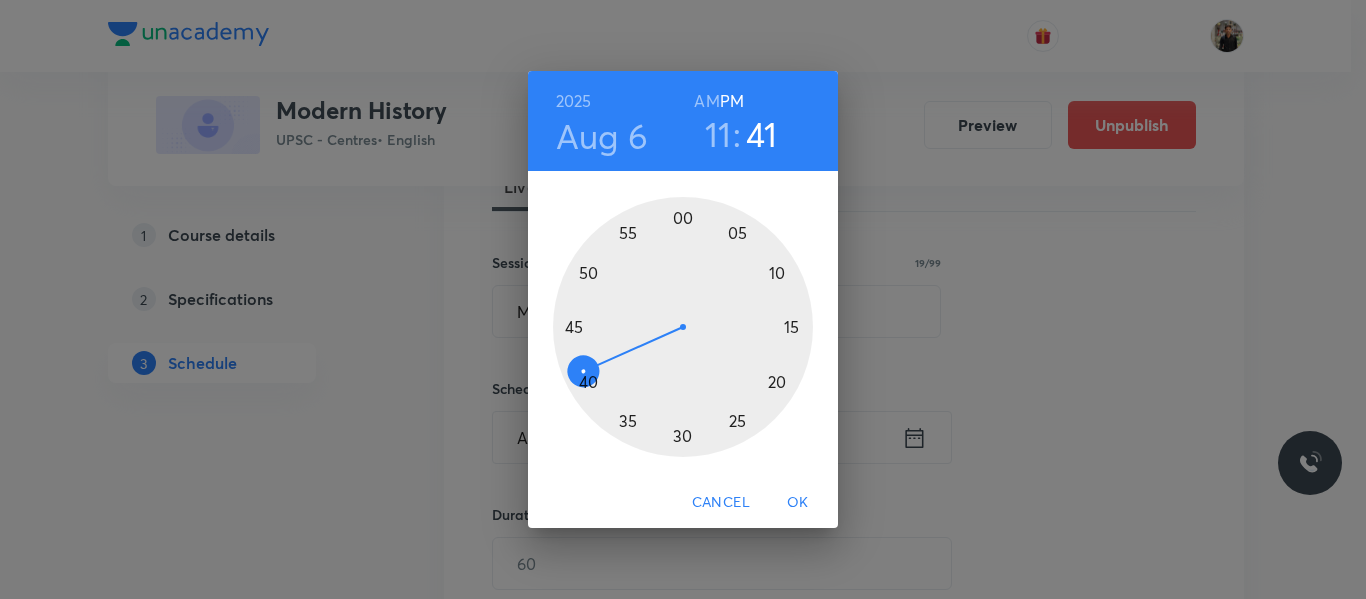 click on "AM" at bounding box center [706, 101] 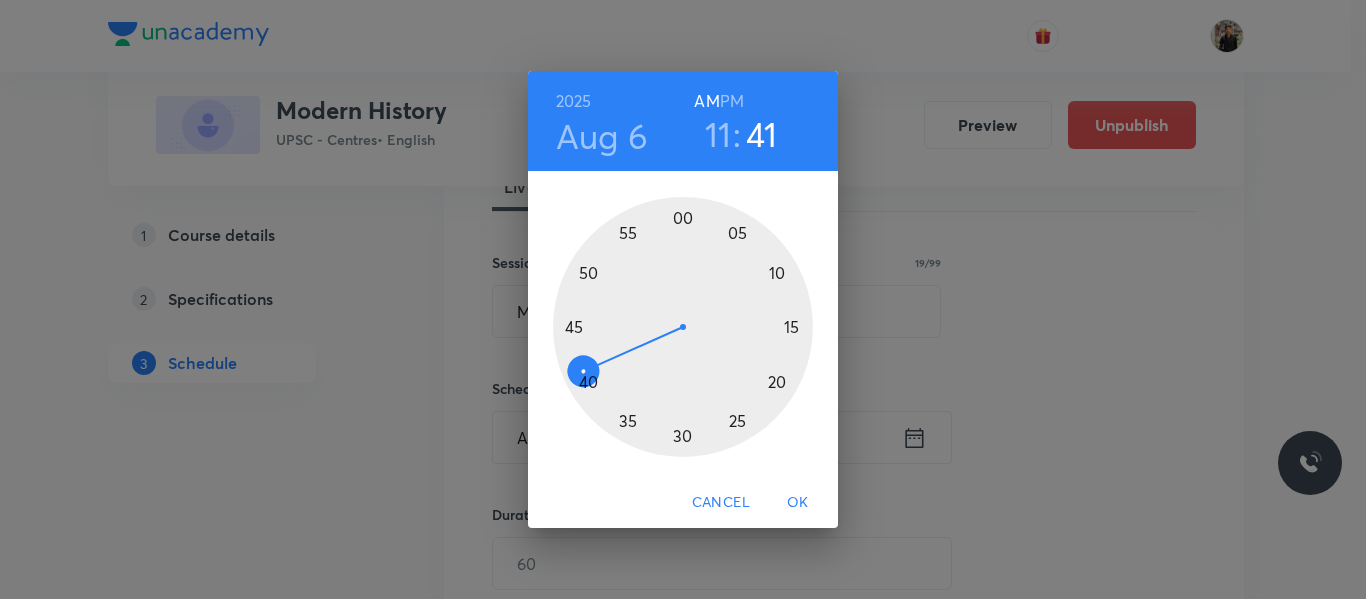 click at bounding box center (683, 327) 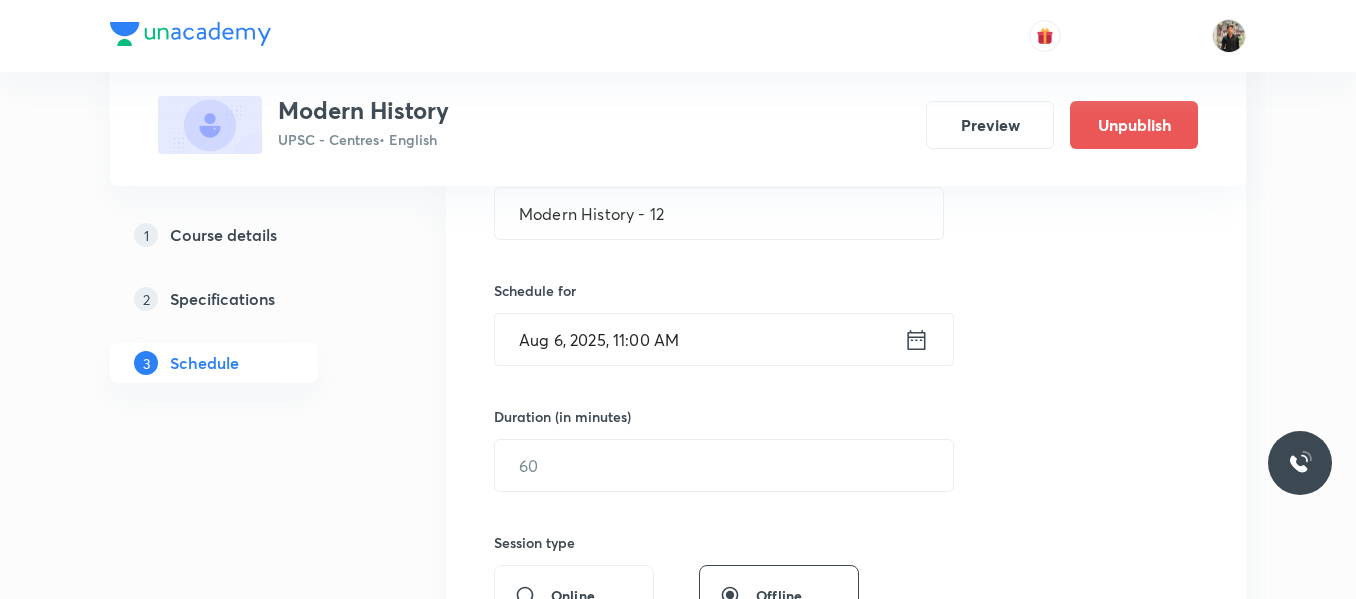 scroll, scrollTop: 414, scrollLeft: 0, axis: vertical 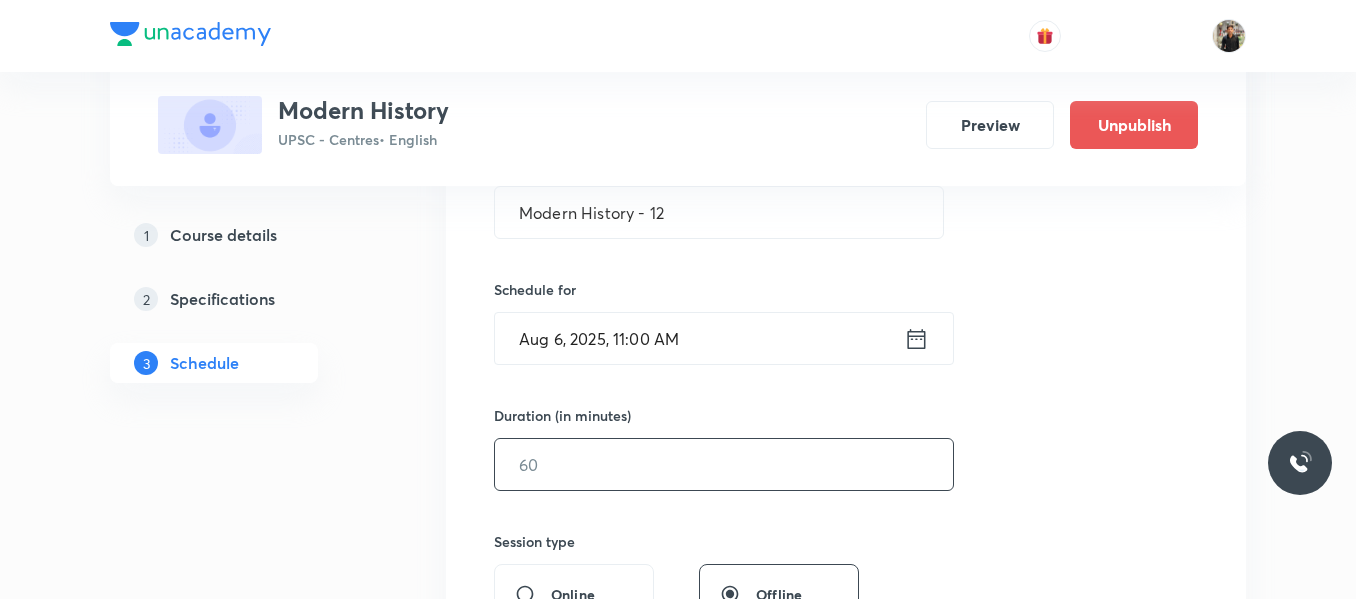 click at bounding box center (724, 464) 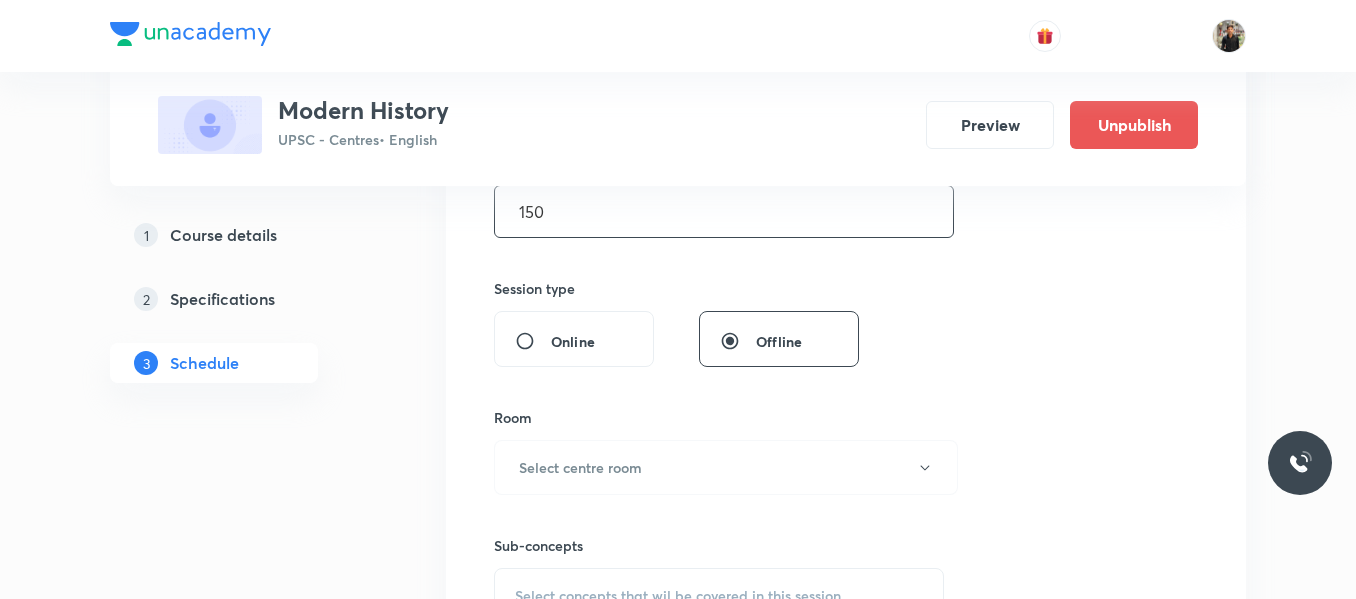 scroll, scrollTop: 669, scrollLeft: 0, axis: vertical 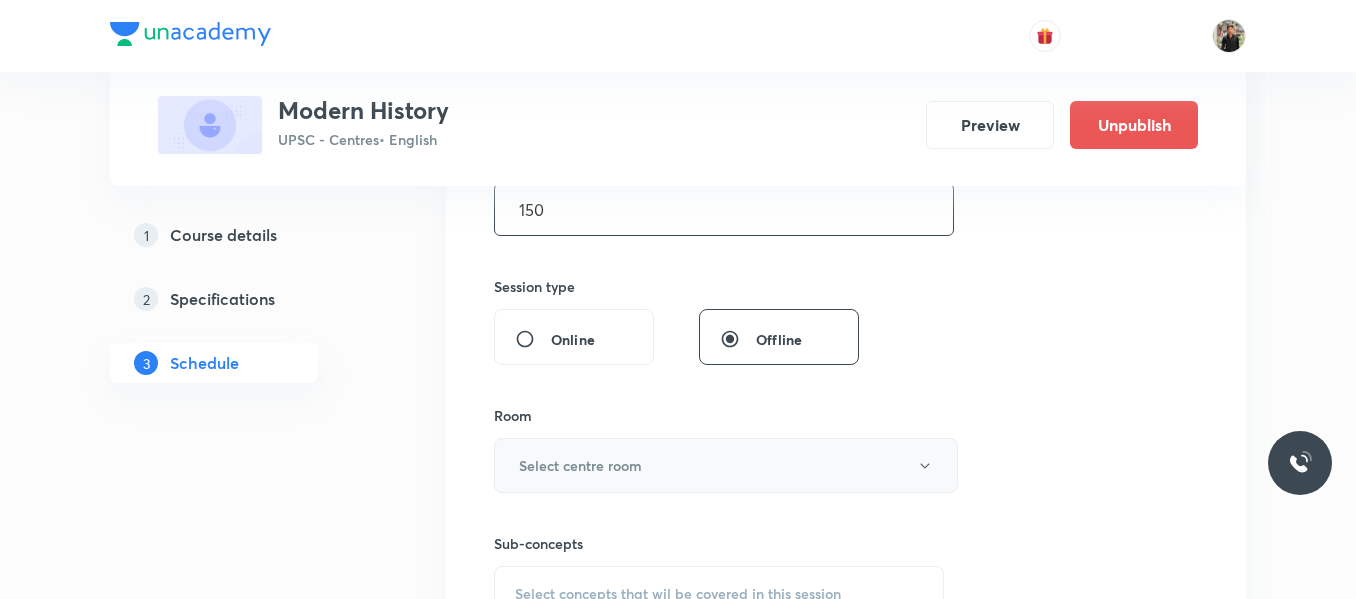 type on "150" 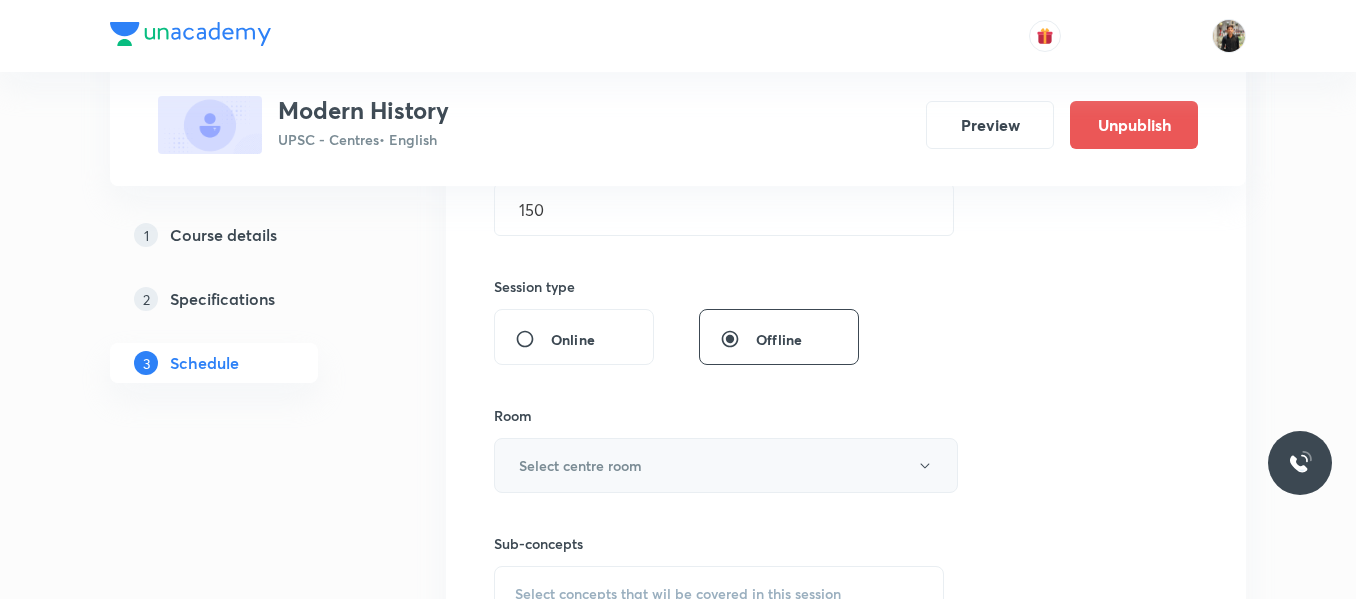 click on "Select centre room" at bounding box center (580, 465) 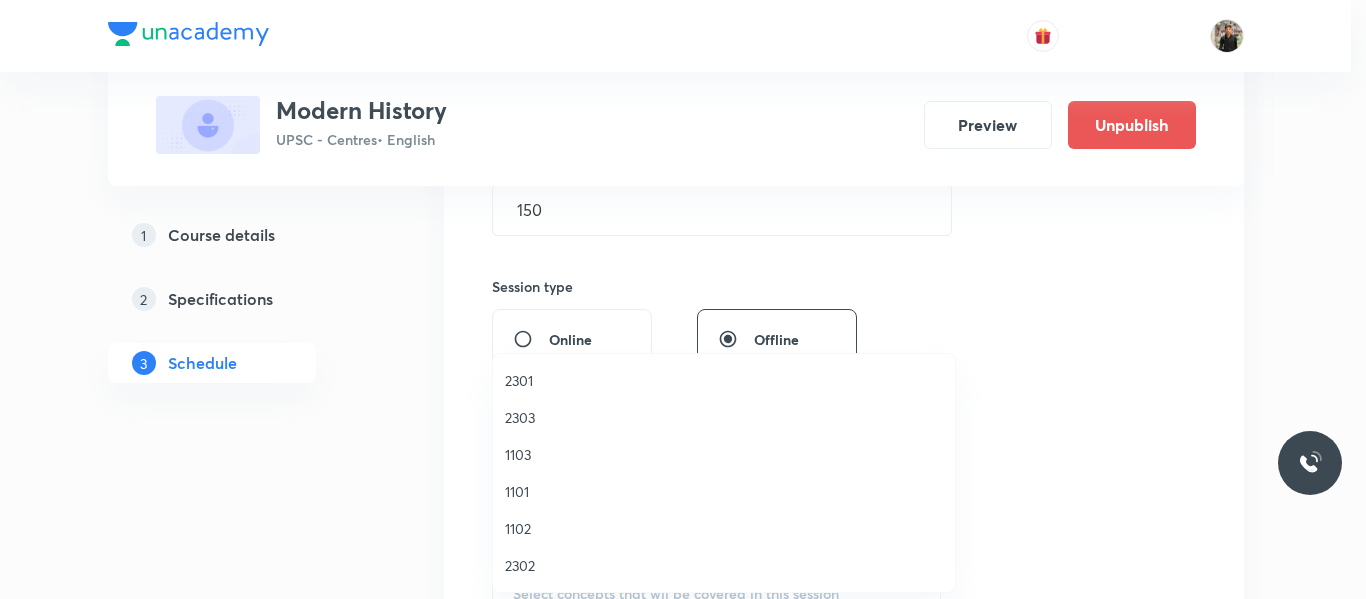 click on "2301" at bounding box center [724, 380] 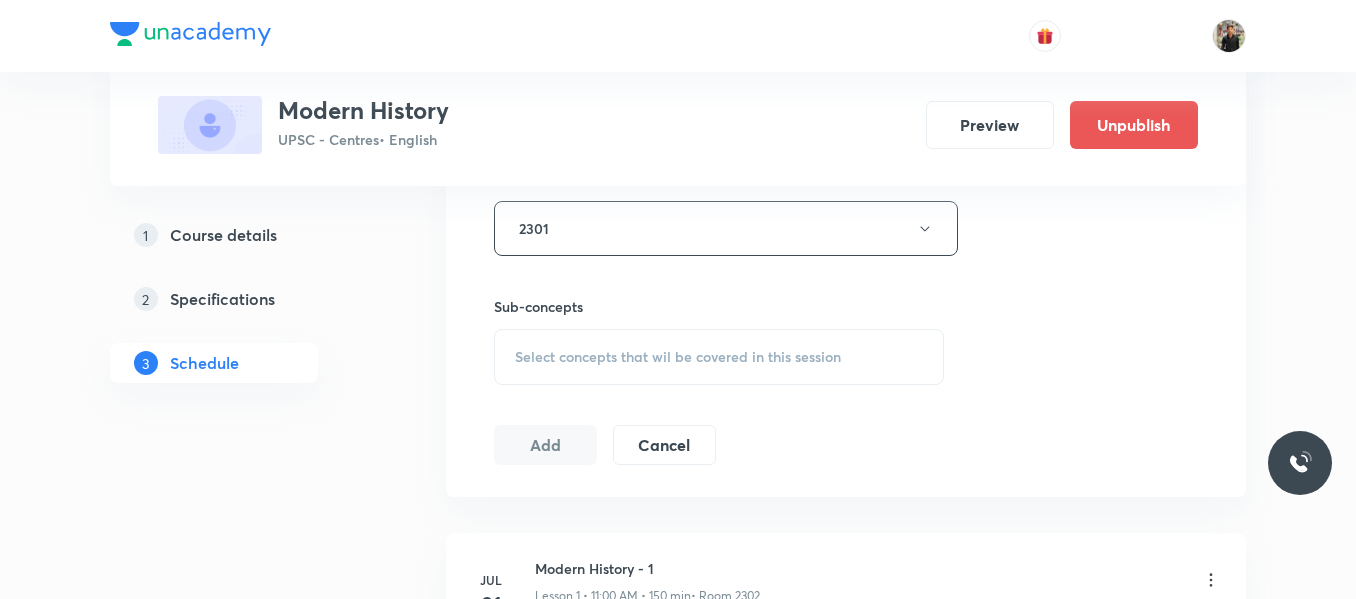scroll, scrollTop: 919, scrollLeft: 0, axis: vertical 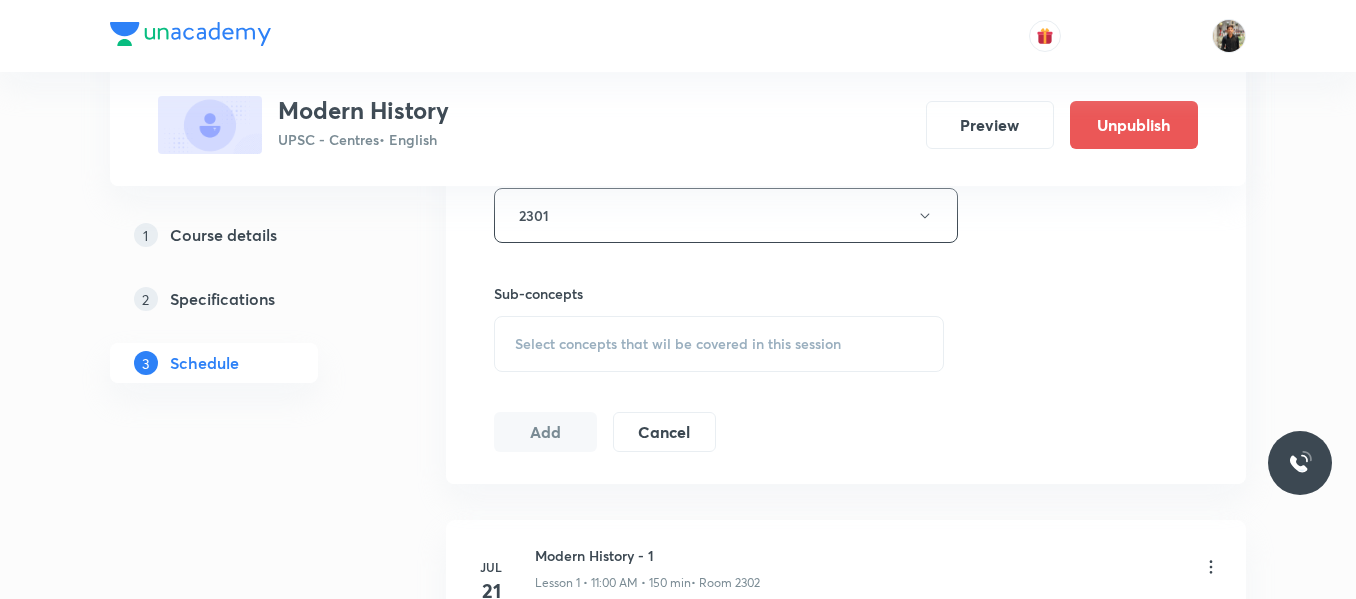 click on "Select concepts that wil be covered in this session" at bounding box center (719, 344) 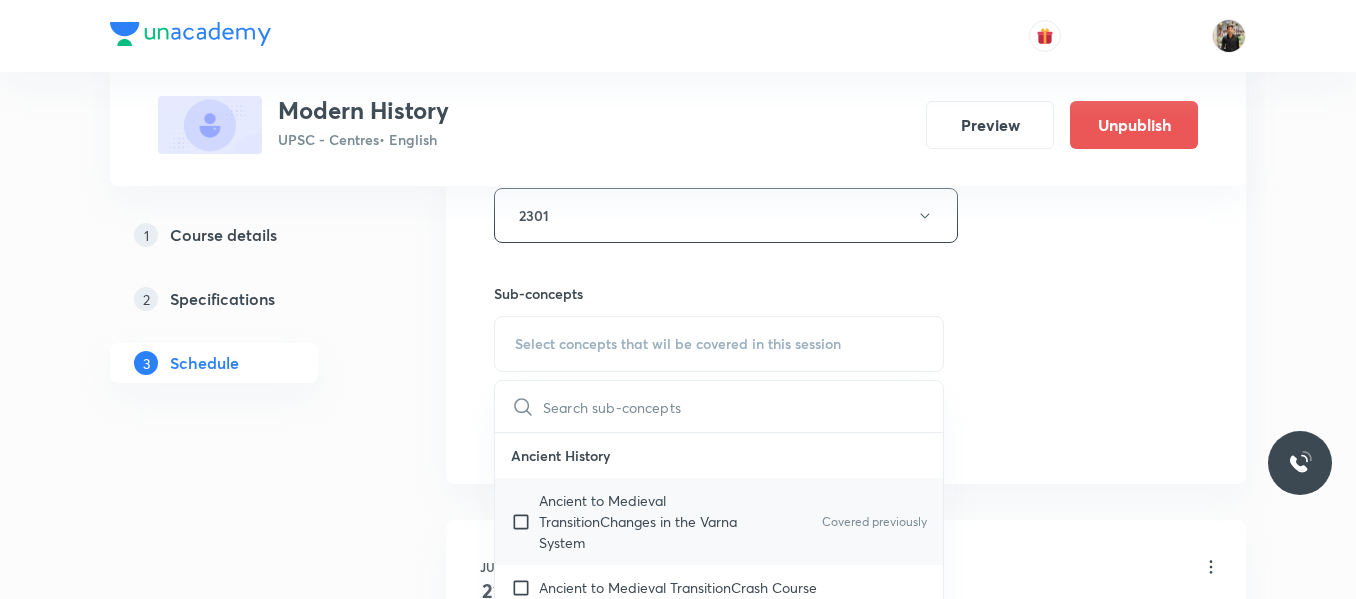 click at bounding box center [525, 521] 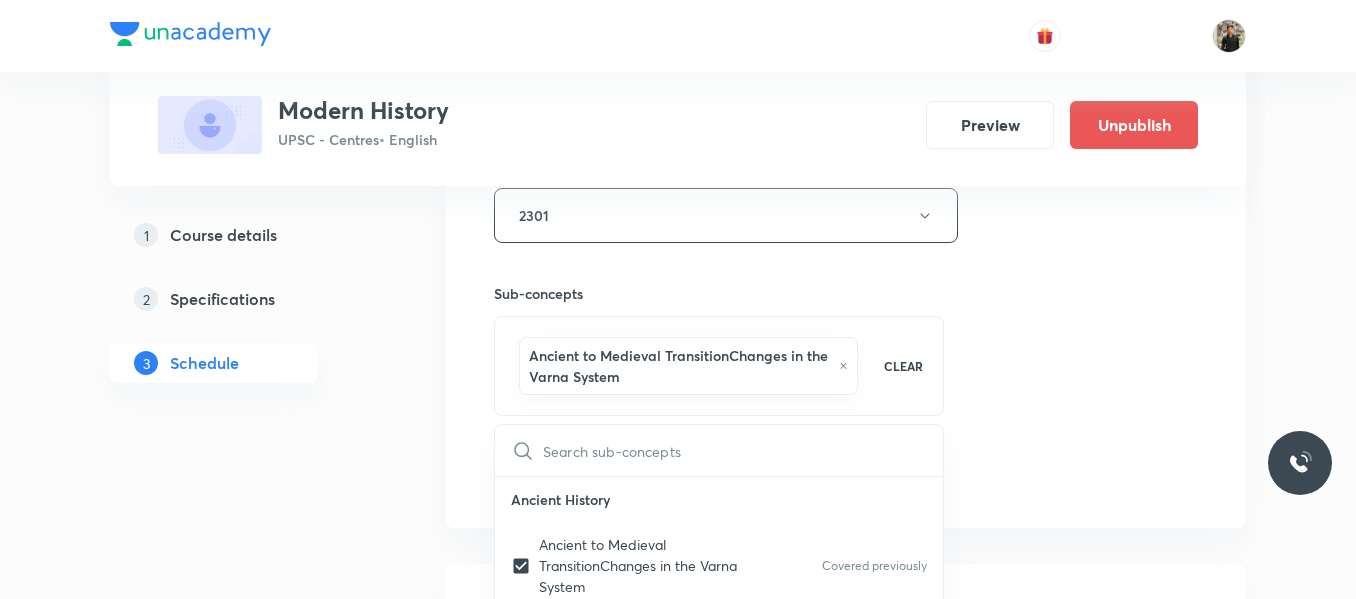click on "1 Course details 2 Specifications 3 Schedule" at bounding box center (246, 908) 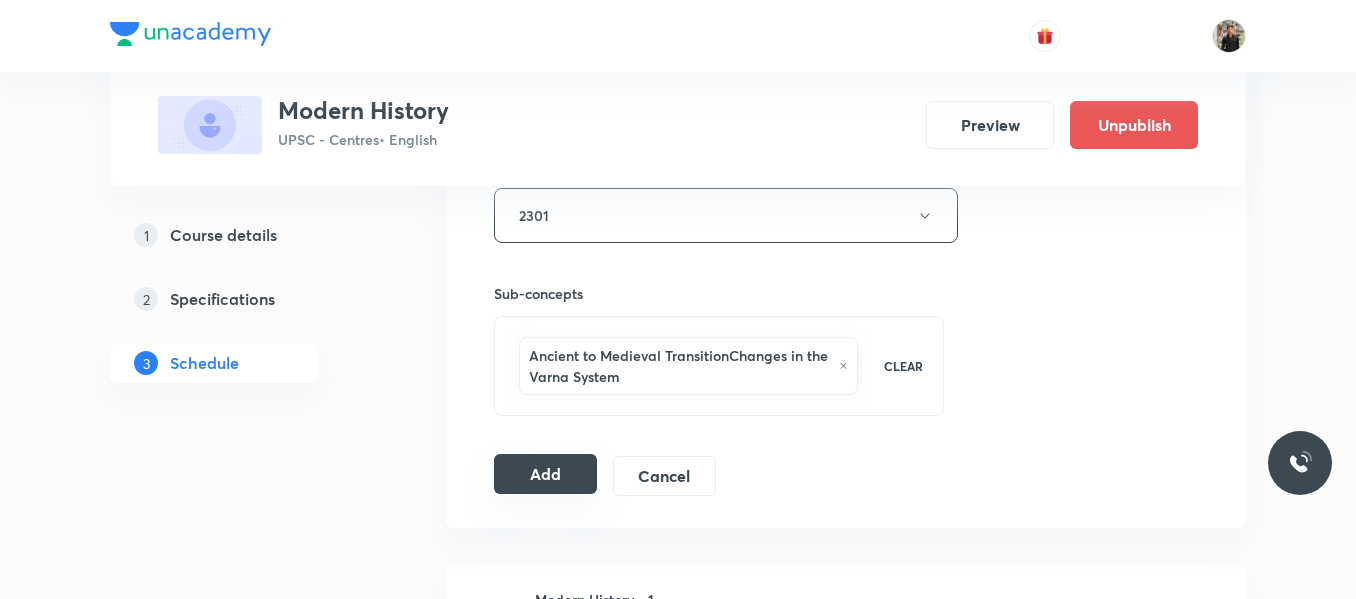 click on "Add" at bounding box center (545, 474) 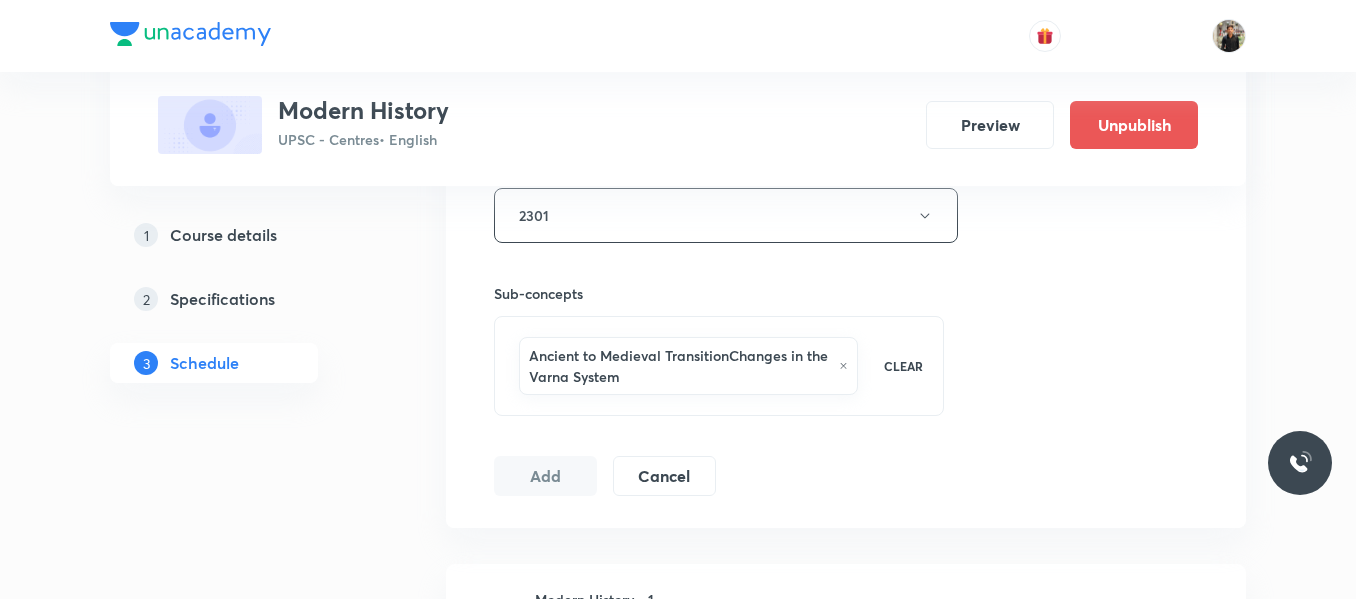 type 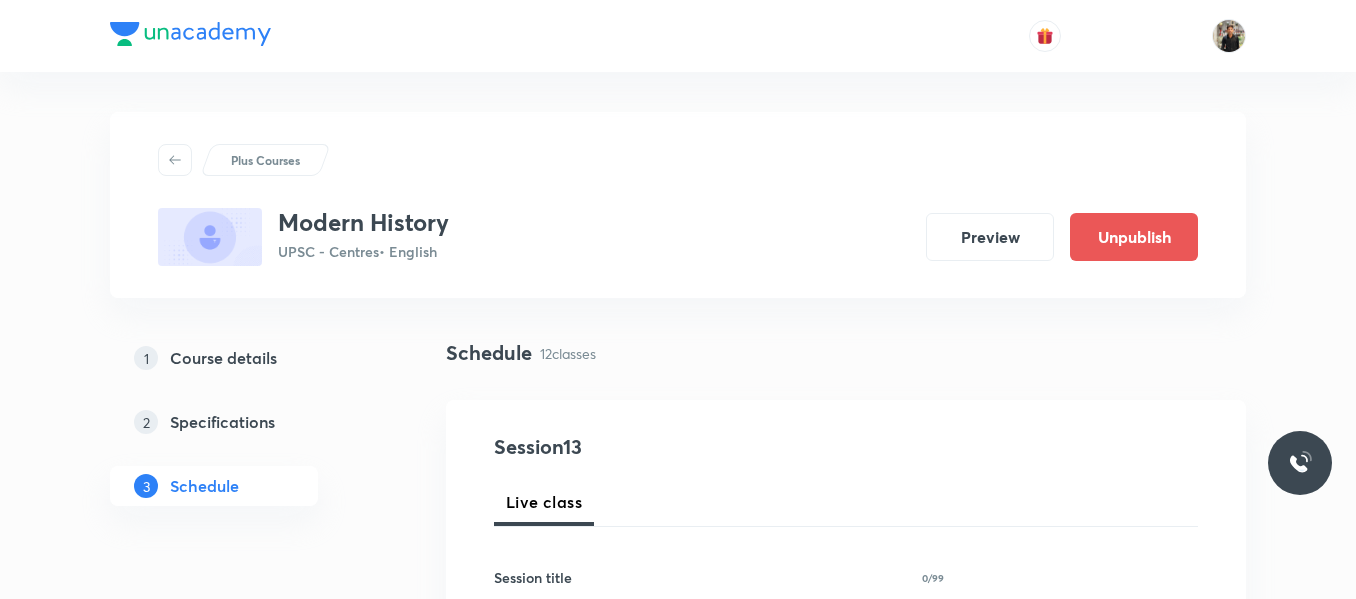 scroll, scrollTop: 0, scrollLeft: 0, axis: both 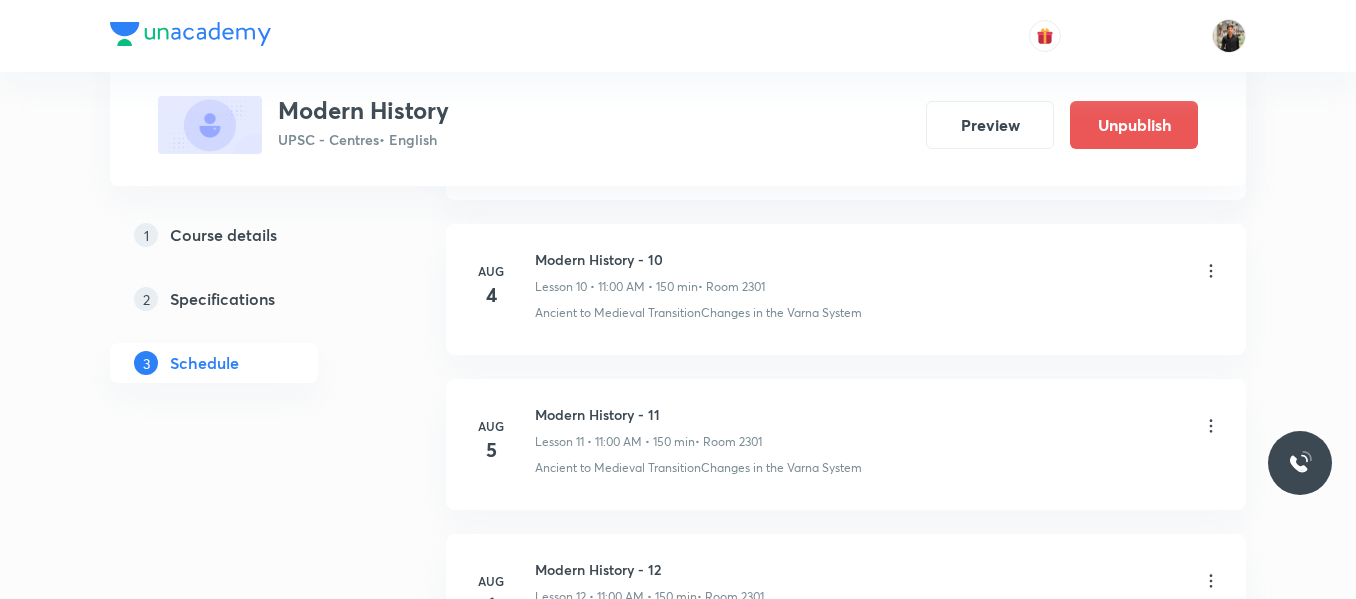 drag, startPoint x: 741, startPoint y: 312, endPoint x: 486, endPoint y: 320, distance: 255.12546 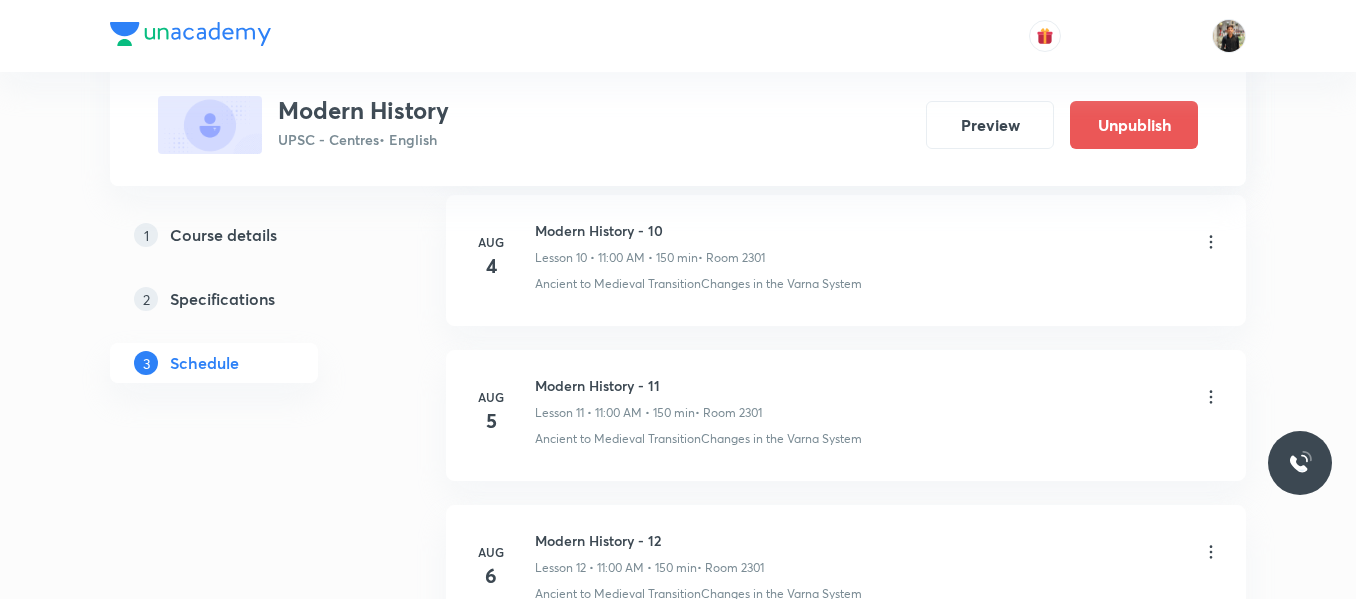 scroll, scrollTop: 2728, scrollLeft: 0, axis: vertical 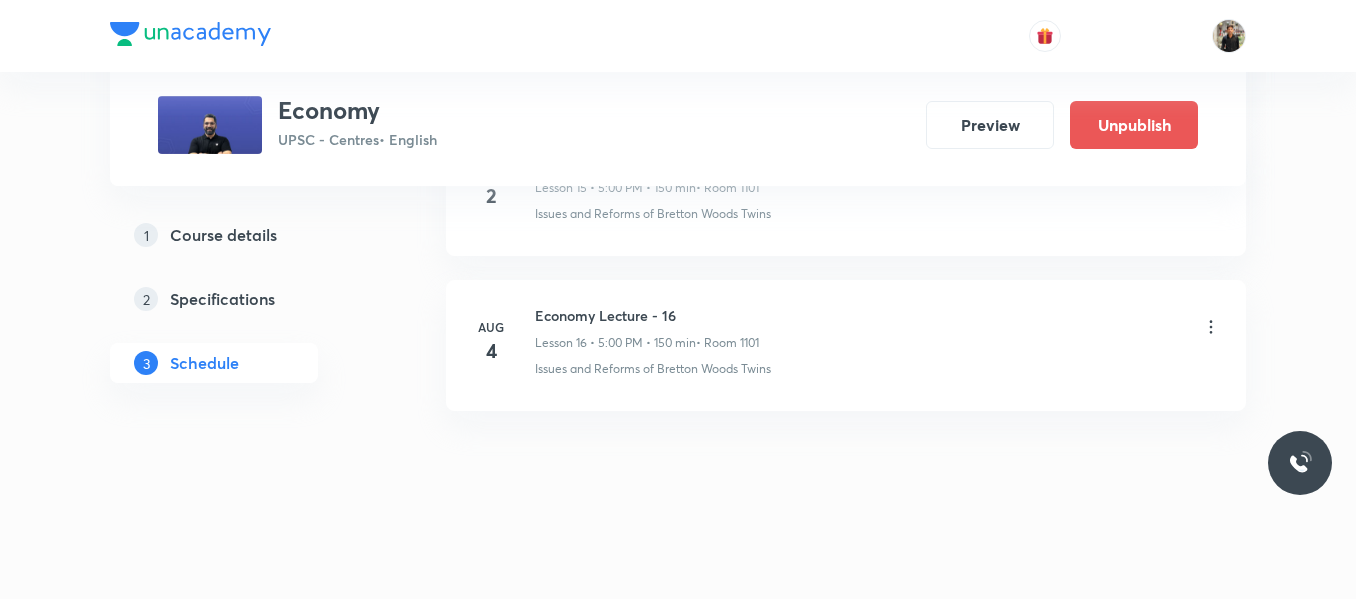 click on "Economy Lecture - 16" at bounding box center [647, 315] 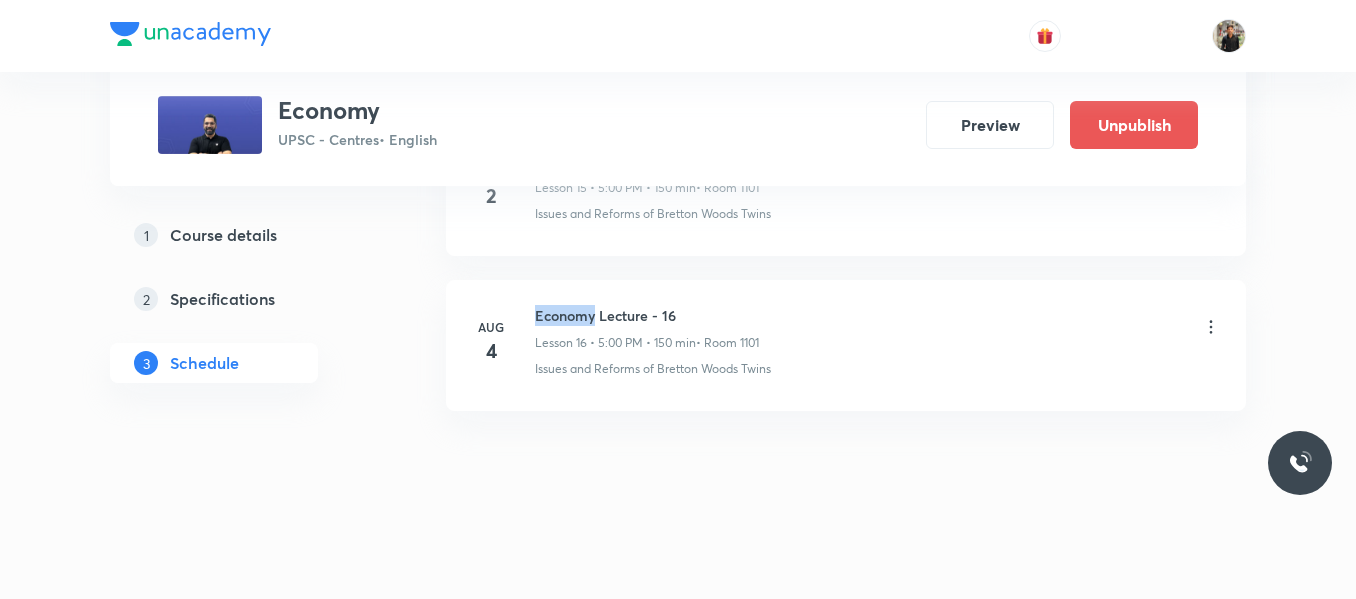 click on "Economy Lecture - 16" at bounding box center [647, 315] 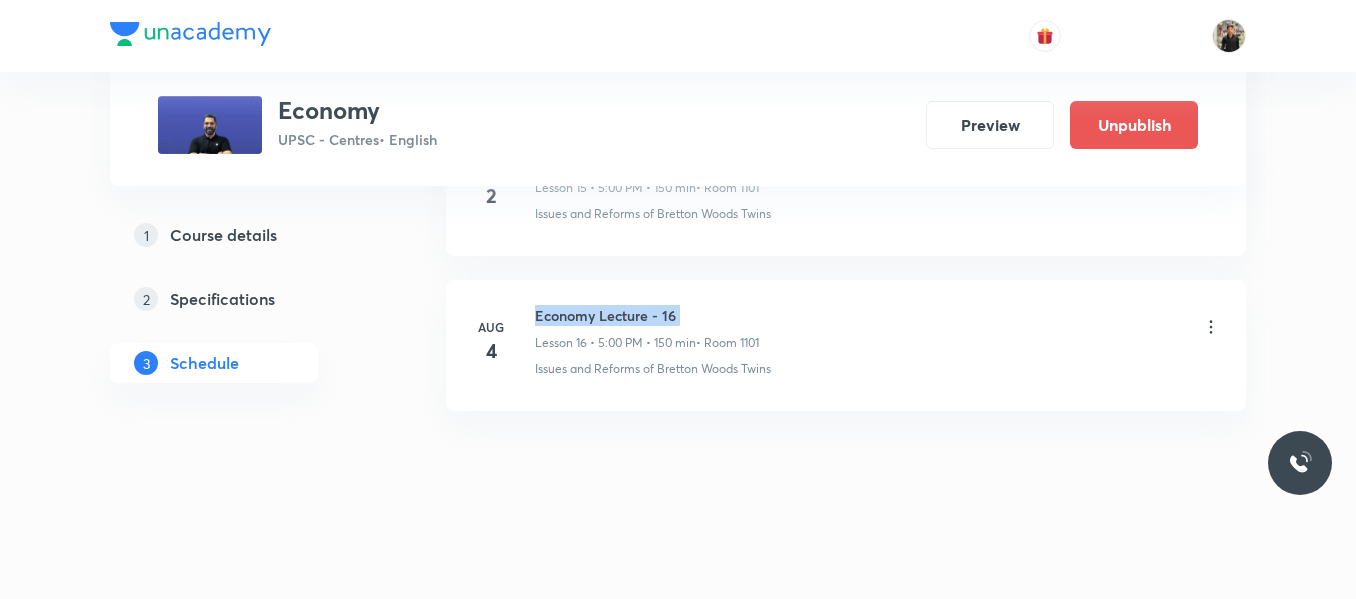 click on "Economy Lecture - 16" at bounding box center (647, 315) 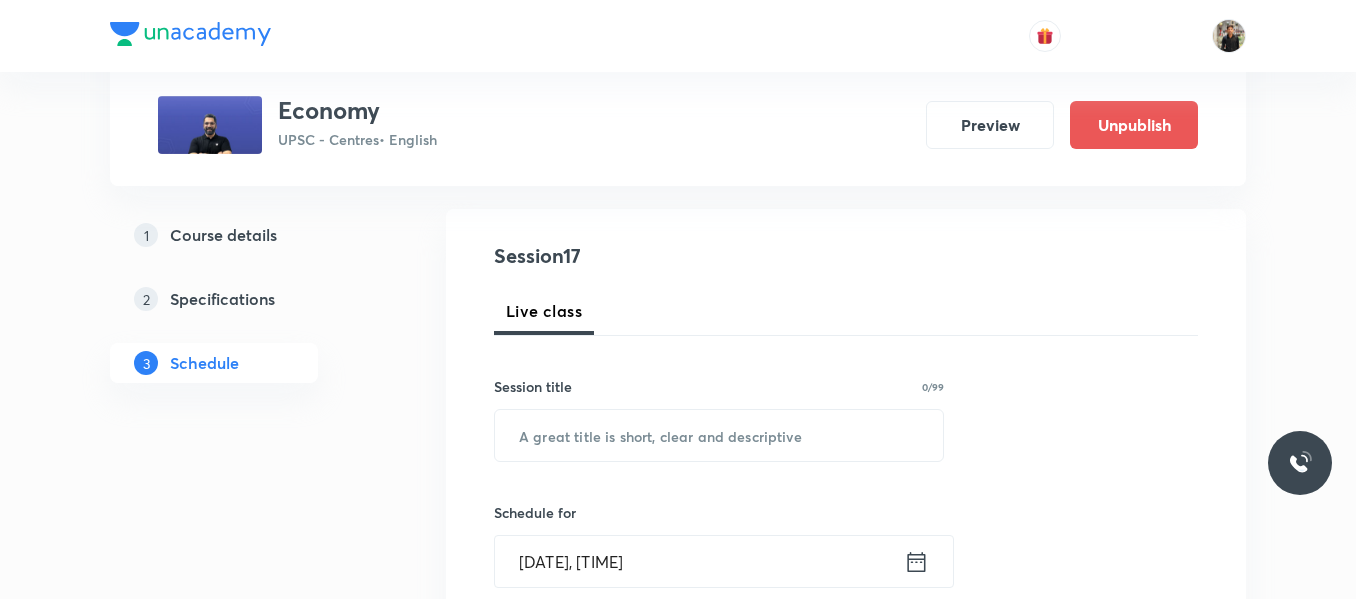 scroll, scrollTop: 195, scrollLeft: 0, axis: vertical 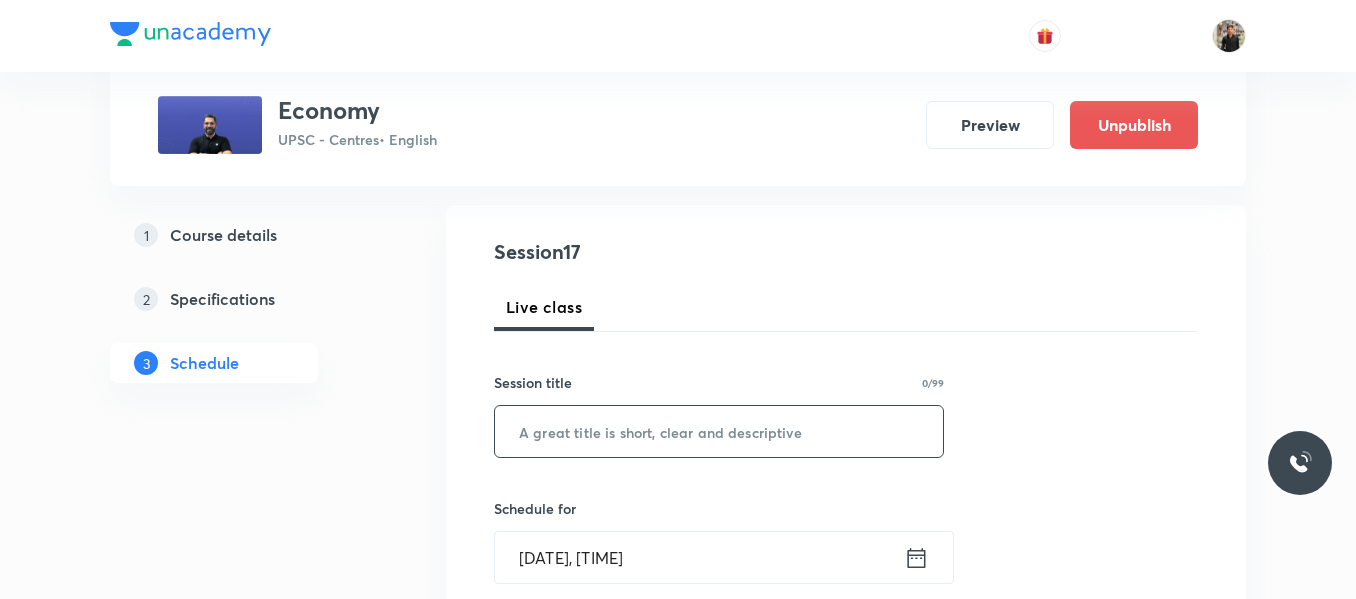 click at bounding box center [719, 431] 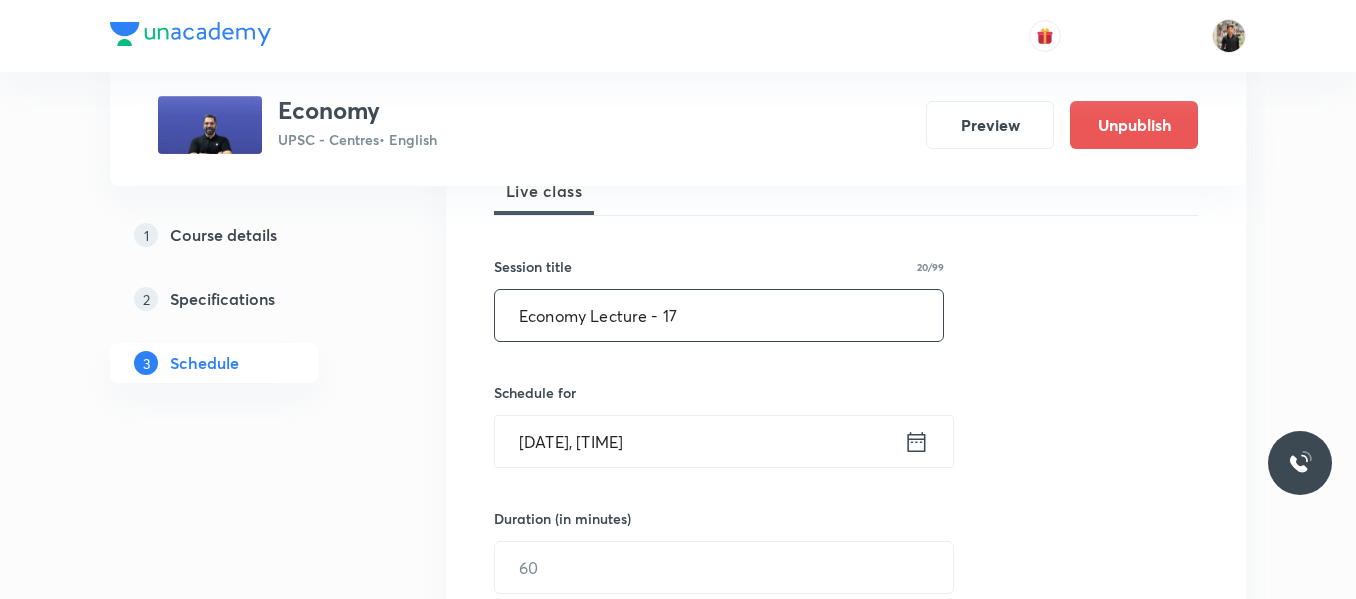 scroll, scrollTop: 313, scrollLeft: 0, axis: vertical 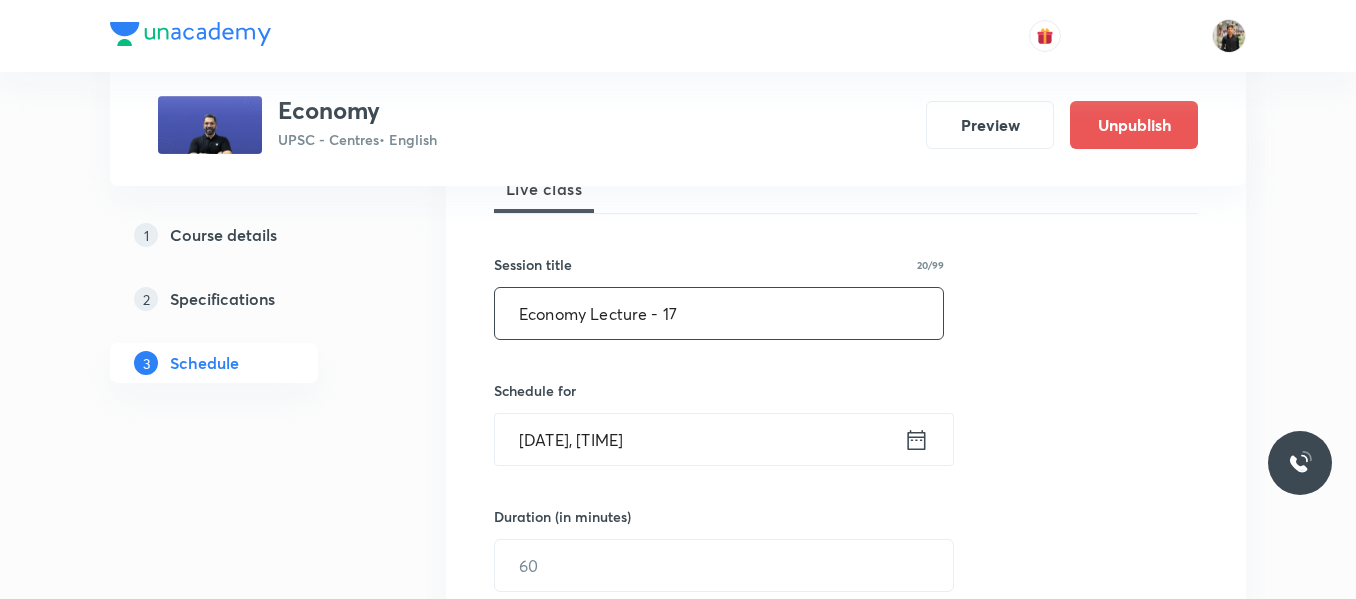 type on "Economy Lecture - 17" 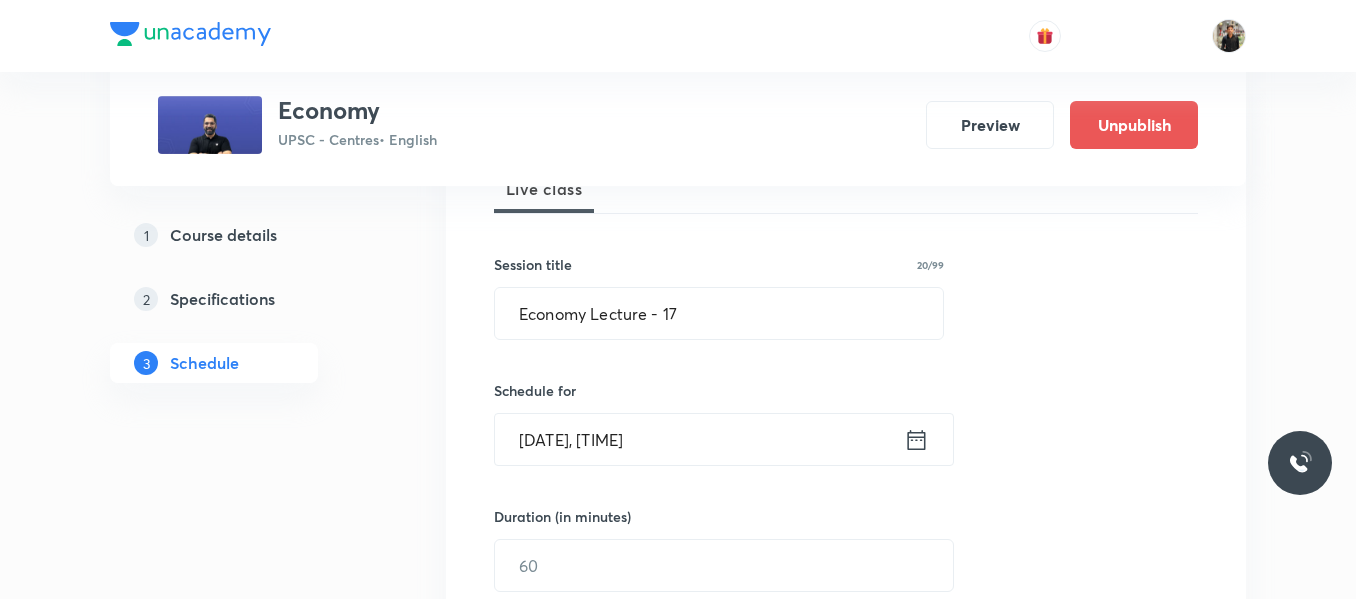 click 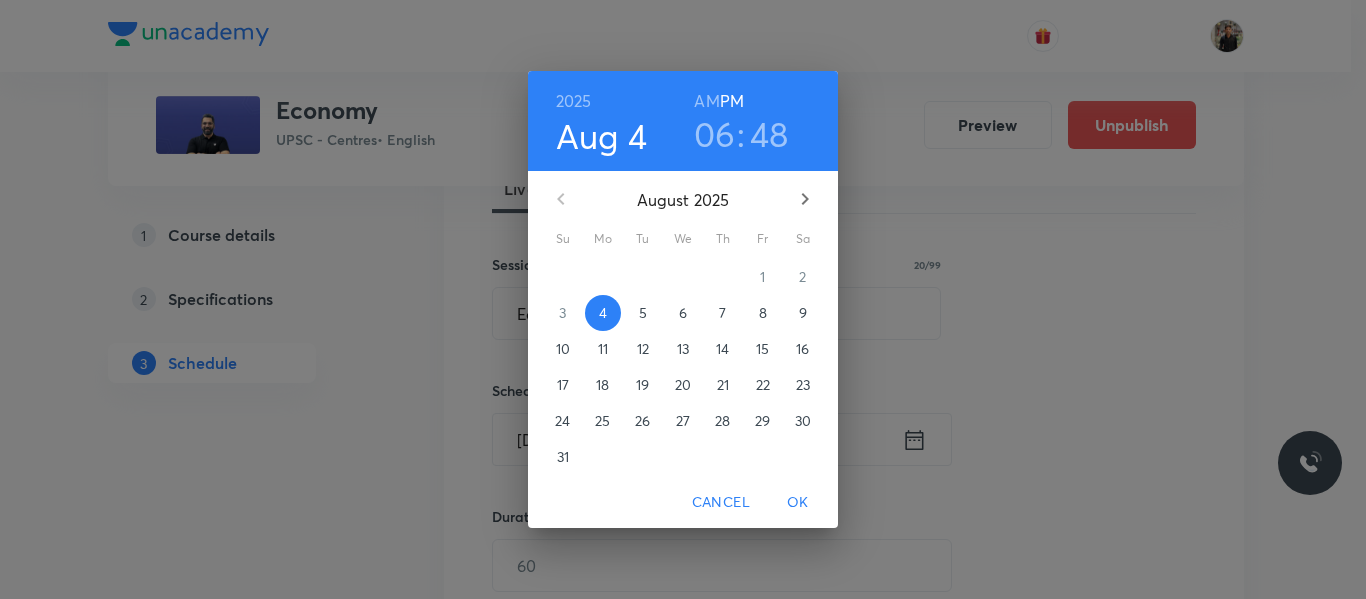 click on "5" at bounding box center (643, 313) 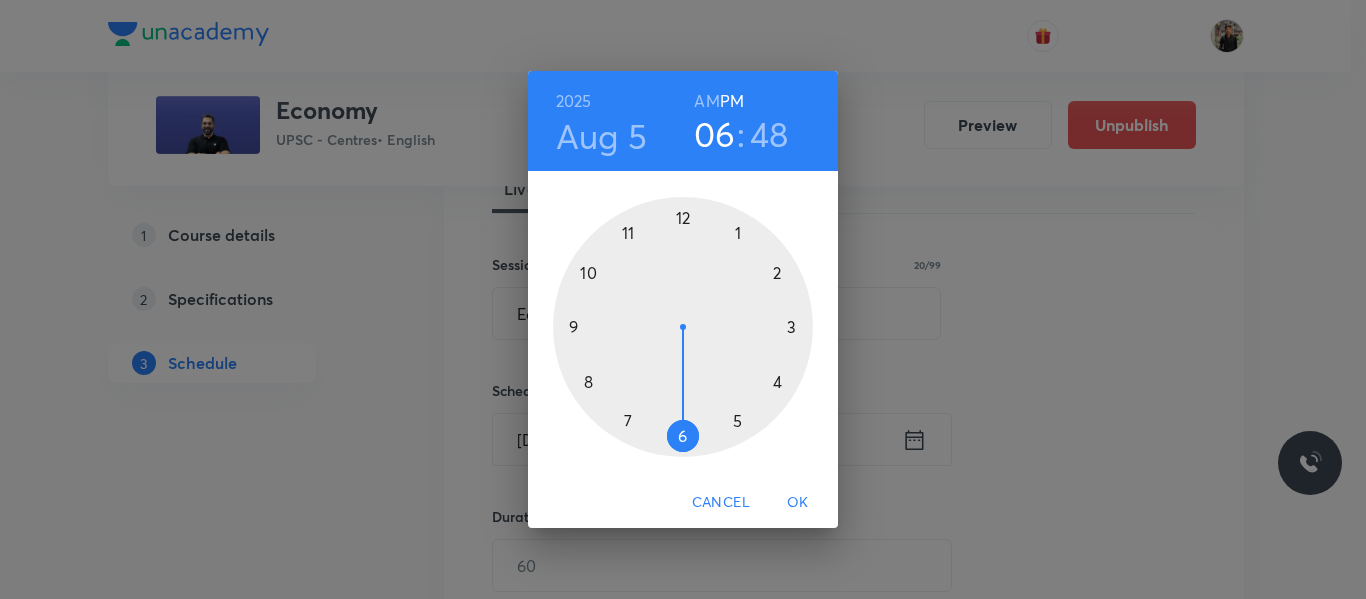 click at bounding box center [683, 327] 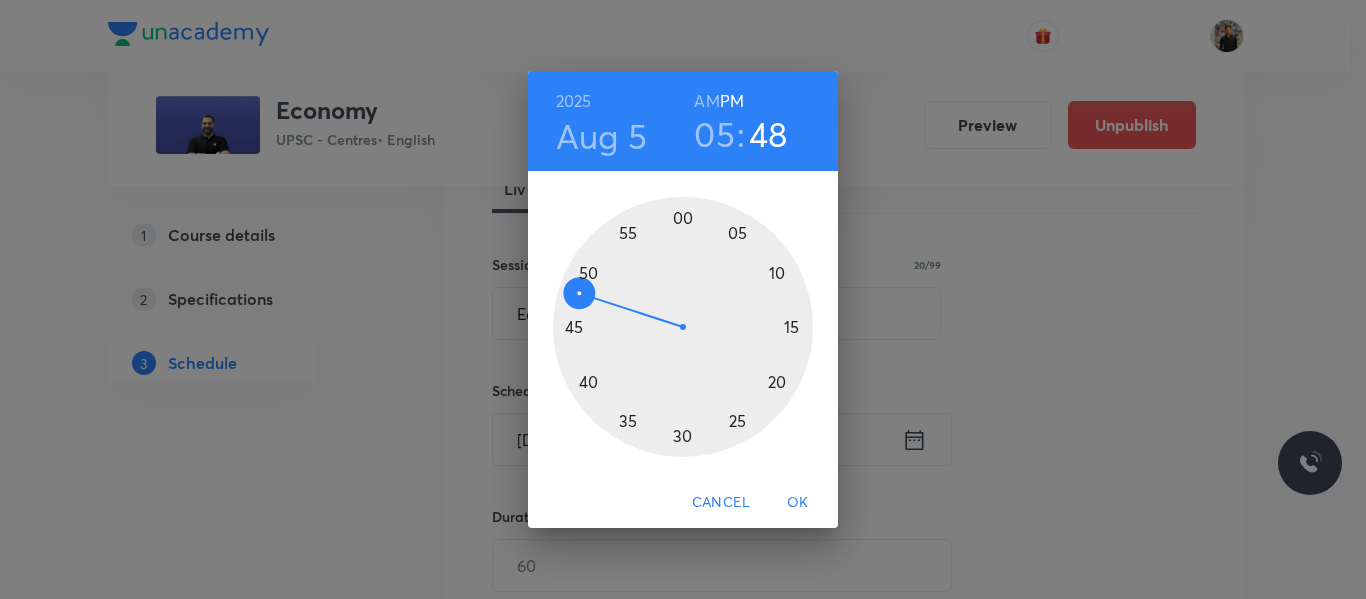 click at bounding box center [683, 327] 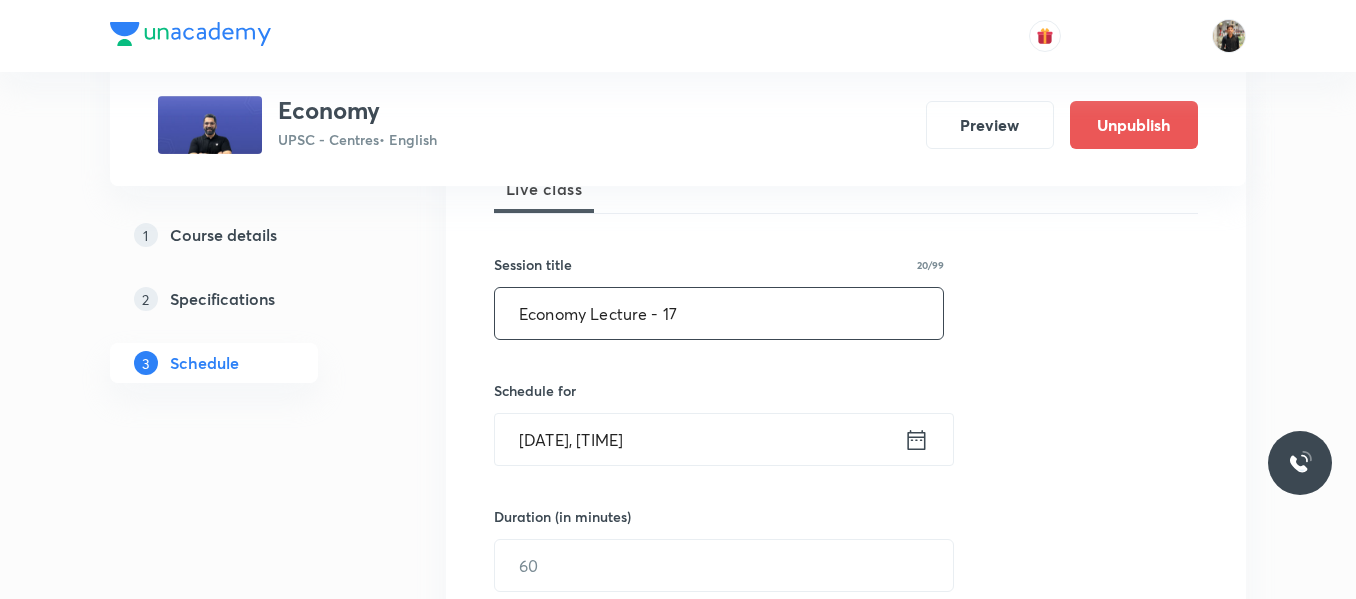 scroll, scrollTop: 495, scrollLeft: 0, axis: vertical 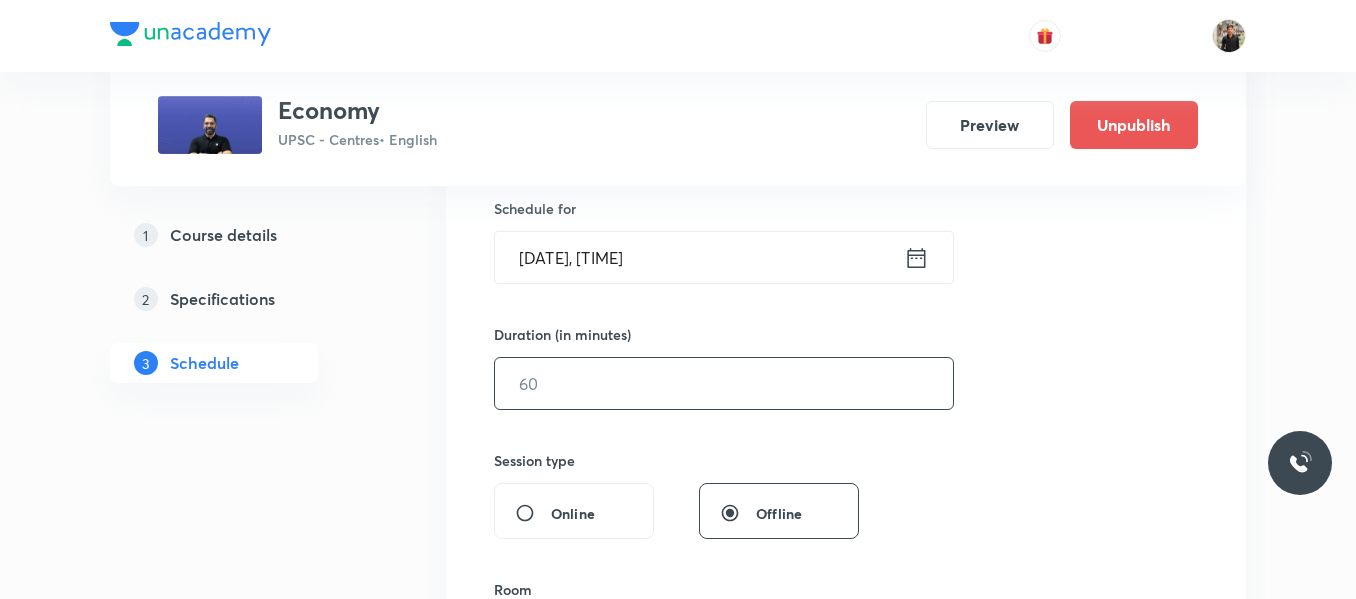 click at bounding box center [724, 383] 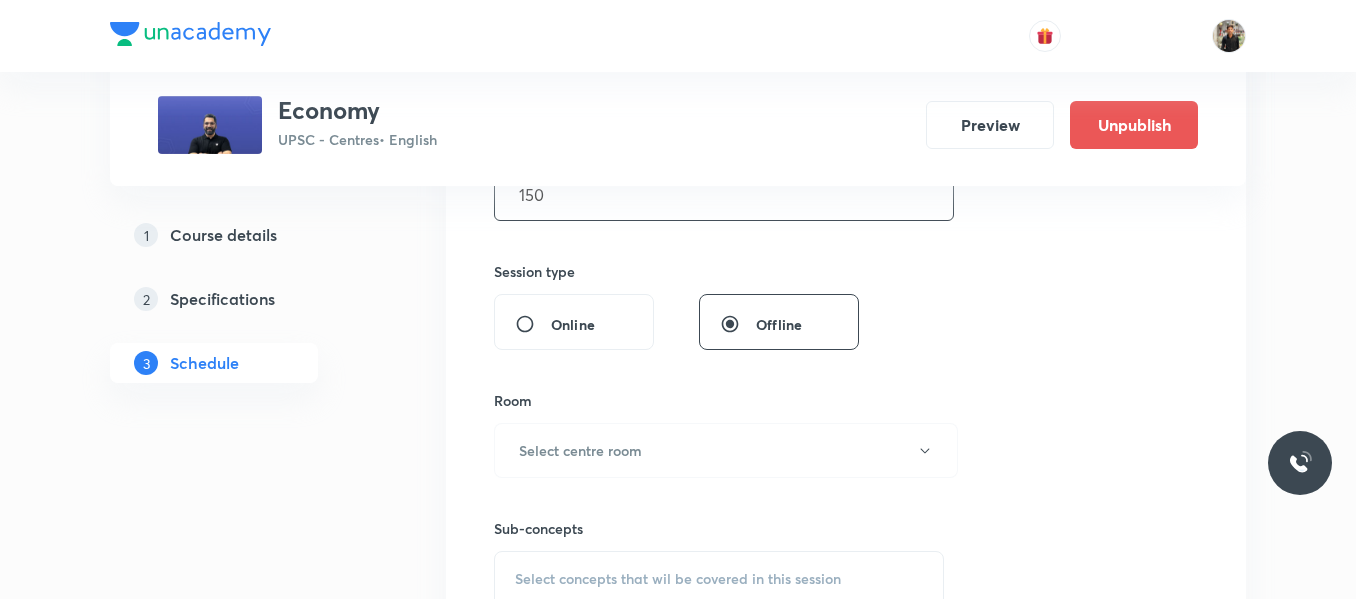 scroll, scrollTop: 691, scrollLeft: 0, axis: vertical 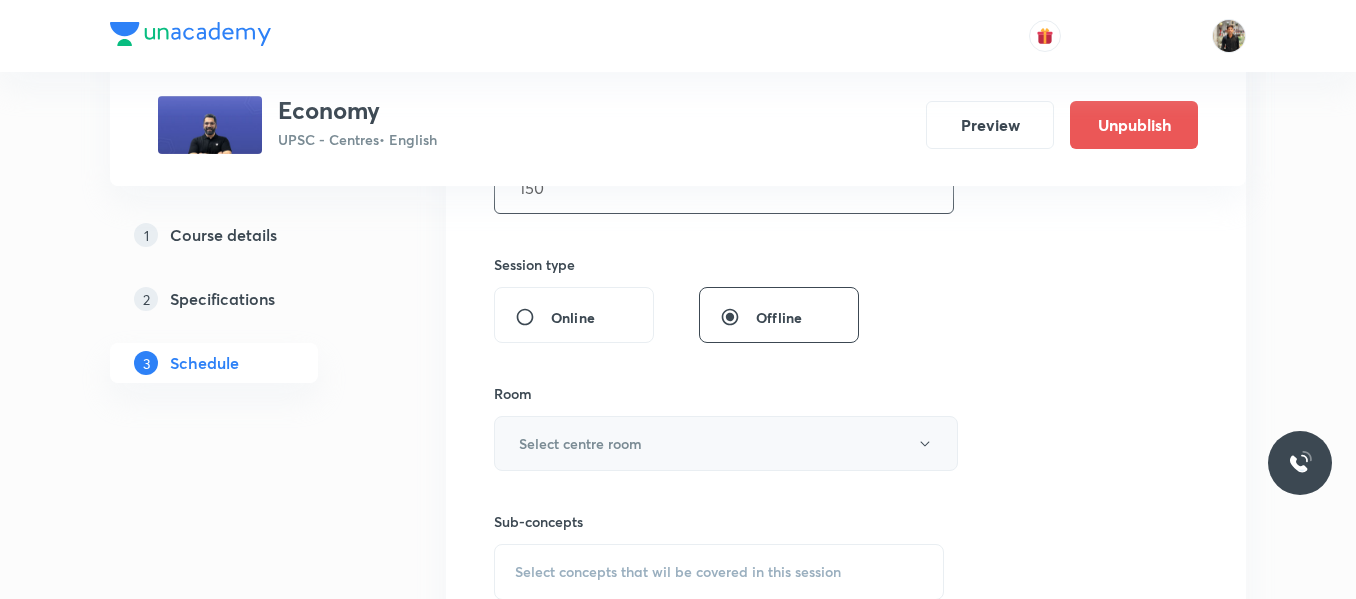 type on "150" 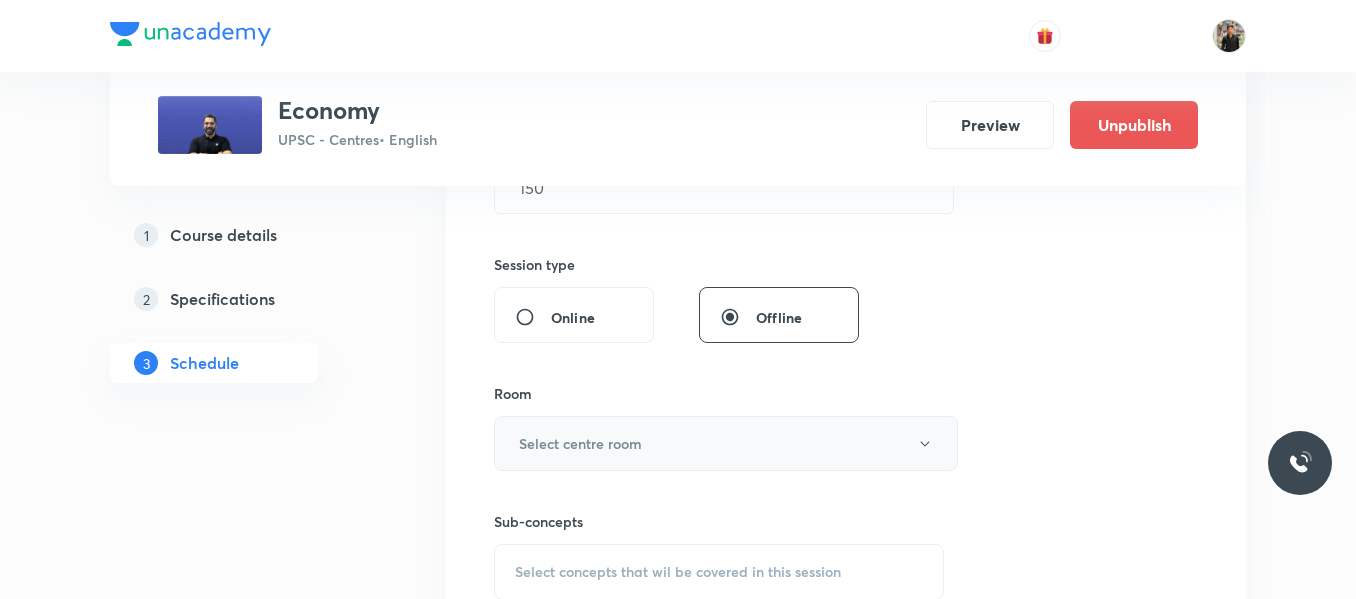 click on "Select centre room" at bounding box center (580, 443) 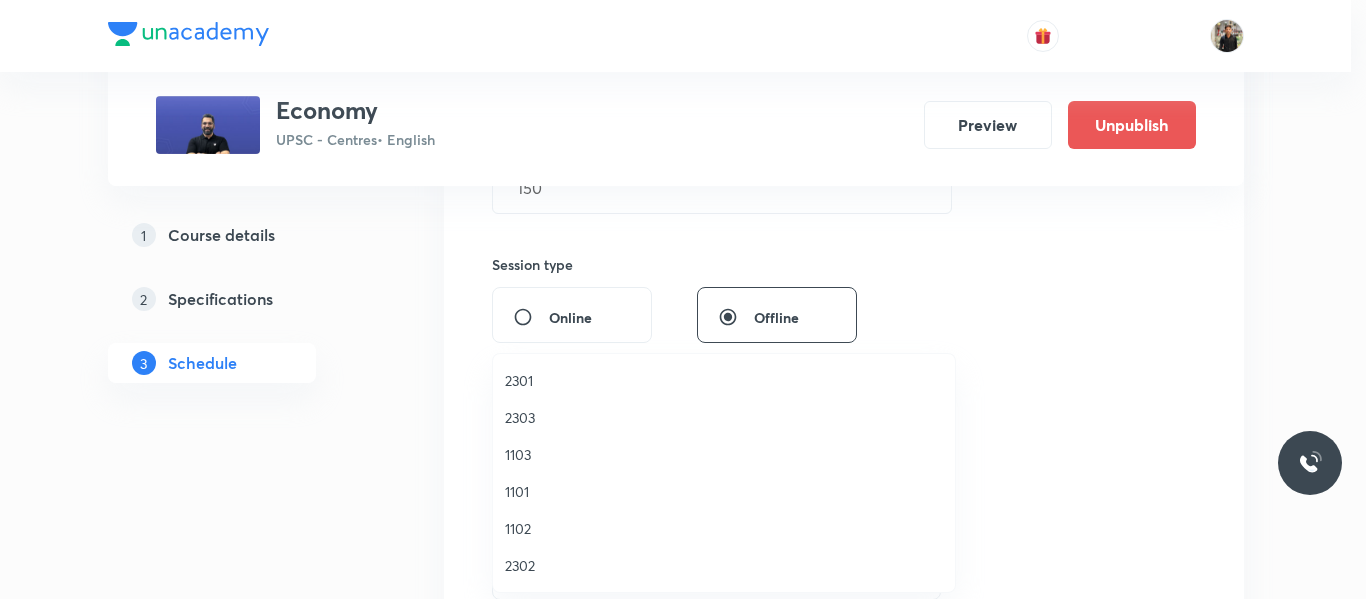click on "1101" at bounding box center (724, 491) 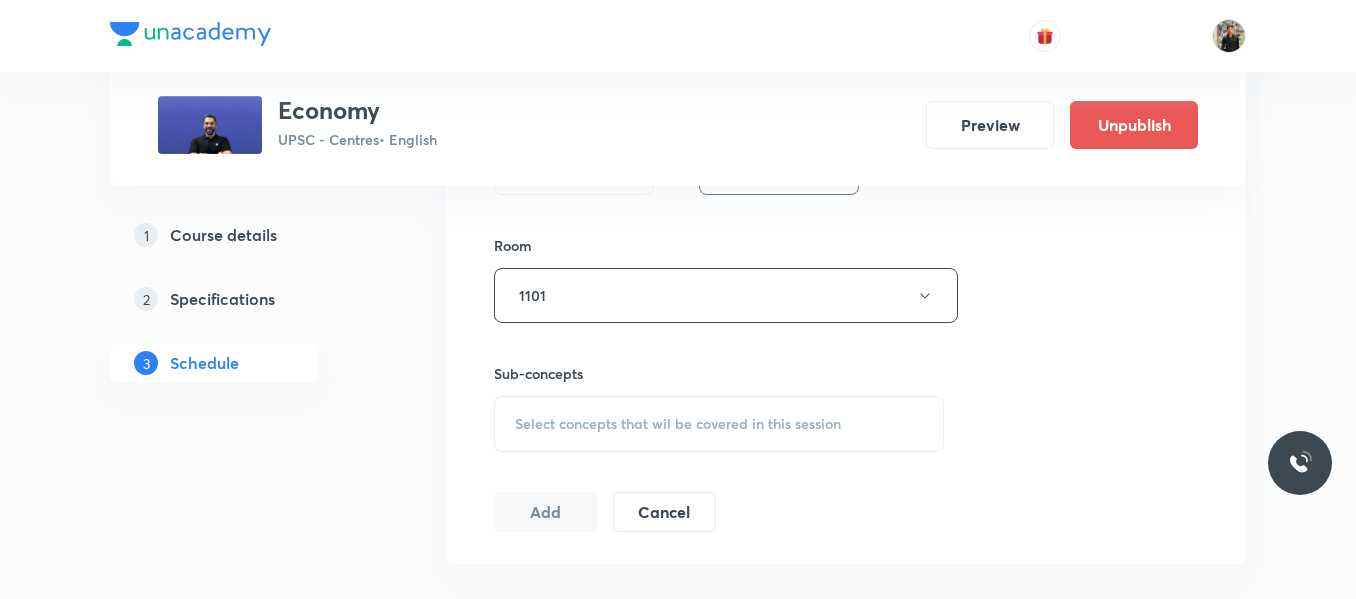 scroll, scrollTop: 996, scrollLeft: 0, axis: vertical 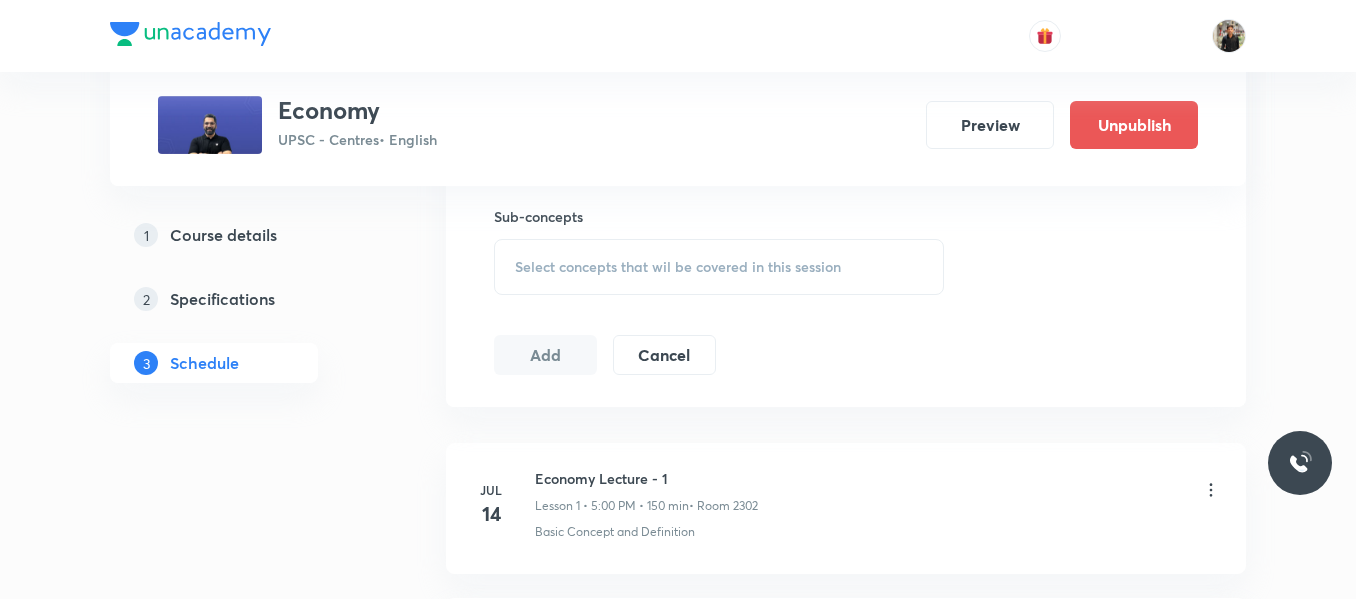 click on "Select concepts that wil be covered in this session" at bounding box center (719, 267) 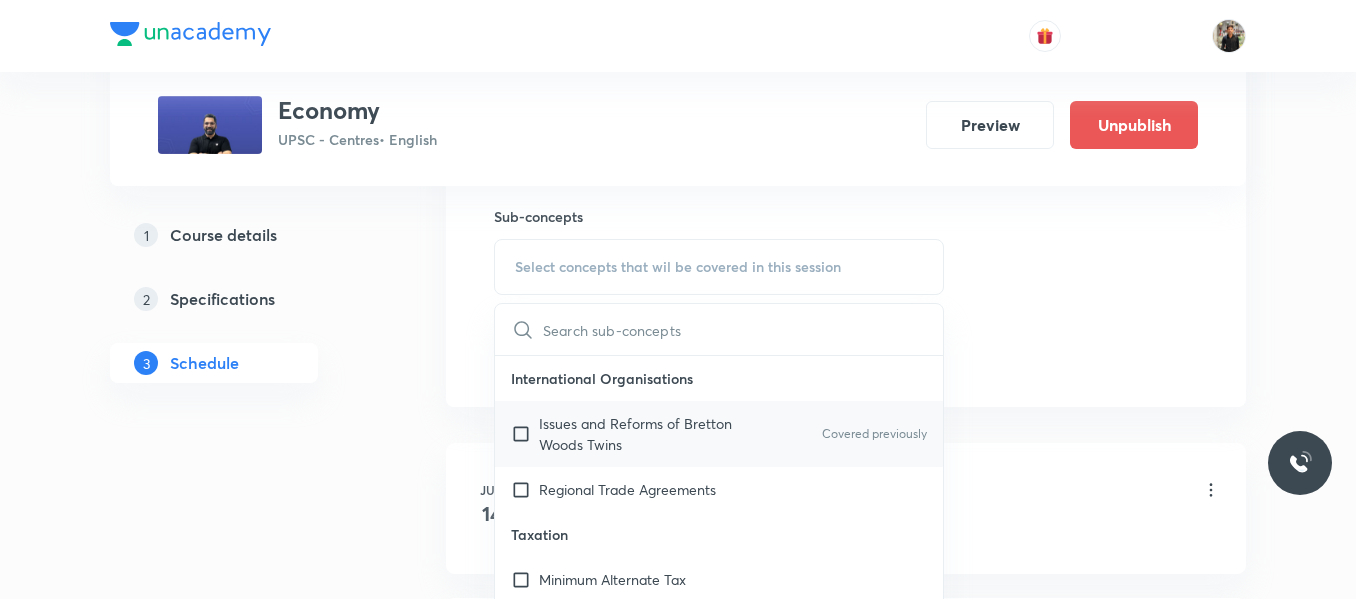 click at bounding box center [525, 434] 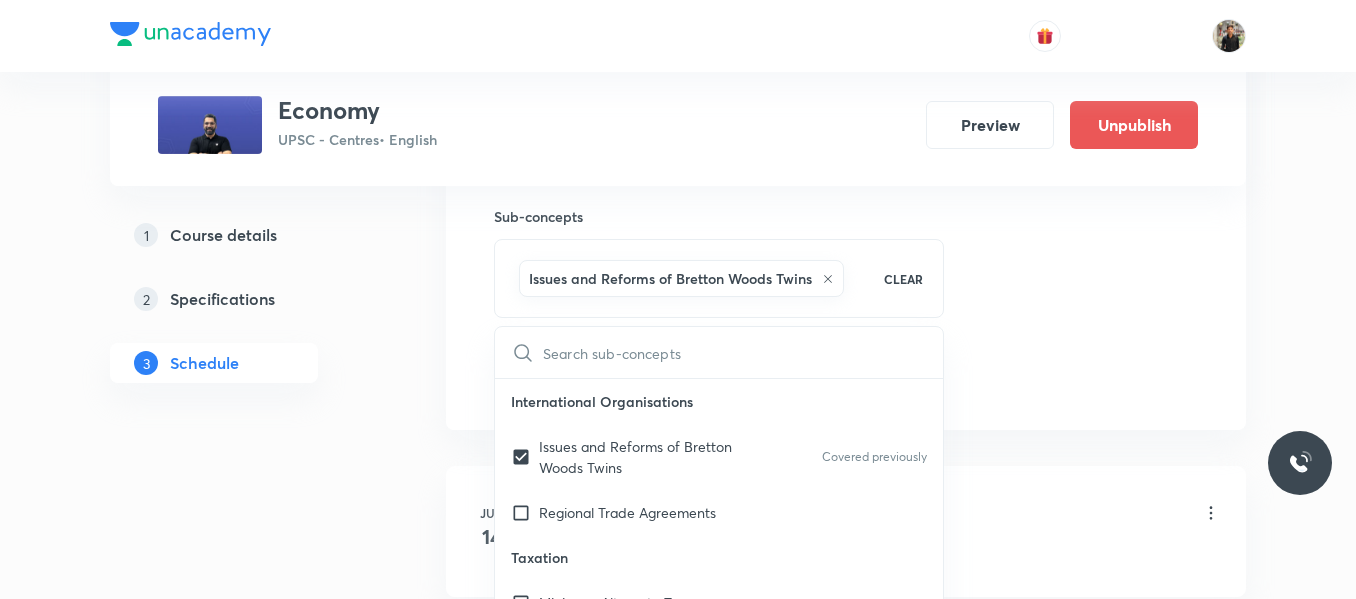 click on "1 Course details 2 Specifications 3 Schedule" at bounding box center [246, 1208] 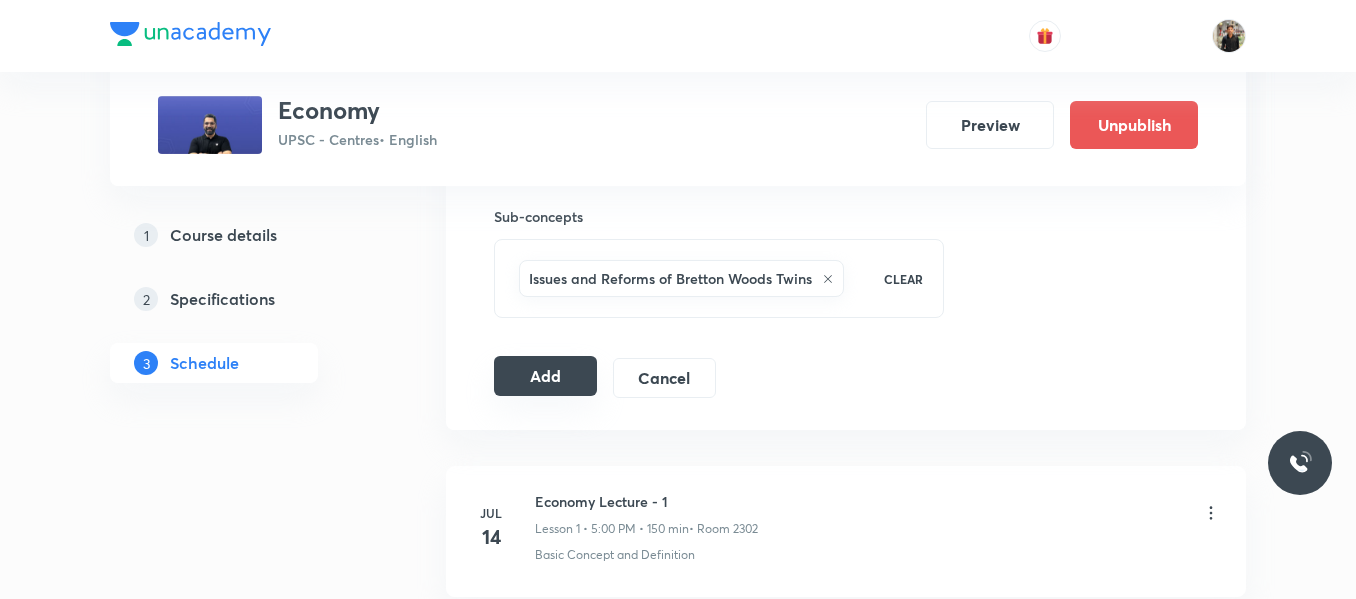 click on "Add" at bounding box center (545, 376) 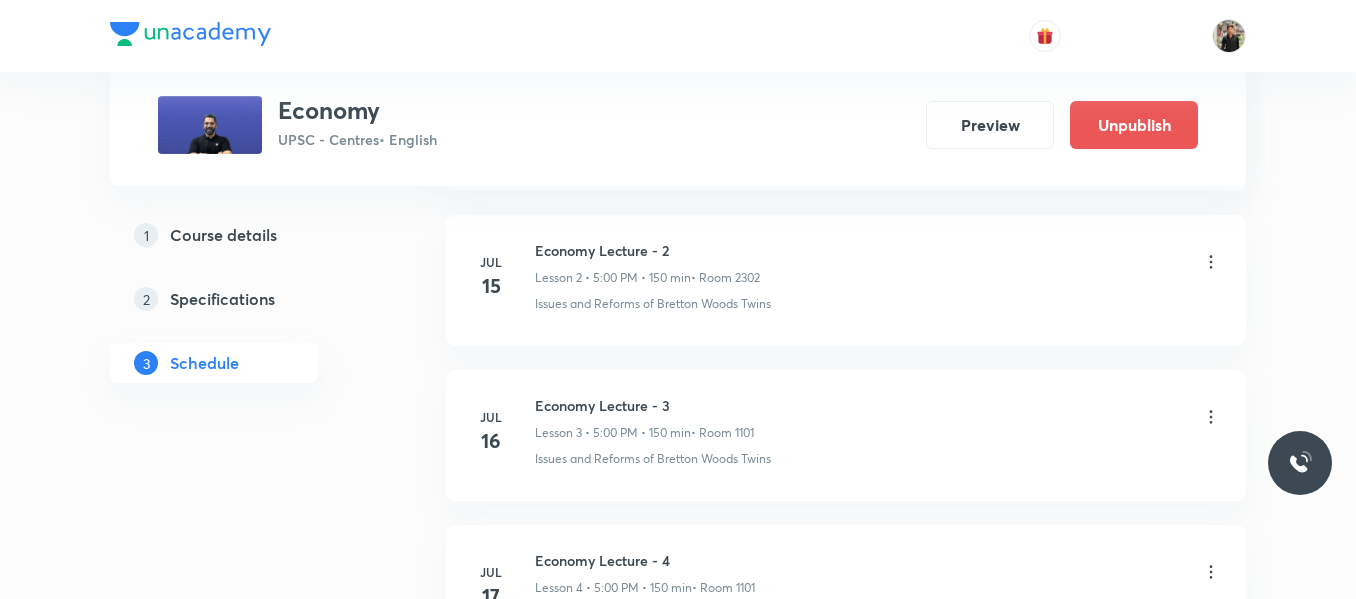 scroll, scrollTop: 0, scrollLeft: 0, axis: both 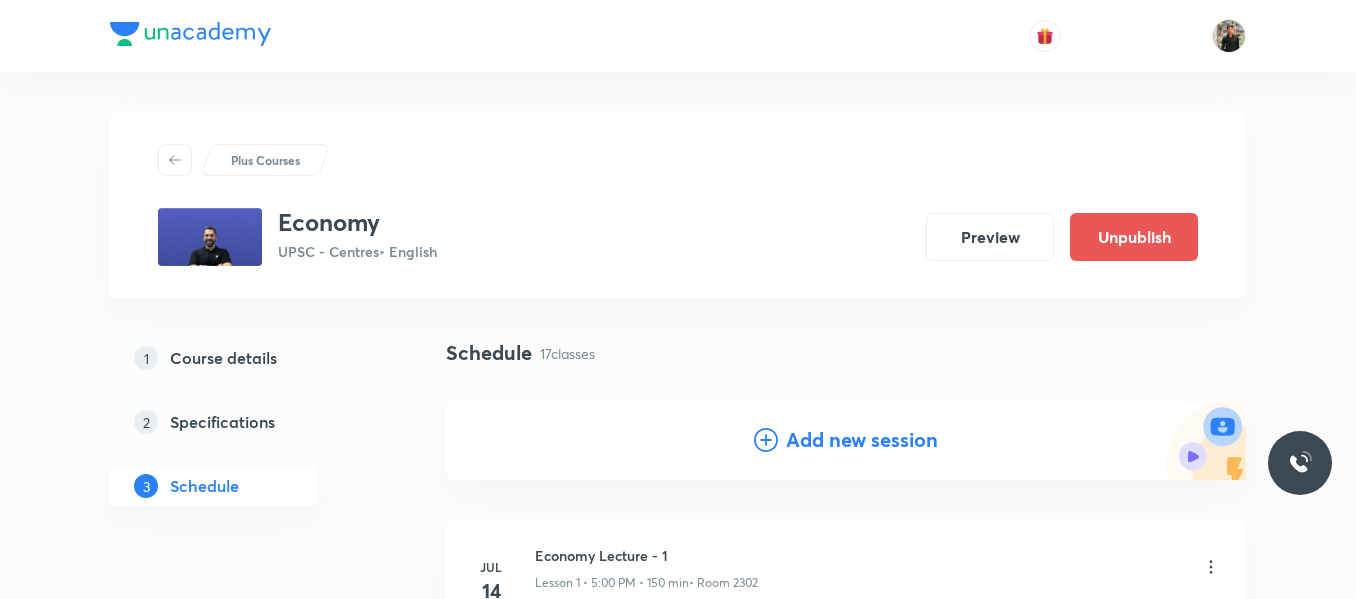 click 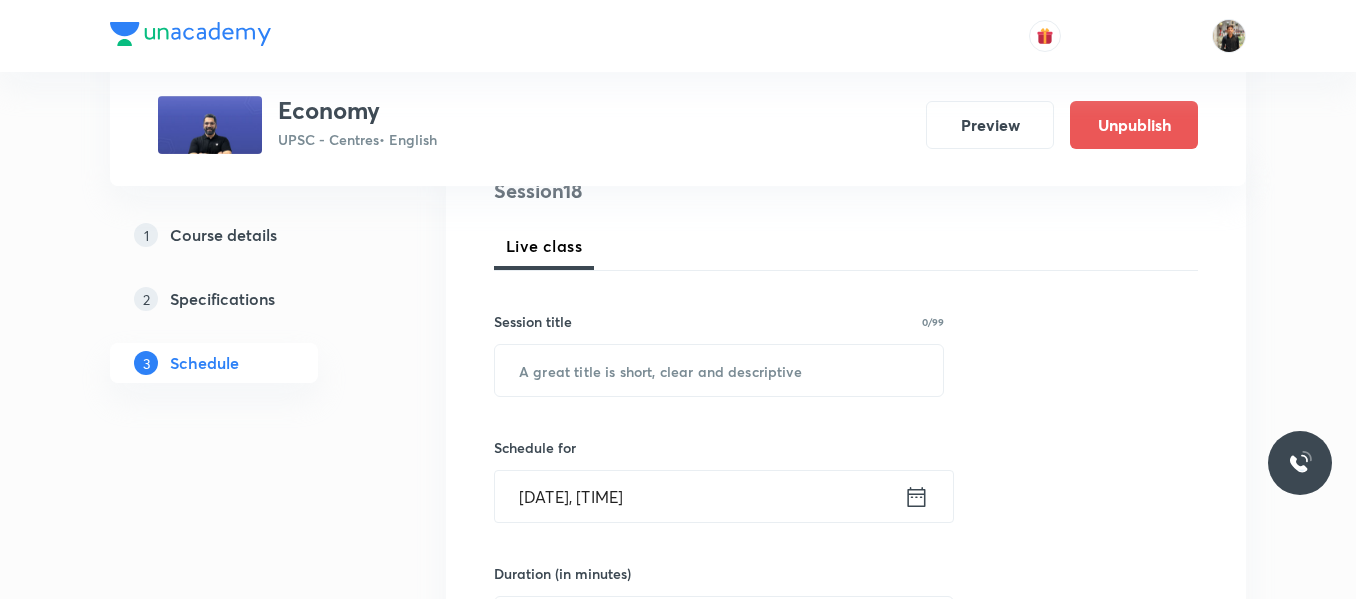 scroll, scrollTop: 259, scrollLeft: 0, axis: vertical 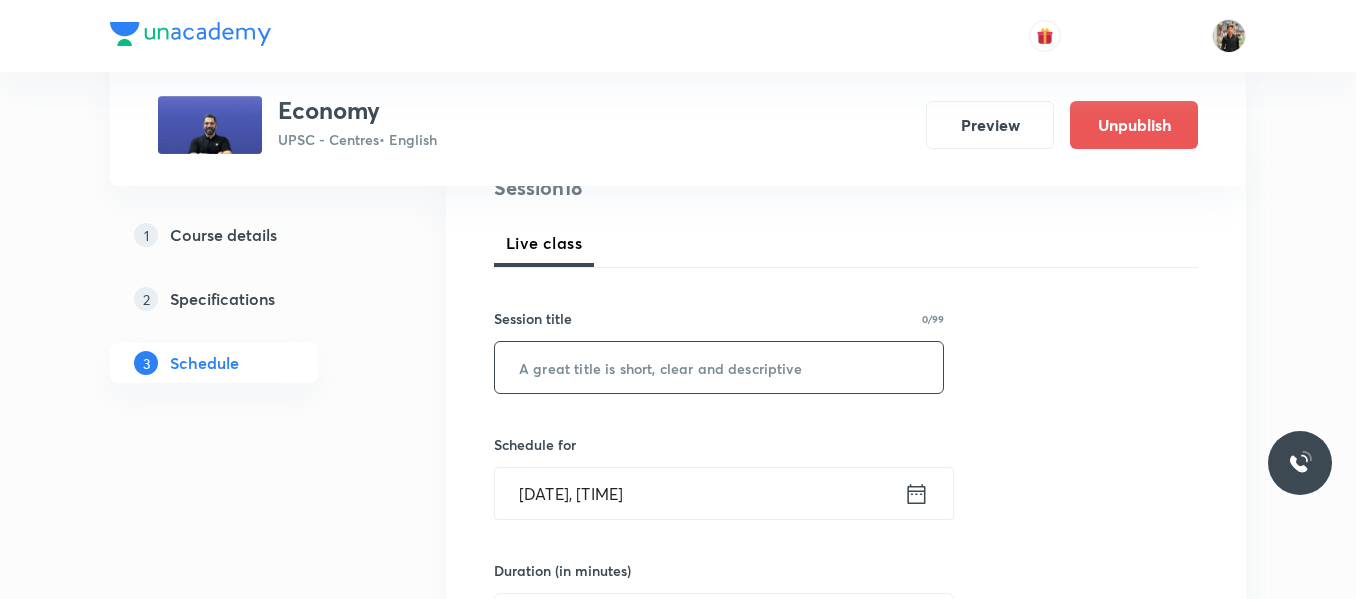 click at bounding box center (719, 367) 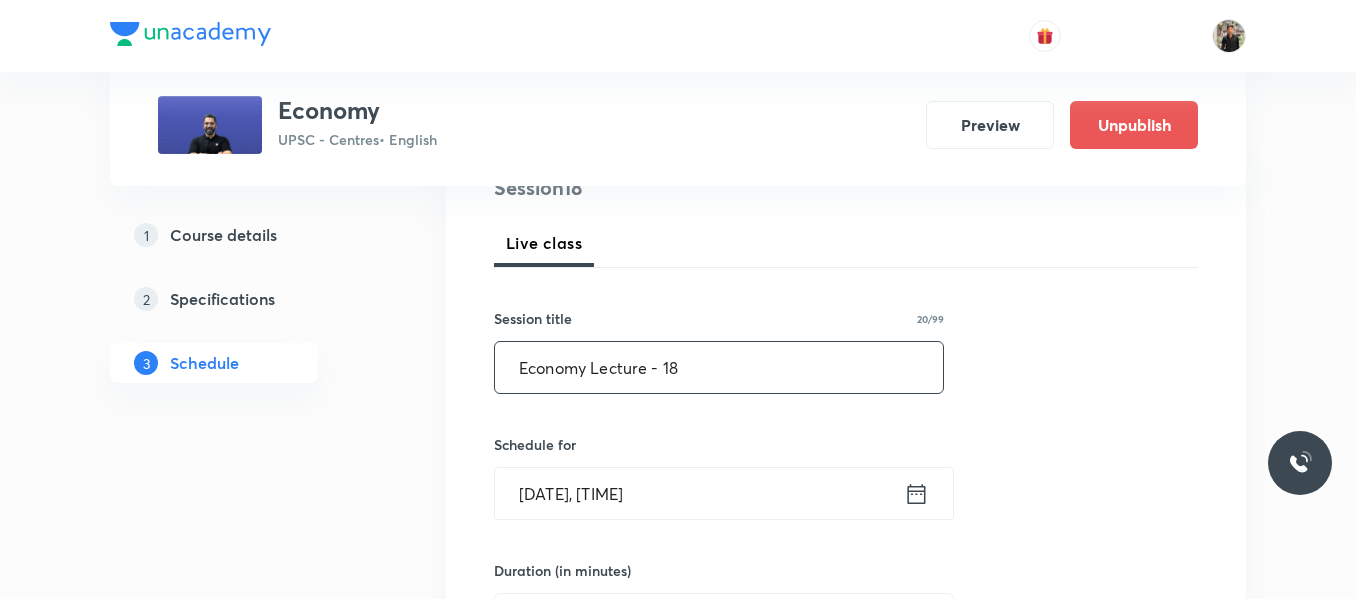 scroll, scrollTop: 515, scrollLeft: 0, axis: vertical 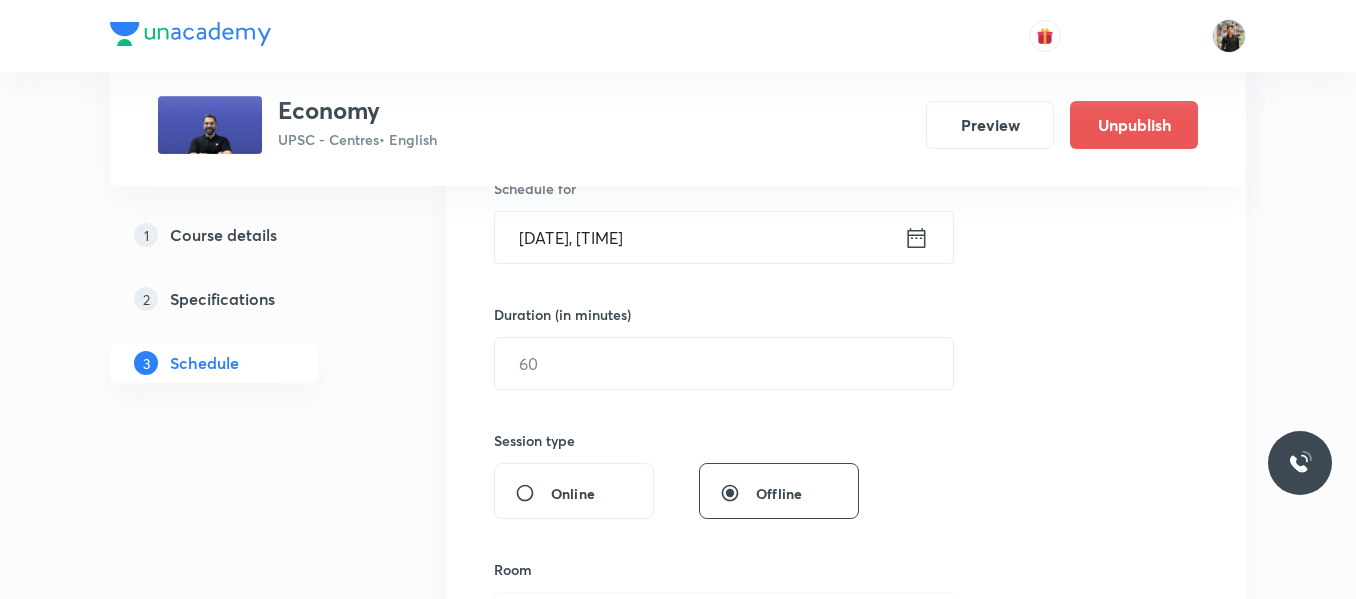 type on "Economy Lecture - 18" 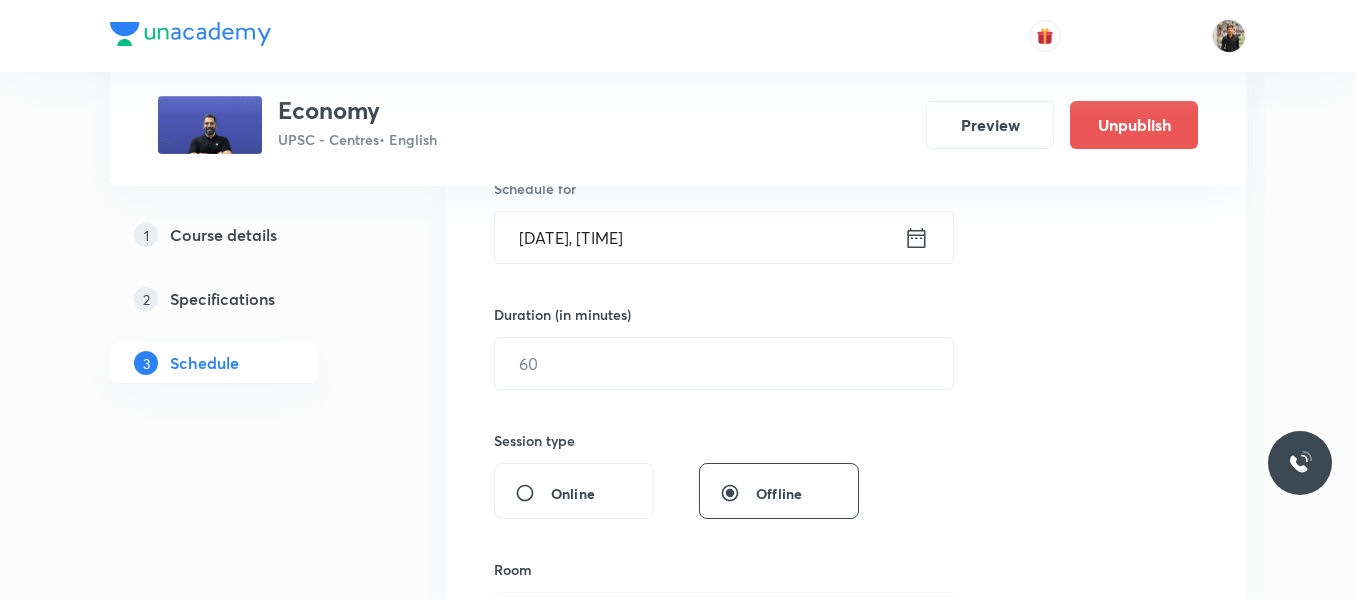 click 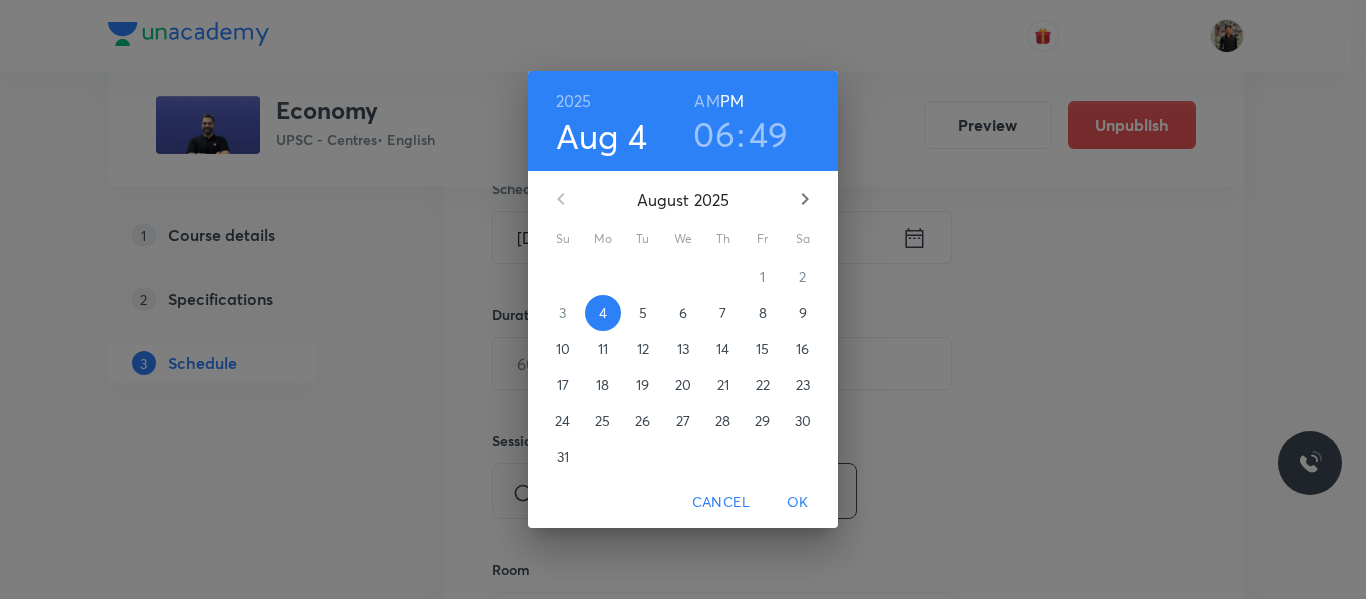 click on "6" at bounding box center (683, 313) 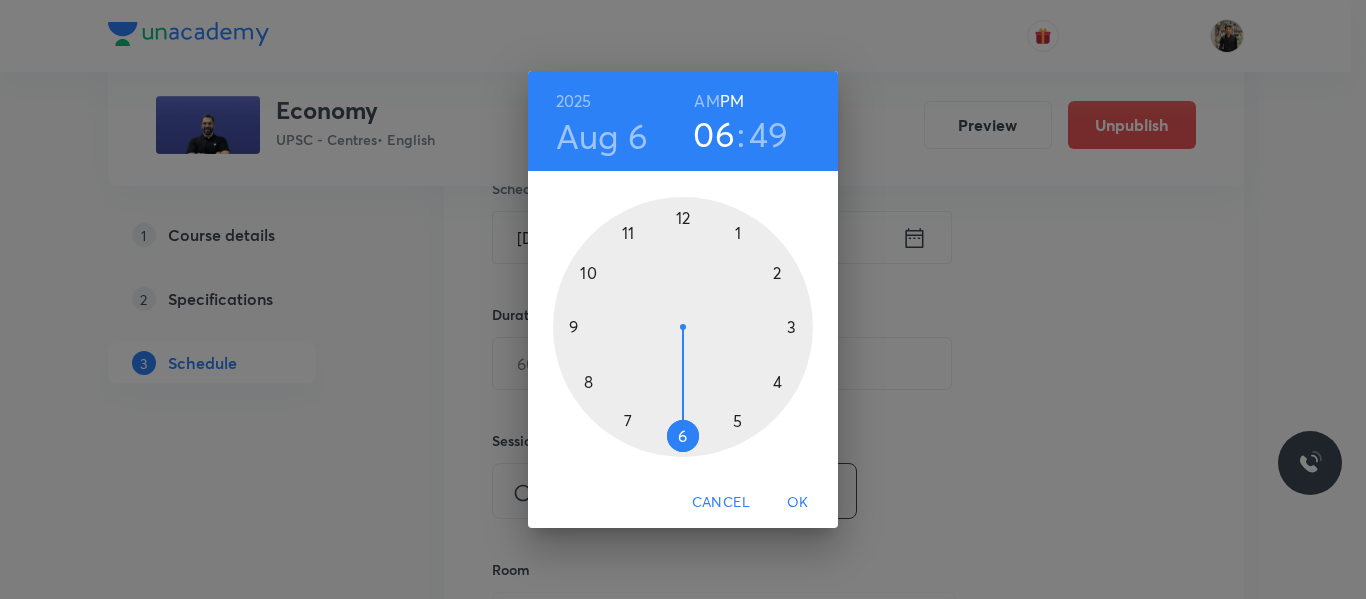 click at bounding box center [683, 327] 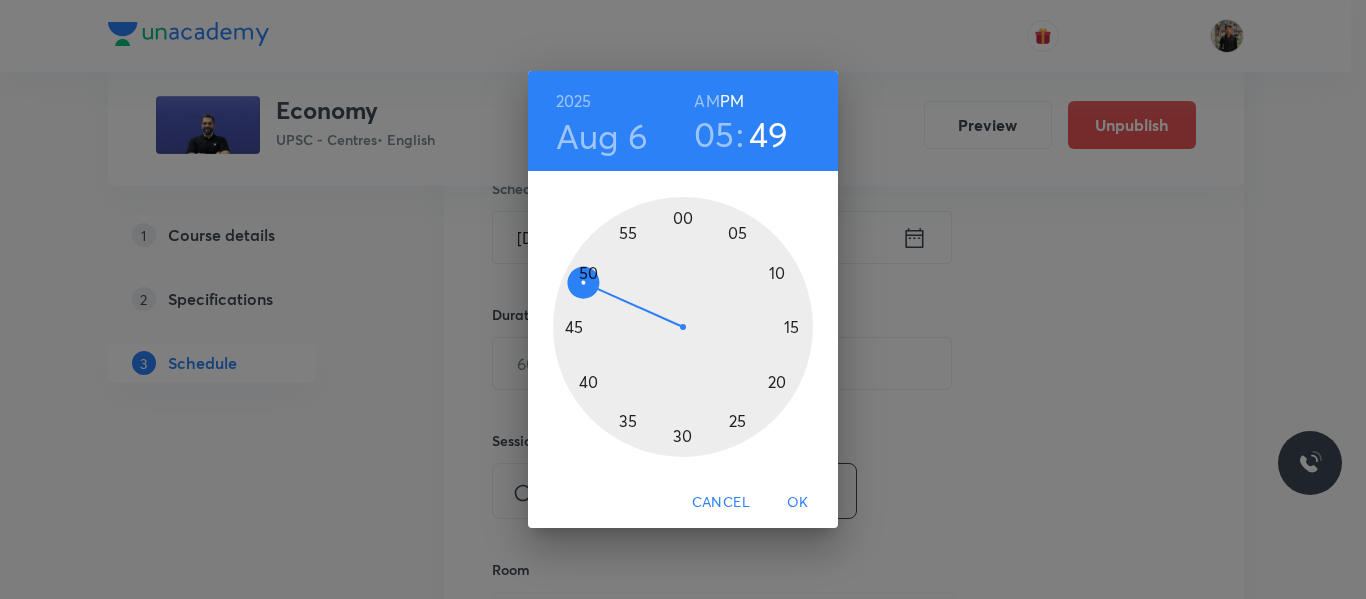 click at bounding box center [683, 327] 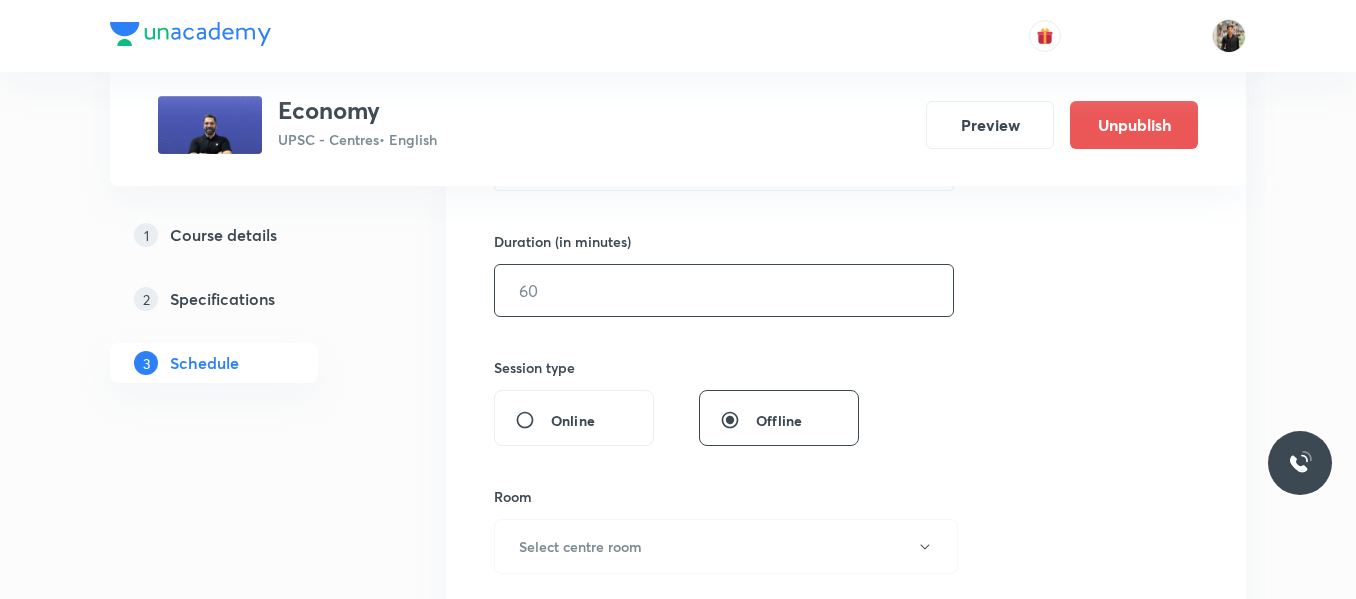 scroll, scrollTop: 589, scrollLeft: 0, axis: vertical 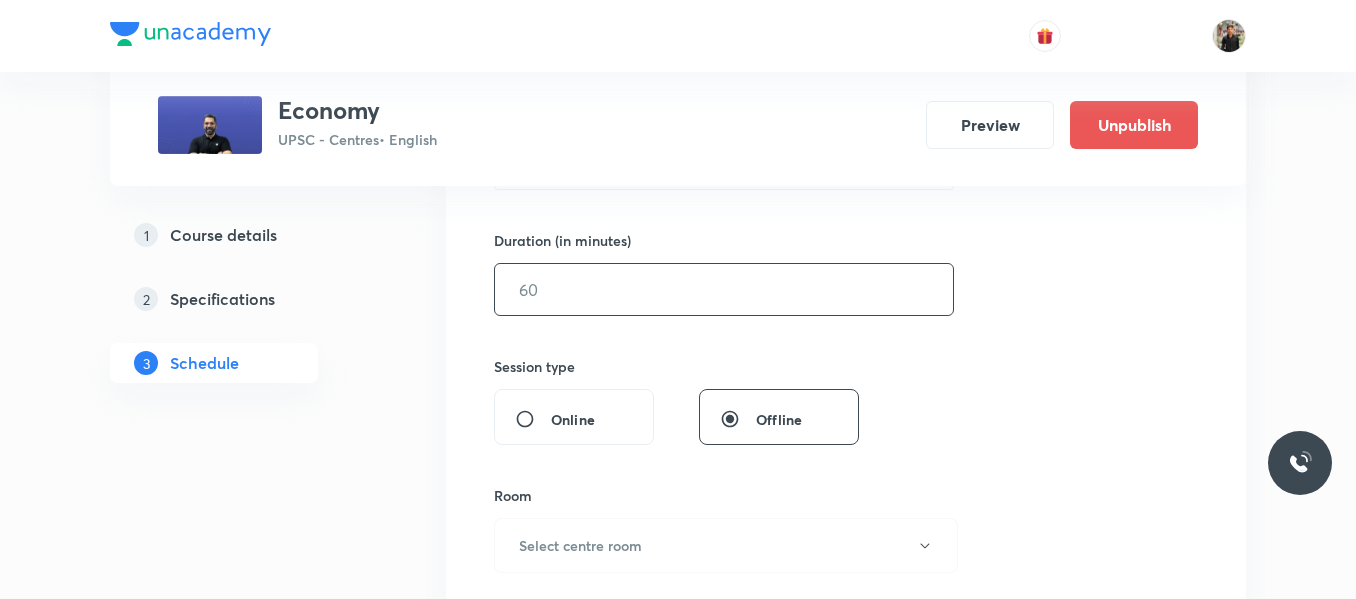 click at bounding box center [724, 289] 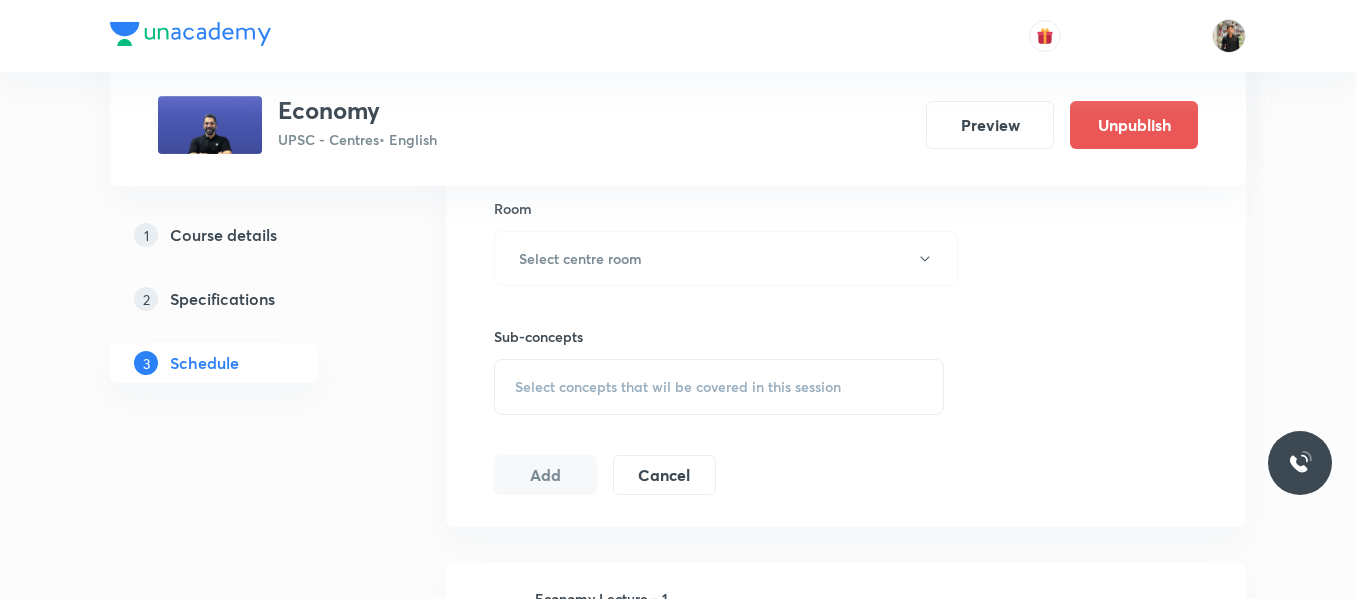 scroll, scrollTop: 878, scrollLeft: 0, axis: vertical 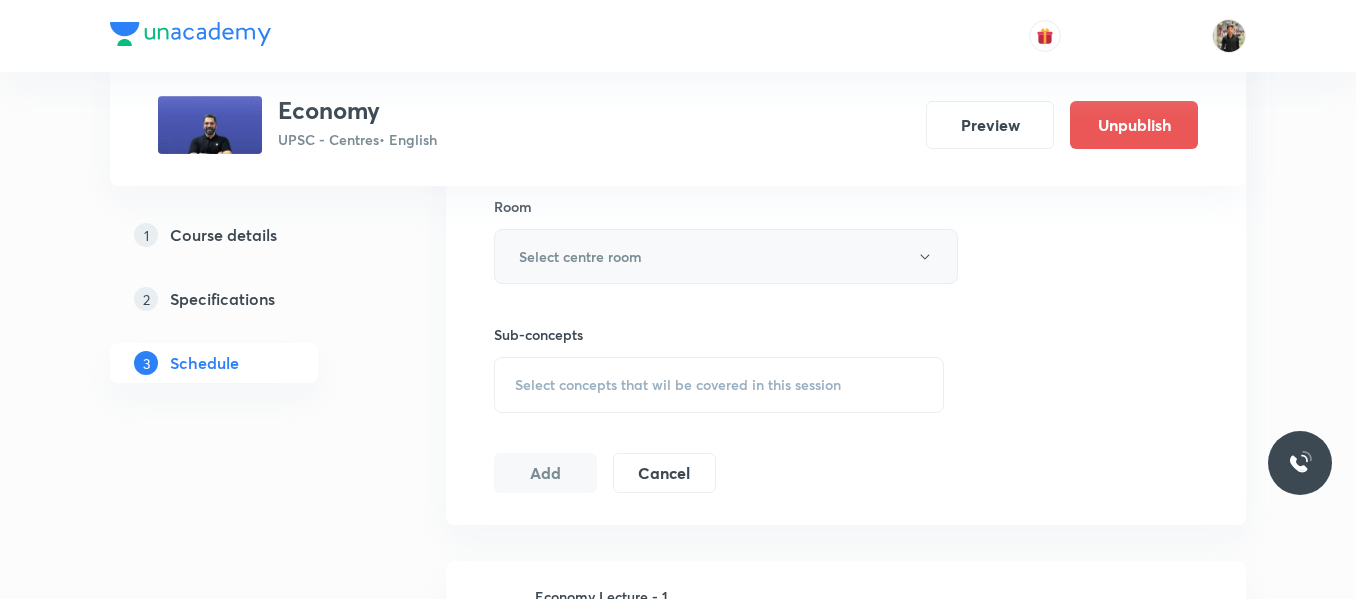 type on "150" 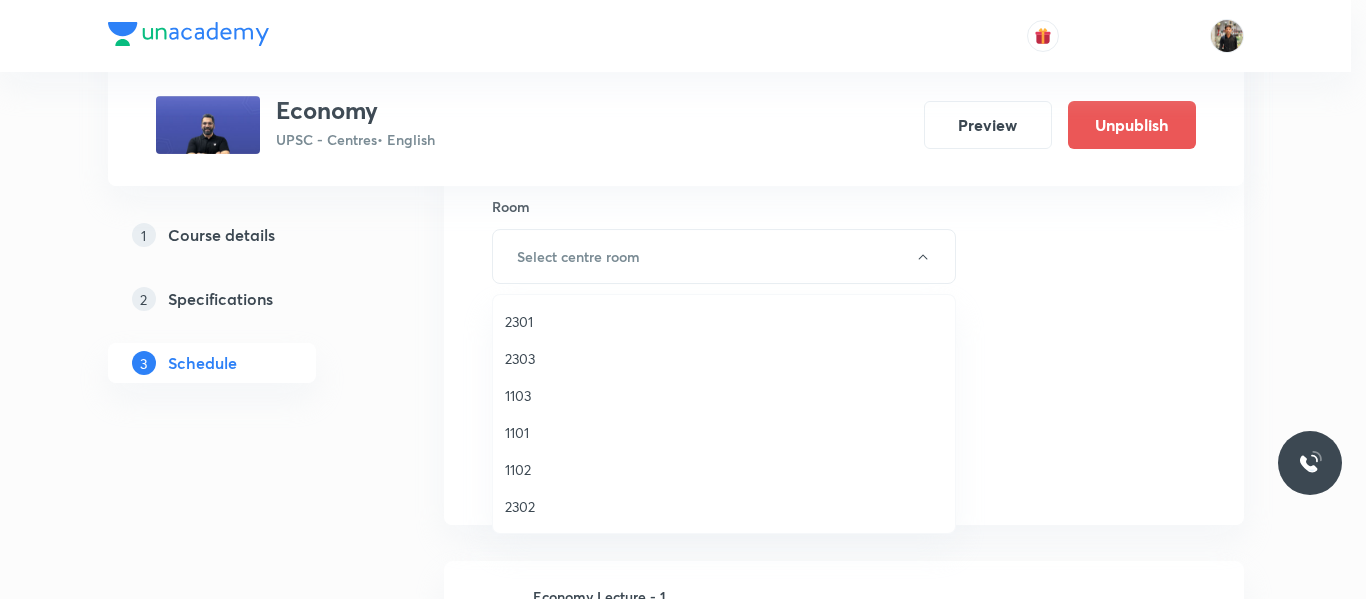 click on "1101" at bounding box center (724, 432) 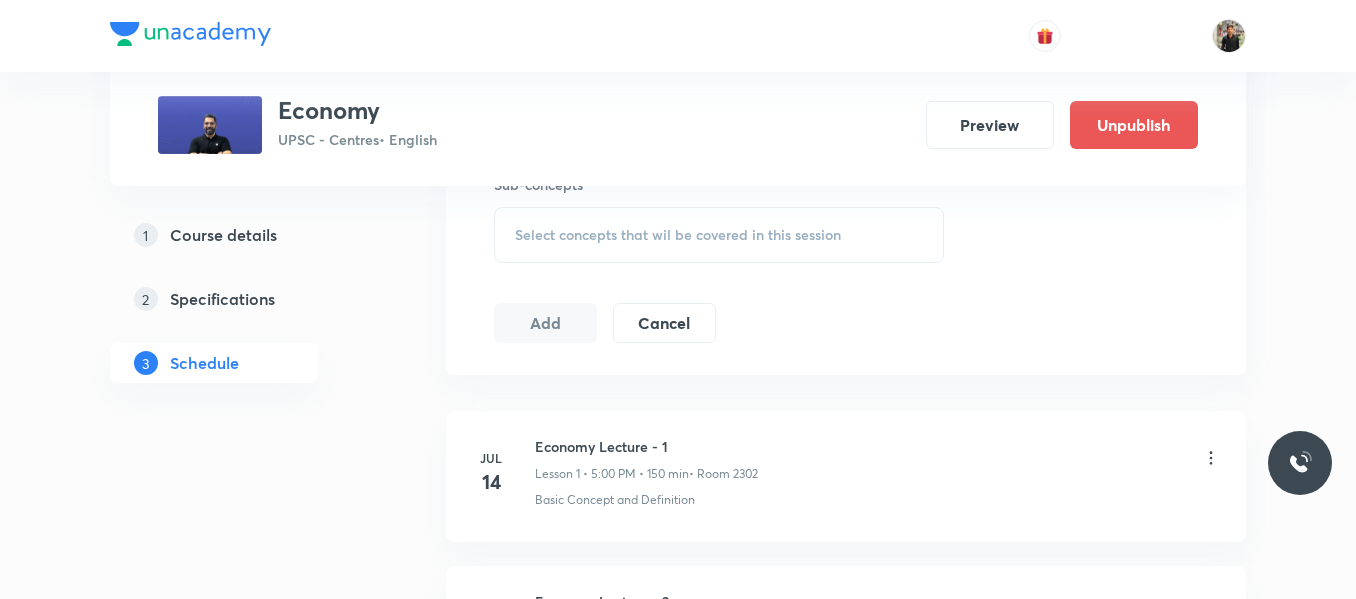 scroll, scrollTop: 1033, scrollLeft: 0, axis: vertical 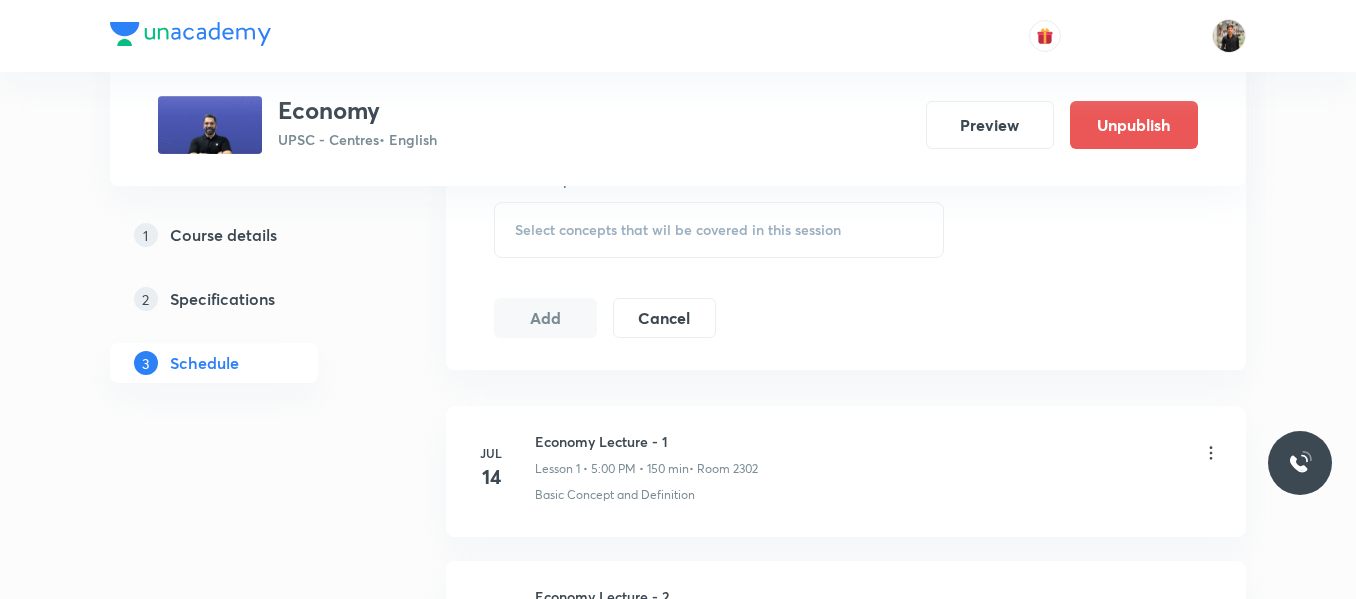click on "Select concepts that wil be covered in this session" at bounding box center [678, 230] 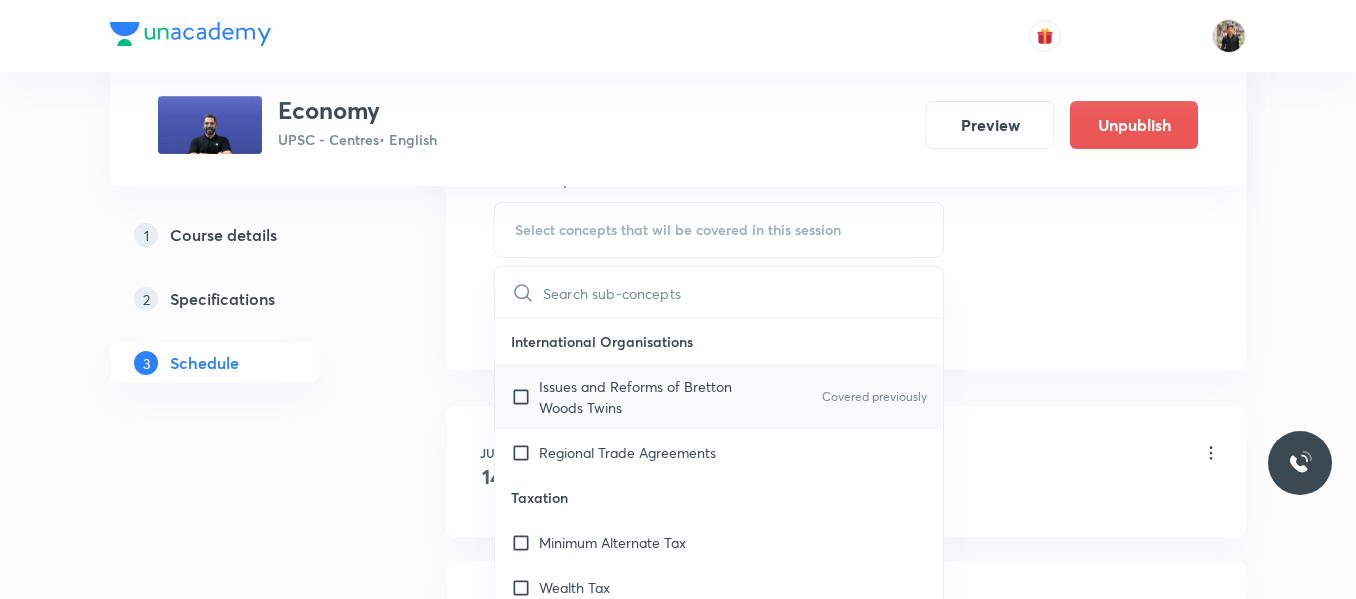 click at bounding box center [525, 397] 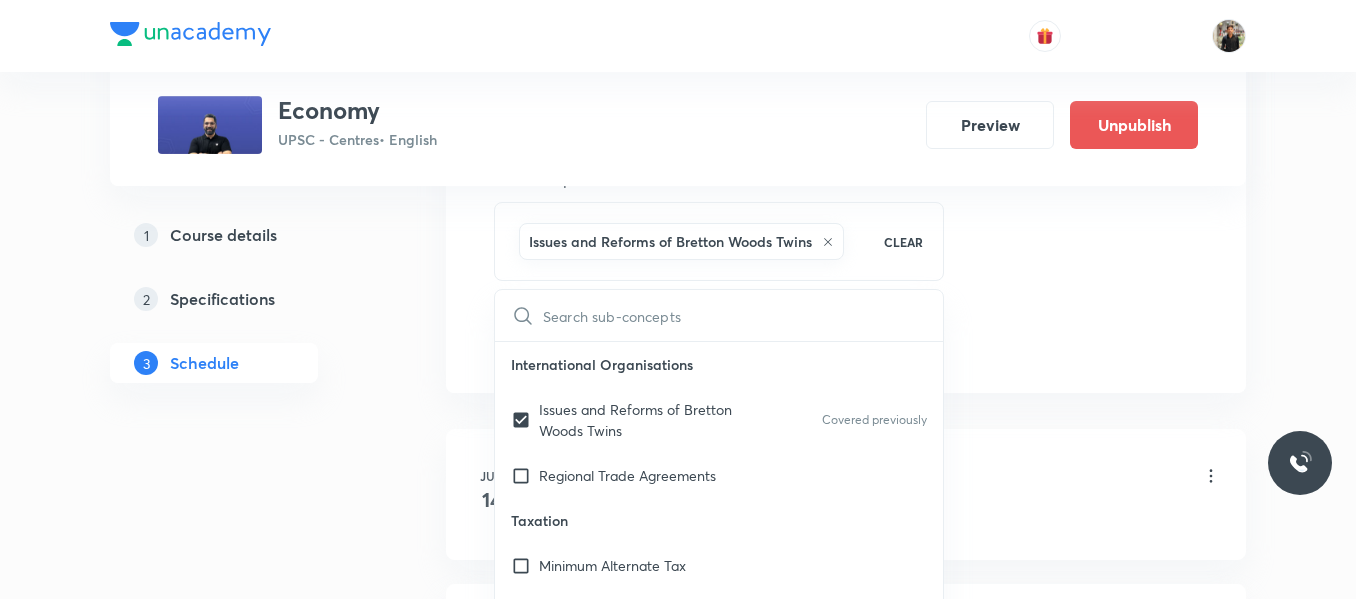click on "Plus Courses Economy UPSC - Centres  • English Preview Unpublish 1 Course details 2 Specifications 3 Schedule Schedule 17  classes Session  18 Live class Session title 20/99 Economy Lecture - 18 ​ Schedule for Aug 6, 2025, 5:00 PM ​ Duration (in minutes) 150 ​   Session type Online Offline Room 1101 Sub-concepts Issues and Reforms of Bretton Woods Twins CLEAR ​ International Organisations Issues and Reforms of Bretton Woods Twins Covered previously Regional Trade Agreements Taxation Minimum Alternate Tax Wealth Tax Transfer Pricing Tobin Tax Tax to GDP Ratio Tax Stability Tax Information Exchange Agreement Tax Expenditure Tax Elasticity Tax Buoyancy Service Tax Security Transaction Tax Presumptive Tax POEM Pigouvian Tax Negative Income Tax Advanced Pricing Agreement Laffer Curve Inverted Duty Structure India-Mauritius Protocol-2016 GAAR Excise Duty Double Taxation Avoidance Agreement Dividend Distribution Tax Direct Tax Code Direct and Indirect Tax Ratio Custom Duty Commodity Transaction Tax Share 1" at bounding box center [678, 1135] 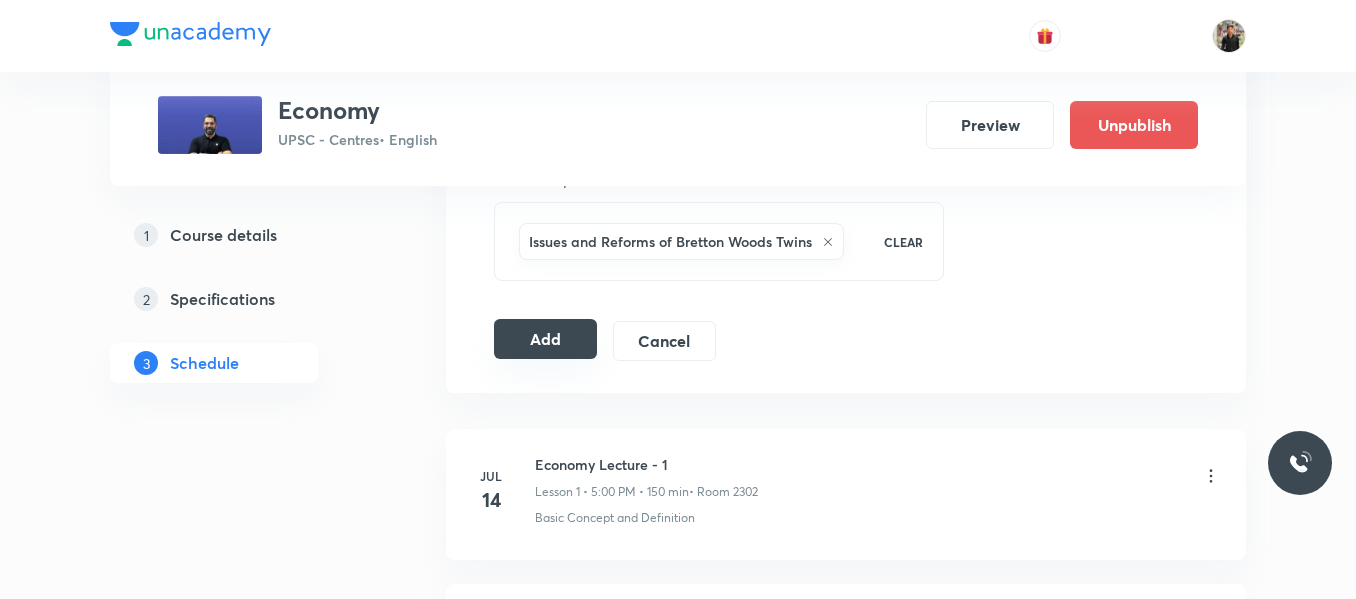 click on "Add" at bounding box center (545, 339) 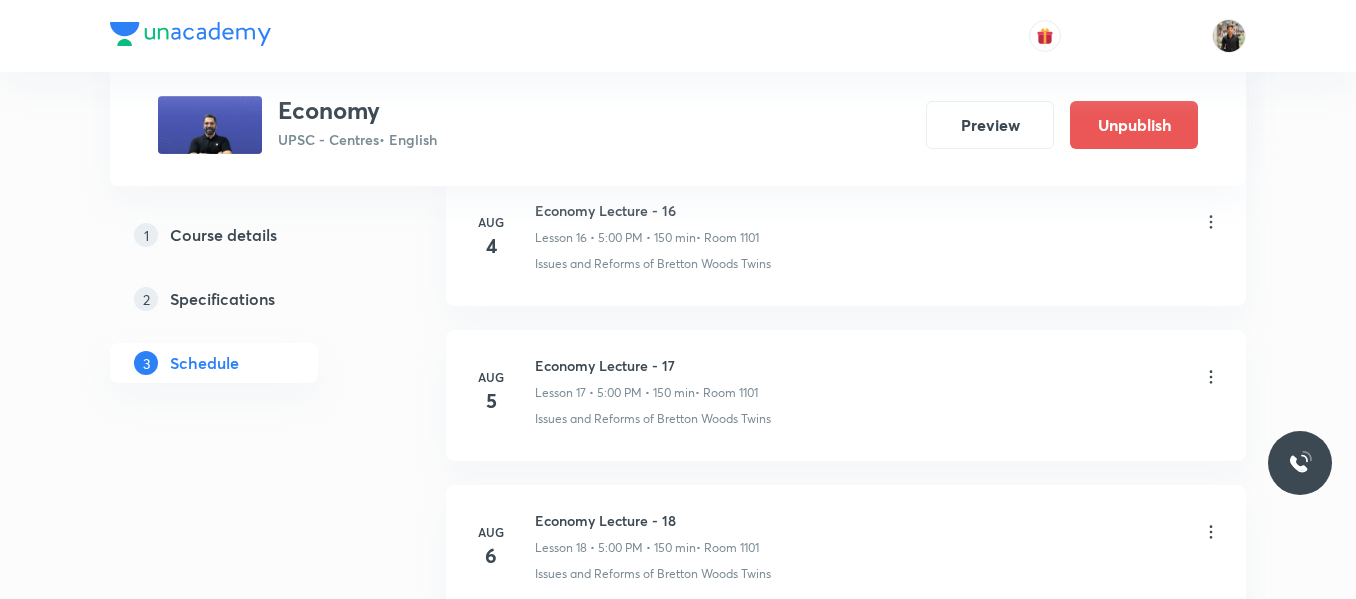 scroll, scrollTop: 2667, scrollLeft: 0, axis: vertical 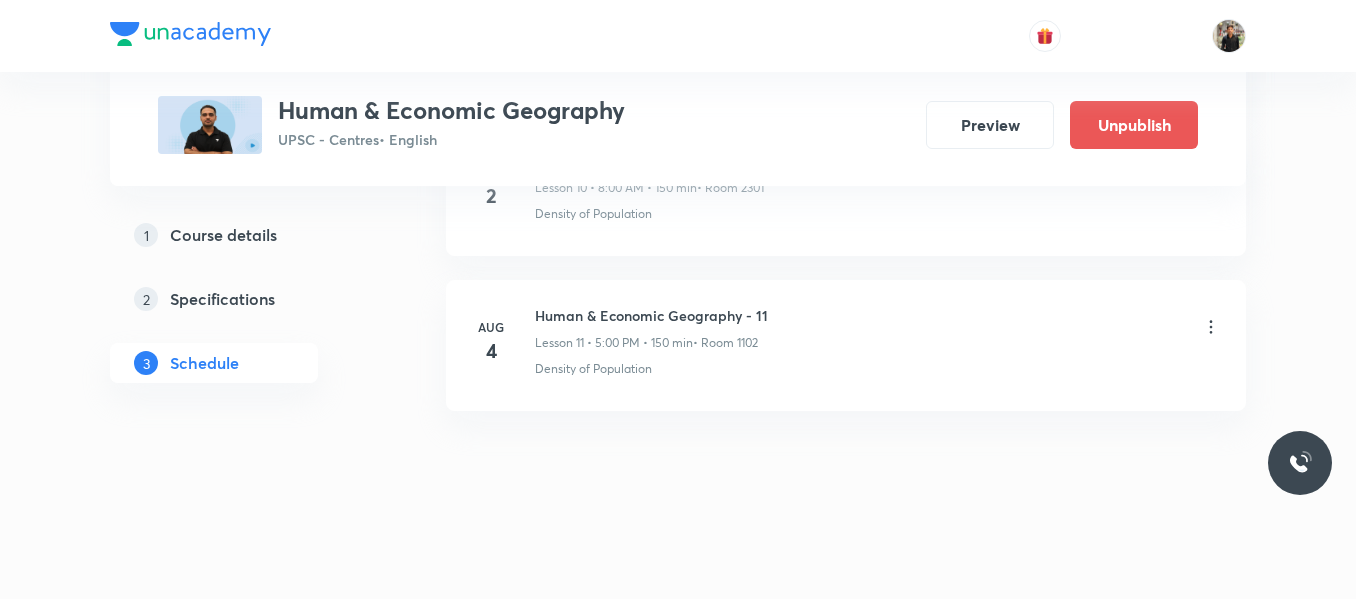 click on "Human & Economic Geography - 11" at bounding box center (651, 315) 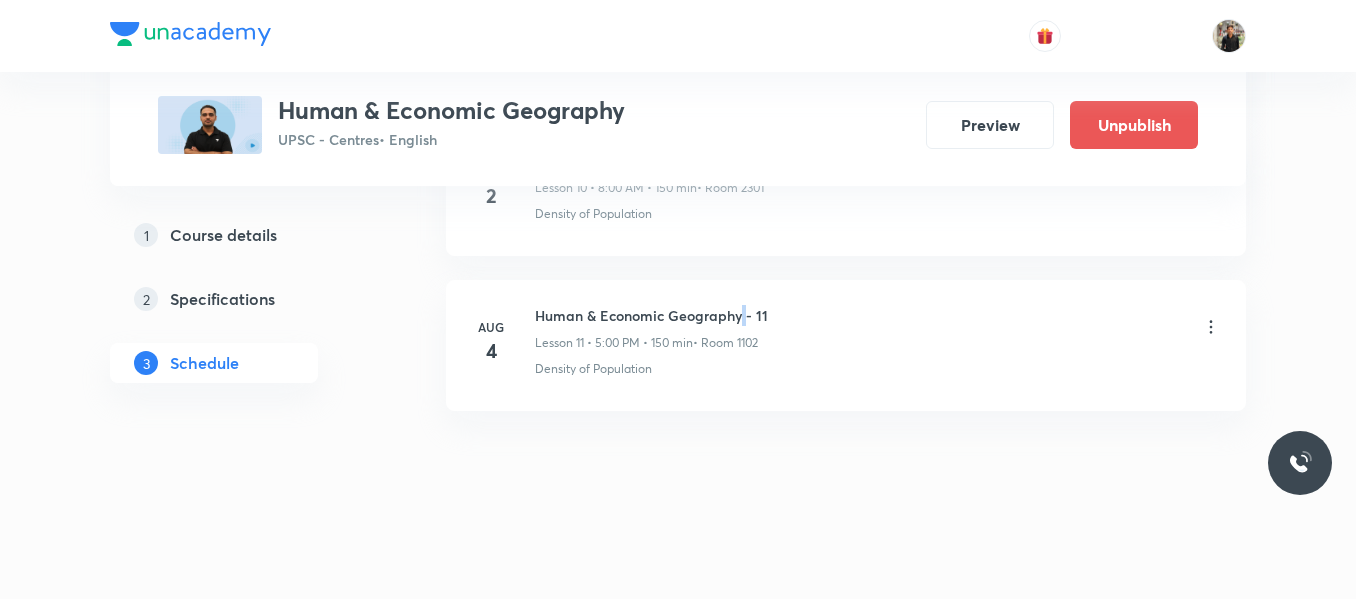 click on "Human & Economic Geography - 11" at bounding box center (651, 315) 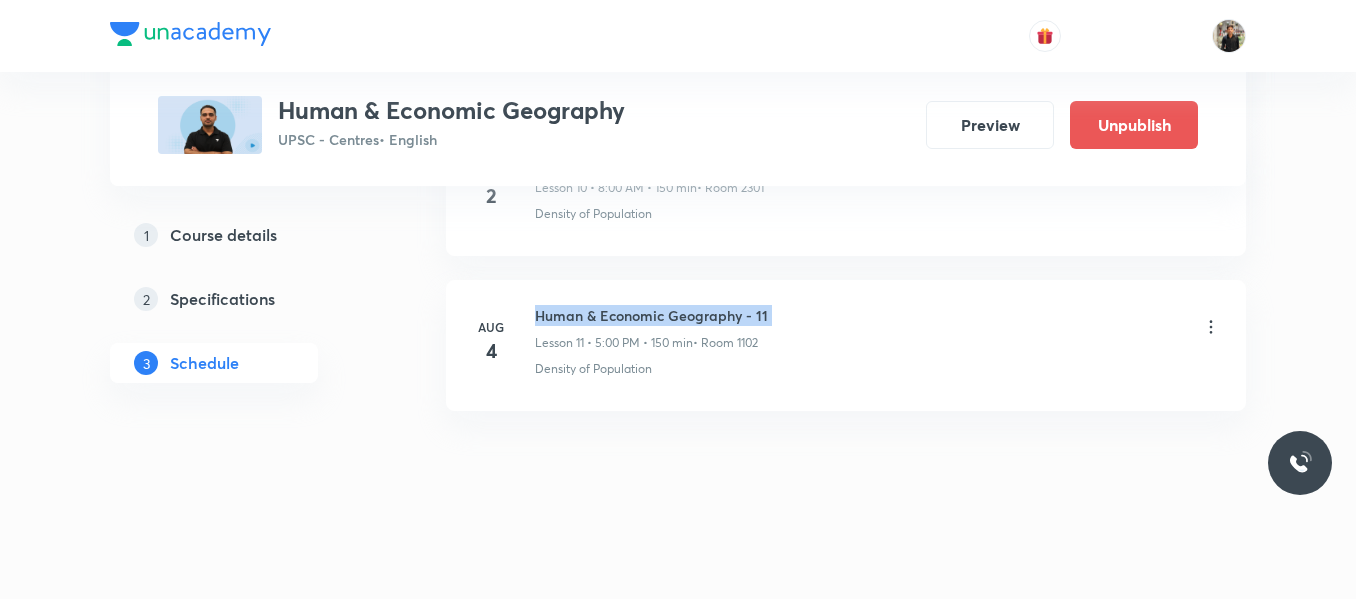 click on "Human & Economic Geography - 11" at bounding box center [651, 315] 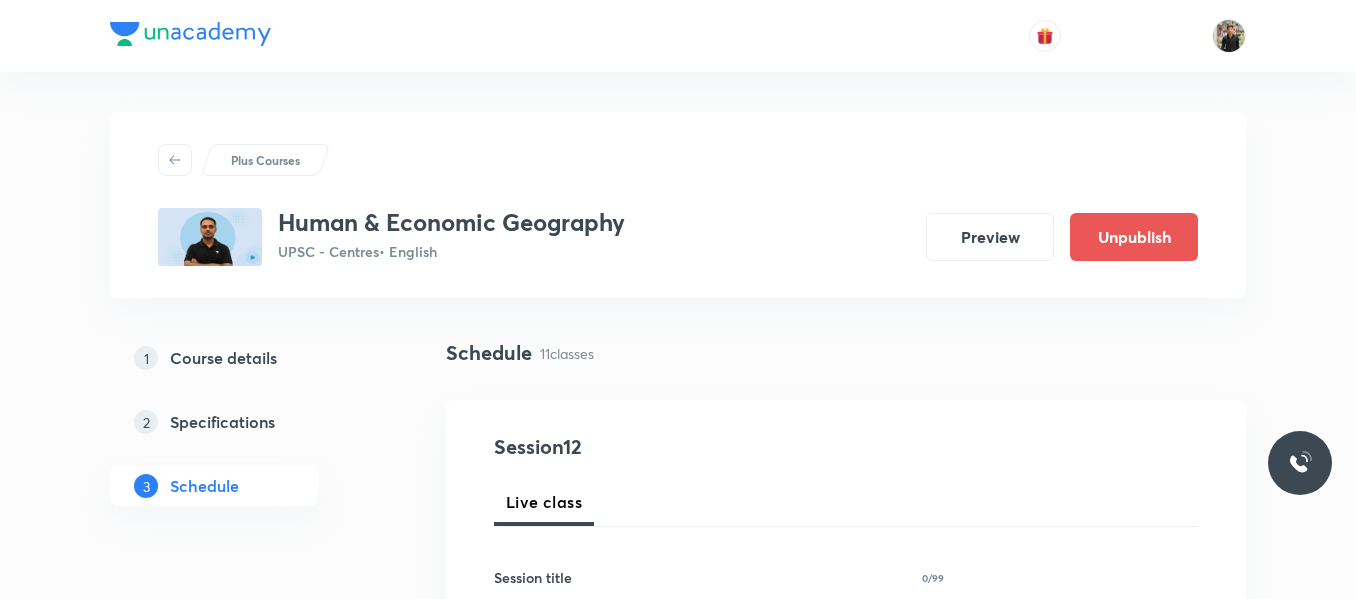 scroll, scrollTop: 251, scrollLeft: 0, axis: vertical 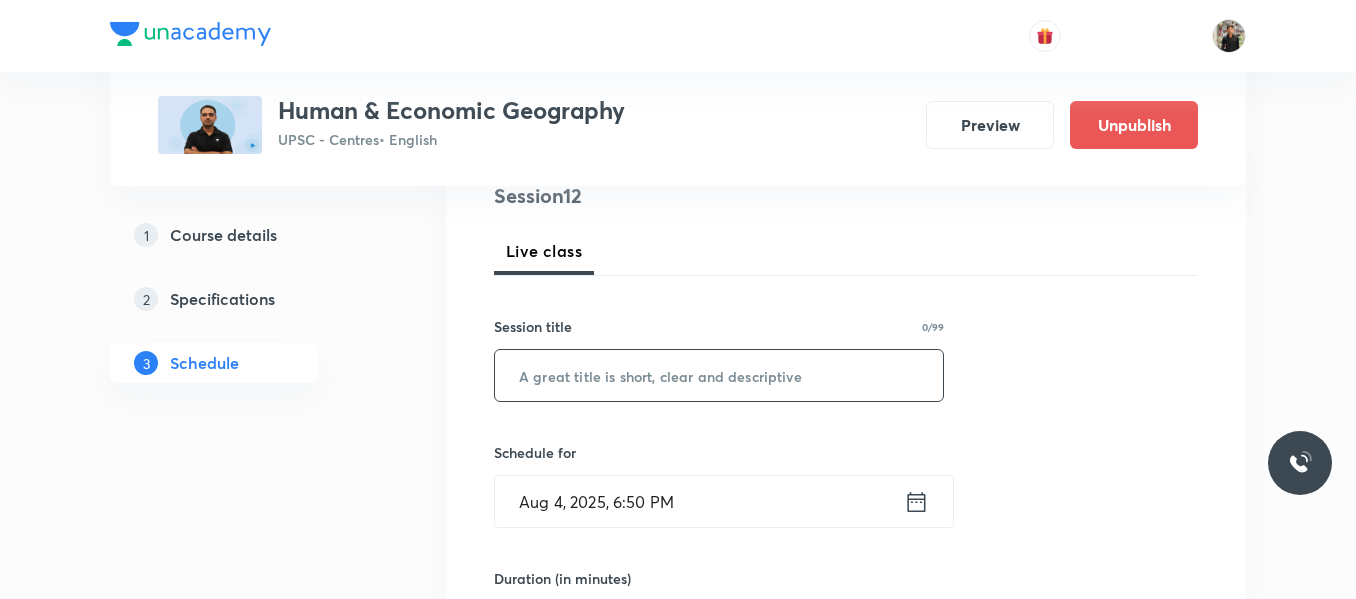 click at bounding box center (719, 375) 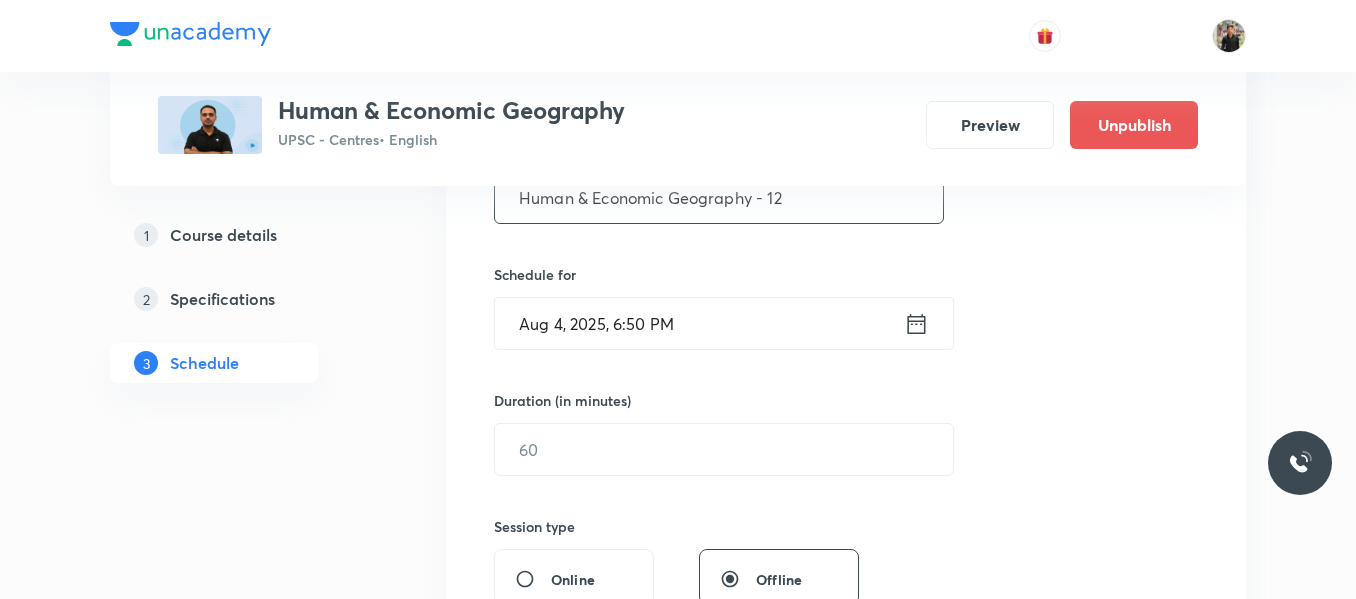 scroll, scrollTop: 430, scrollLeft: 0, axis: vertical 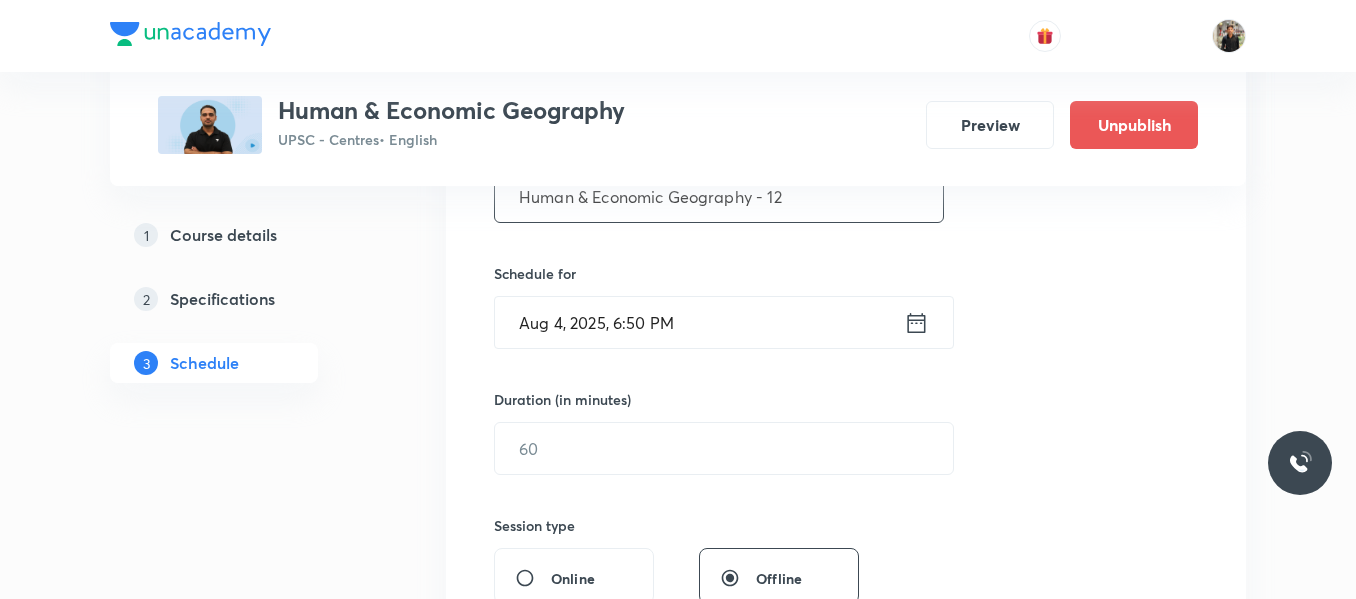 type on "Human & Economic Geography - 12" 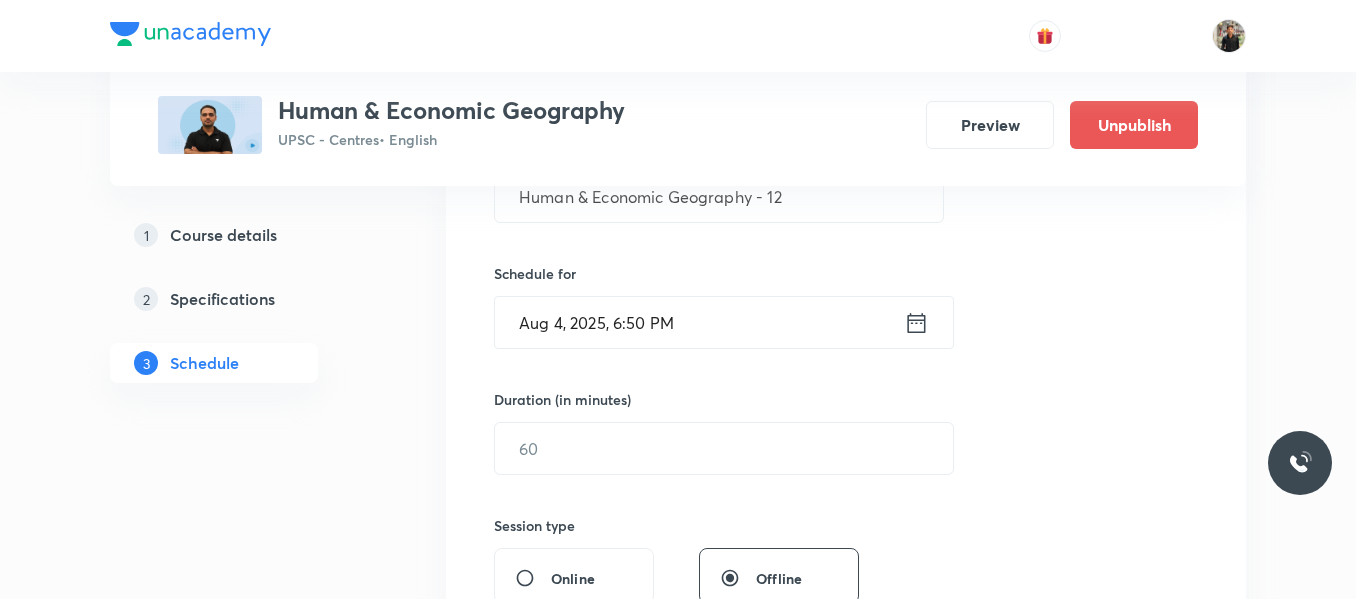 click 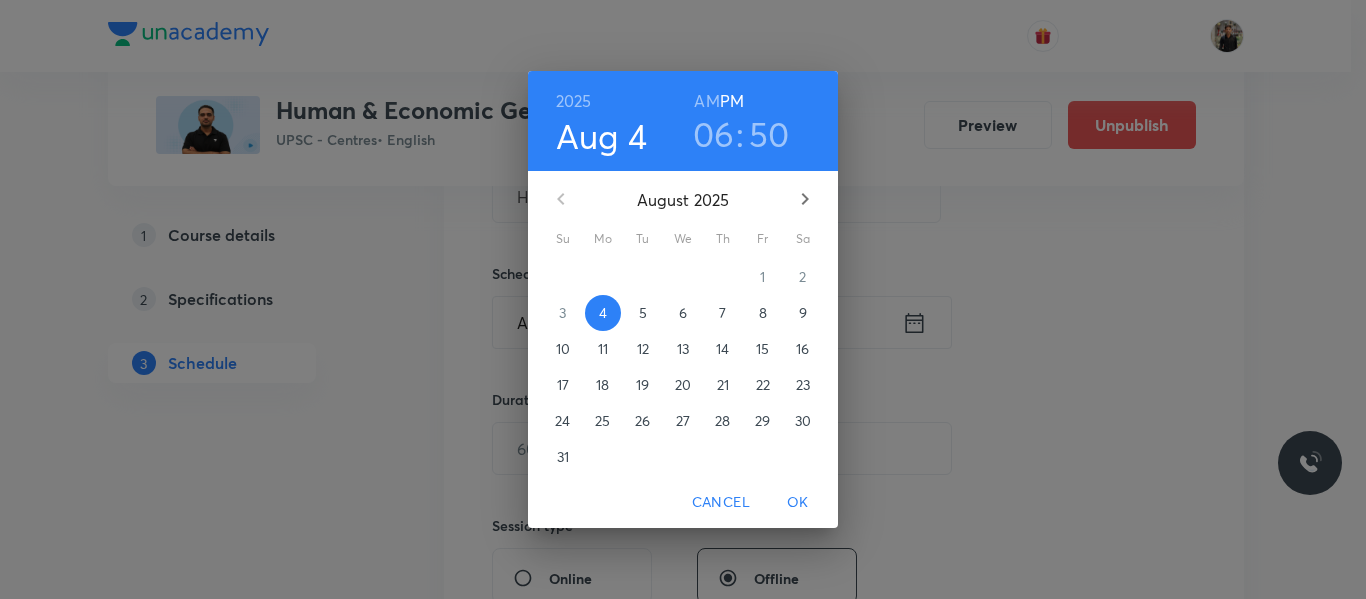 click on "5" at bounding box center [643, 313] 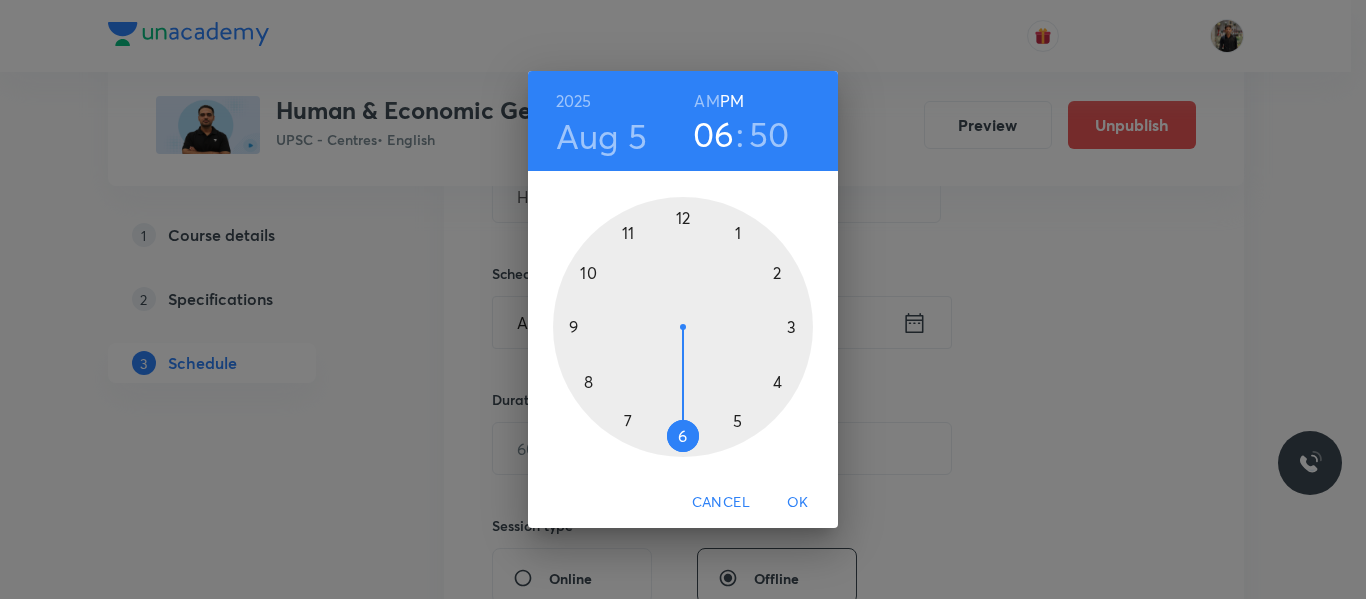 click at bounding box center (683, 327) 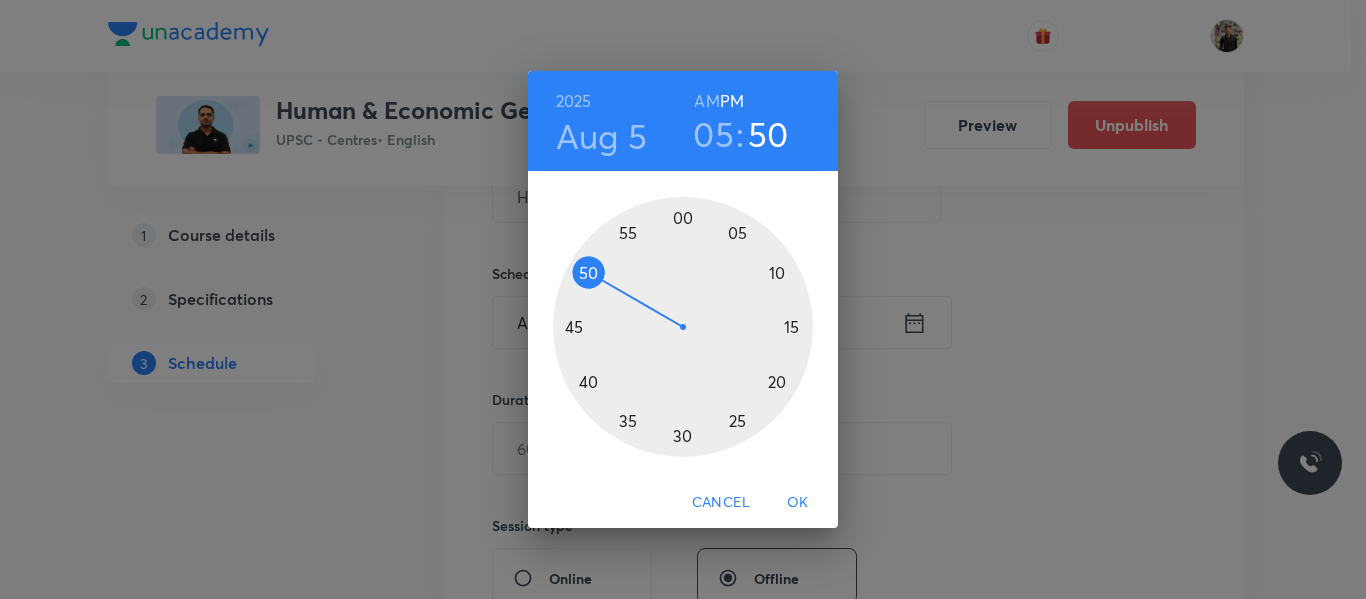 click at bounding box center [683, 327] 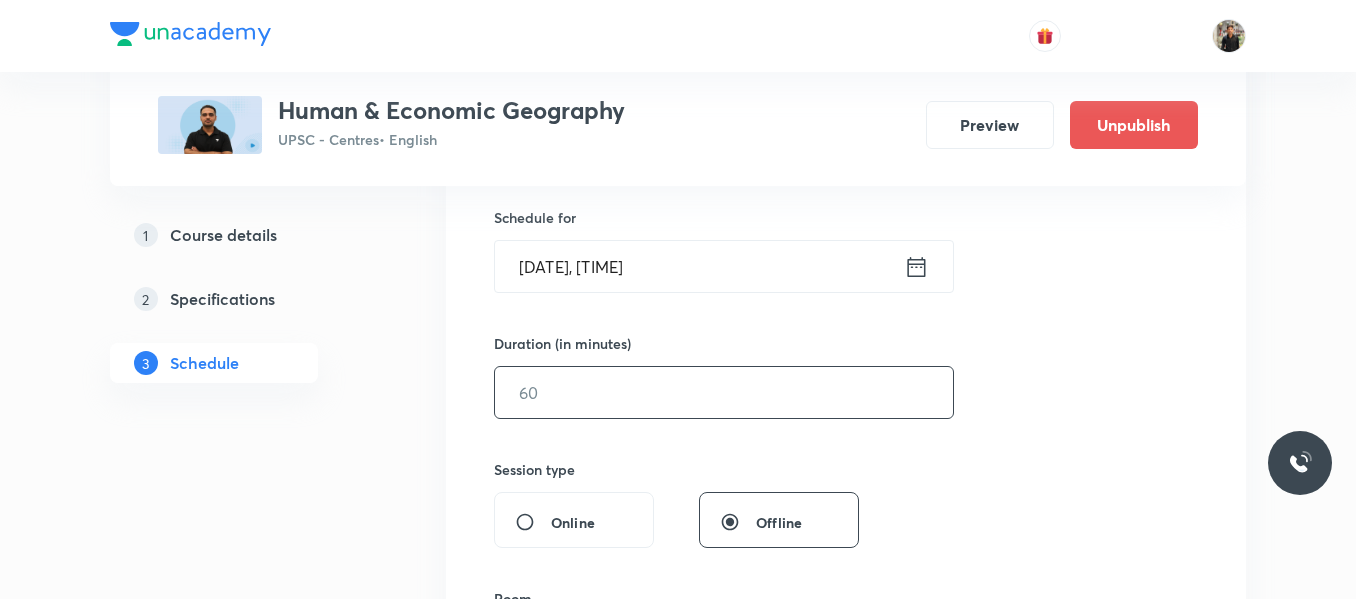 scroll, scrollTop: 493, scrollLeft: 0, axis: vertical 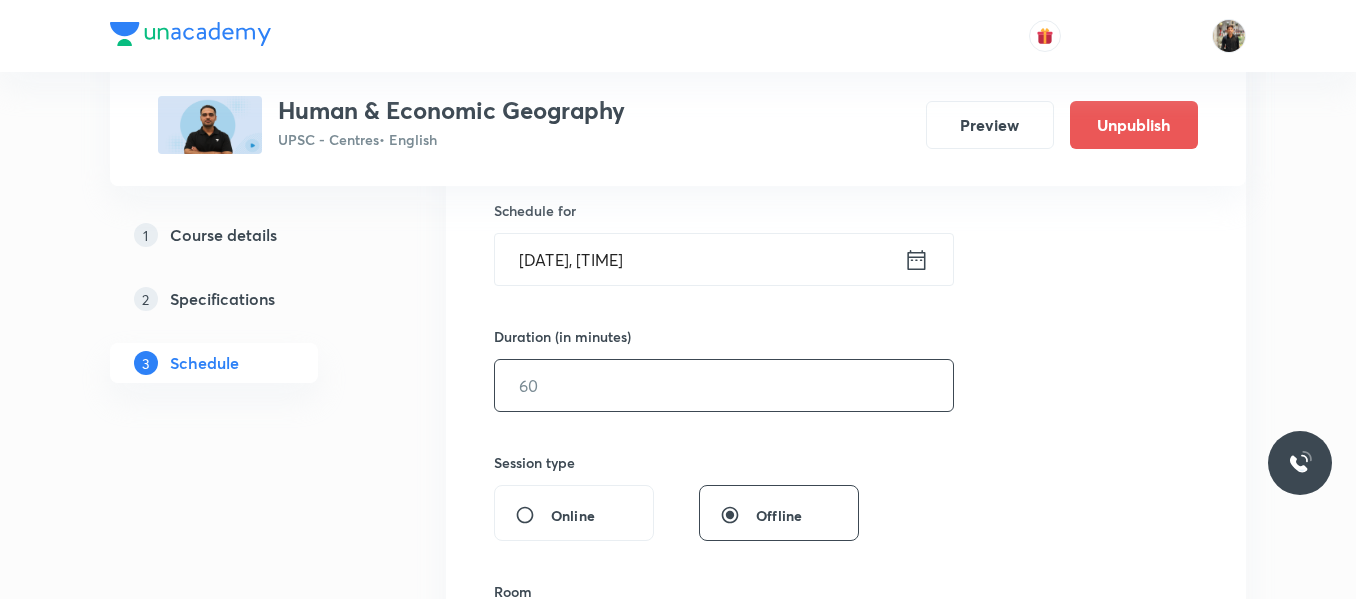 click at bounding box center (724, 385) 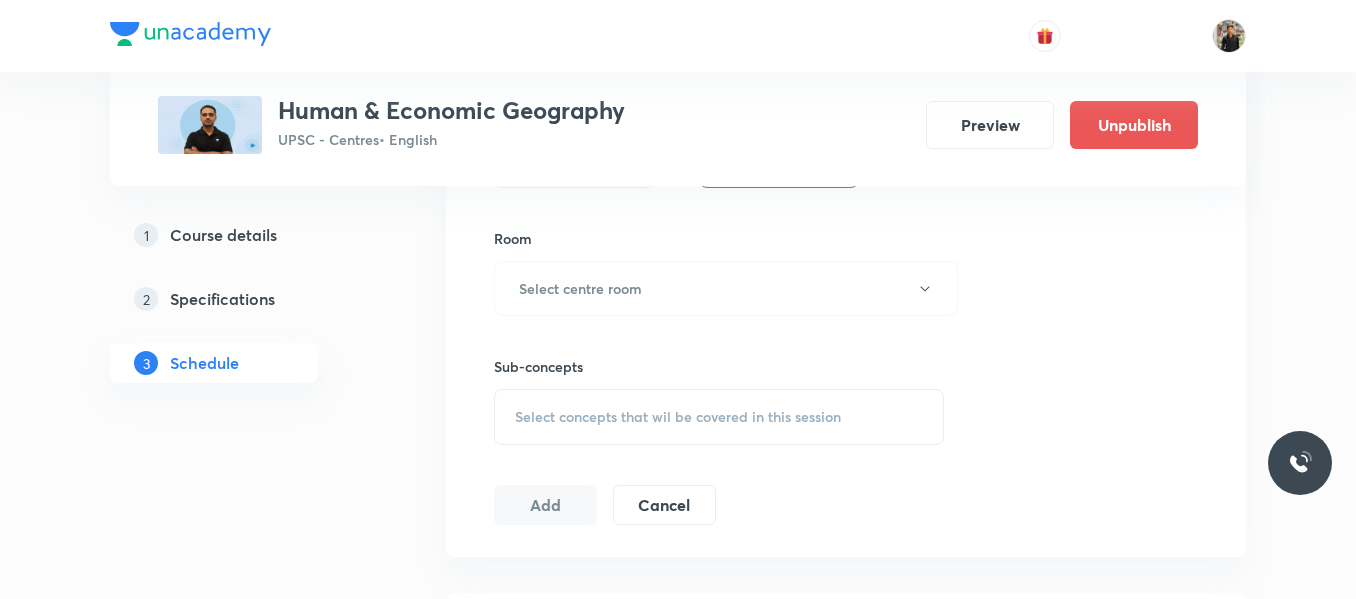 scroll, scrollTop: 857, scrollLeft: 0, axis: vertical 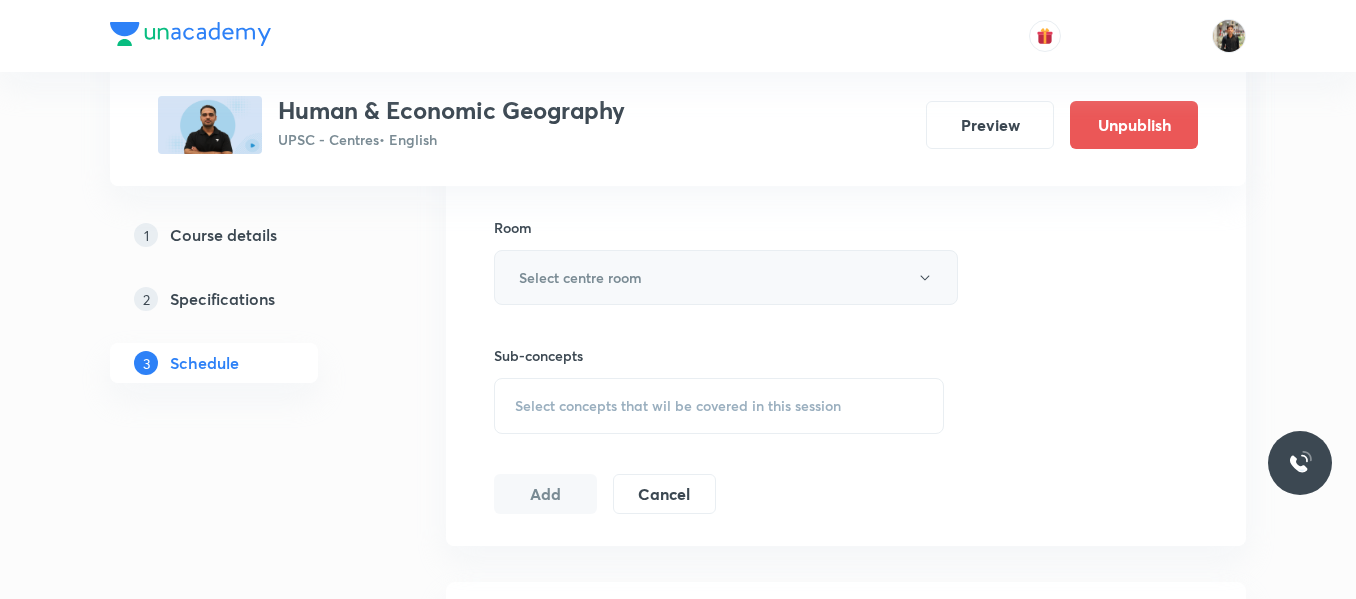 type on "150" 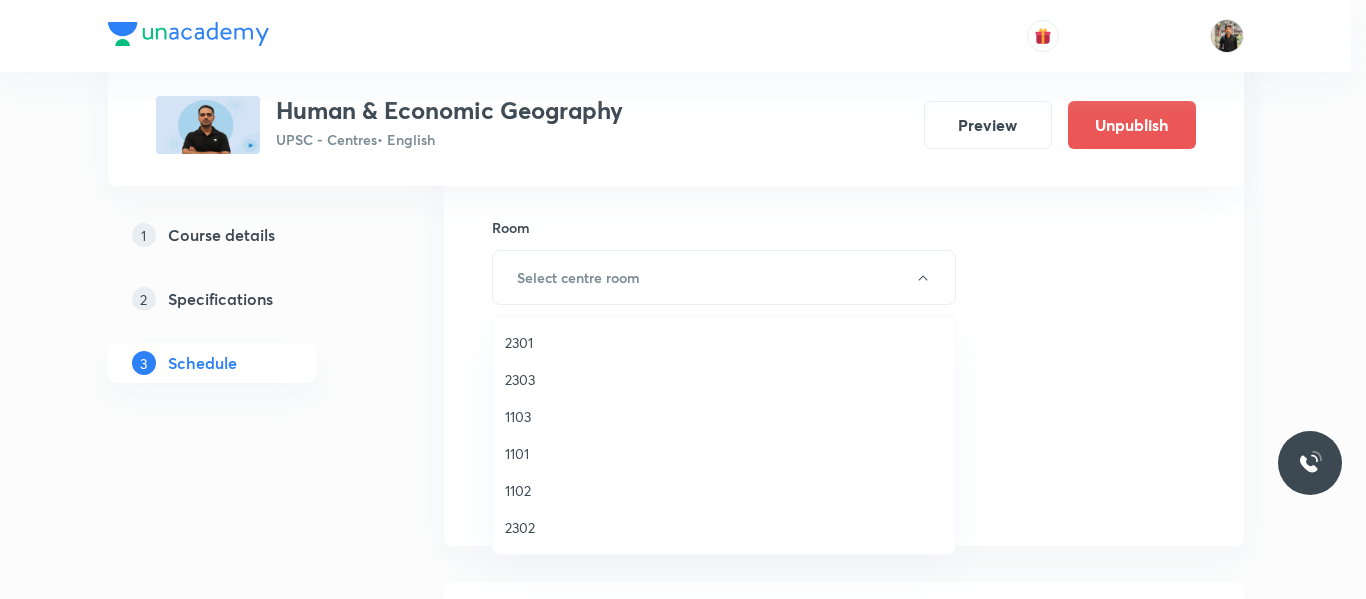 click on "1102" at bounding box center (724, 490) 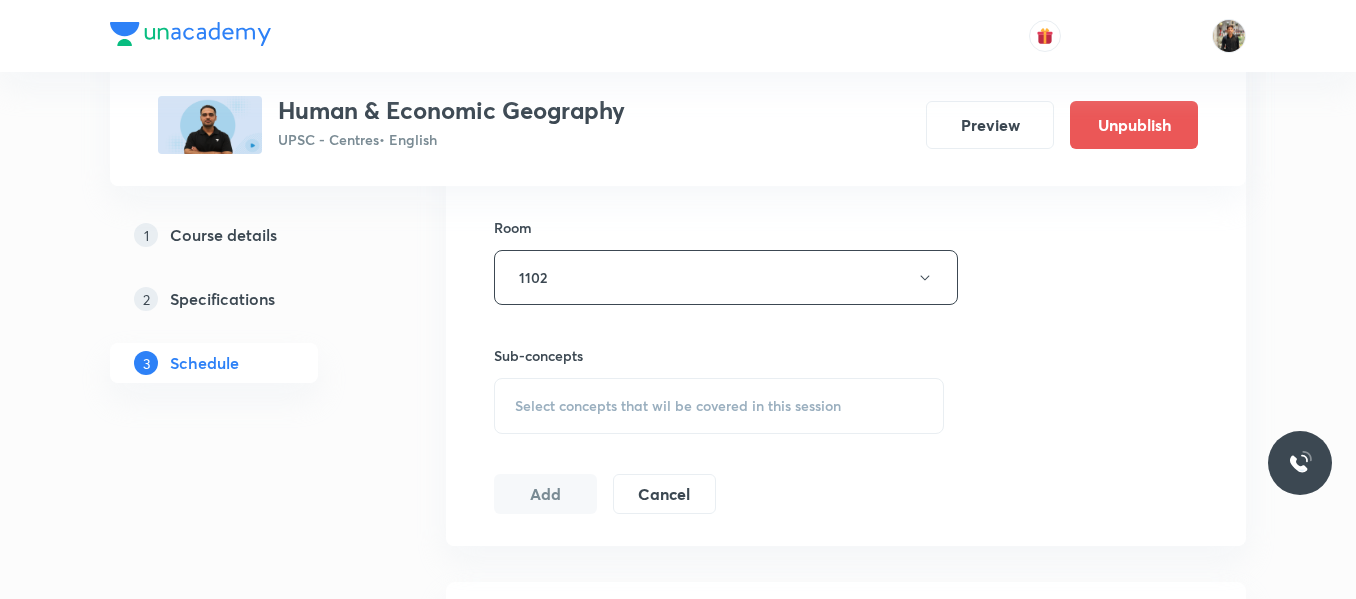 click on "Select concepts that wil be covered in this session" at bounding box center [719, 406] 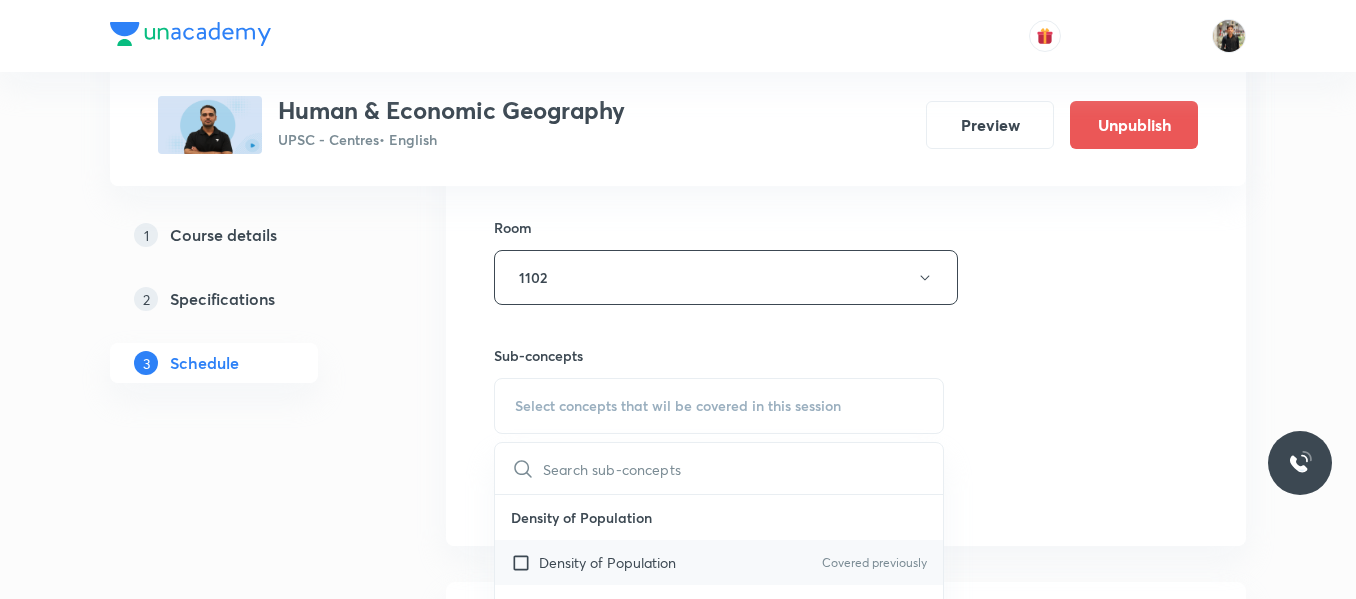 click at bounding box center (525, 562) 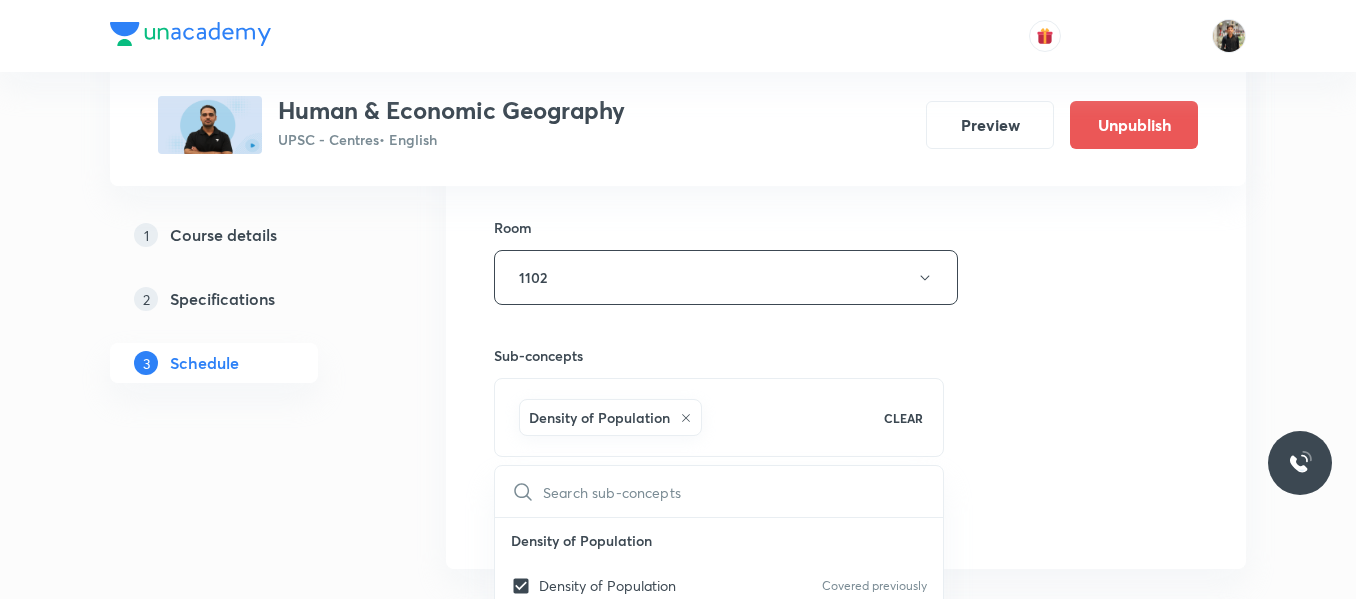 click on "1 Course details 2 Specifications 3 Schedule" at bounding box center [246, 959] 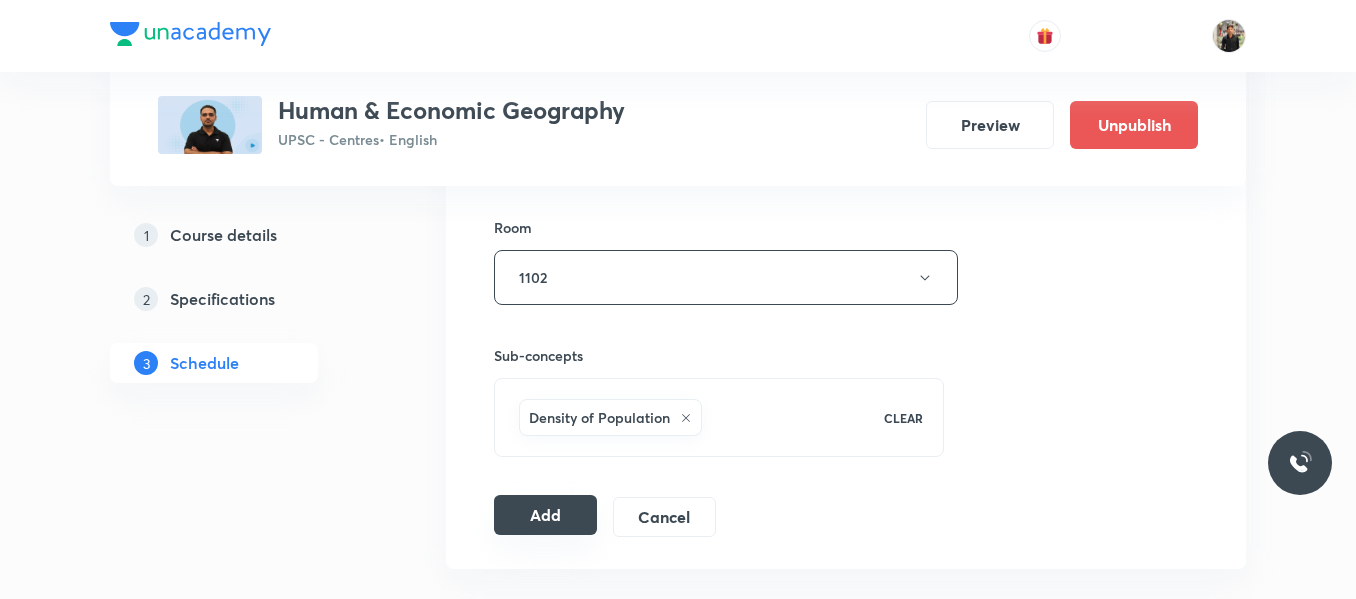click on "Add" at bounding box center (545, 515) 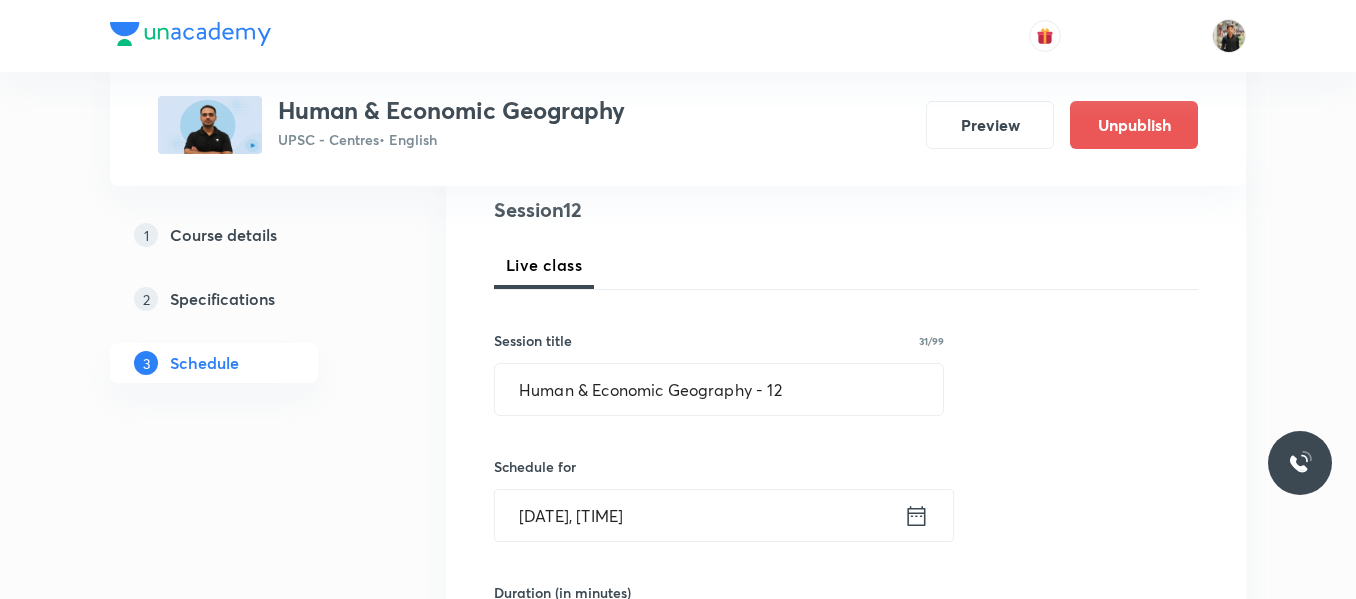 scroll, scrollTop: 226, scrollLeft: 0, axis: vertical 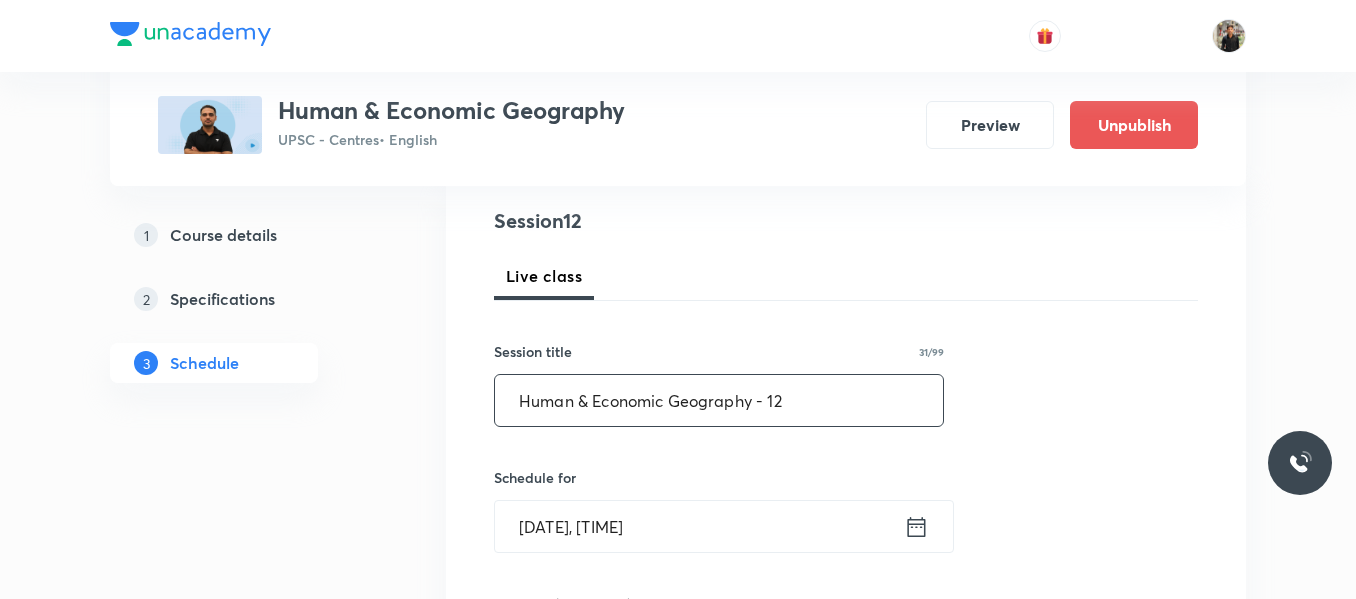 click on "Human & Economic Geography - 12" at bounding box center (719, 400) 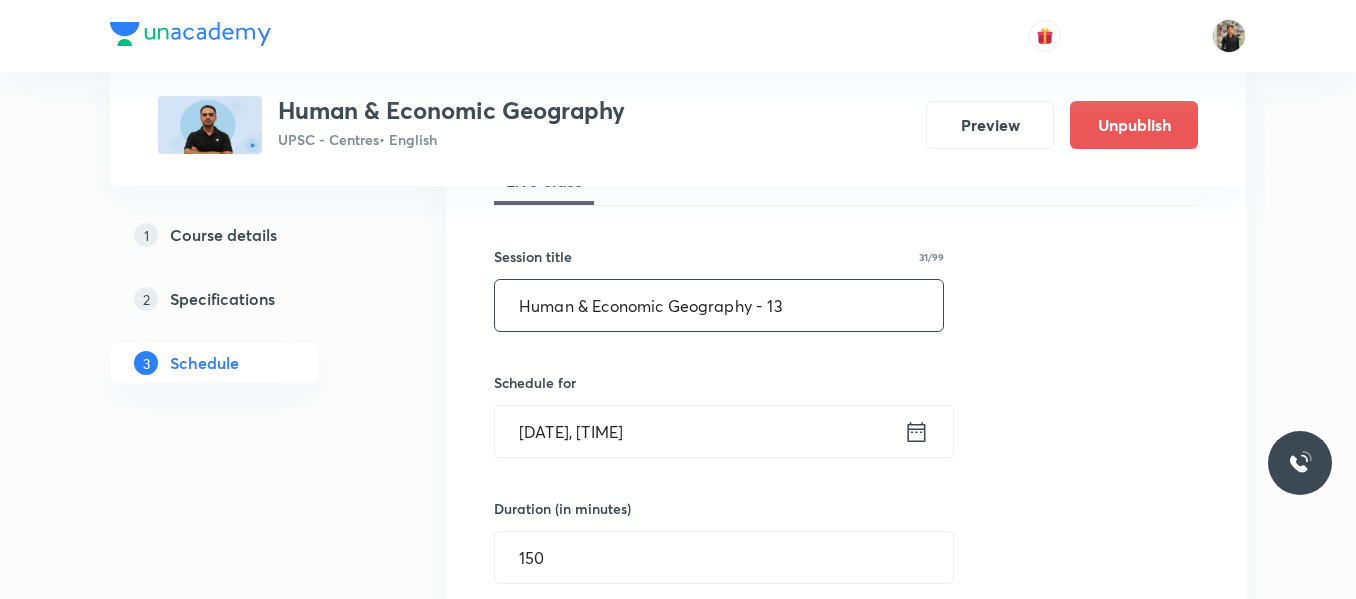 scroll, scrollTop: 342, scrollLeft: 0, axis: vertical 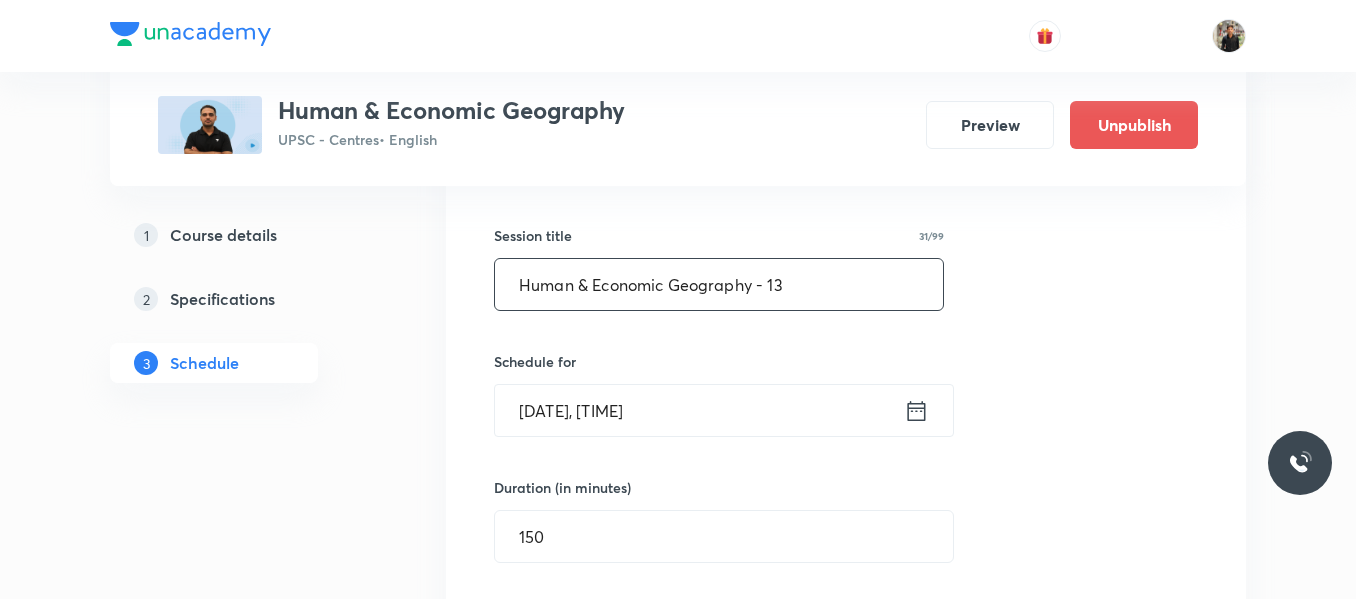 type on "Human & Economic Geography - 13" 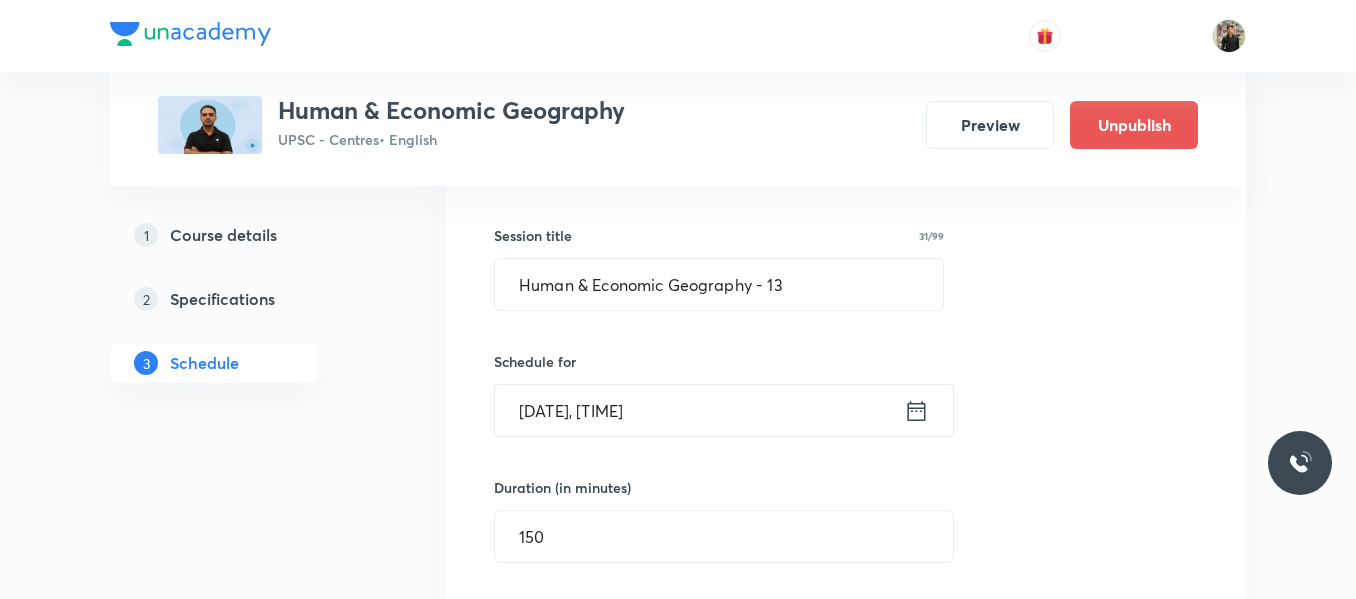 click 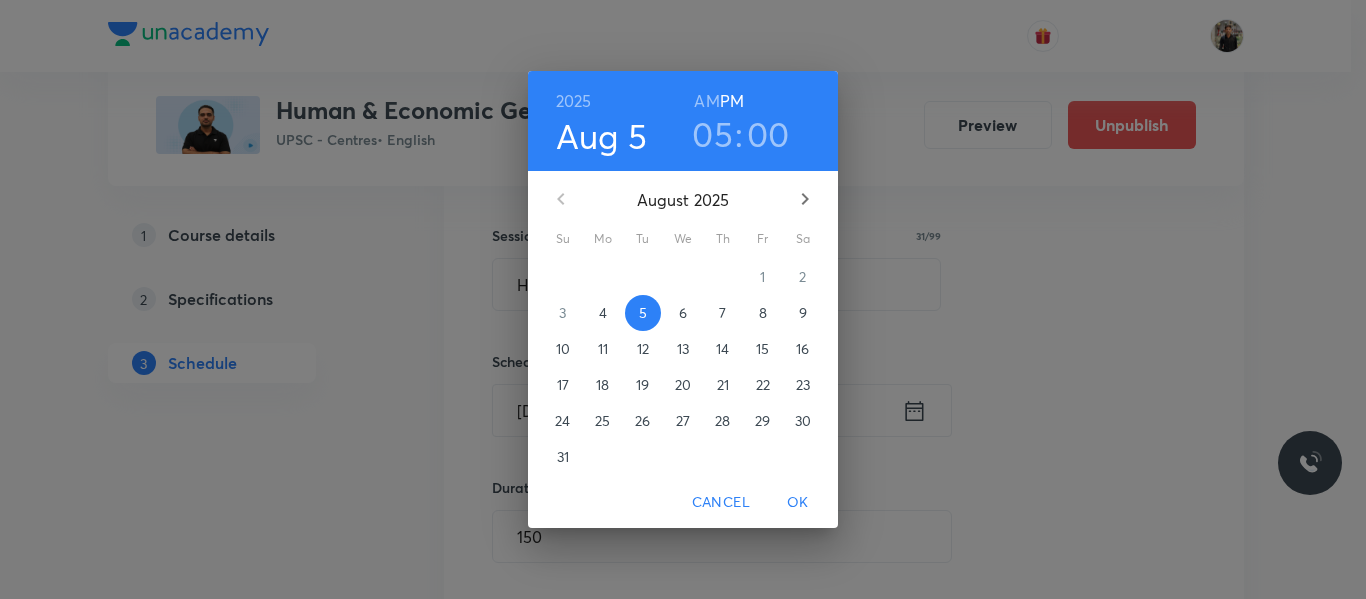 click on "6" at bounding box center [683, 313] 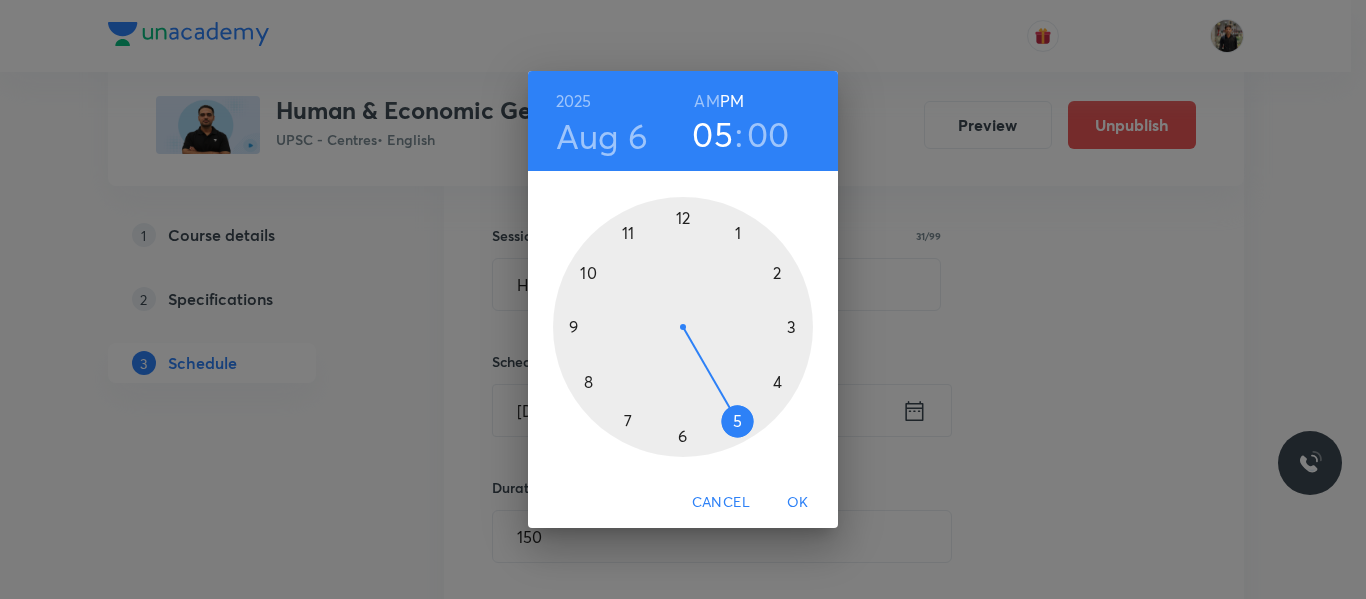 click on "OK" at bounding box center [798, 502] 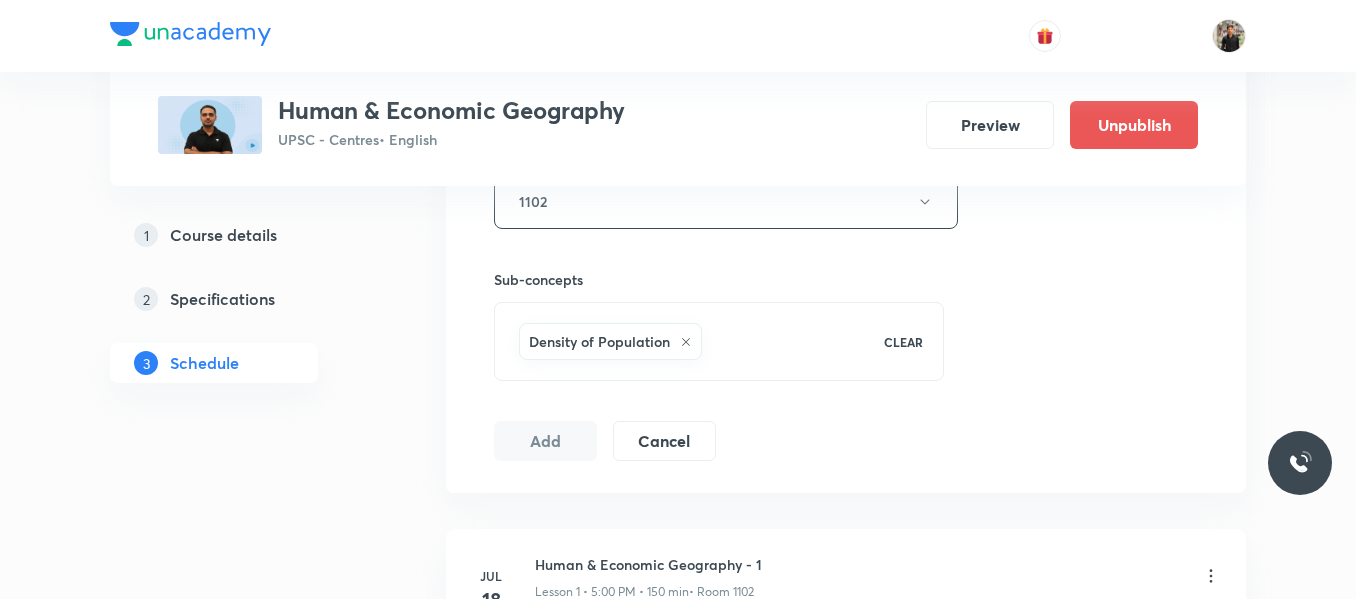 scroll, scrollTop: 936, scrollLeft: 0, axis: vertical 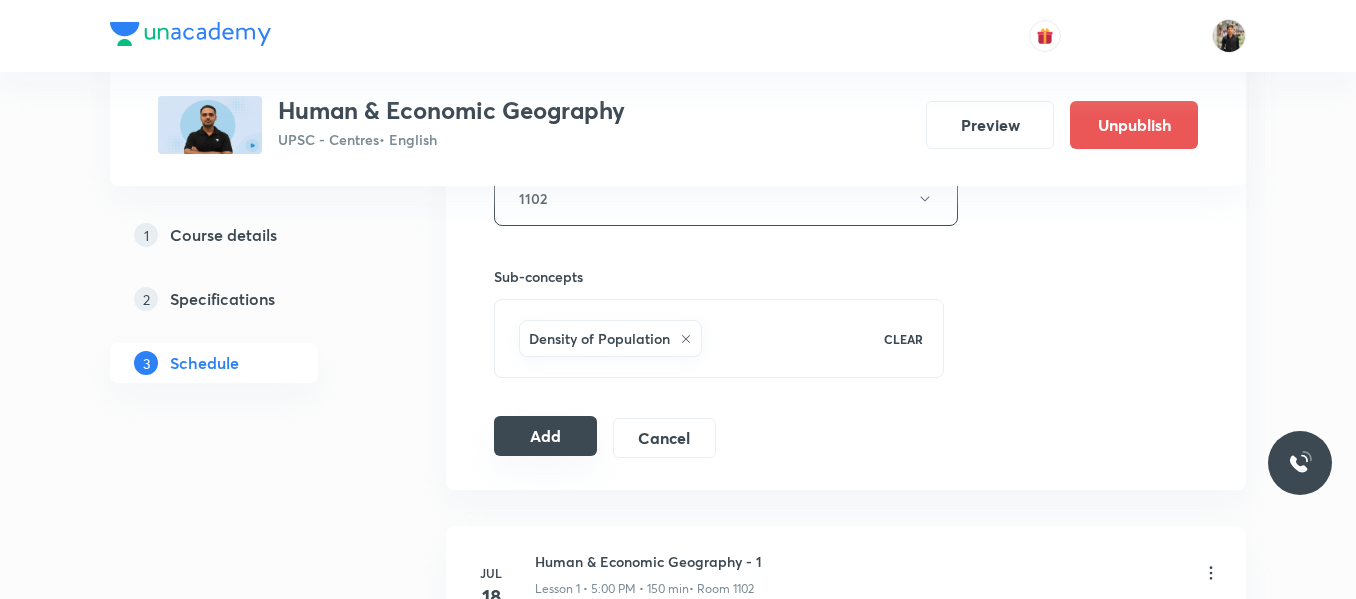 click on "Add" at bounding box center (545, 436) 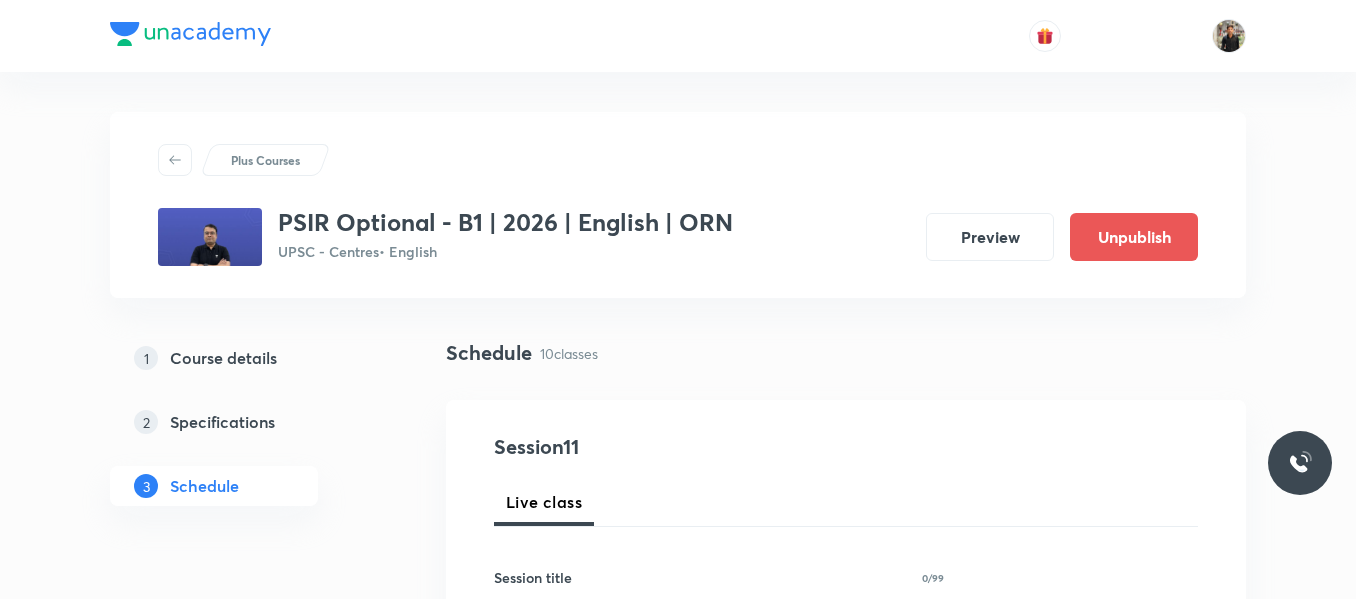 scroll, scrollTop: 0, scrollLeft: 0, axis: both 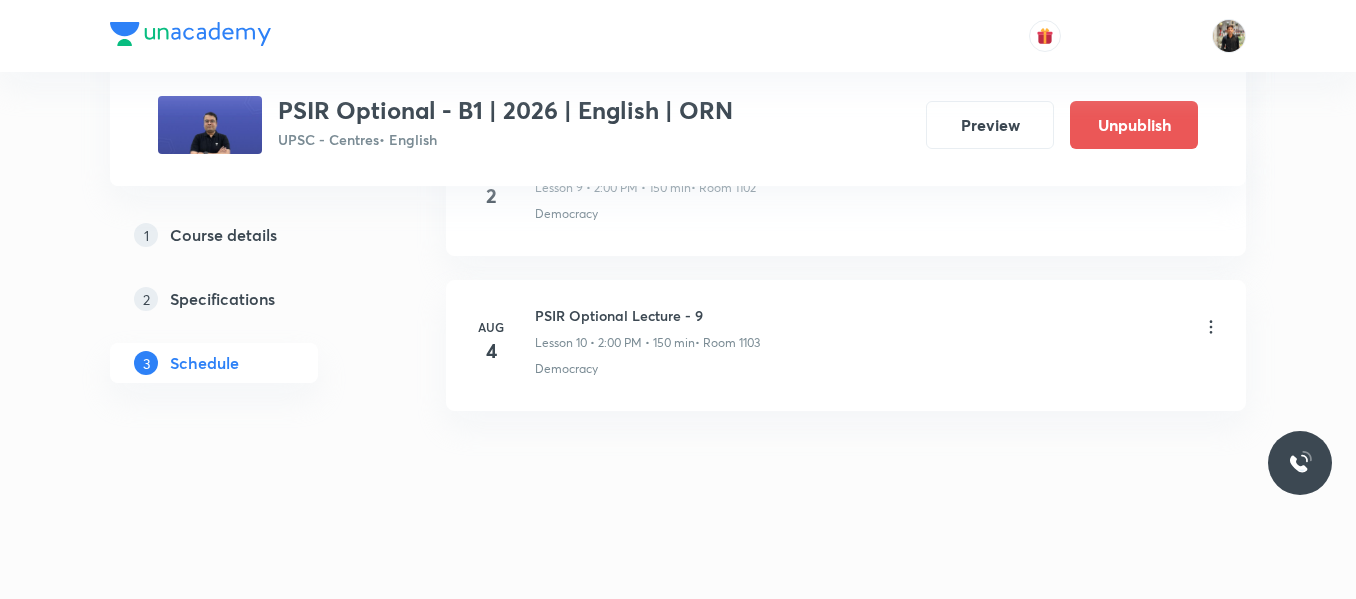 click on "PSIR Optional Lecture - 9" at bounding box center [647, 315] 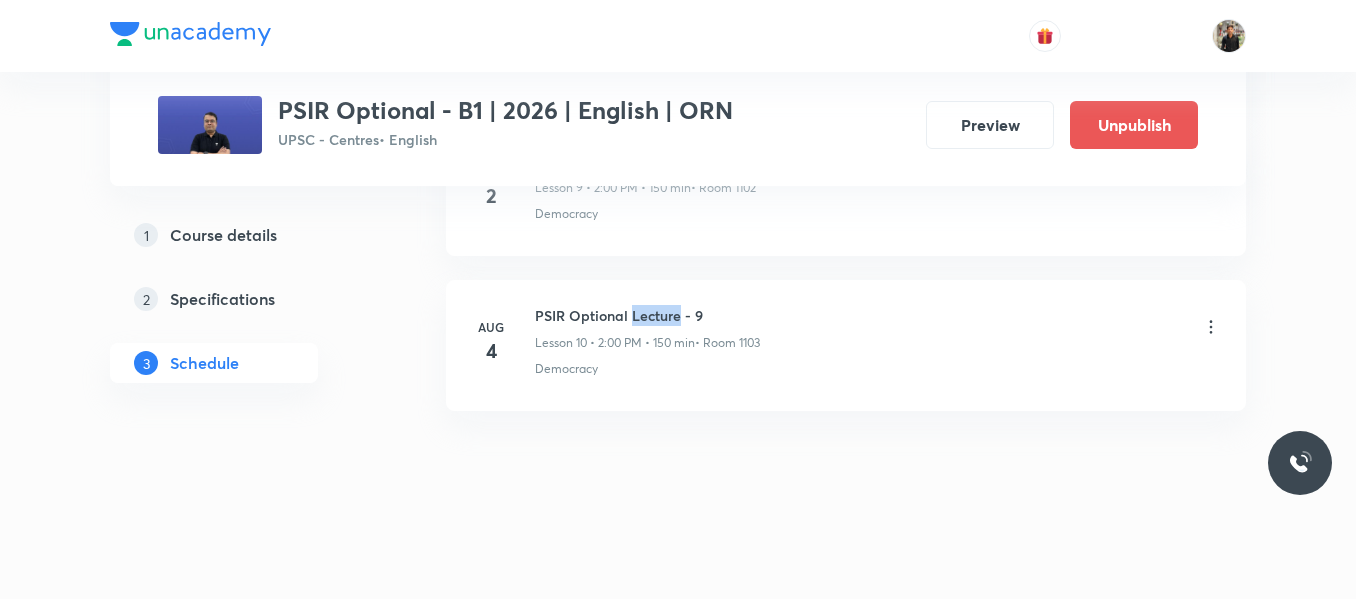 click on "PSIR Optional Lecture - 9" at bounding box center (647, 315) 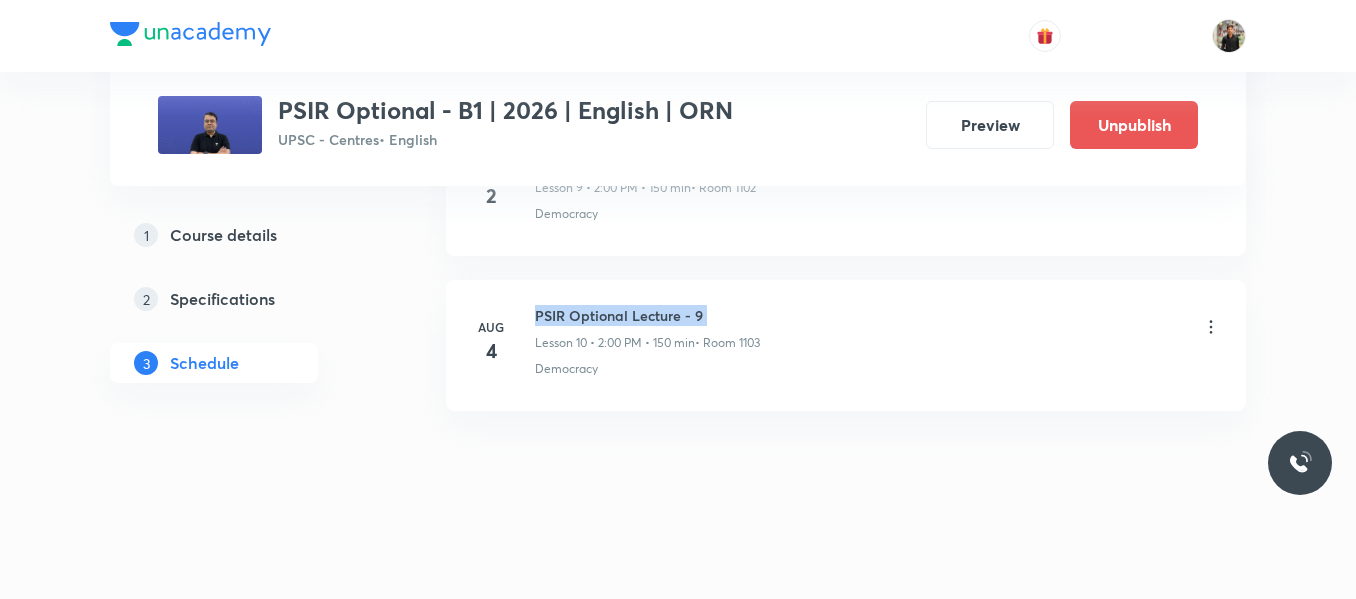 click on "PSIR Optional Lecture - 9" at bounding box center [647, 315] 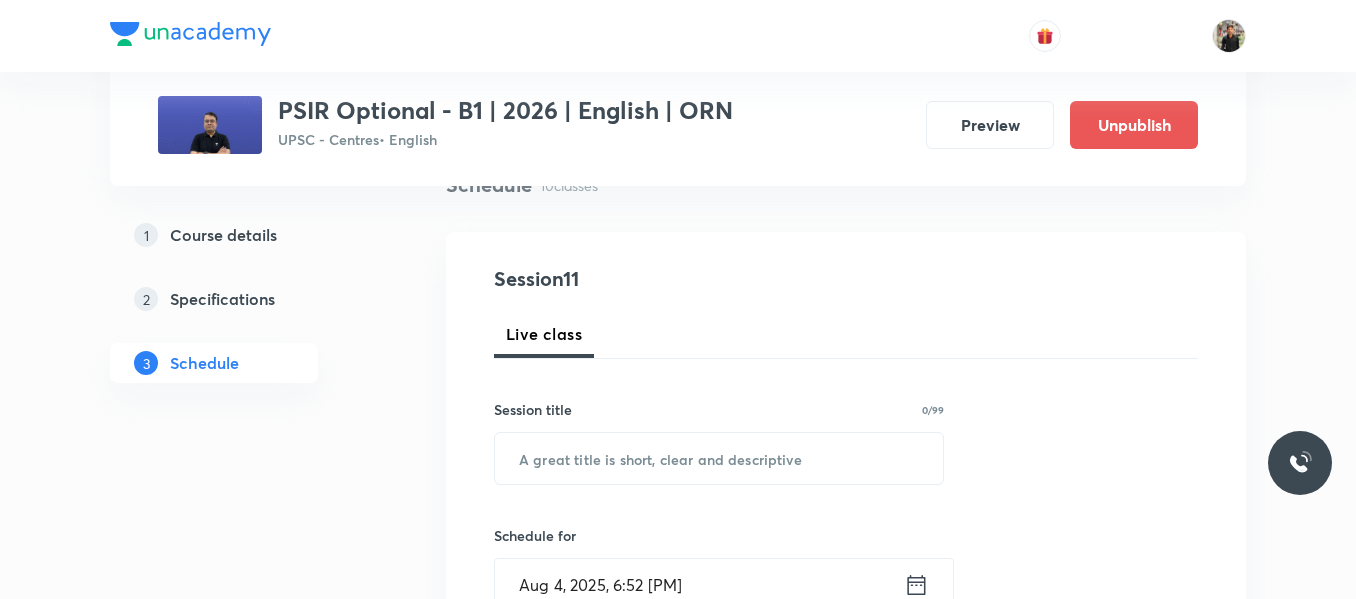 scroll, scrollTop: 174, scrollLeft: 0, axis: vertical 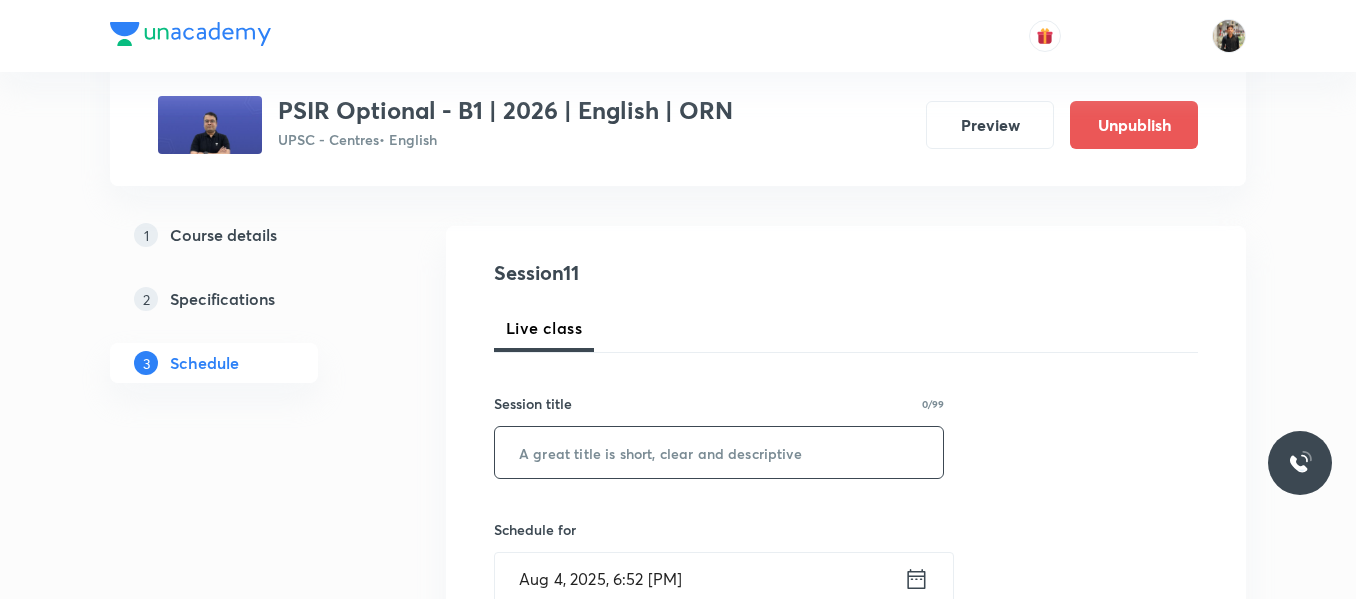 click at bounding box center [719, 452] 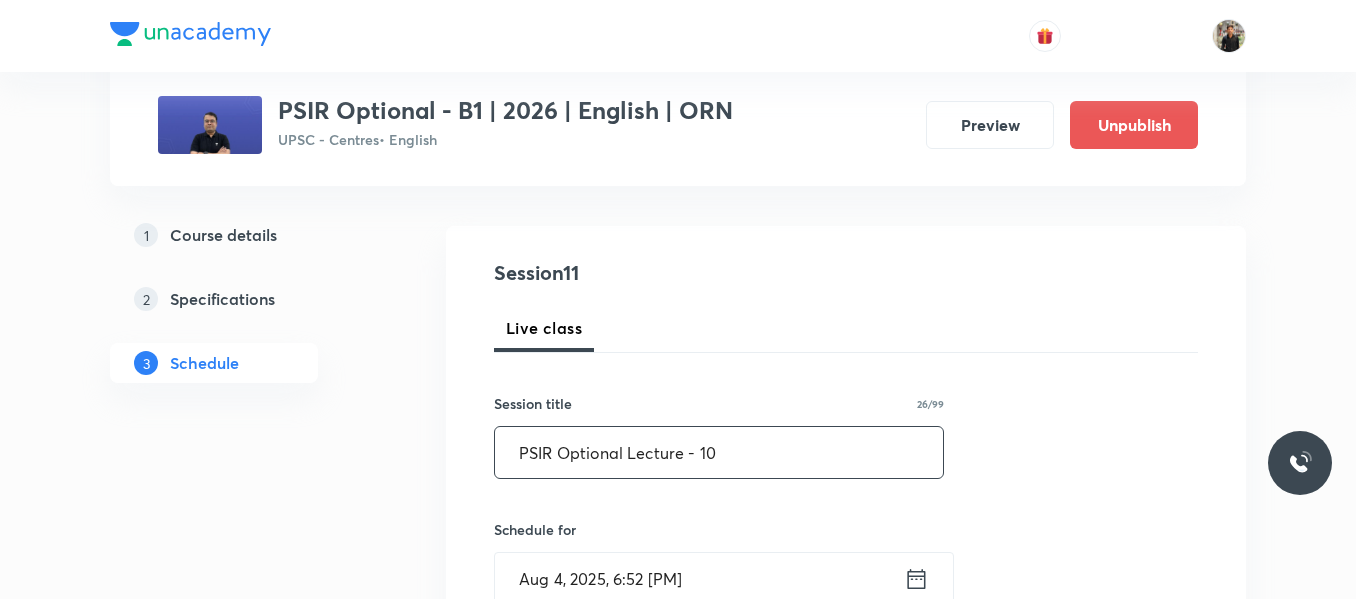 scroll, scrollTop: 298, scrollLeft: 0, axis: vertical 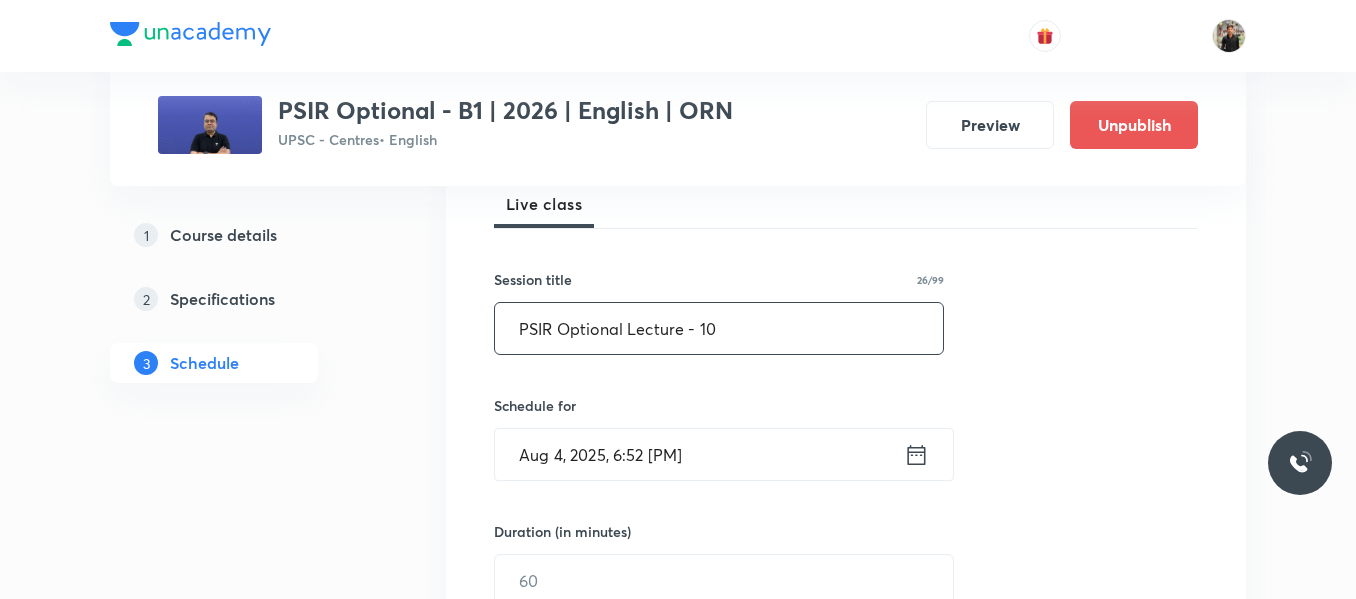 type on "PSIR Optional Lecture - 10" 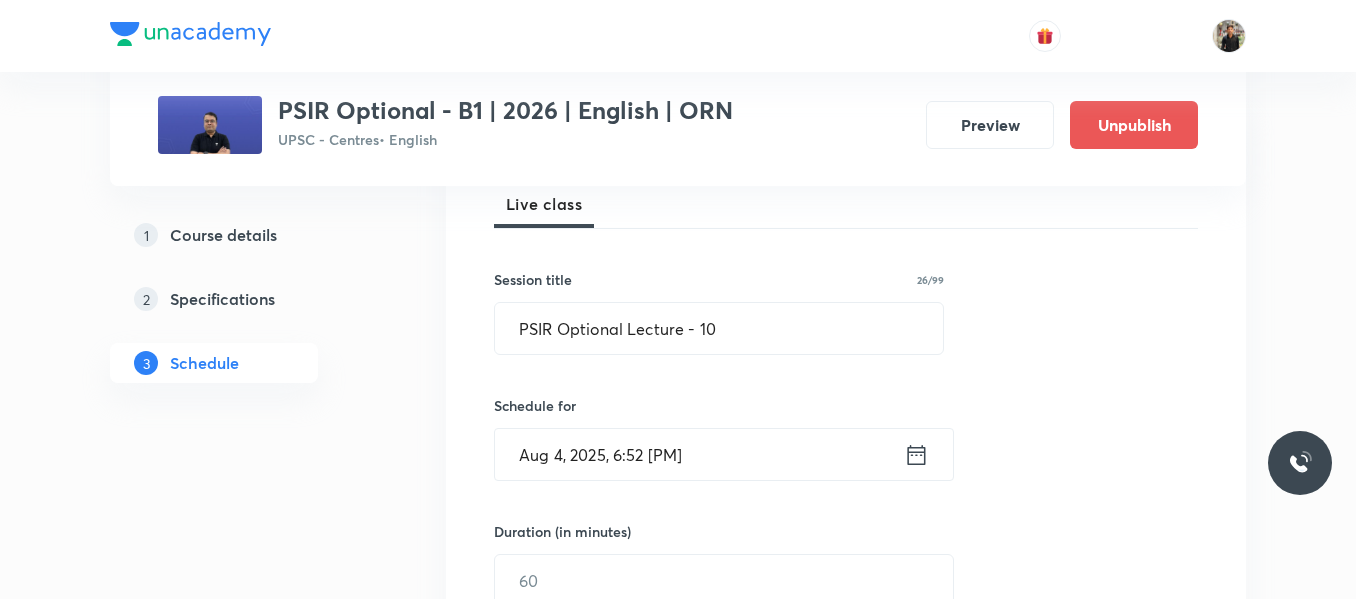 click 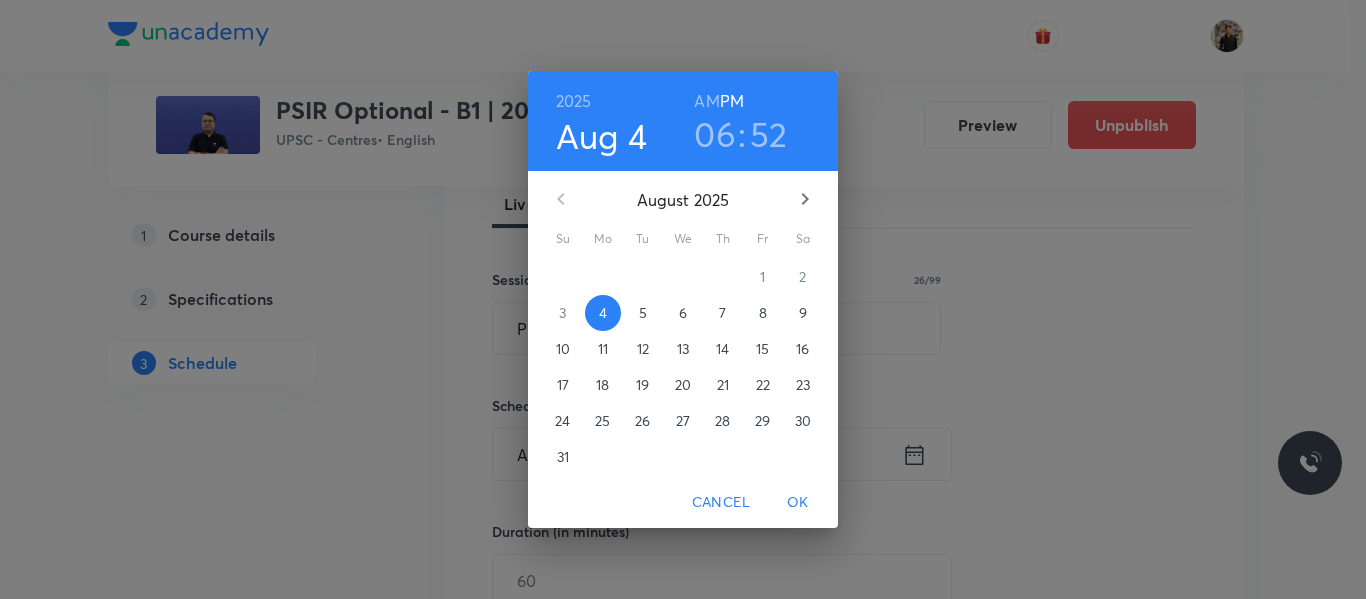 click on "5" at bounding box center (643, 313) 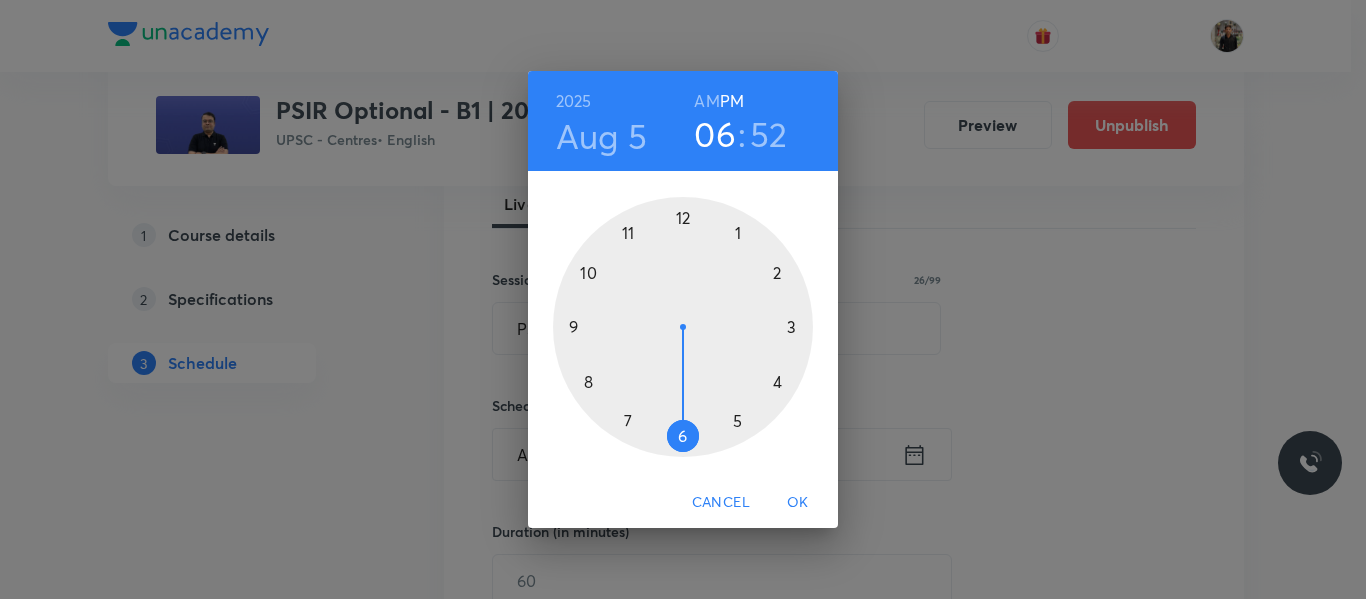 click at bounding box center (683, 327) 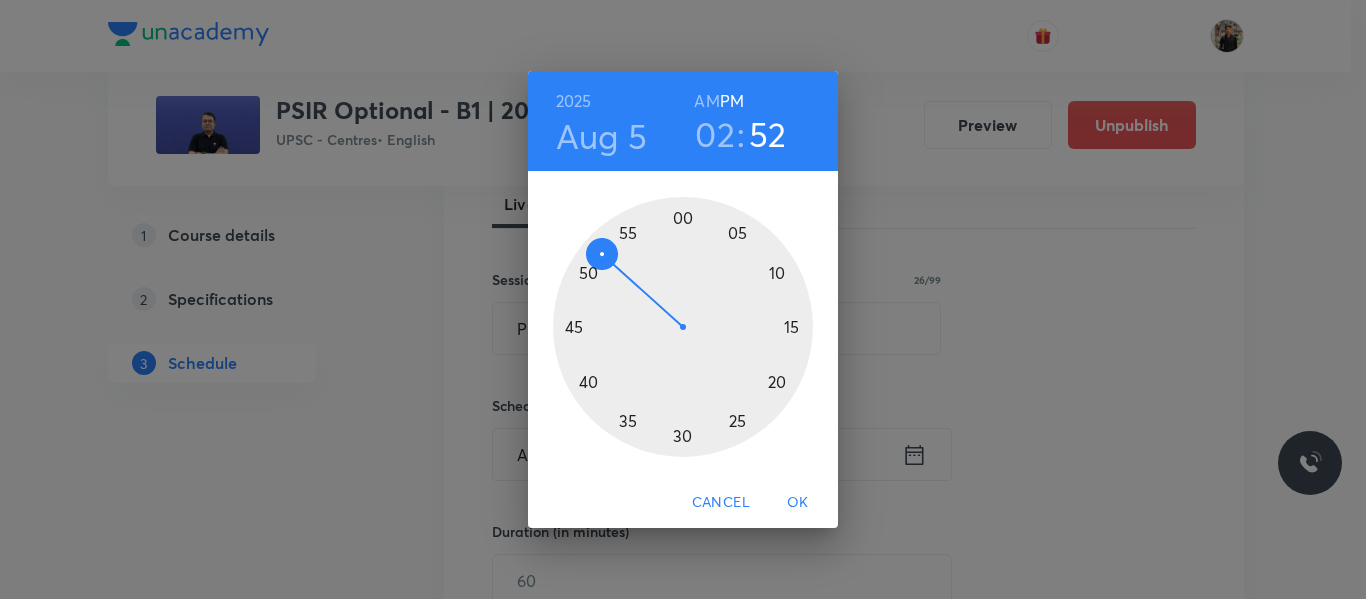click at bounding box center (683, 327) 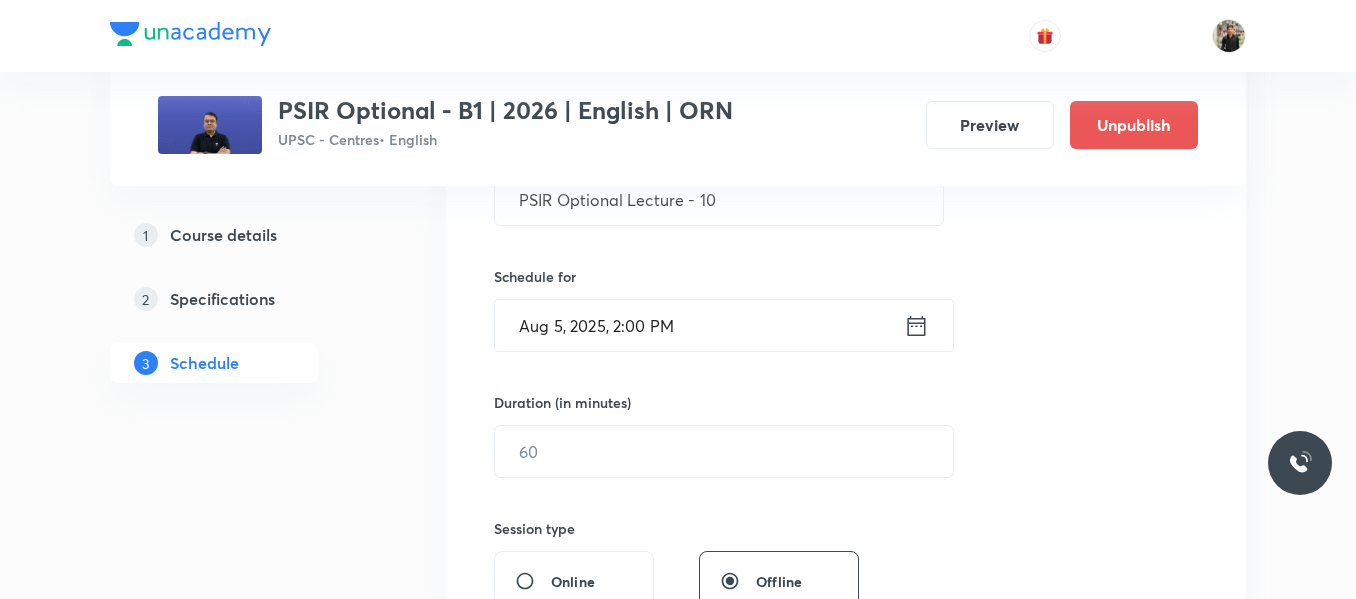 scroll, scrollTop: 429, scrollLeft: 0, axis: vertical 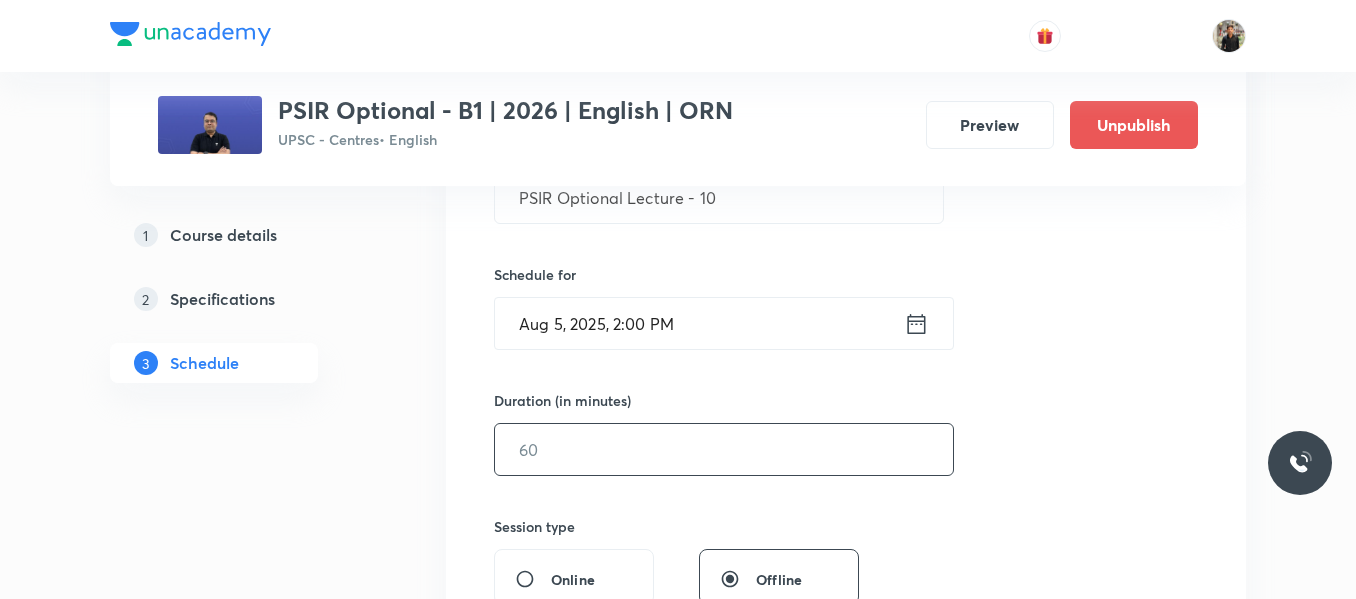 click at bounding box center [724, 449] 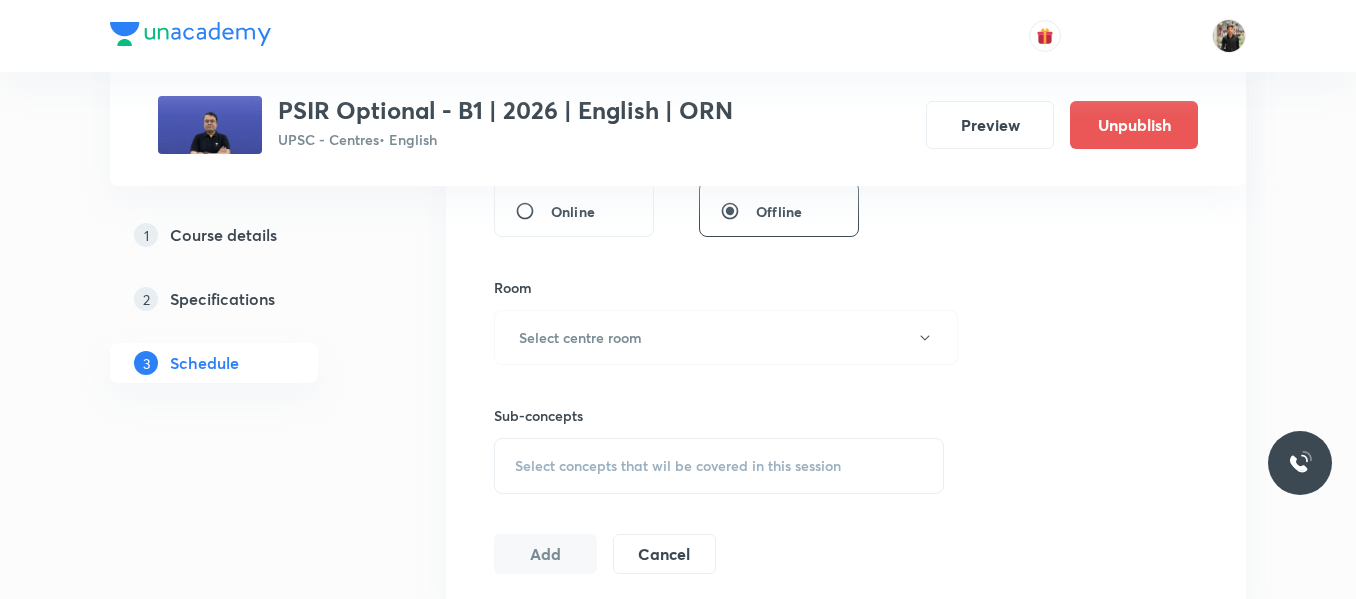 scroll, scrollTop: 798, scrollLeft: 0, axis: vertical 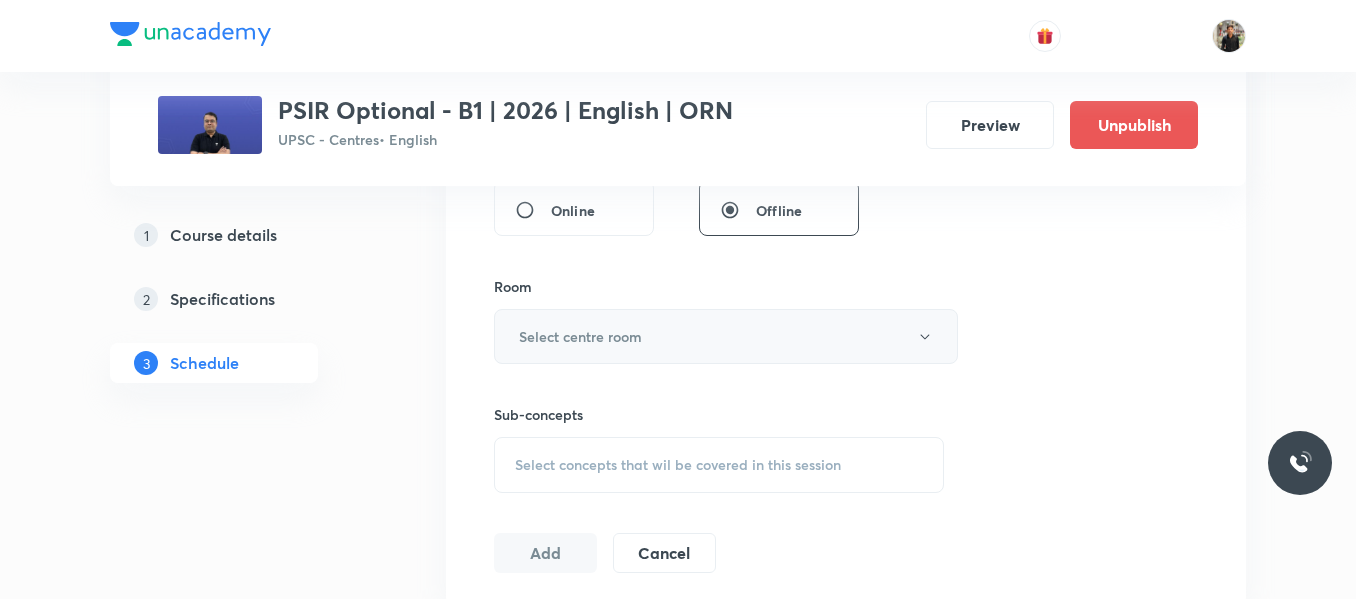 type on "150" 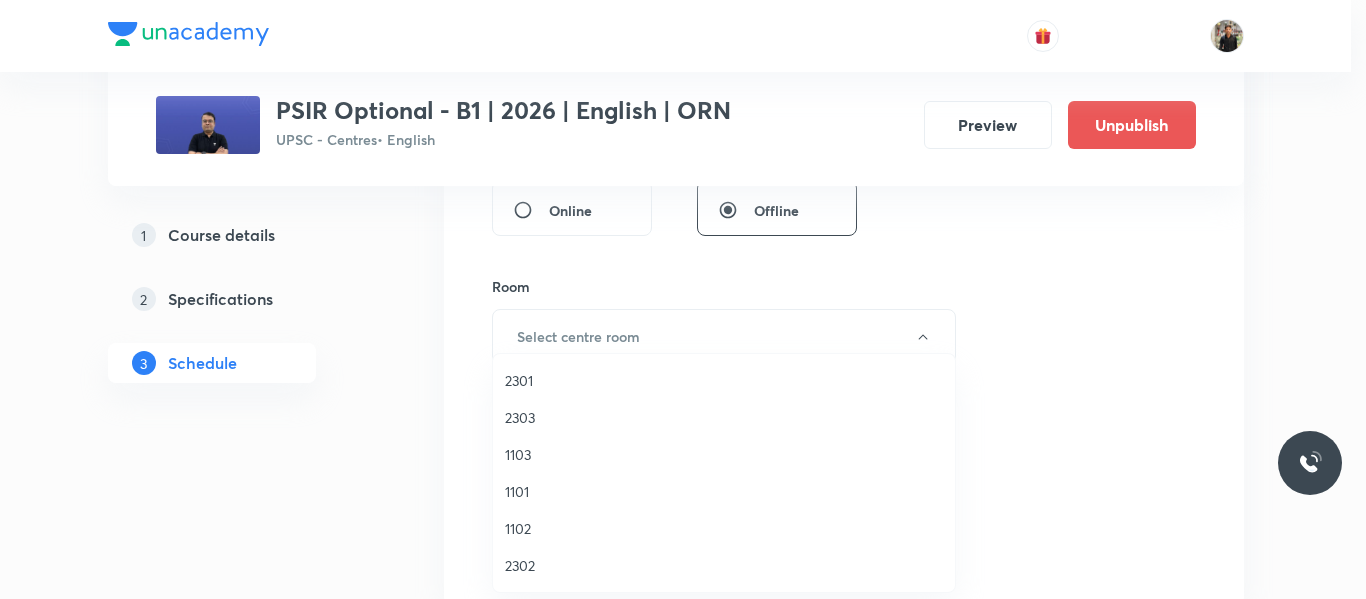 click on "1103" at bounding box center [724, 454] 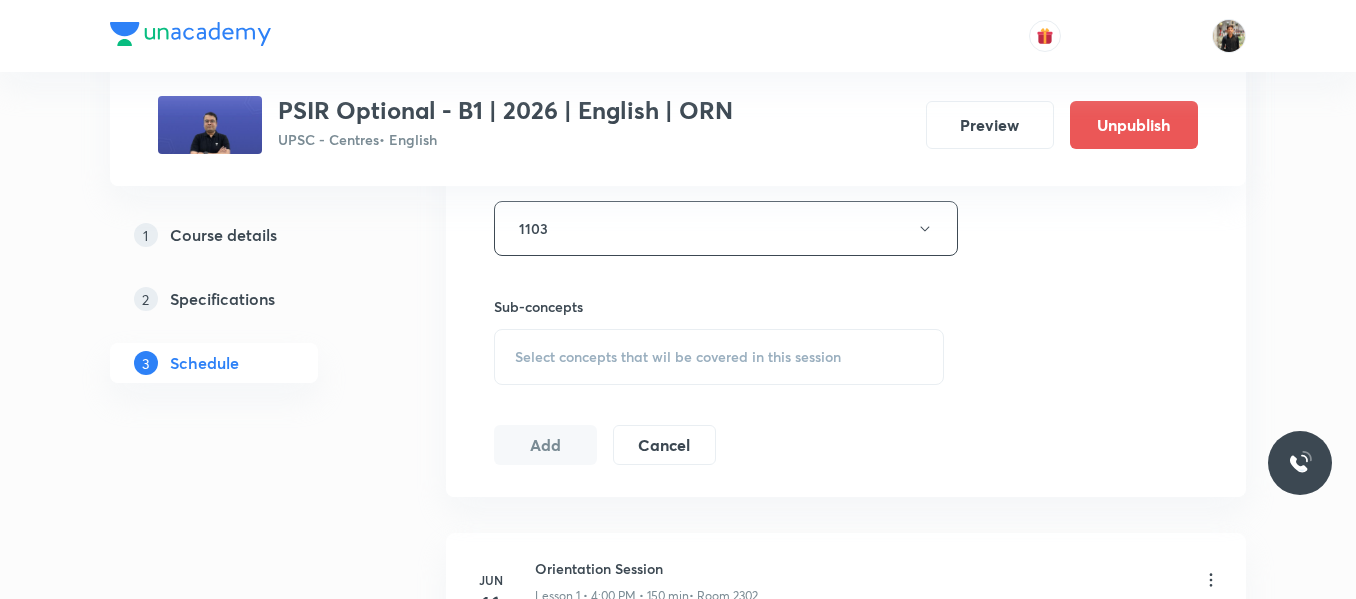 scroll, scrollTop: 916, scrollLeft: 0, axis: vertical 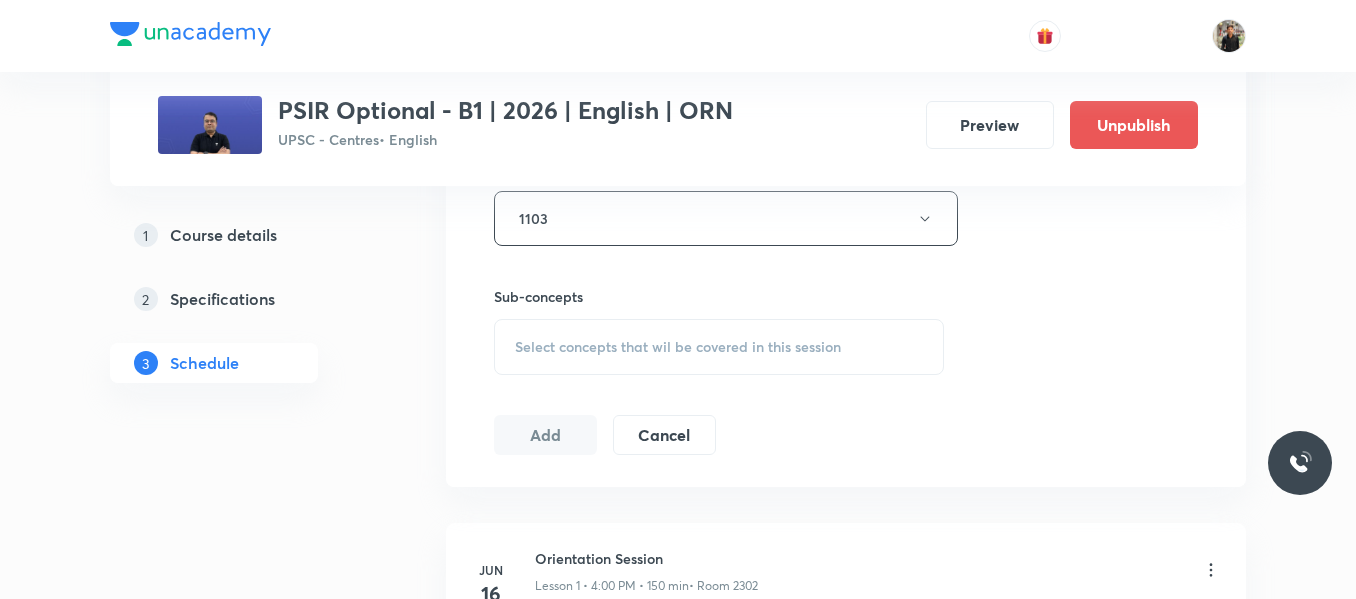 click on "Select concepts that wil be covered in this session" at bounding box center (678, 347) 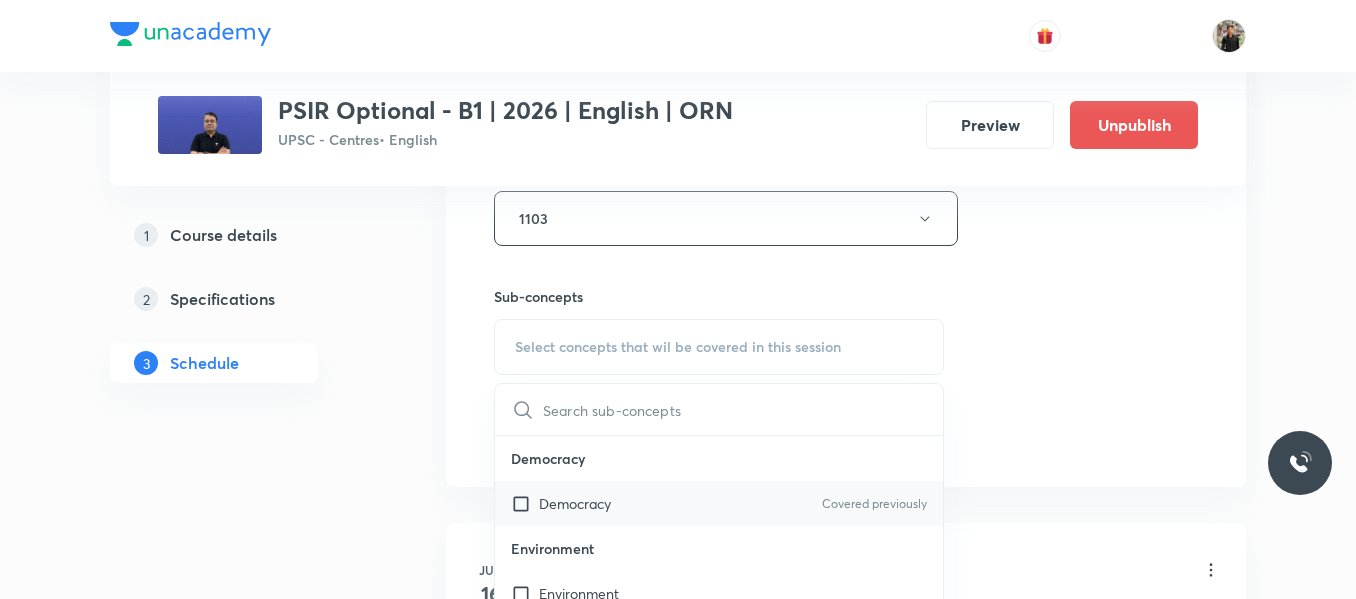 click at bounding box center (525, 503) 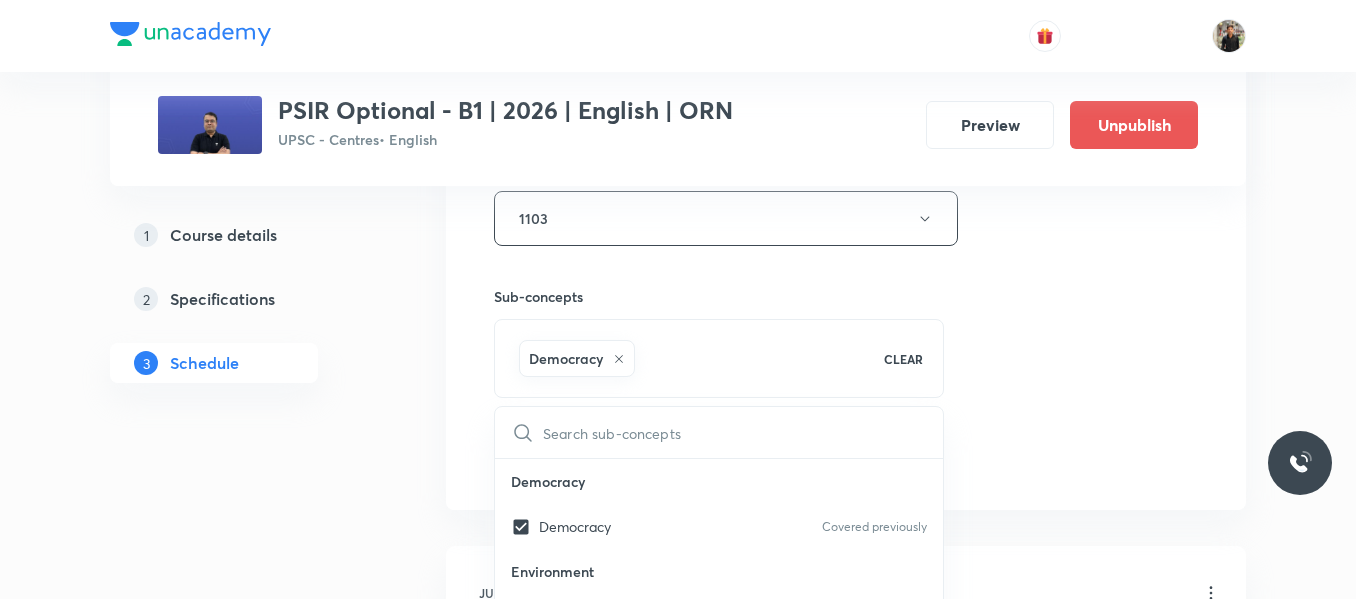 click on "Plus Courses PSIR Optional - B1 | 2026 | English | ORN UPSC - Centres  • English Preview Unpublish 1 Course details 2 Specifications 3 Schedule Schedule 10  classes Session  11 Live class Session title 26/99 PSIR Optional Lecture - 10 ​ Schedule for Aug 5, 2025, 2:00 PM ​ Duration (in minutes) 150 ​   Session type Online Offline Room 1103 Sub-concepts Democracy CLEAR ​ Democracy Democracy Covered previously Environment Environment Gender Justice Gender Justice Human Rights Human Rights Nuclear Proliferation Nuclear Proliferation Terrorism Terrorism Green Revolution Green Revolution Land Reforms and Agrarian Relations Land Reforms and Agrarian Relations Liberalization and Economic Reforms Liberalization and Economic Reforms Nehruvian and Gandhian Perspectives Nehruvian and Gandhian Perspectives The Role of Planning and Public Sector The Role of Planning and Public Sector Aims and Achievements Aims and Achievements Arms Race and Cold War Arms Race and Cold War Collapse of the Soviet Union Aristotle 16" at bounding box center [678, 710] 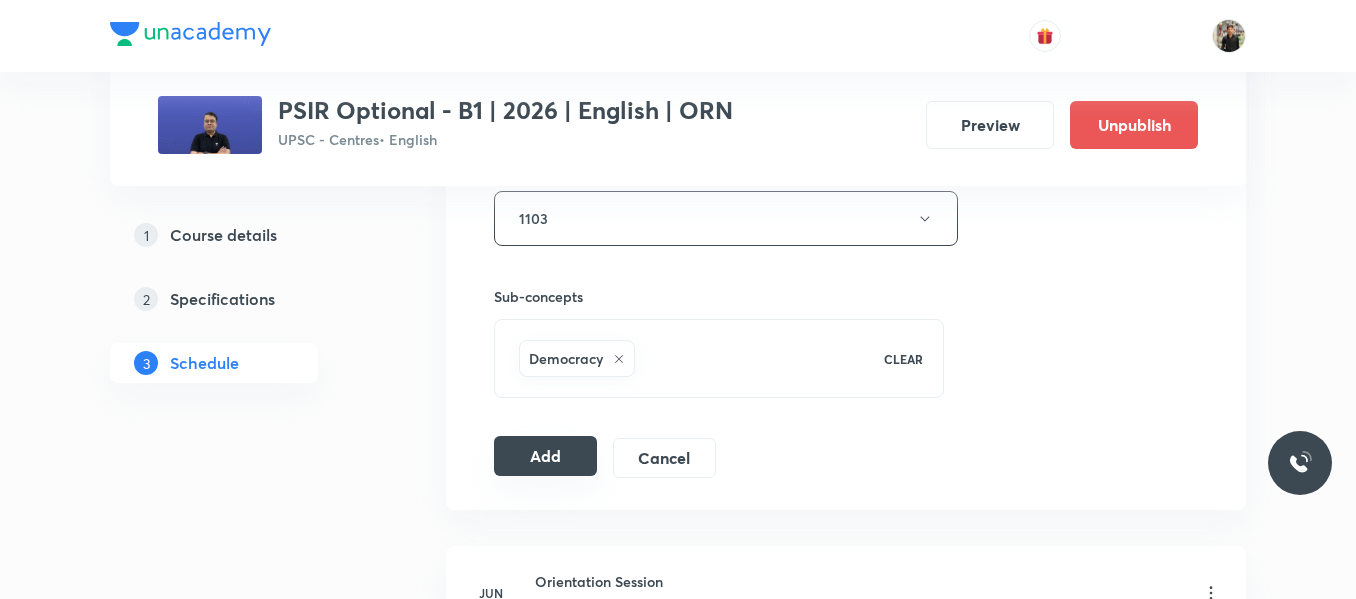 click on "Add" at bounding box center (545, 456) 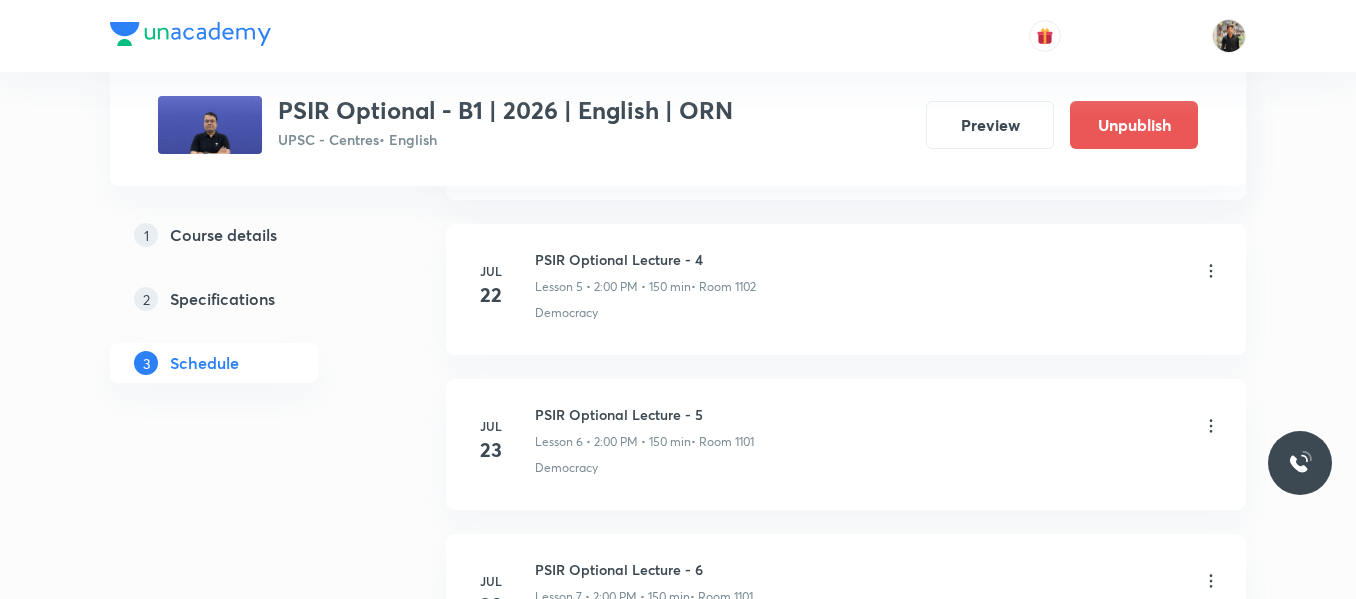 scroll, scrollTop: 0, scrollLeft: 0, axis: both 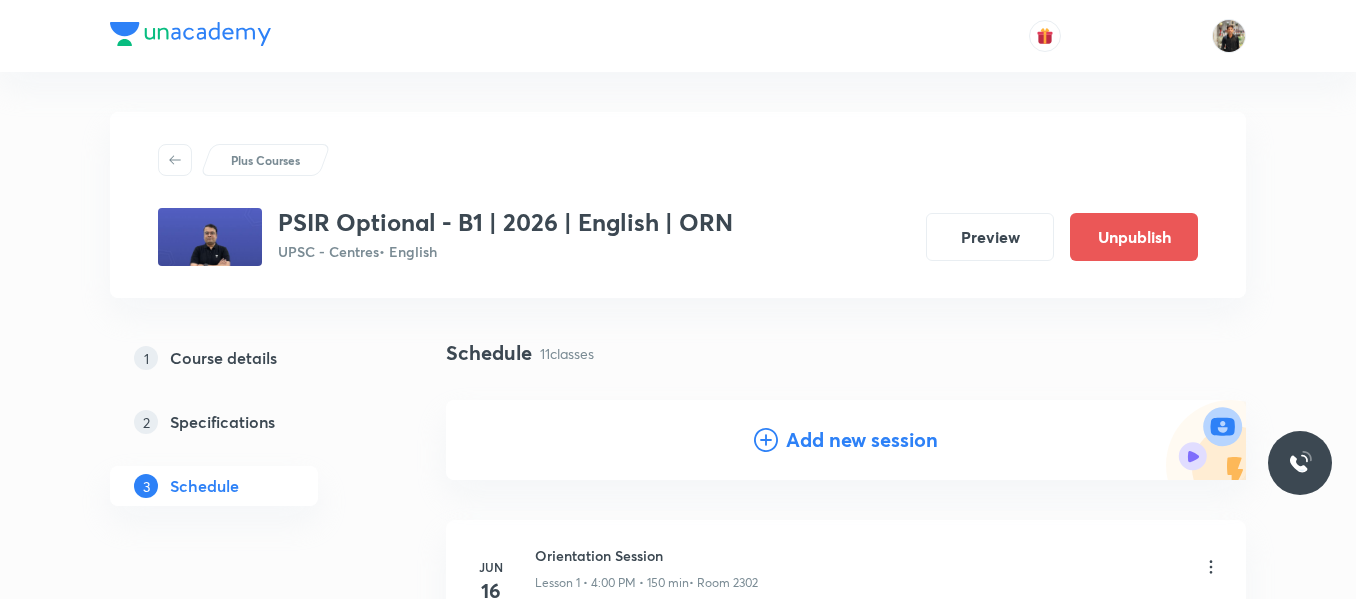click 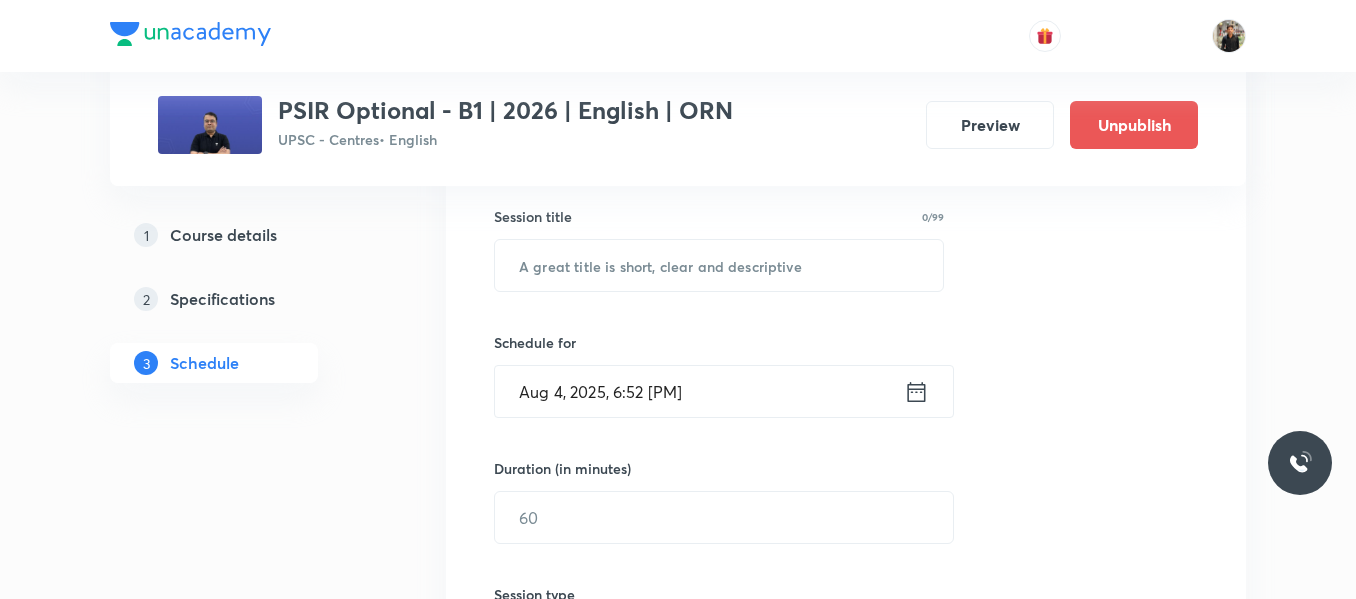 scroll, scrollTop: 362, scrollLeft: 0, axis: vertical 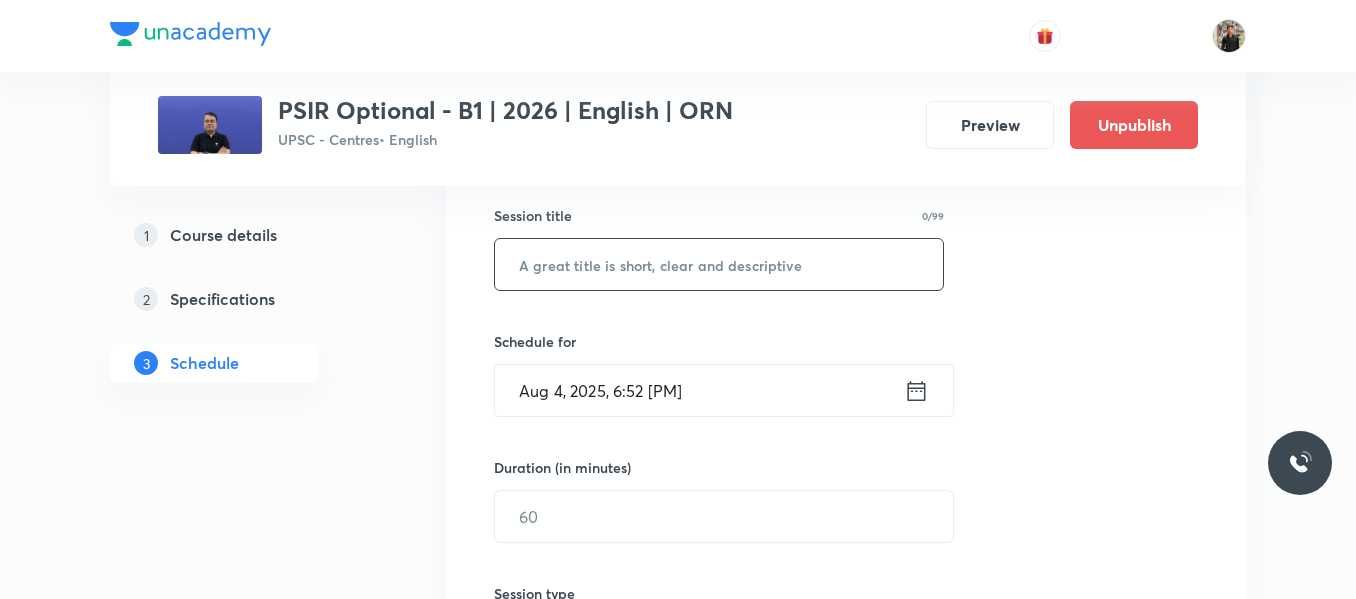 click at bounding box center [719, 264] 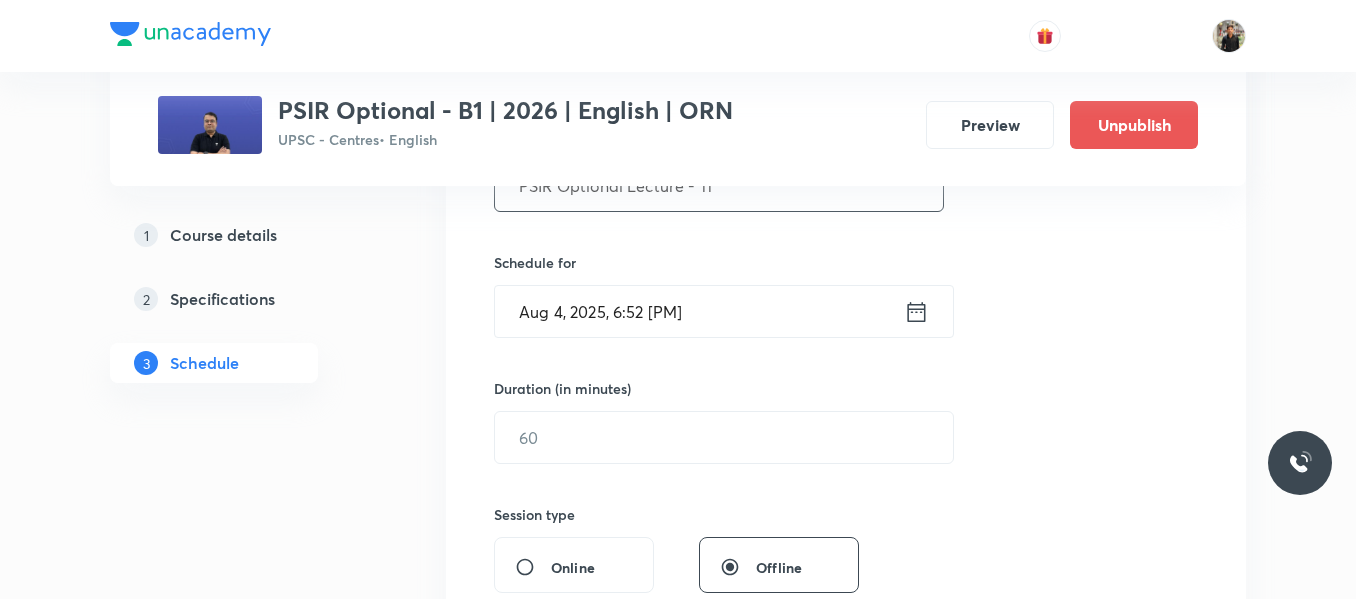scroll, scrollTop: 445, scrollLeft: 0, axis: vertical 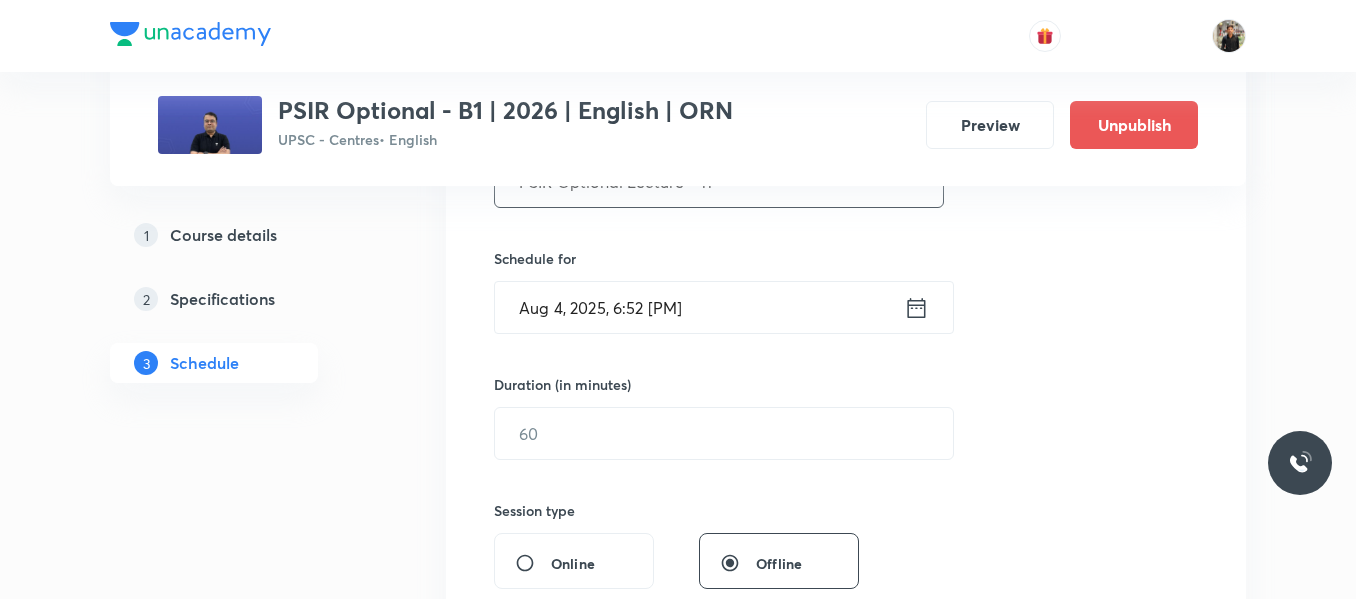 type on "PSIR Optional Lecture - 11" 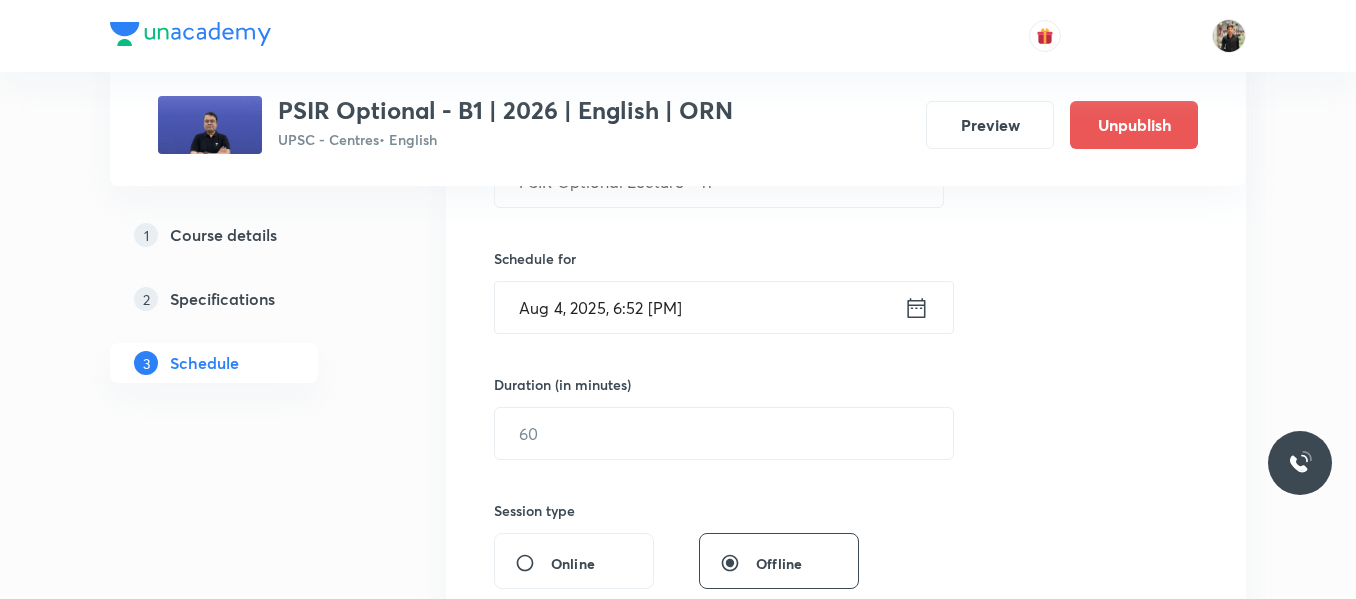 click 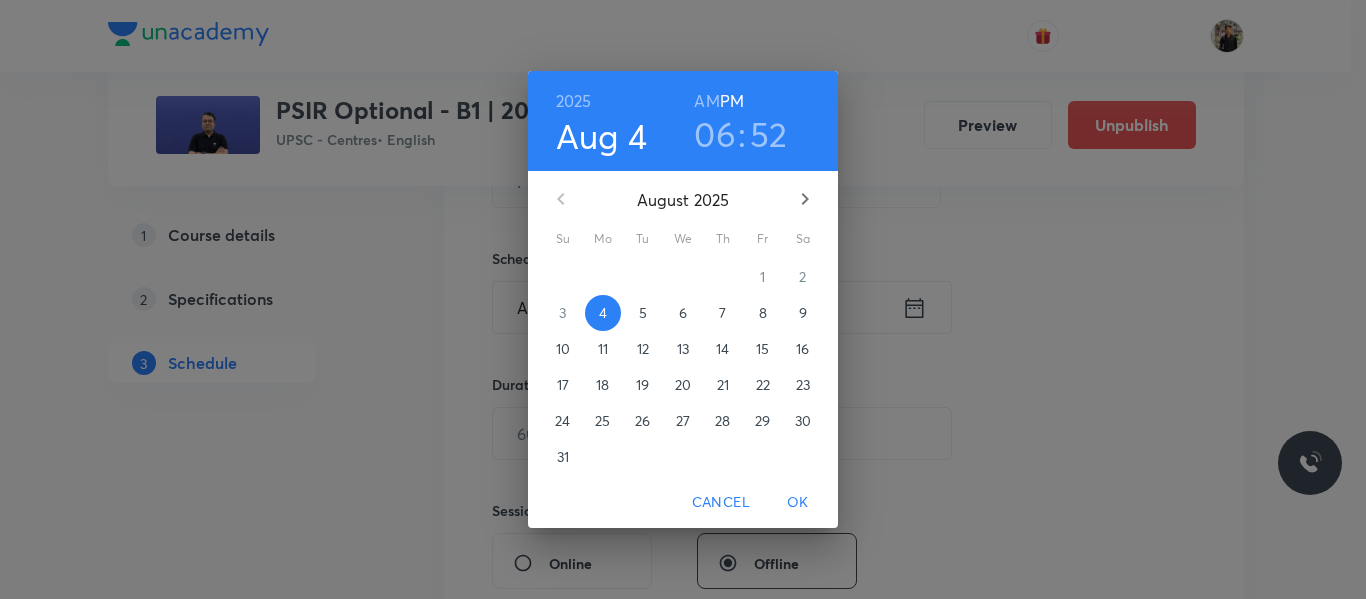 click on "6" at bounding box center [683, 313] 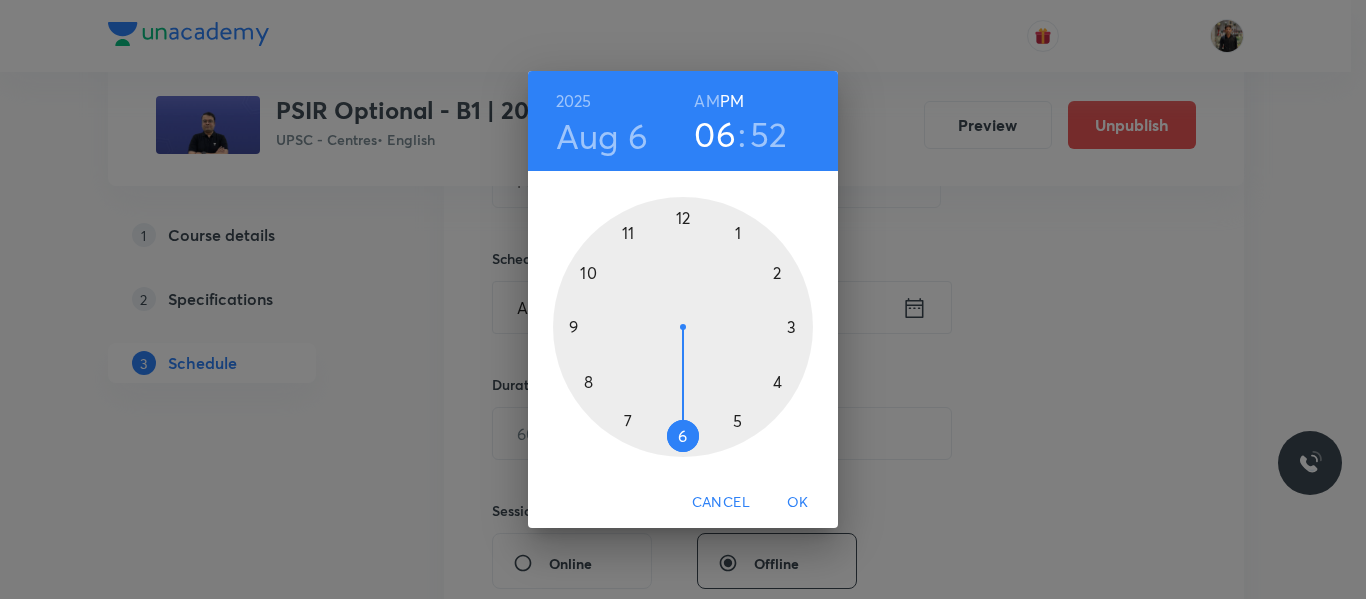 click at bounding box center (683, 327) 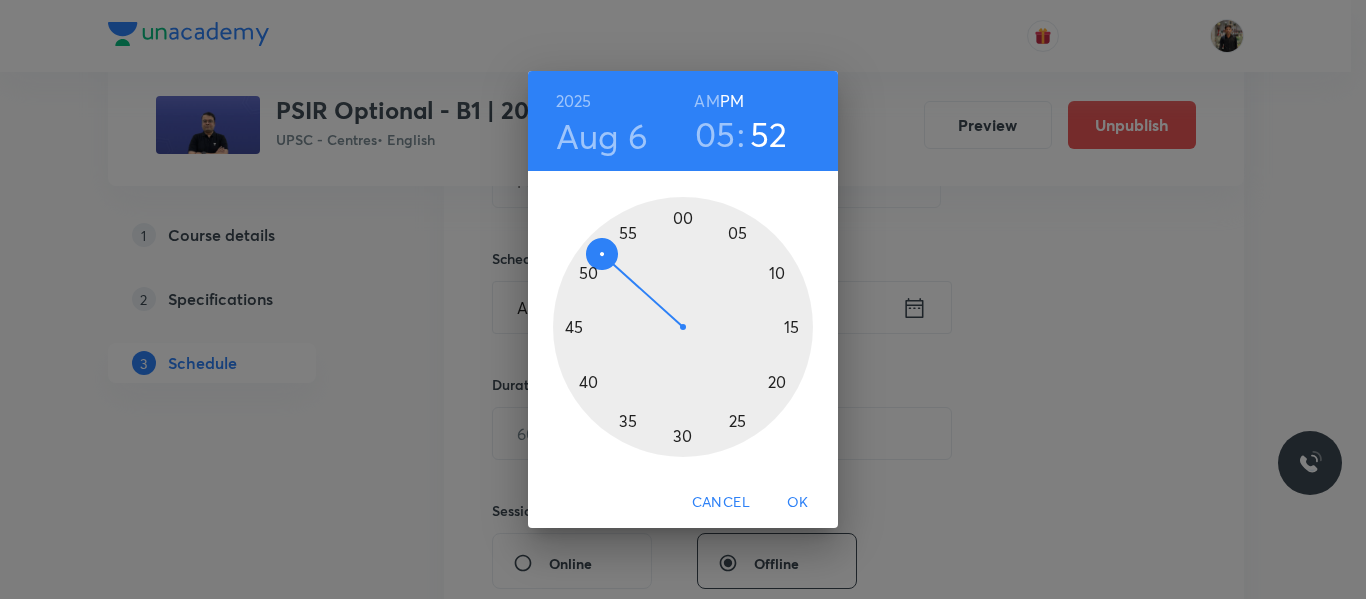click at bounding box center (683, 327) 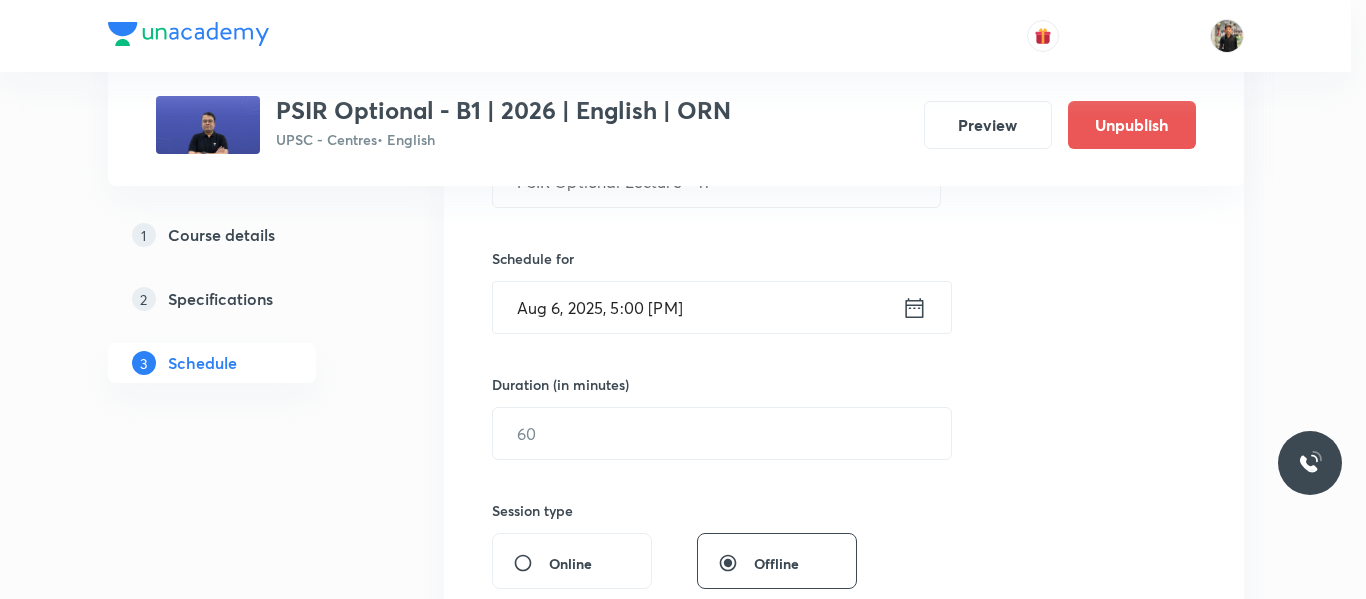 click at bounding box center (683, 327) 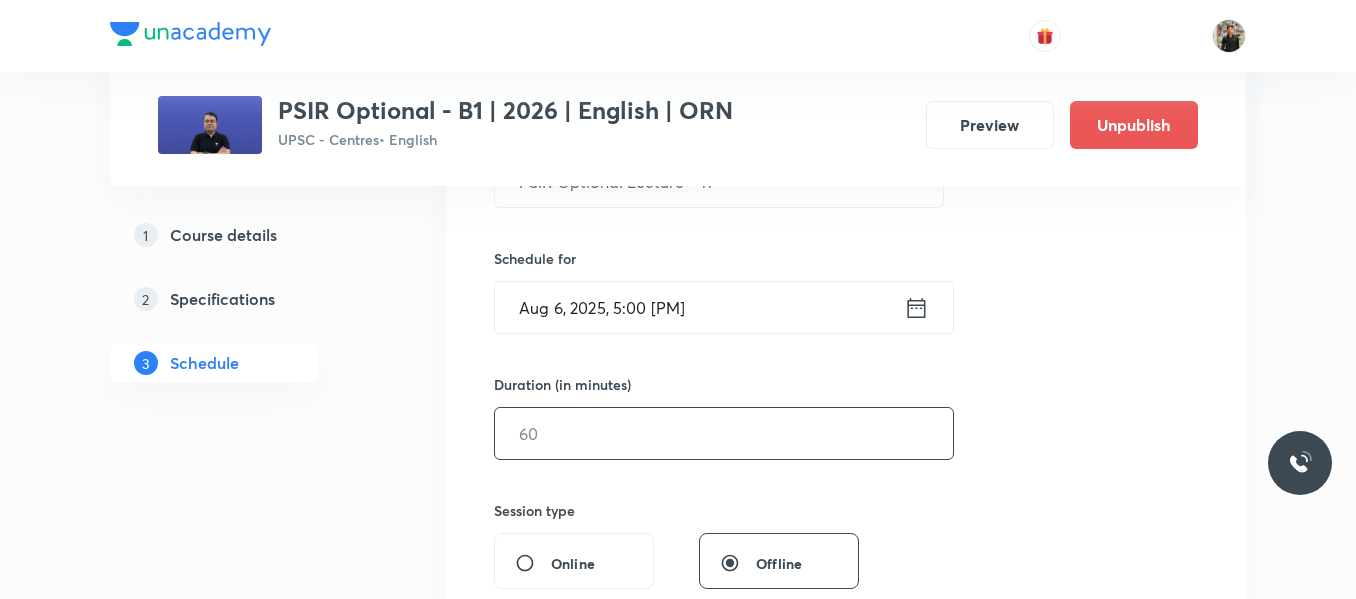 click at bounding box center [724, 433] 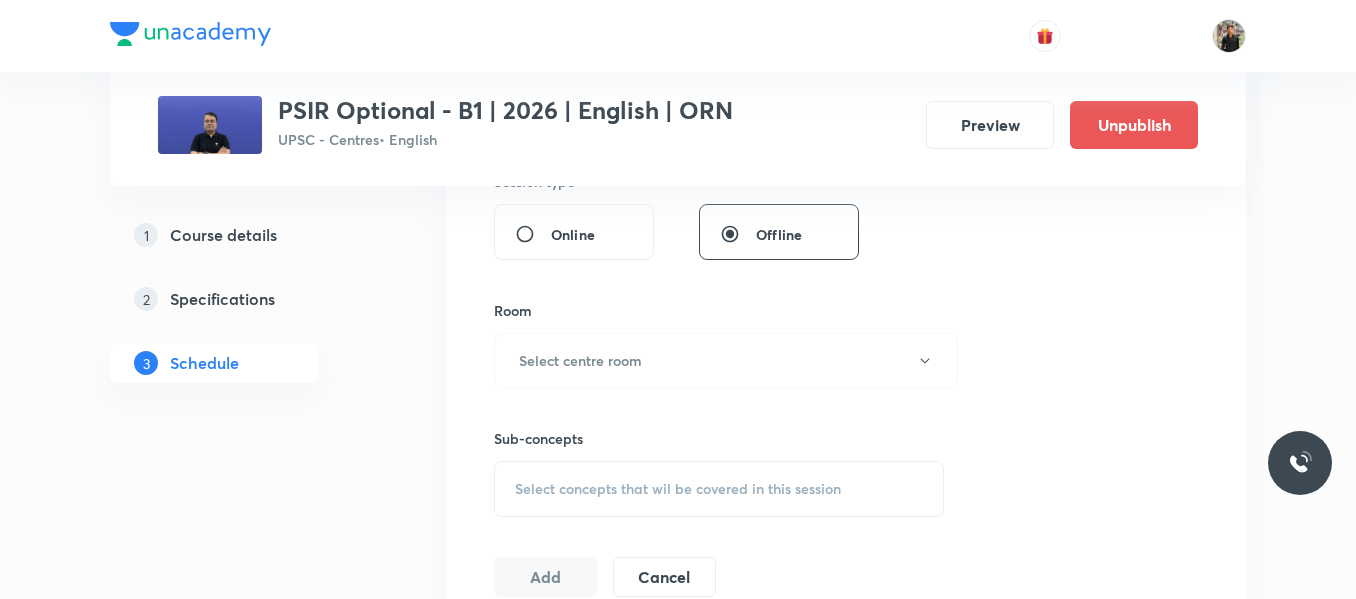 scroll, scrollTop: 775, scrollLeft: 0, axis: vertical 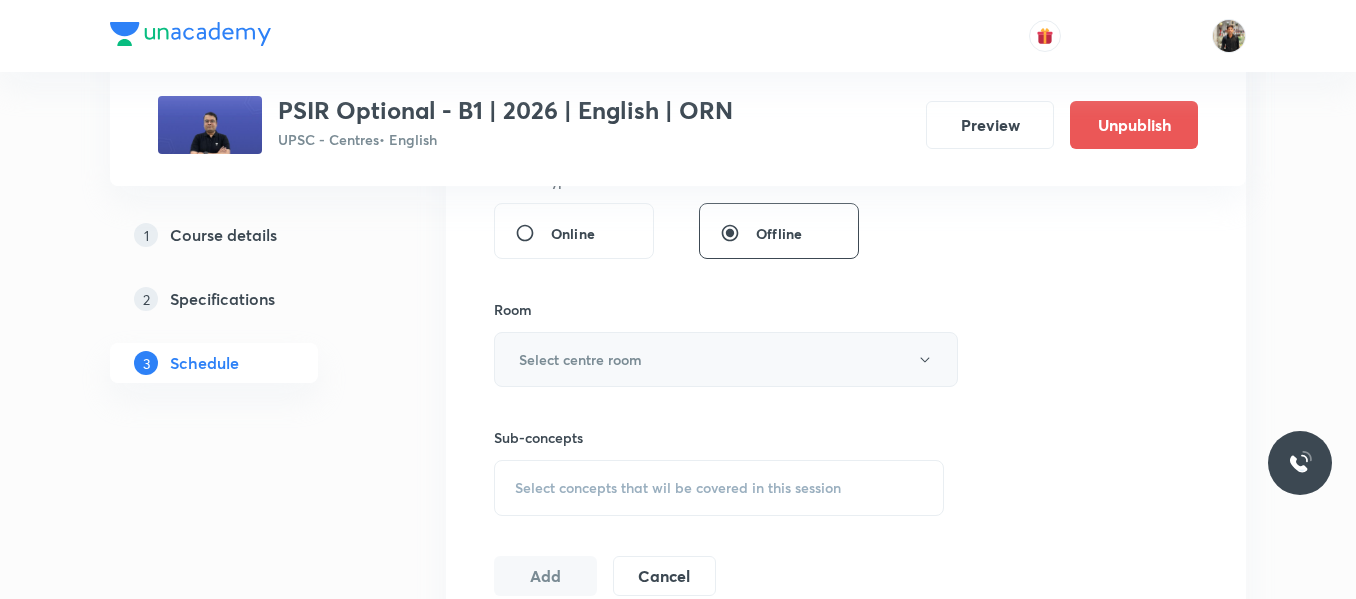 type on "150" 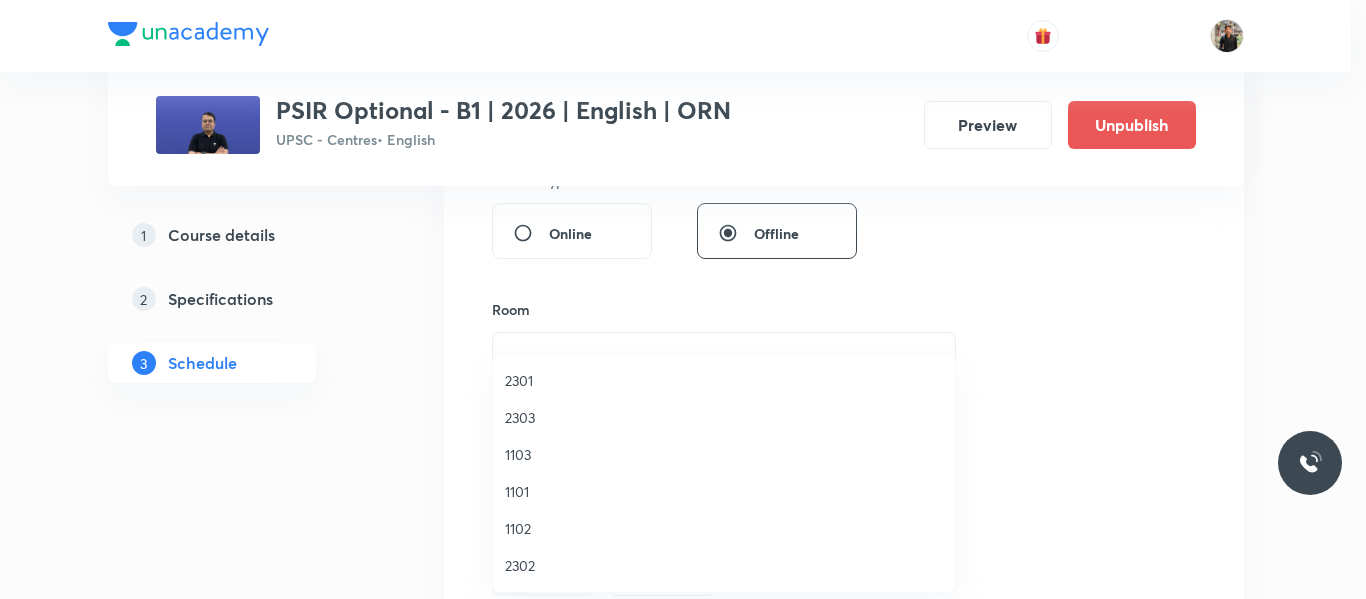 click on "1103" at bounding box center (724, 454) 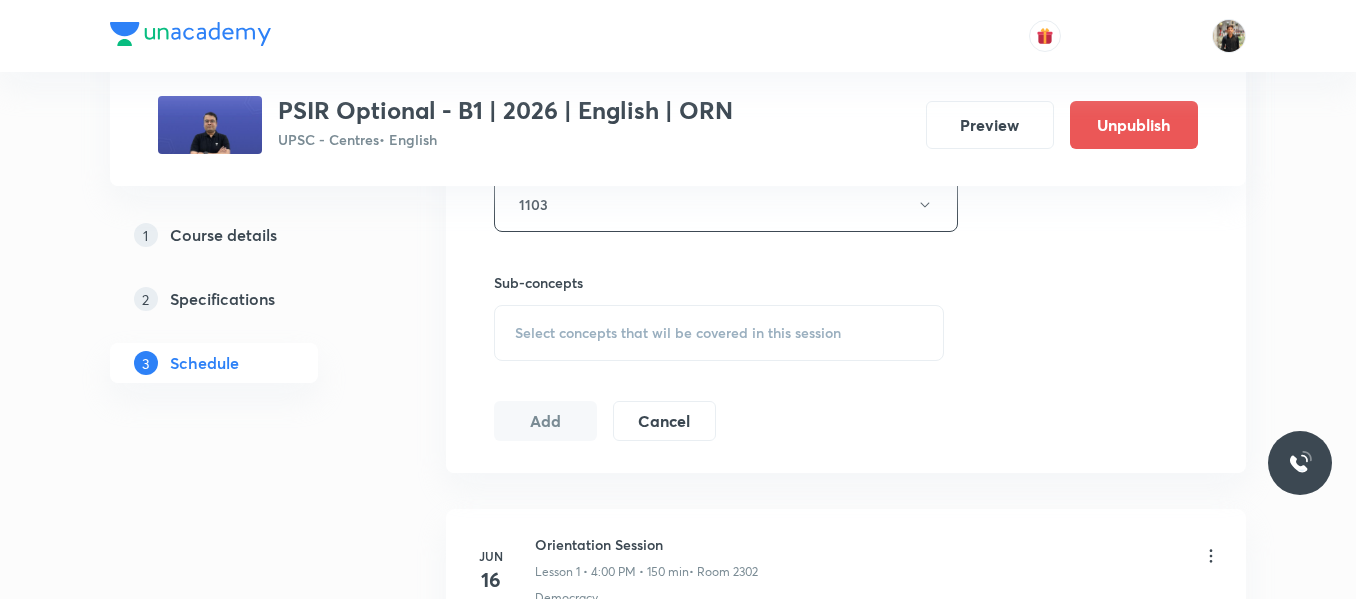 scroll, scrollTop: 935, scrollLeft: 0, axis: vertical 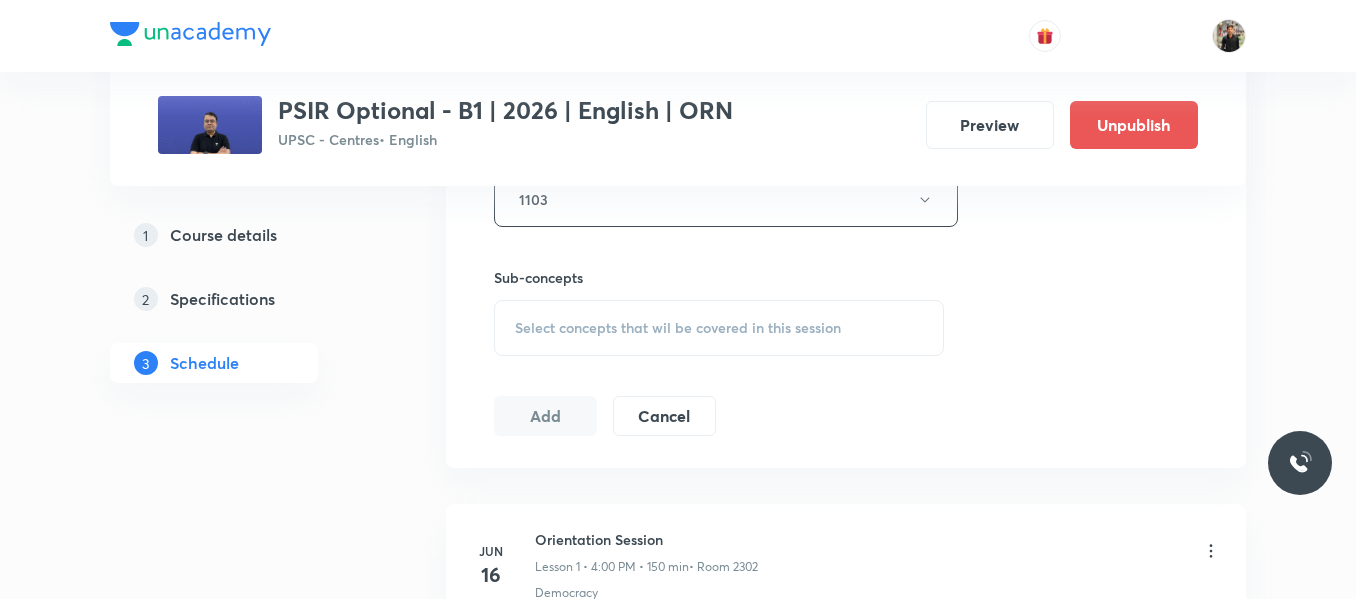 click on "Select concepts that wil be covered in this session" at bounding box center (678, 328) 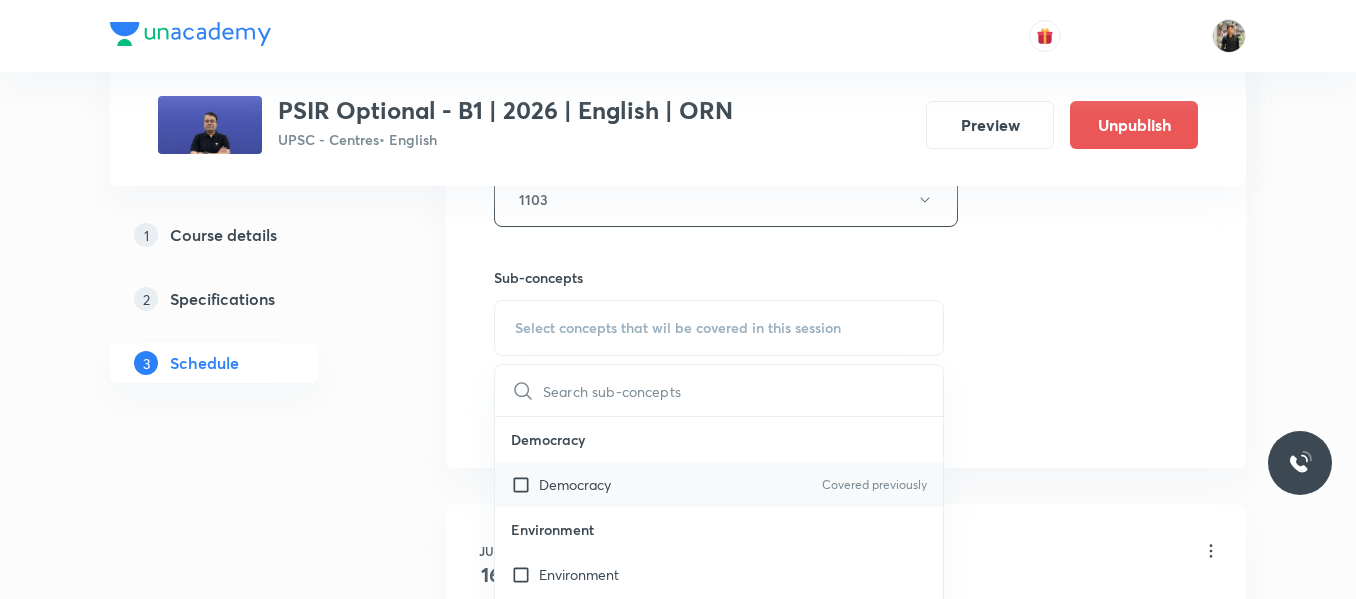 click at bounding box center [525, 484] 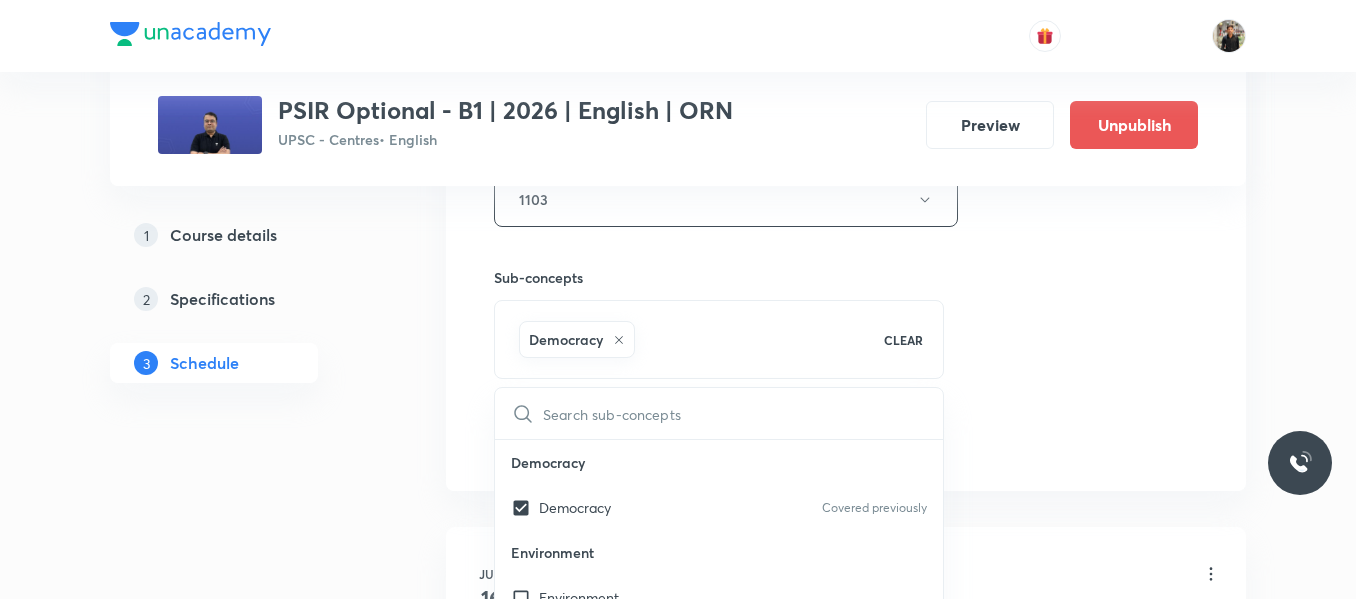 click on "1 Course details 2 Specifications 3 Schedule" at bounding box center (246, 881) 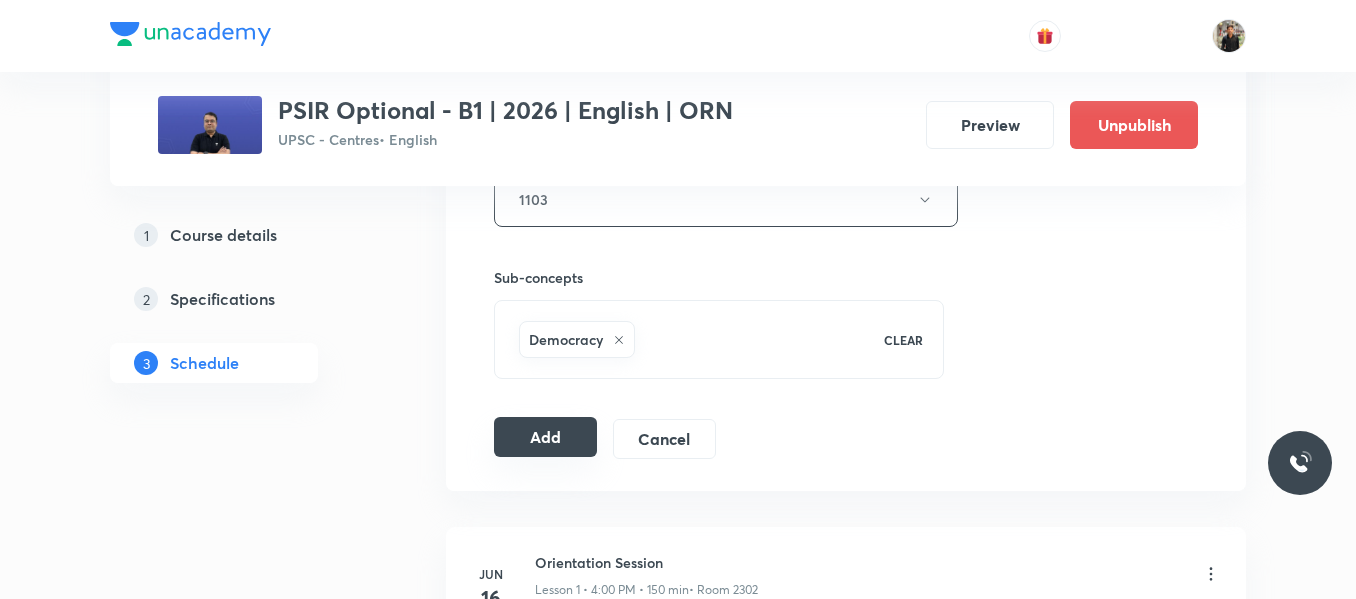 click on "Add" at bounding box center (545, 437) 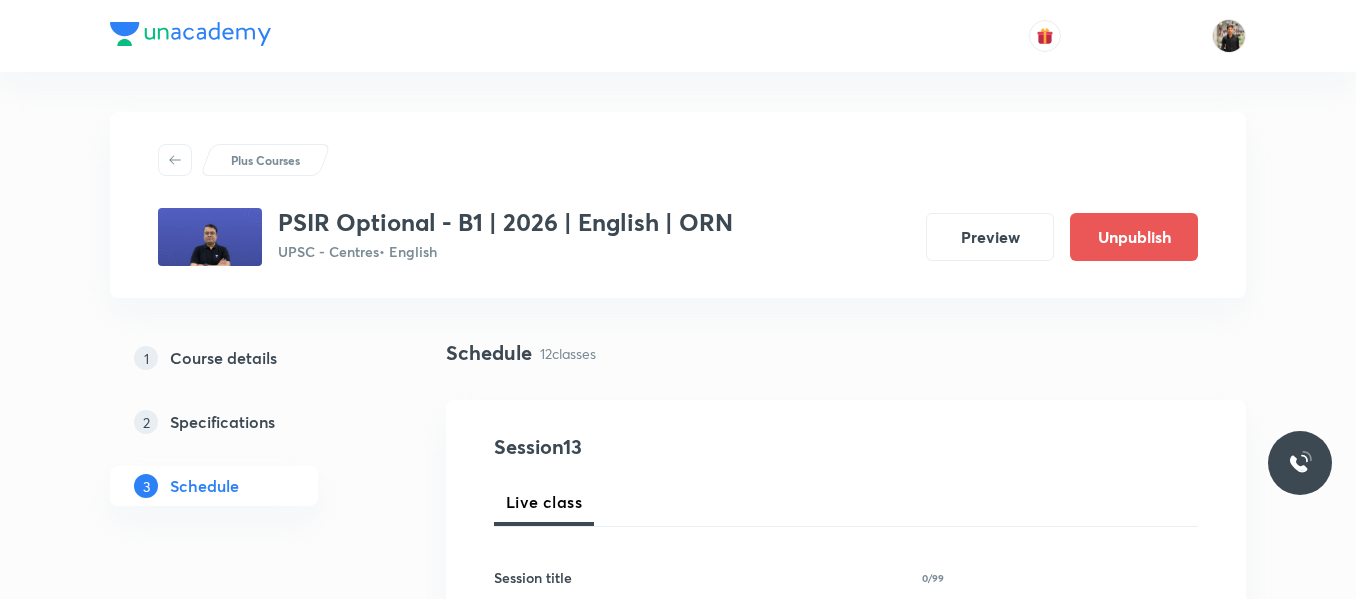 scroll, scrollTop: 0, scrollLeft: 0, axis: both 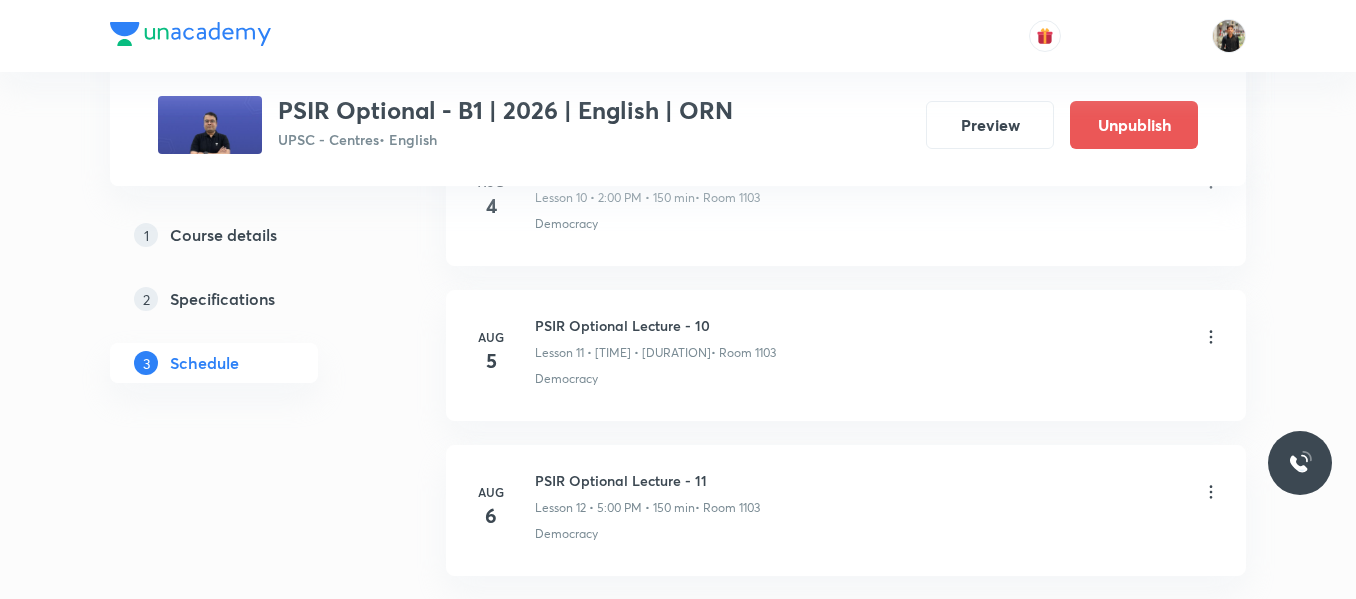 click 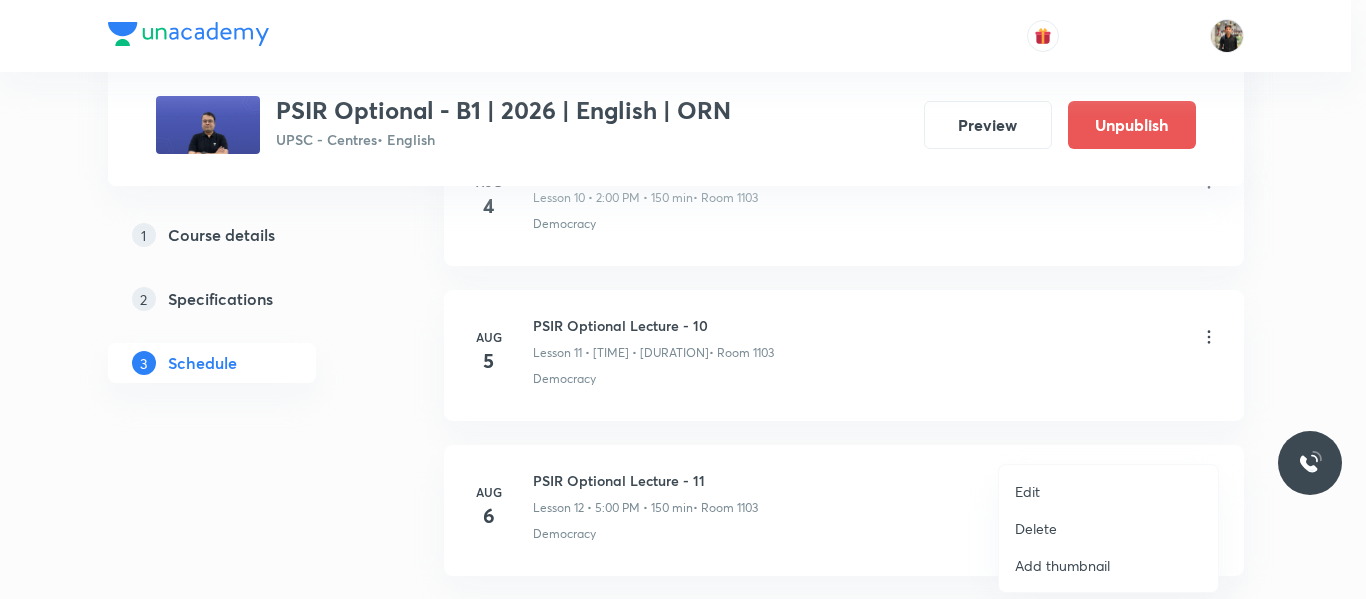 click on "Edit" at bounding box center (1108, 491) 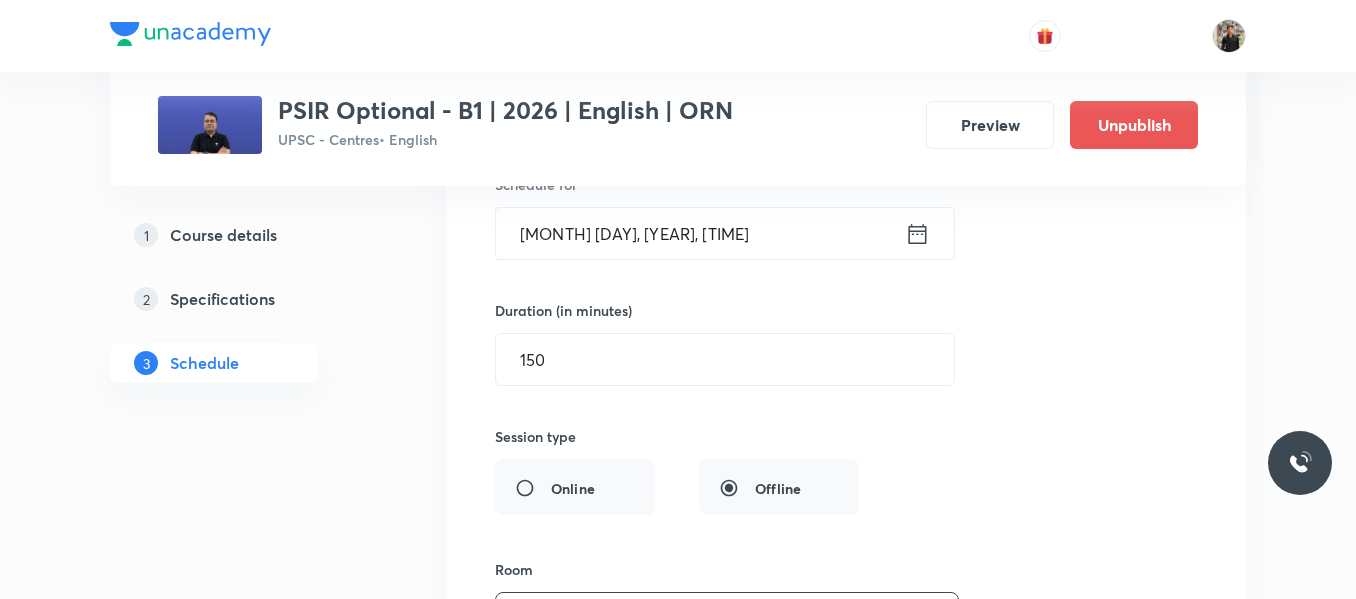 scroll, scrollTop: 2152, scrollLeft: 0, axis: vertical 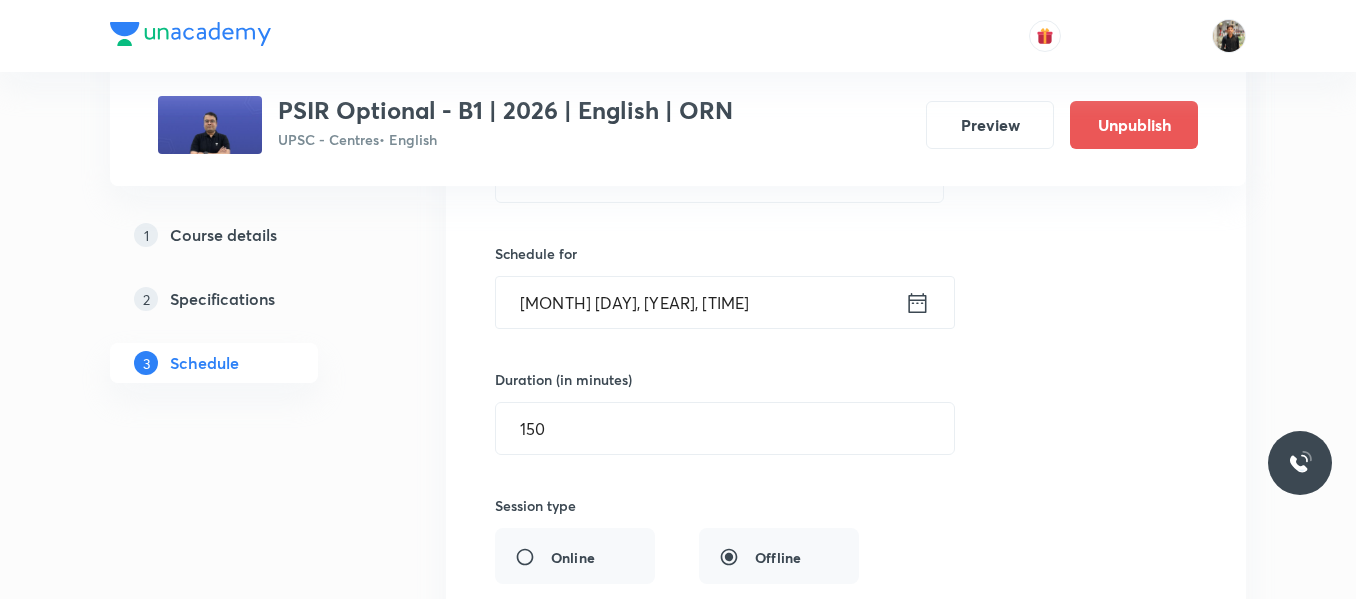 click 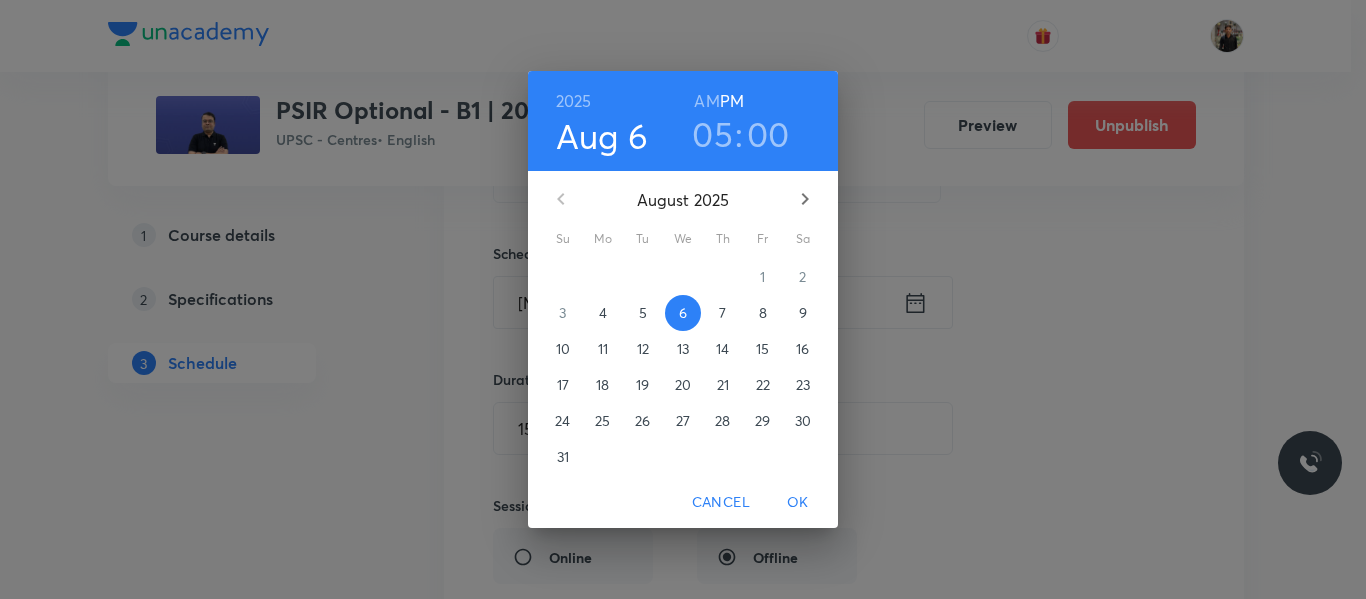 click on "05" at bounding box center [712, 134] 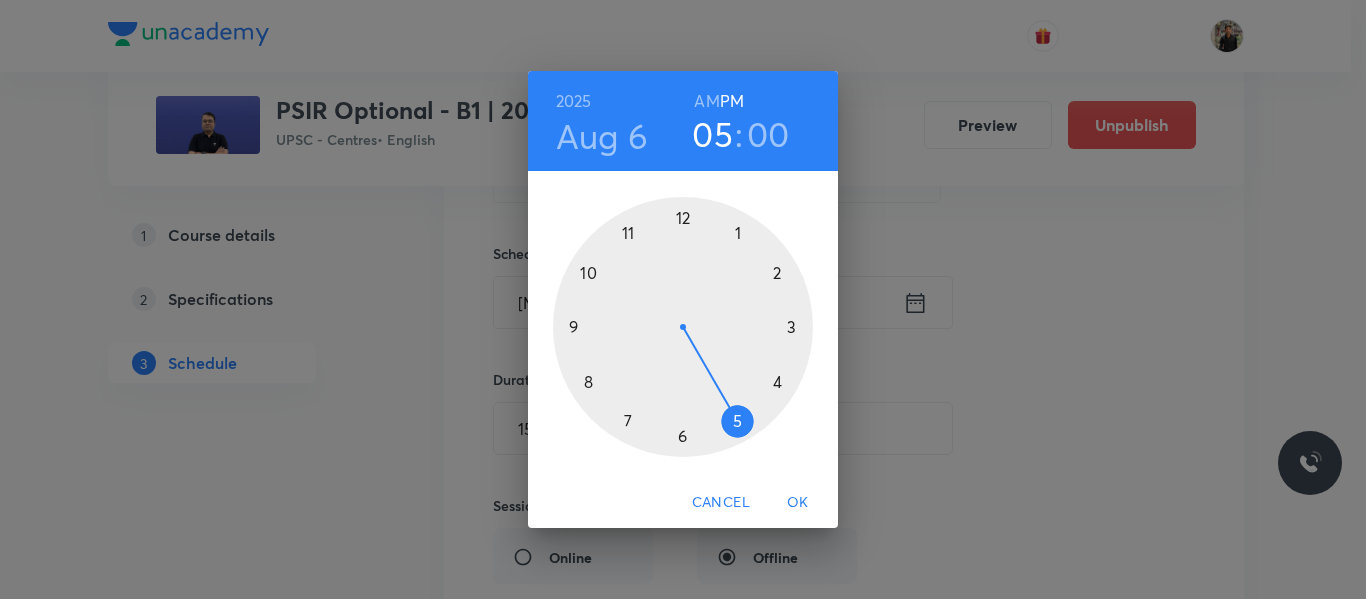 click at bounding box center [683, 327] 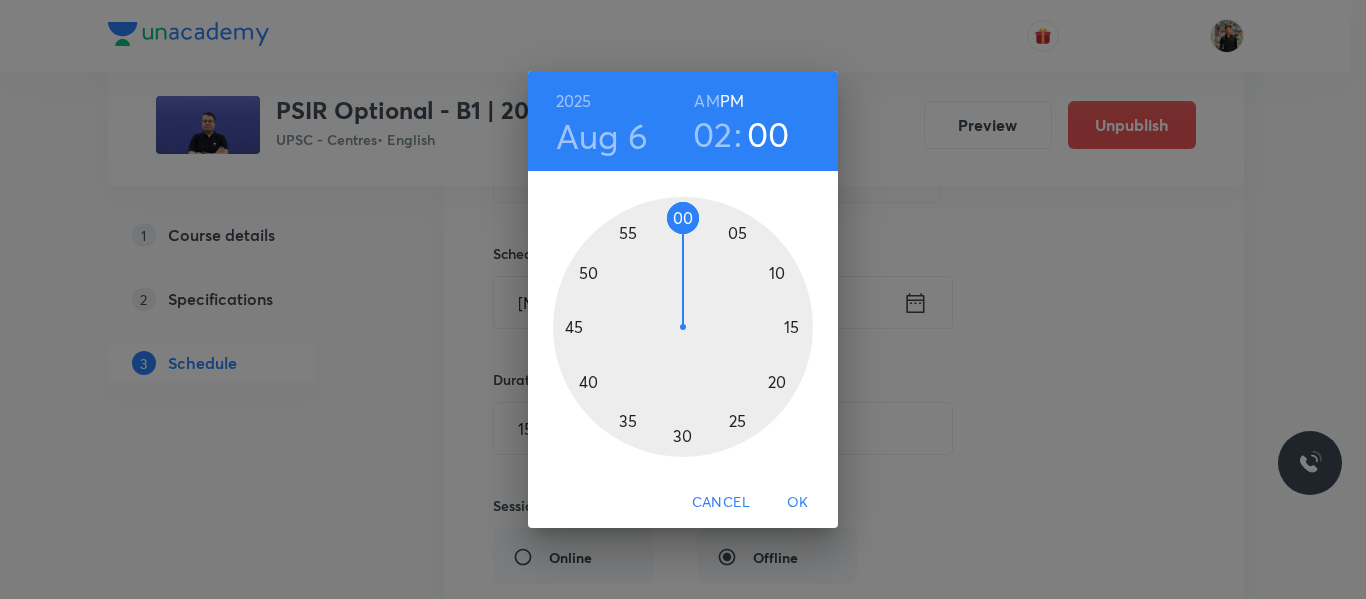 click on "OK" at bounding box center [798, 502] 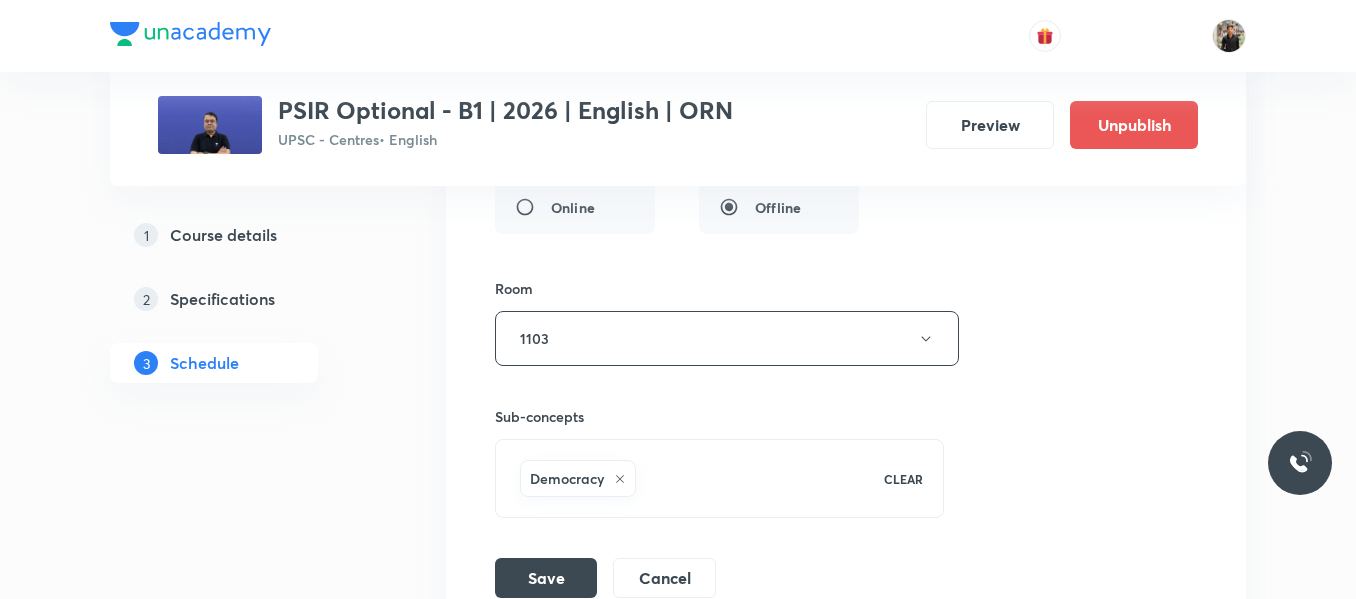 scroll, scrollTop: 2612, scrollLeft: 0, axis: vertical 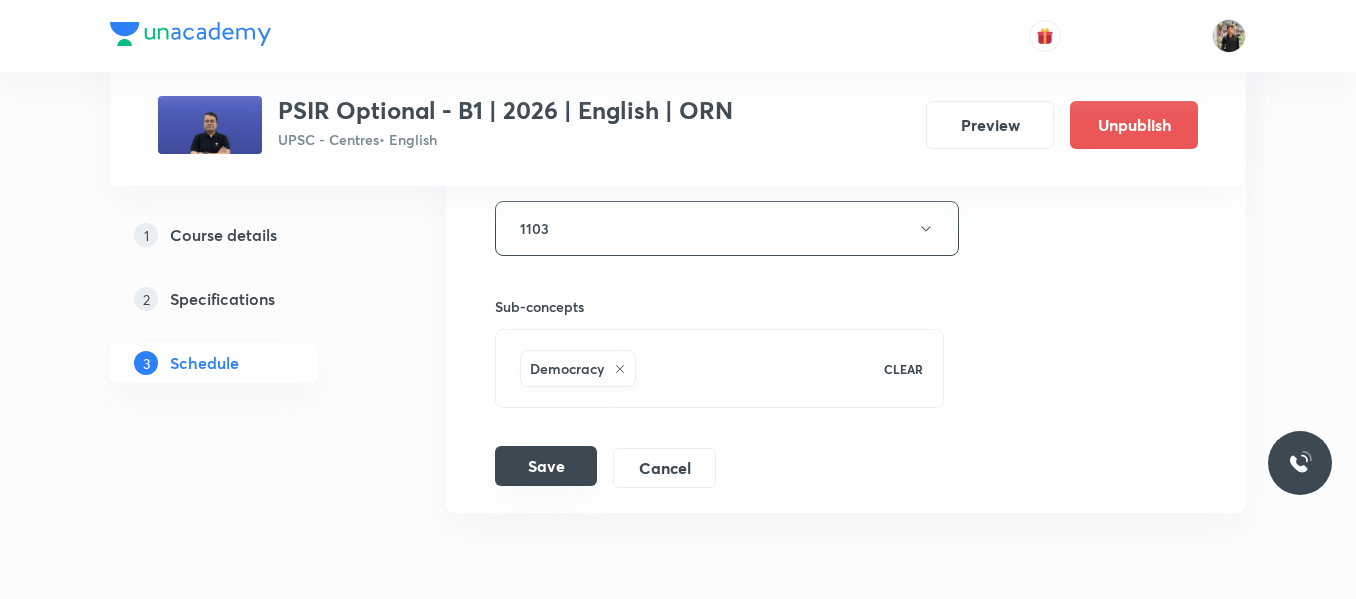 click on "Save" at bounding box center (546, 466) 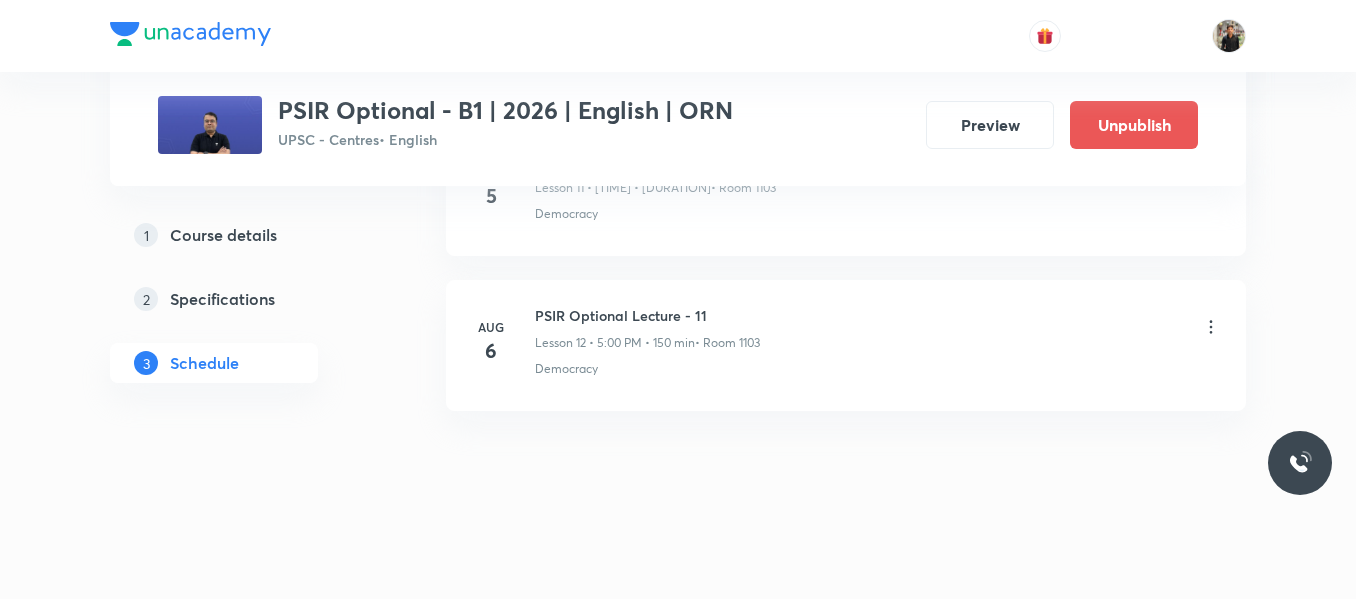 scroll, scrollTop: 1945, scrollLeft: 0, axis: vertical 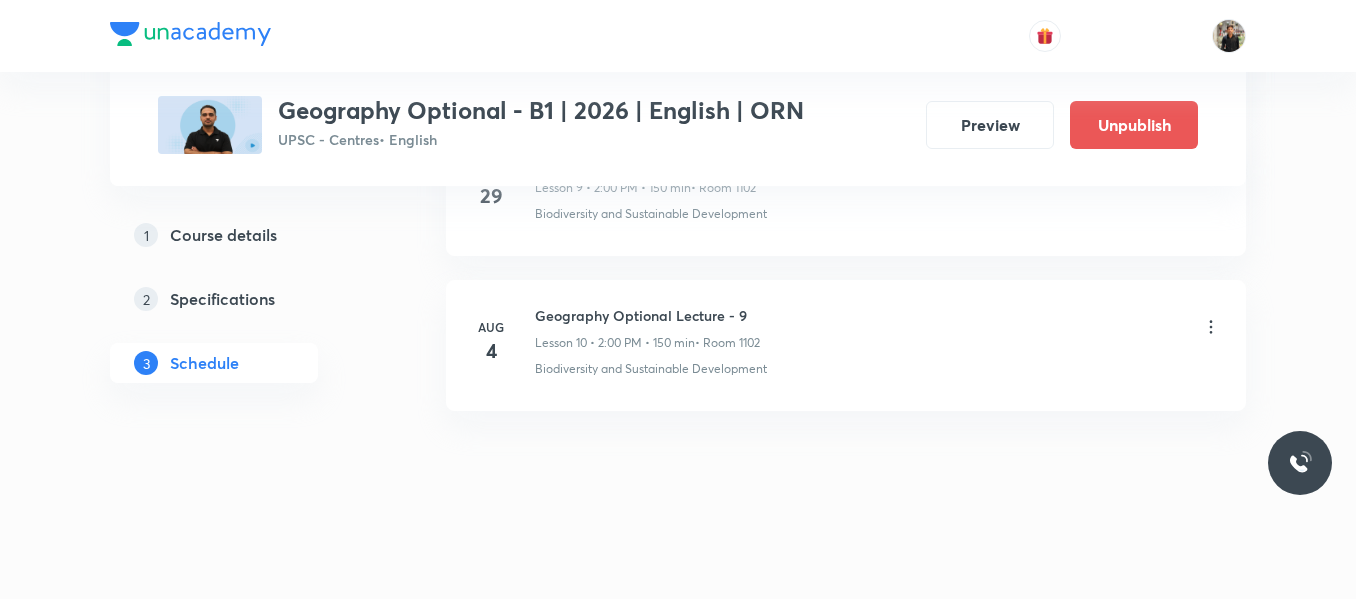 click on "Geography Optional Lecture - 9" at bounding box center [647, 315] 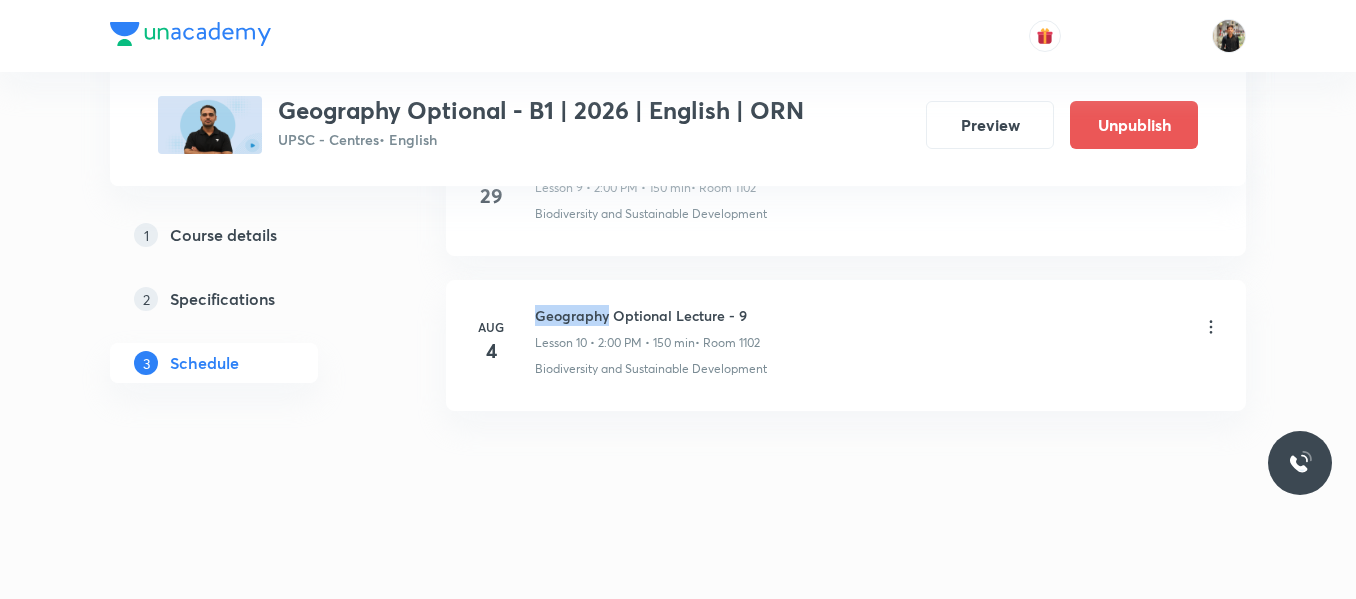 click on "Geography Optional Lecture - 9" at bounding box center (647, 315) 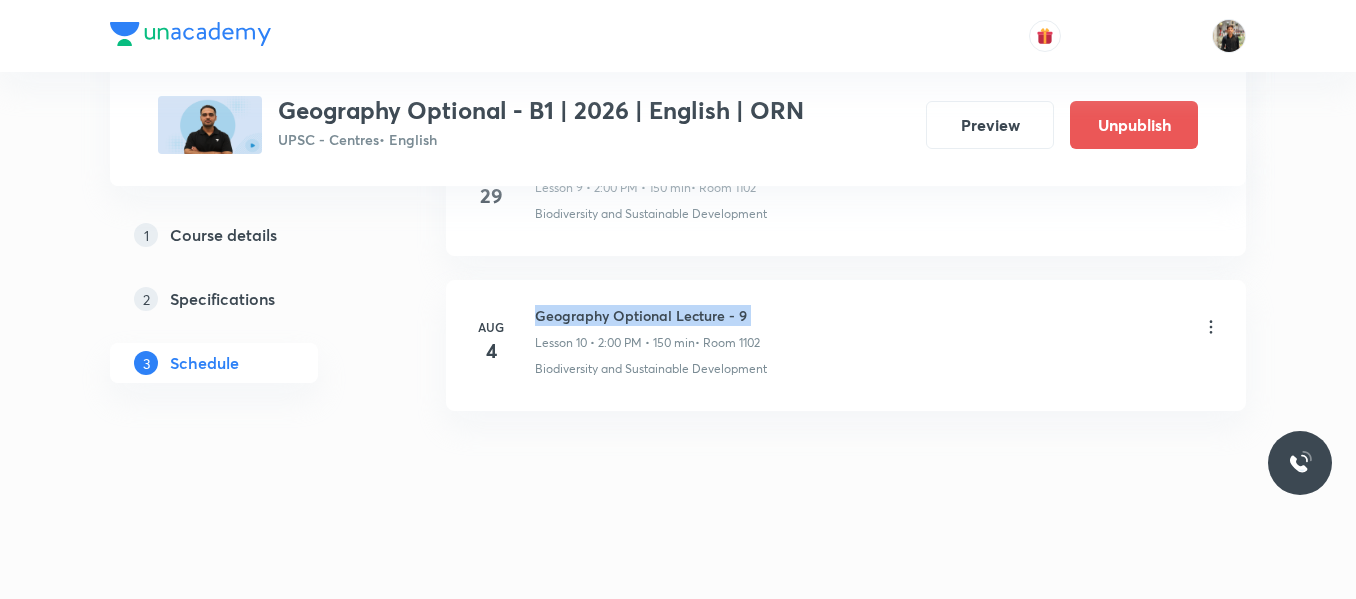 click on "Geography Optional Lecture - 9" at bounding box center [647, 315] 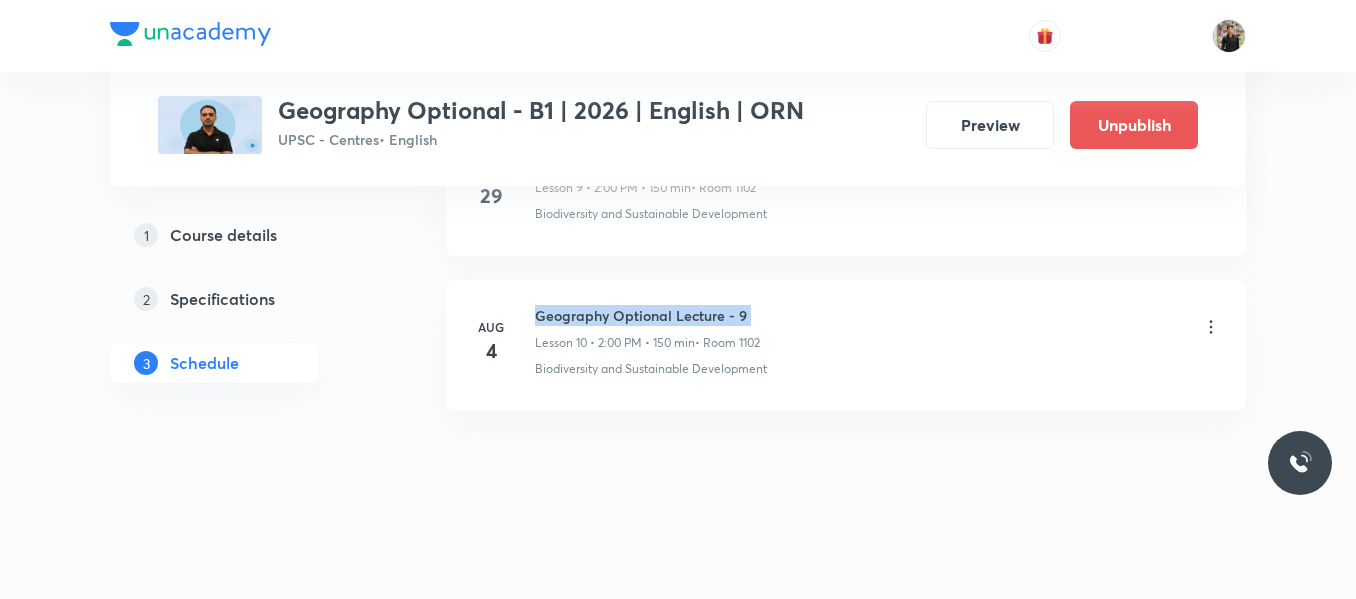 copy on "Geography Optional Lecture - 9" 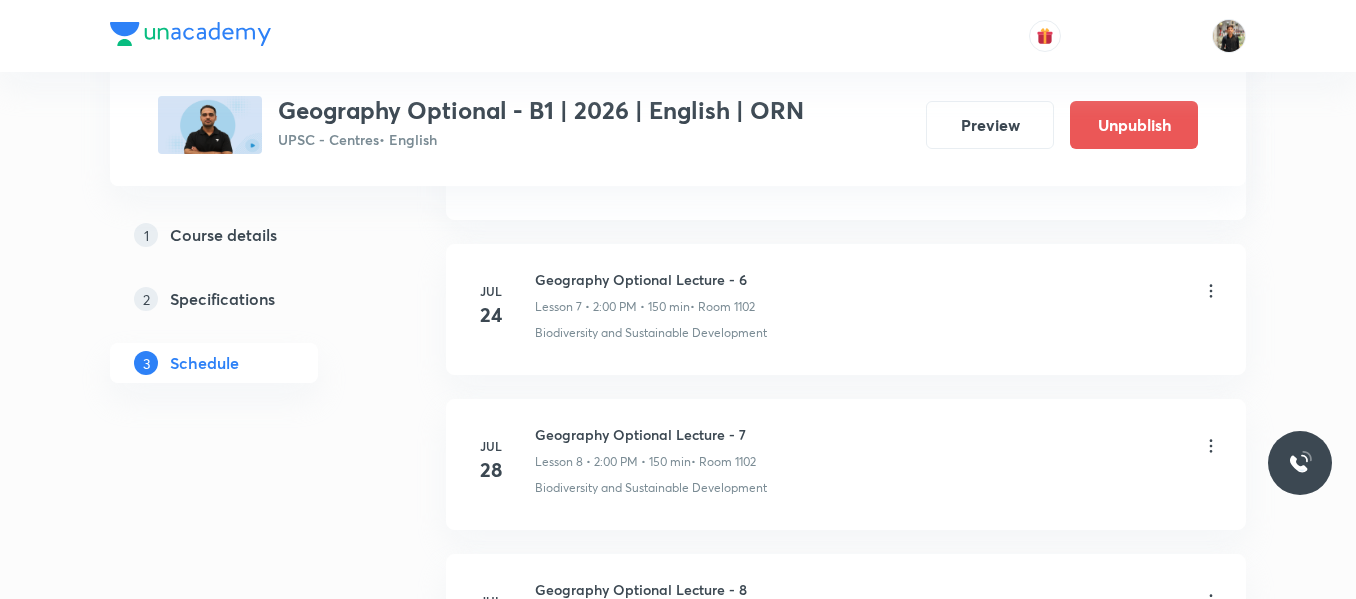 scroll, scrollTop: 2554, scrollLeft: 0, axis: vertical 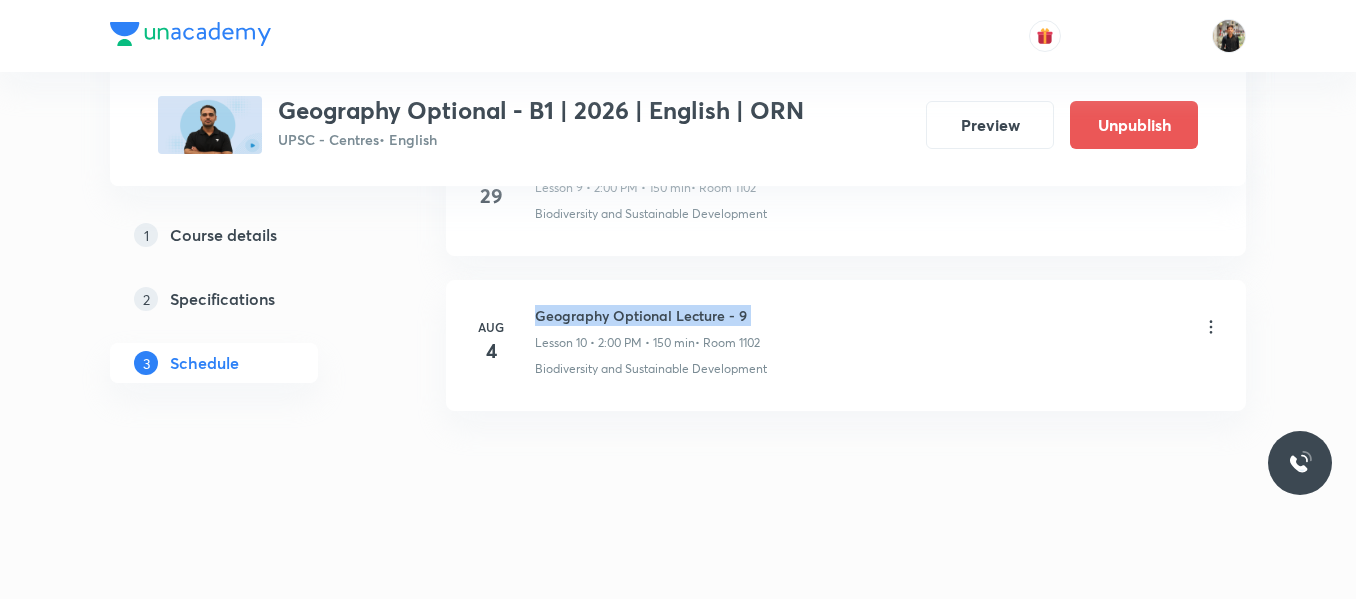 copy on "Geography Optional Lecture - 9" 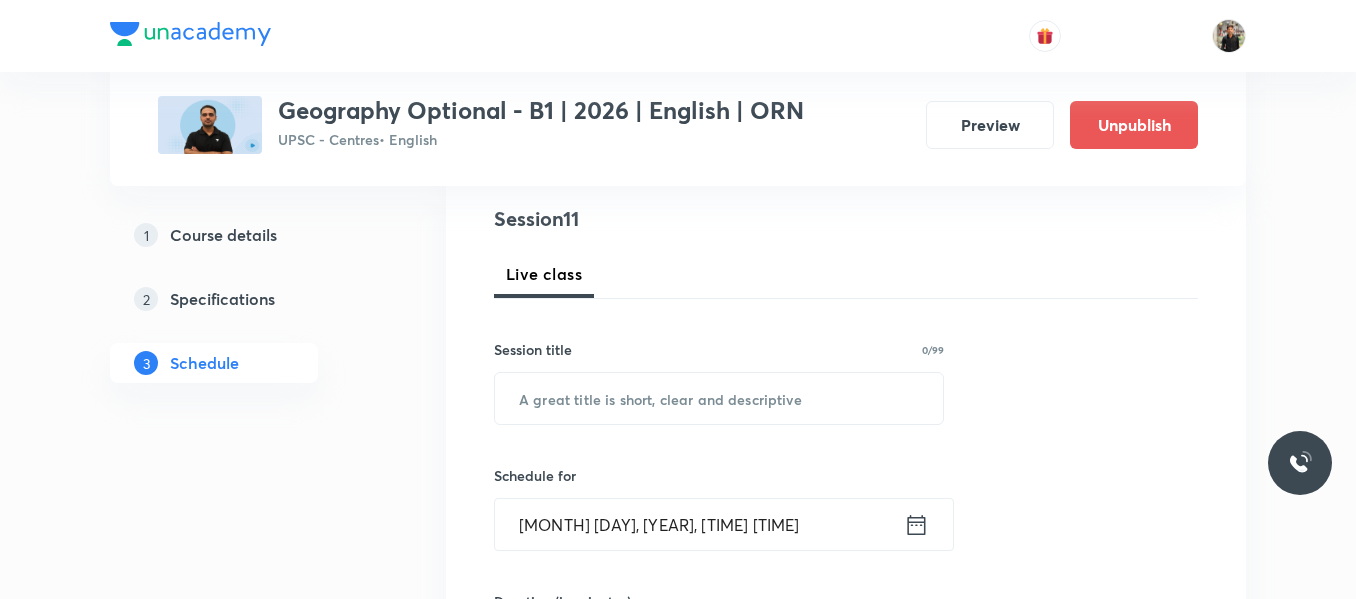 scroll, scrollTop: 232, scrollLeft: 0, axis: vertical 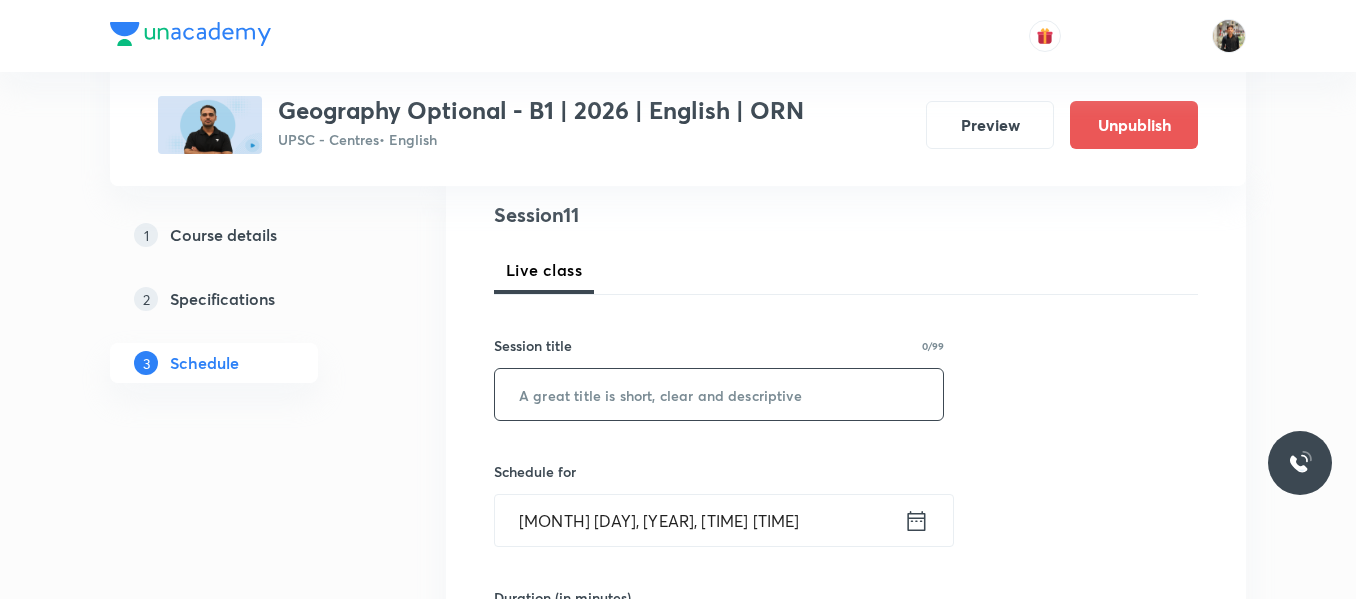 click at bounding box center [719, 394] 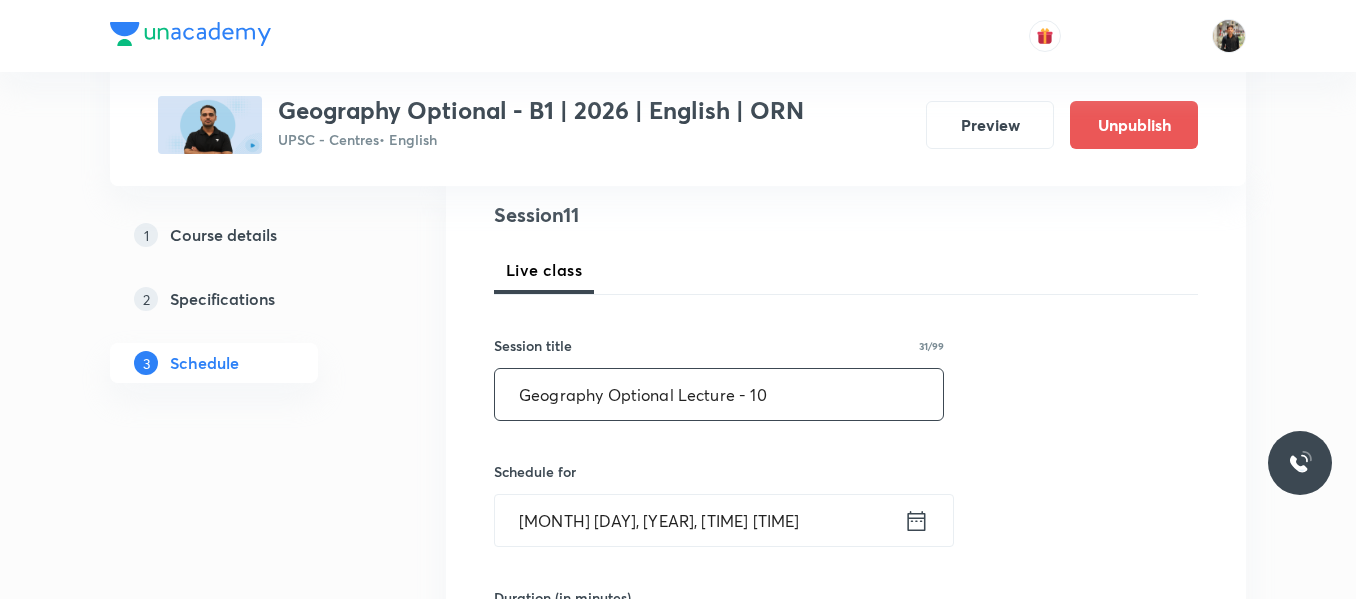 scroll, scrollTop: 430, scrollLeft: 0, axis: vertical 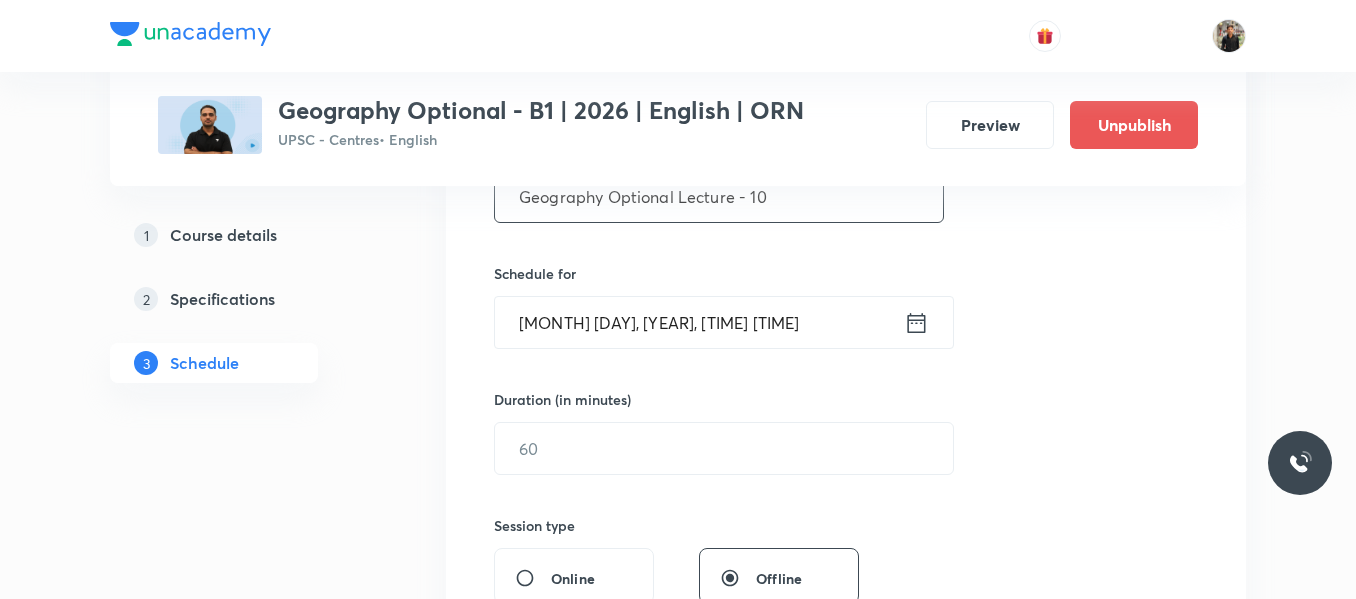 type on "Geography Optional Lecture - 10" 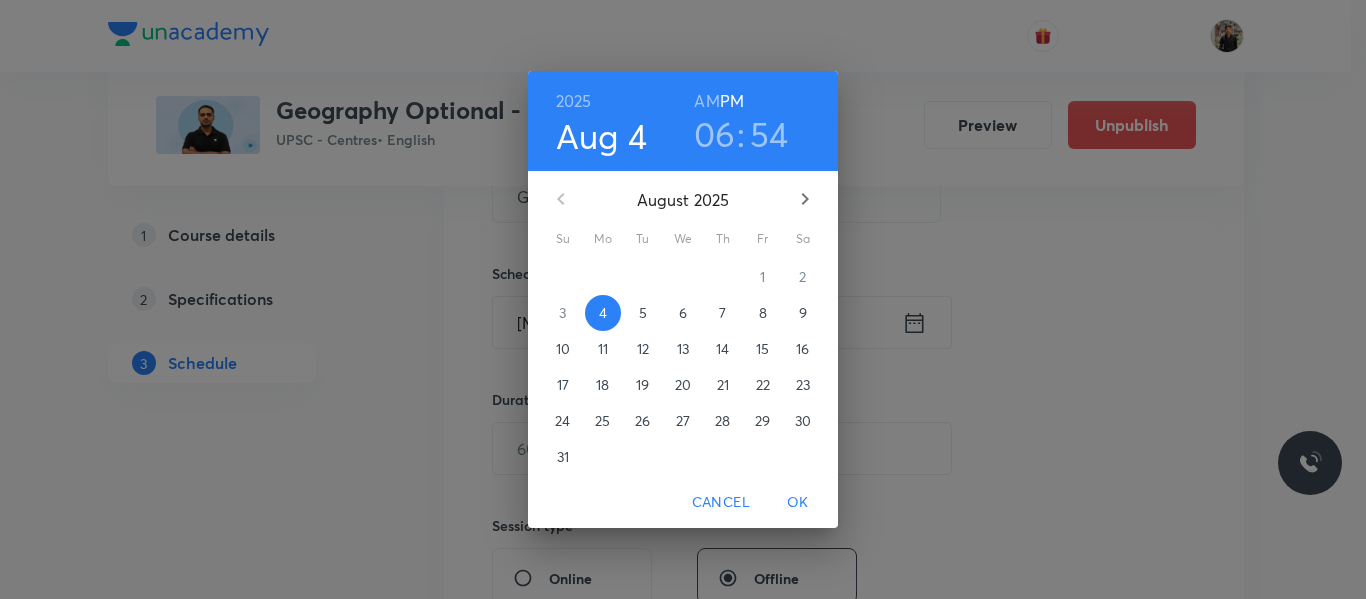 click on "5" at bounding box center [643, 313] 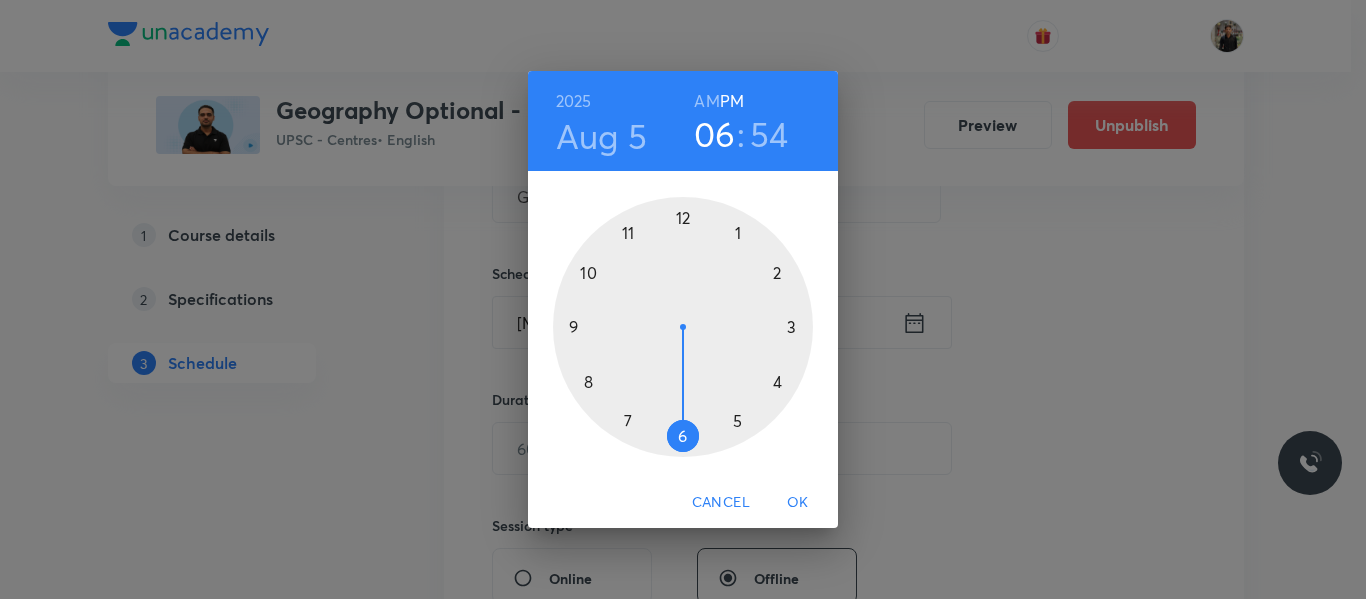click at bounding box center [683, 327] 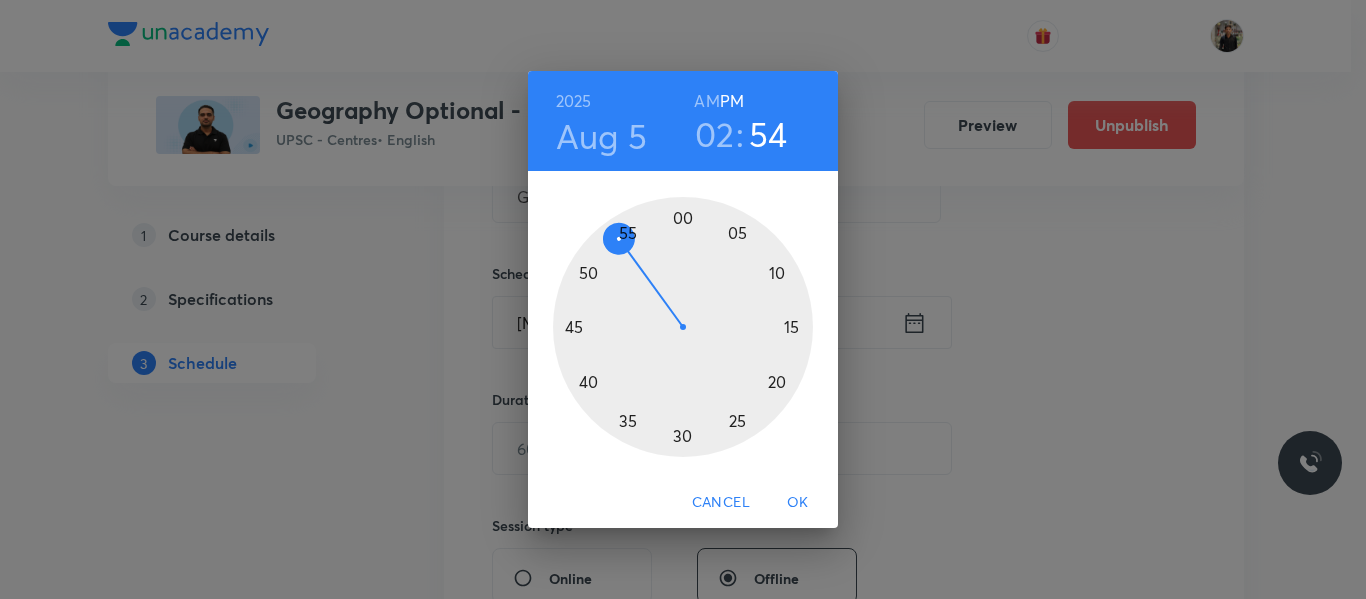 click at bounding box center (683, 327) 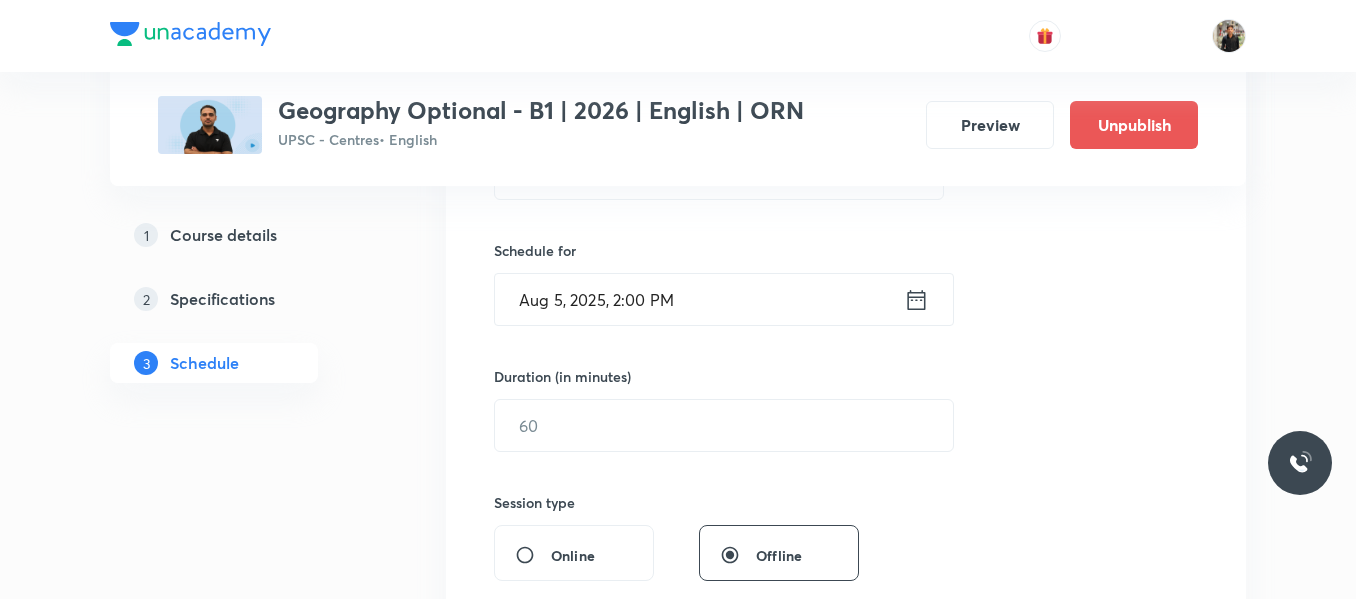 scroll, scrollTop: 454, scrollLeft: 0, axis: vertical 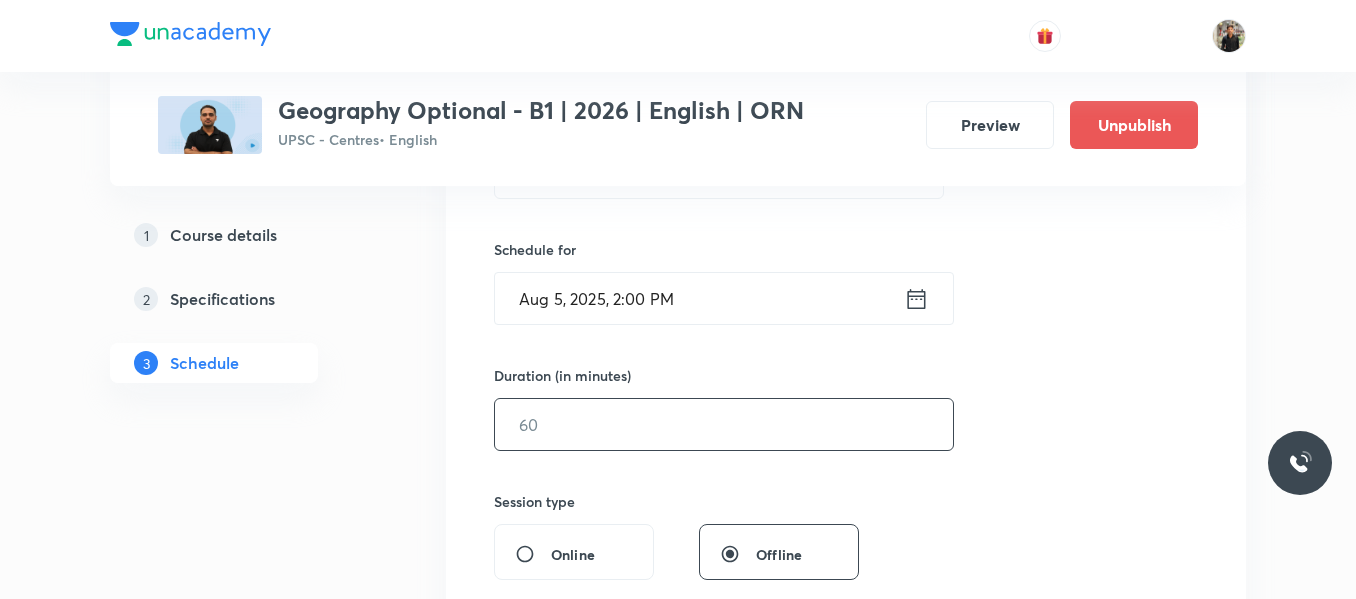 click at bounding box center (724, 424) 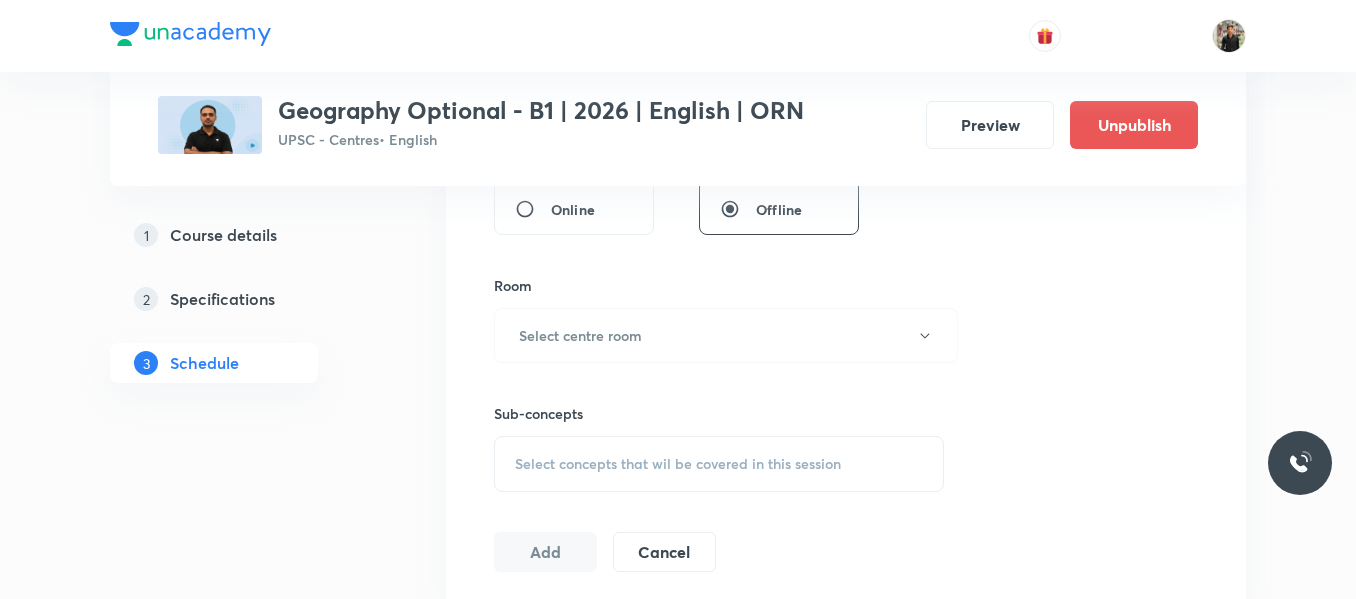 scroll, scrollTop: 801, scrollLeft: 0, axis: vertical 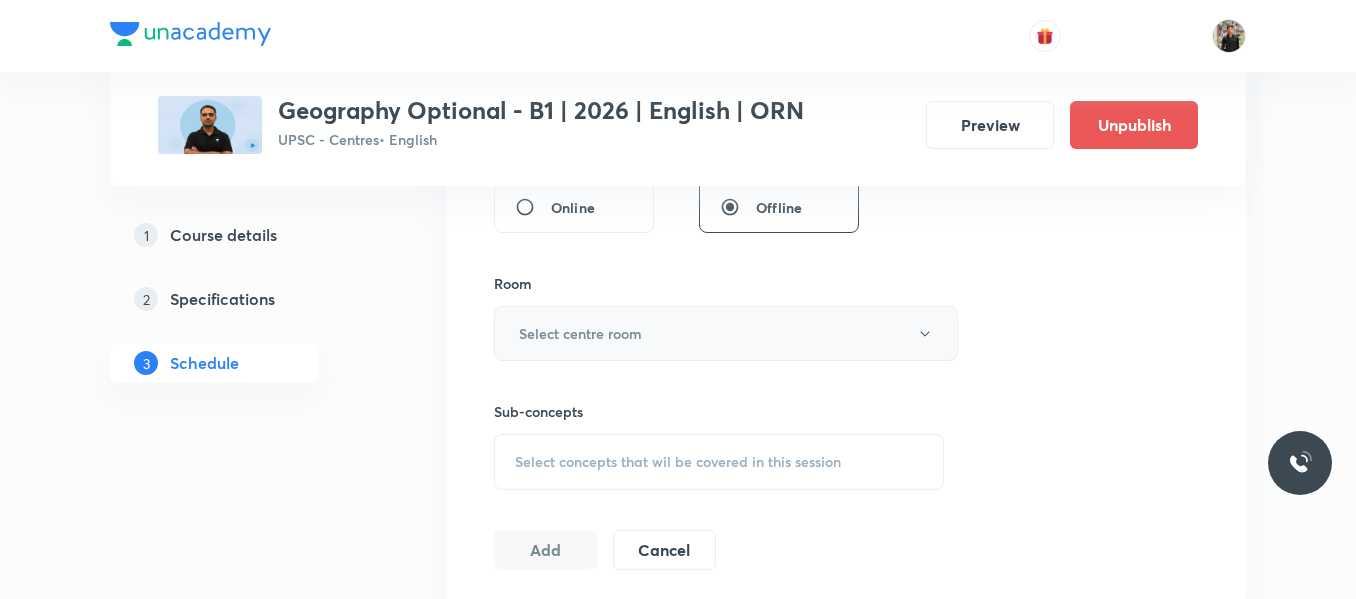 type on "150" 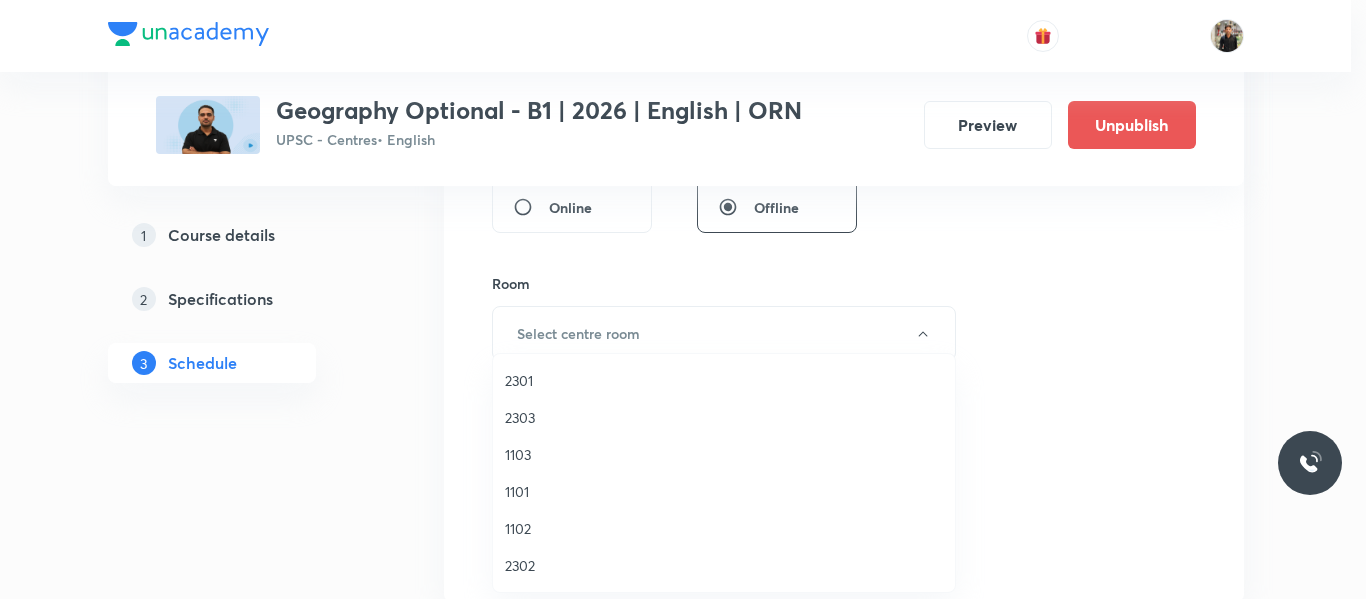 click on "1102" at bounding box center (724, 528) 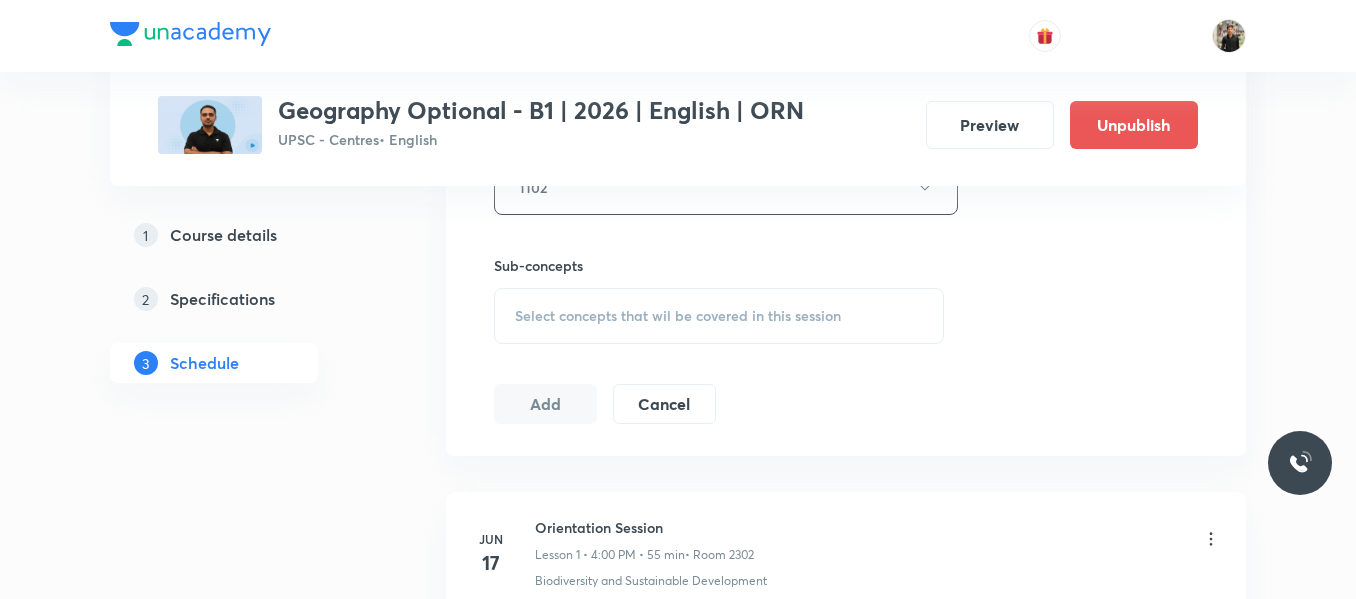 scroll, scrollTop: 949, scrollLeft: 0, axis: vertical 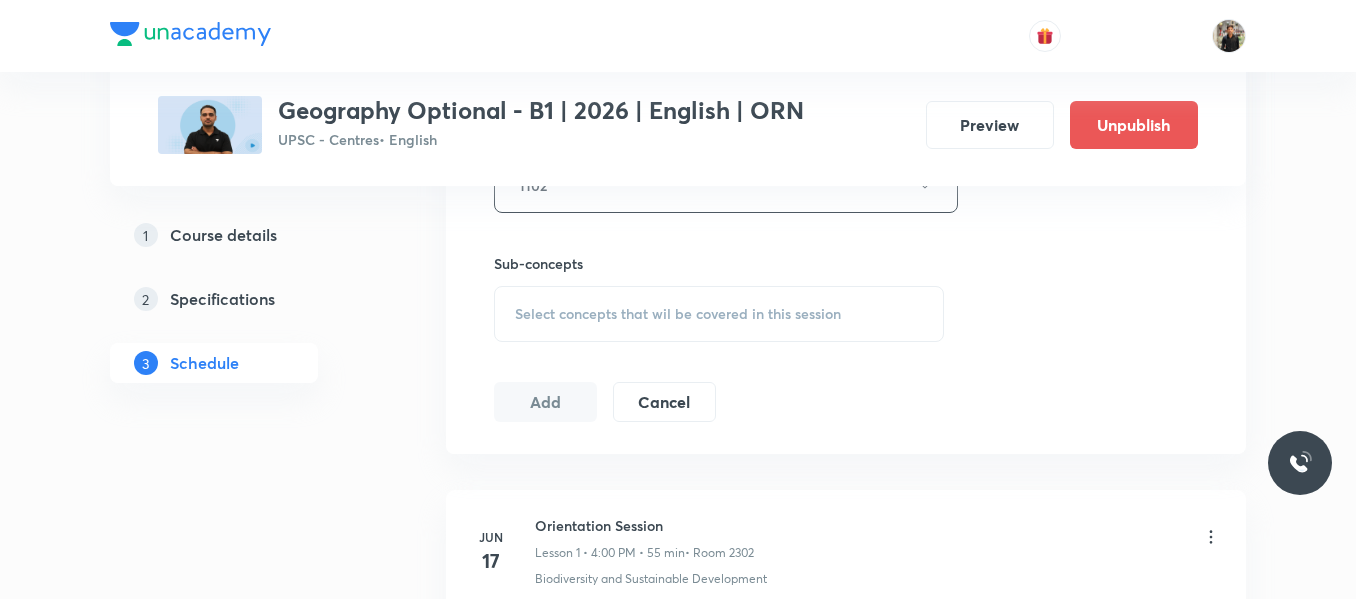 click on "Select concepts that wil be covered in this session" at bounding box center [719, 314] 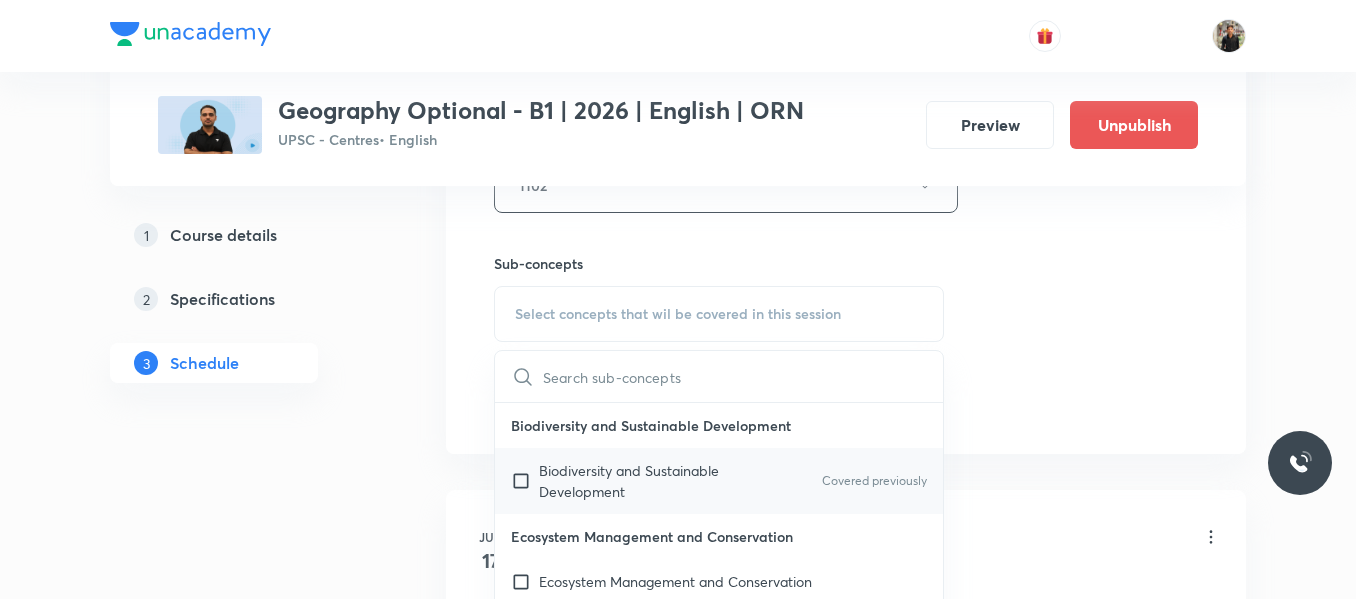 click at bounding box center (525, 481) 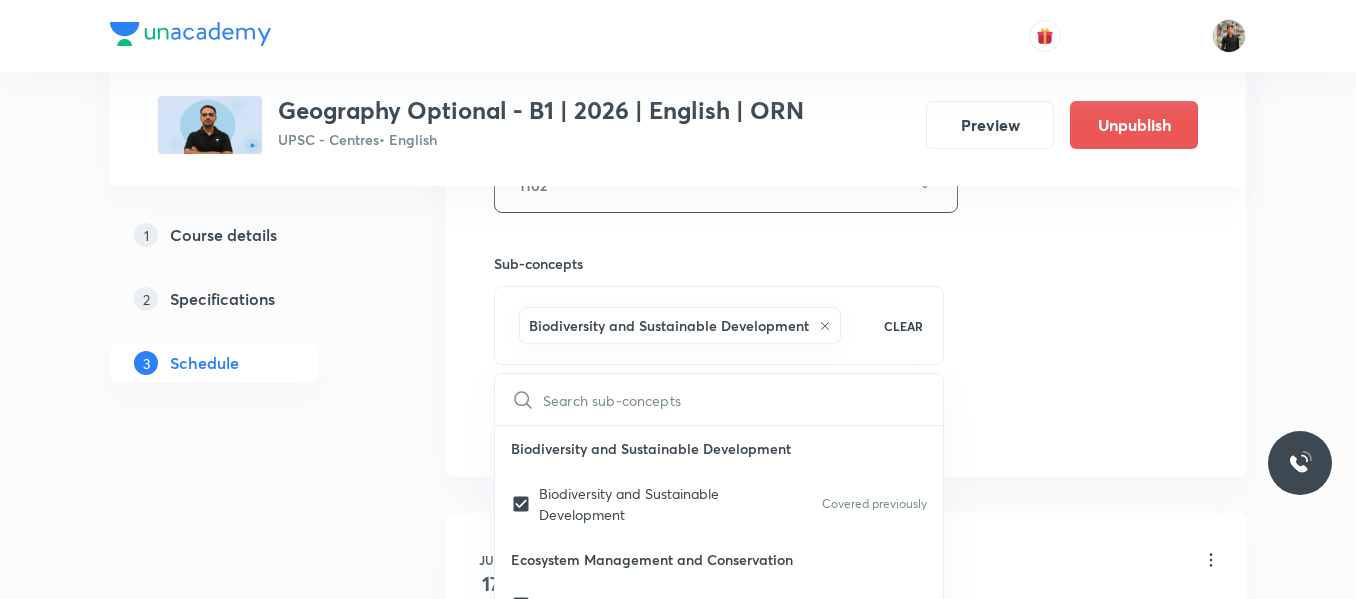 click on "1 Course details 2 Specifications 3 Schedule" at bounding box center [246, 790] 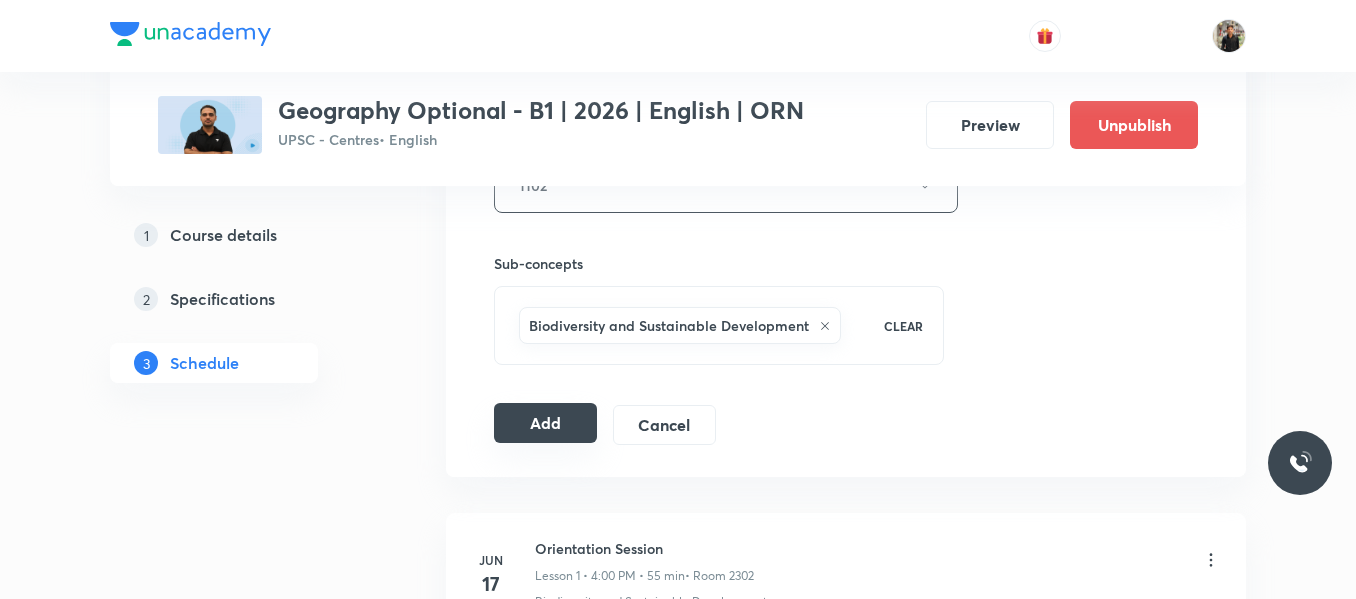 click on "Add" at bounding box center (545, 423) 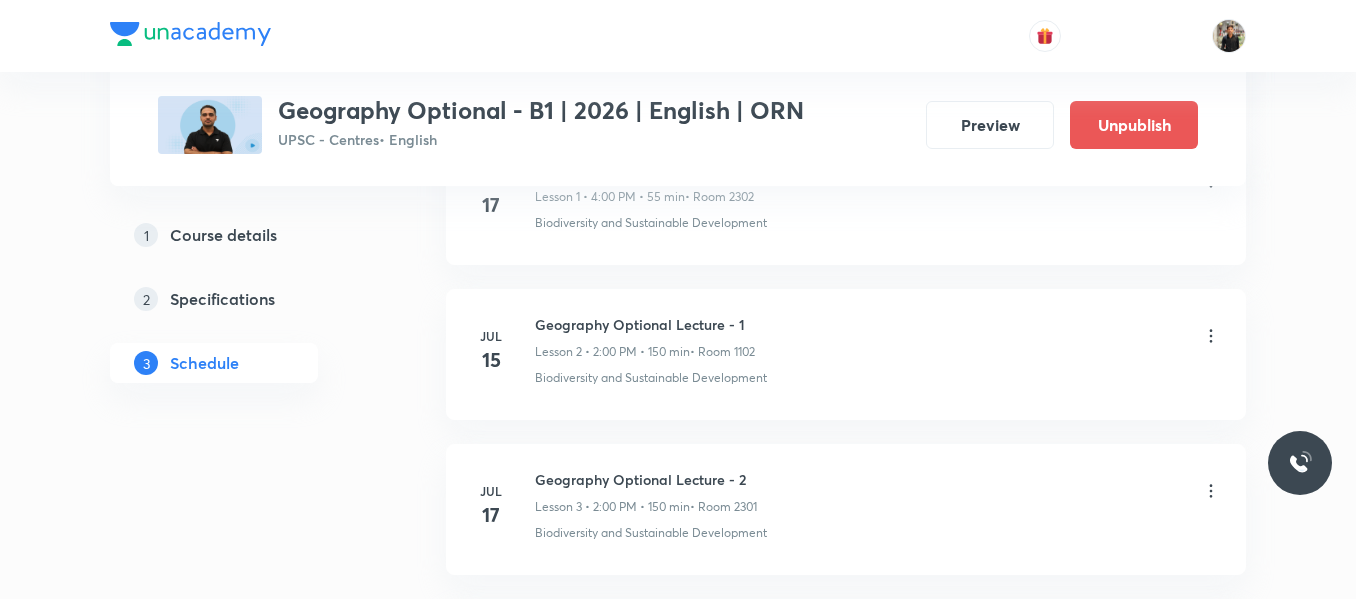 scroll, scrollTop: 0, scrollLeft: 0, axis: both 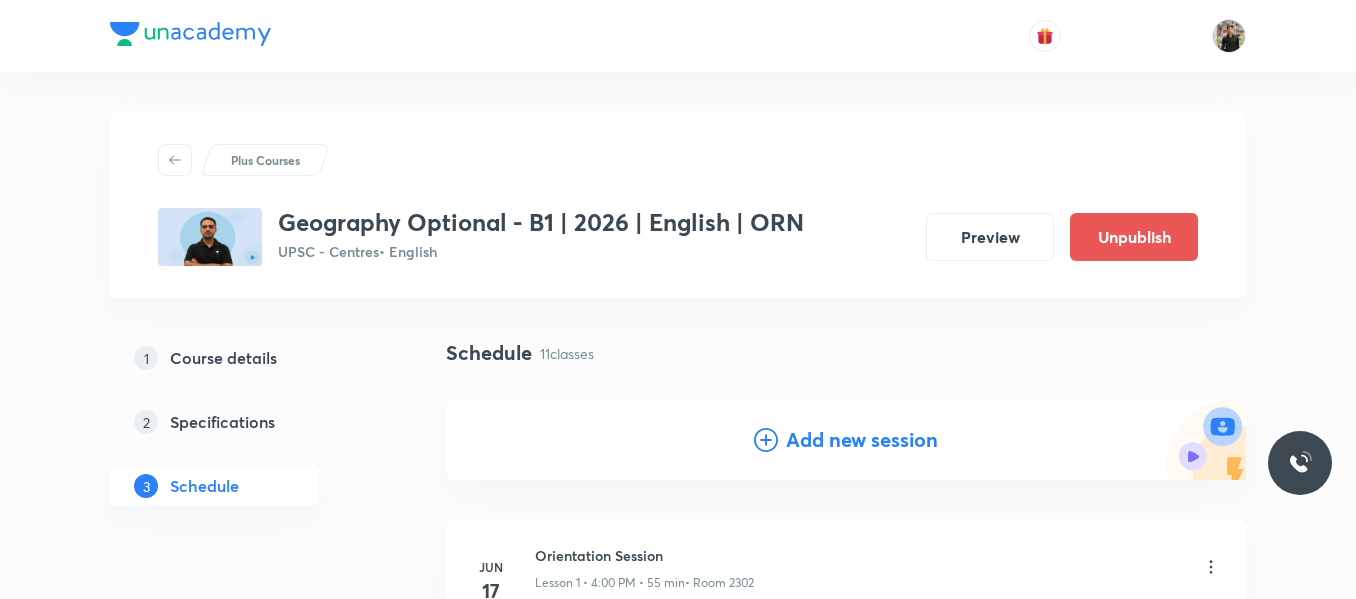 click 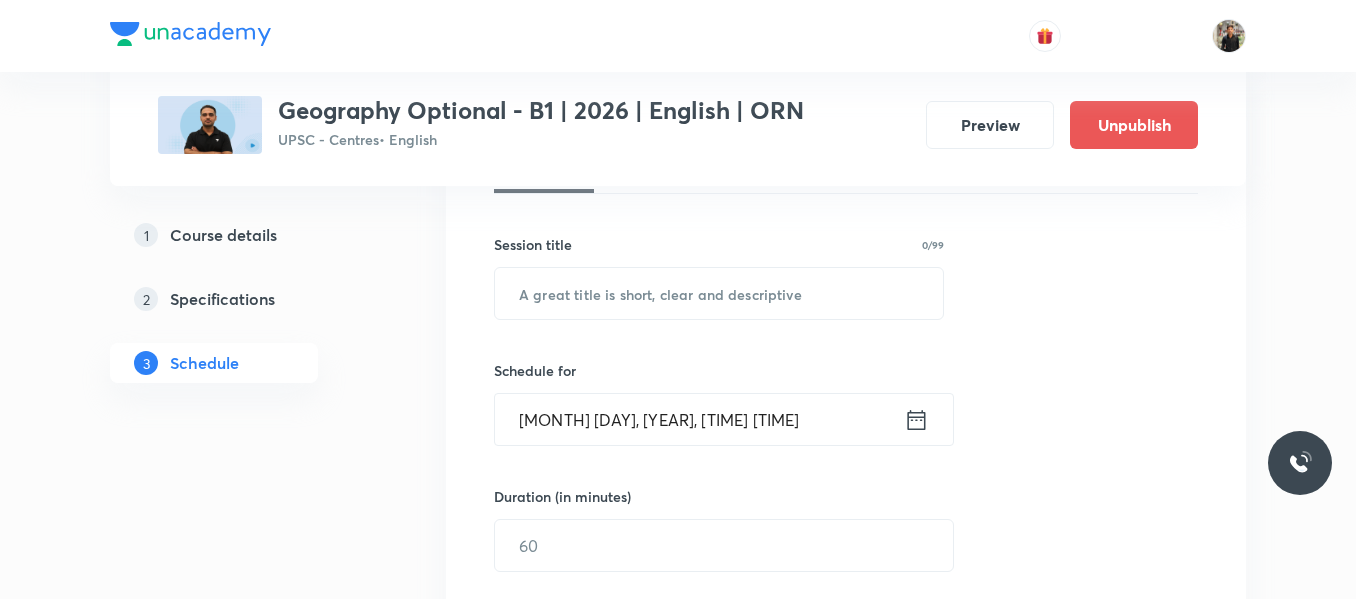 scroll, scrollTop: 334, scrollLeft: 0, axis: vertical 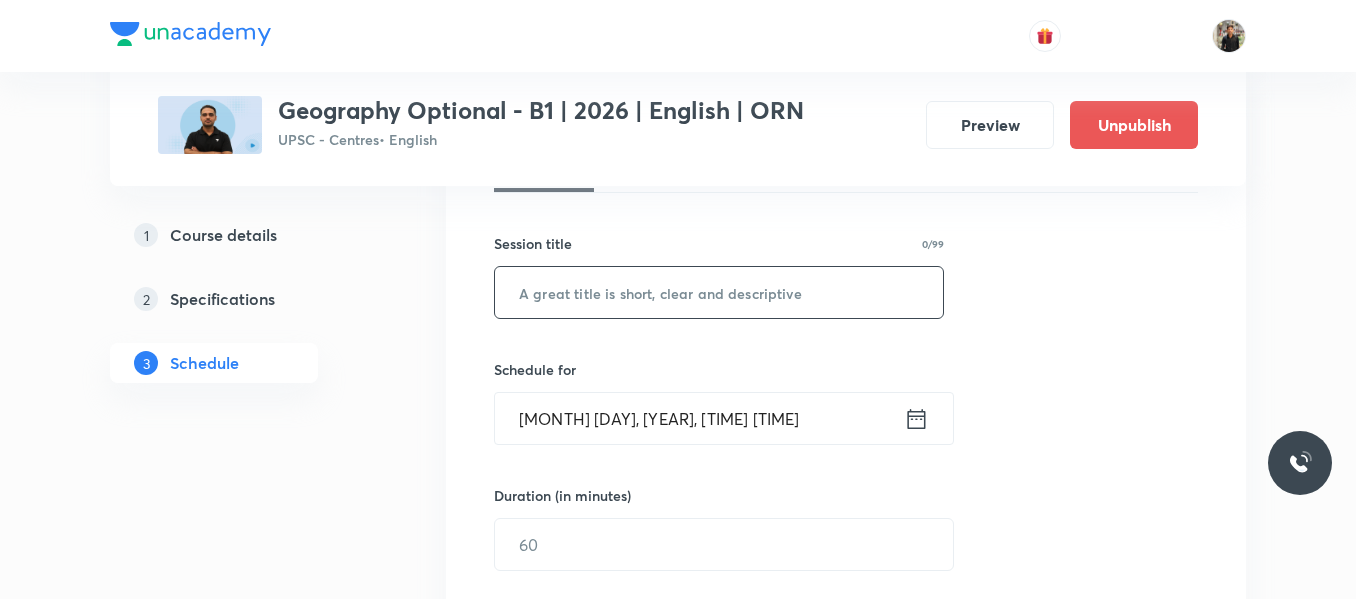 click at bounding box center [719, 292] 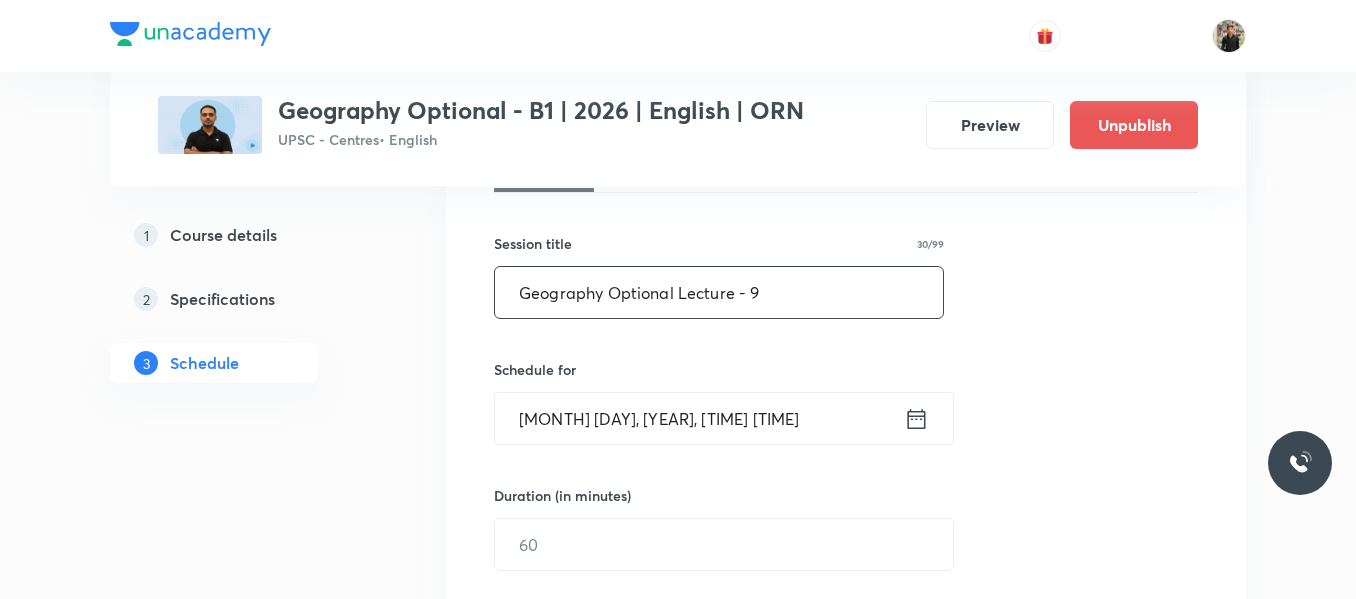 type on "Geography Optional Lecture - 9" 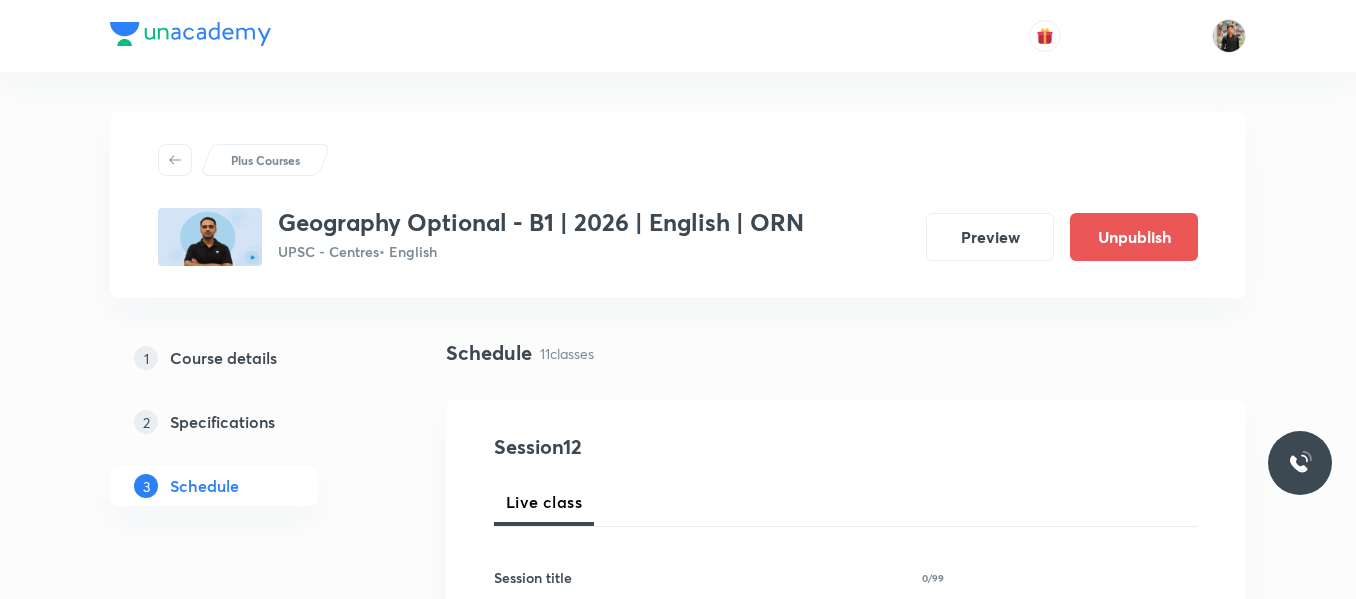 scroll, scrollTop: 334, scrollLeft: 0, axis: vertical 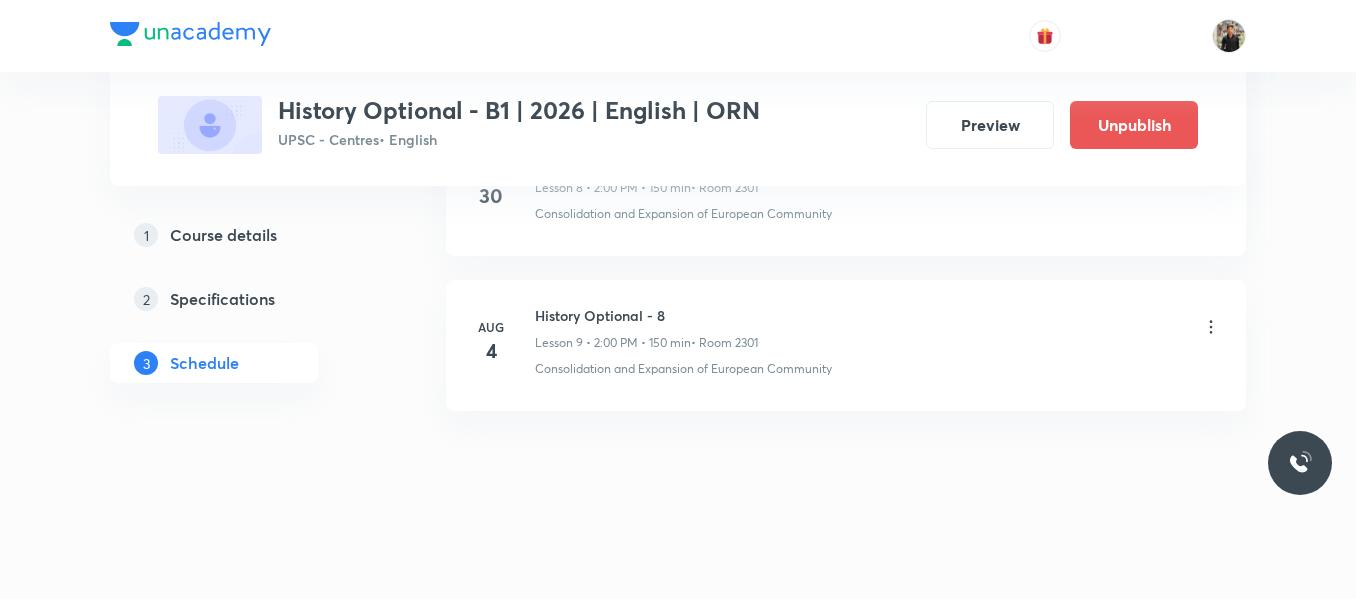 click on "History Optional - 8" at bounding box center (646, 315) 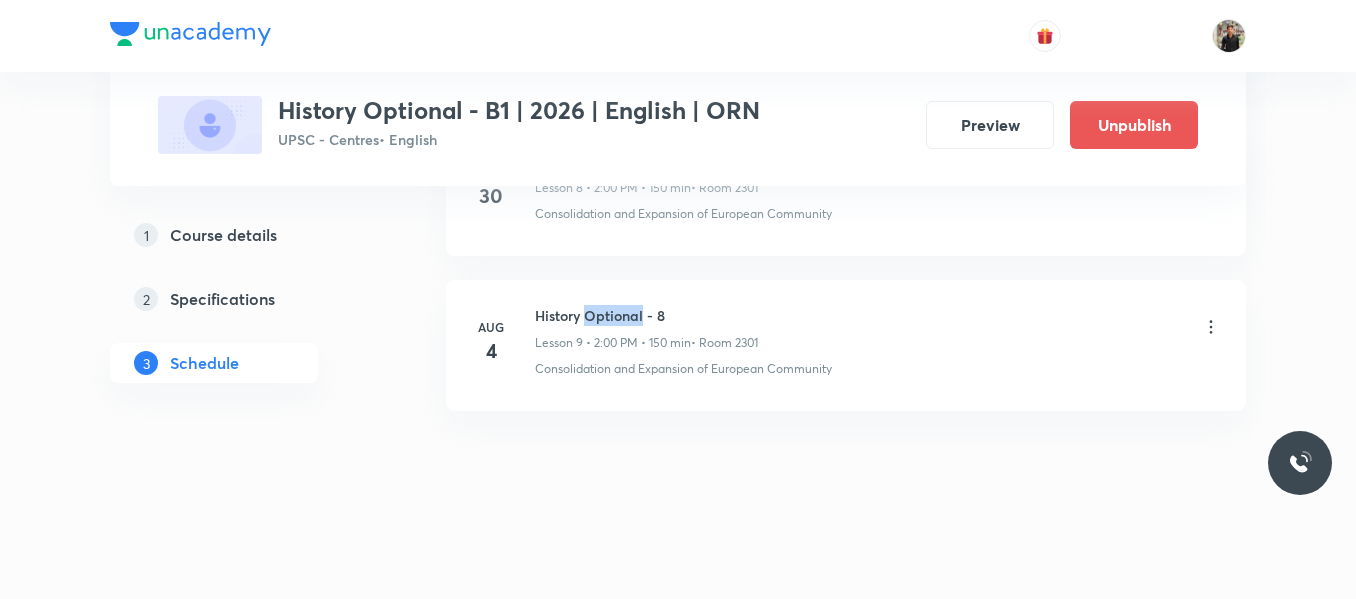 click on "History Optional - 8" at bounding box center [646, 315] 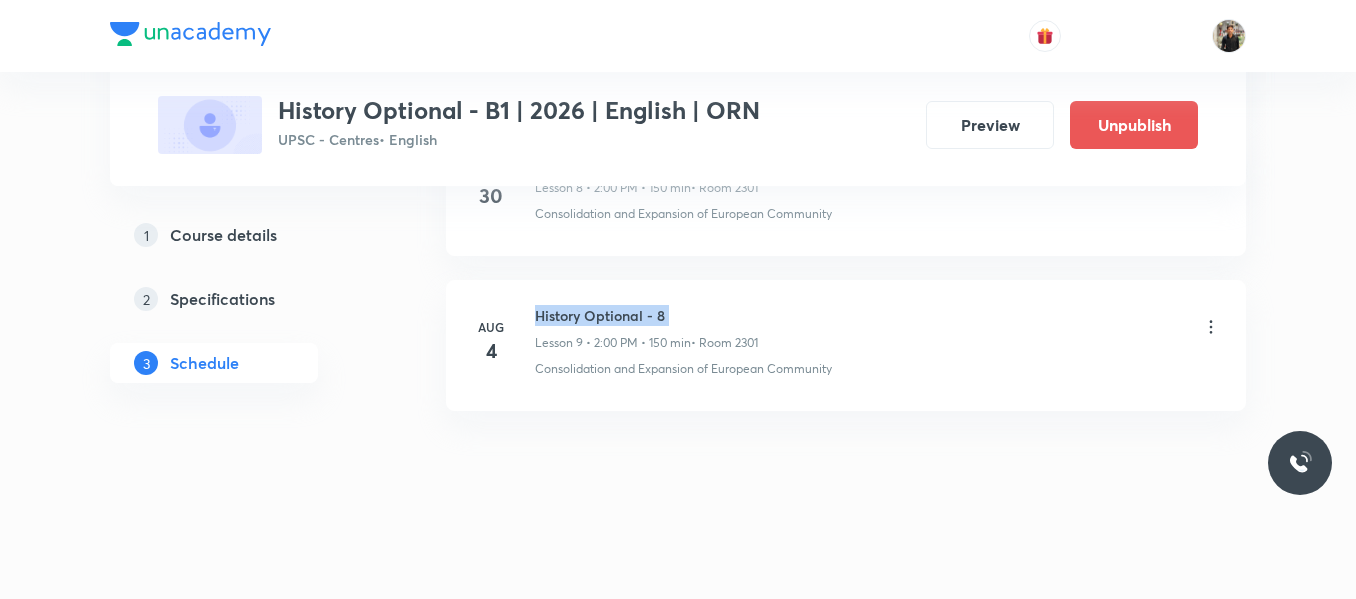 click on "History Optional - 8" at bounding box center (646, 315) 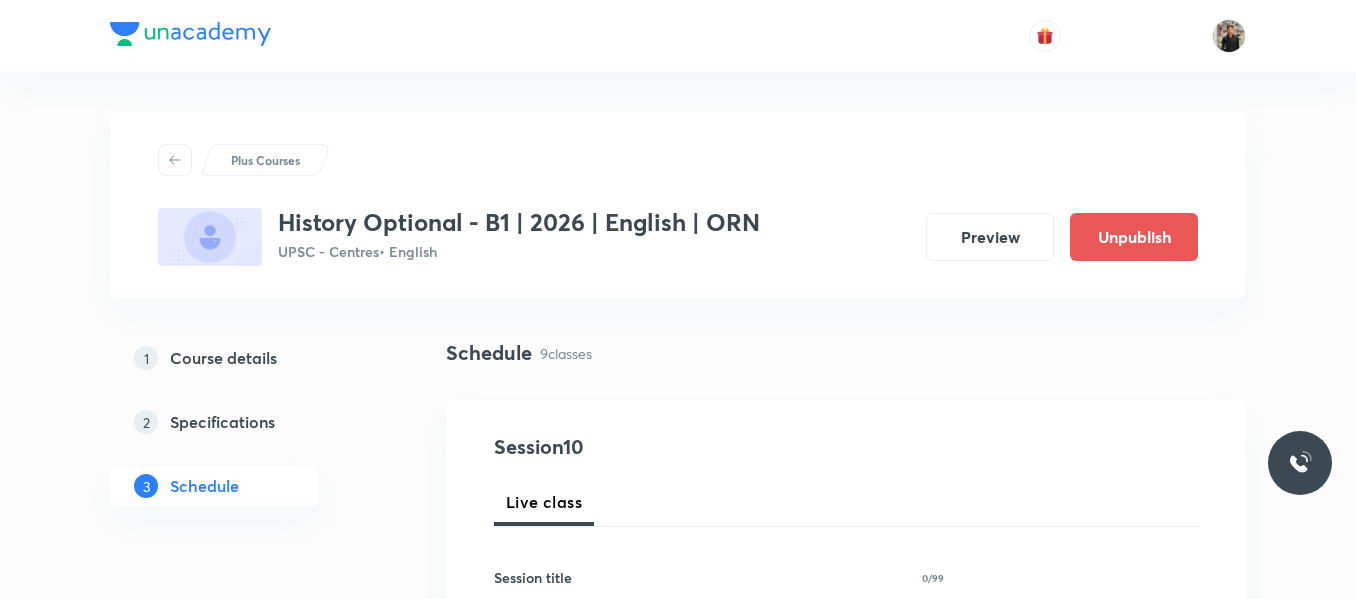scroll, scrollTop: 331, scrollLeft: 0, axis: vertical 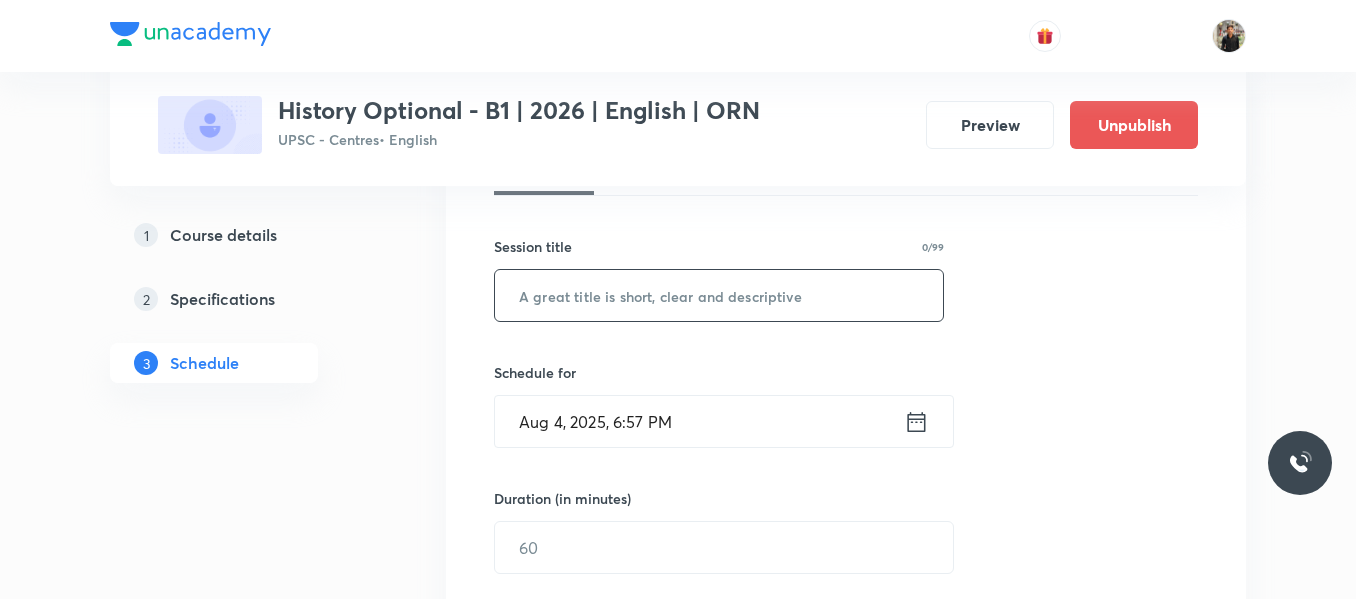 click at bounding box center [719, 295] 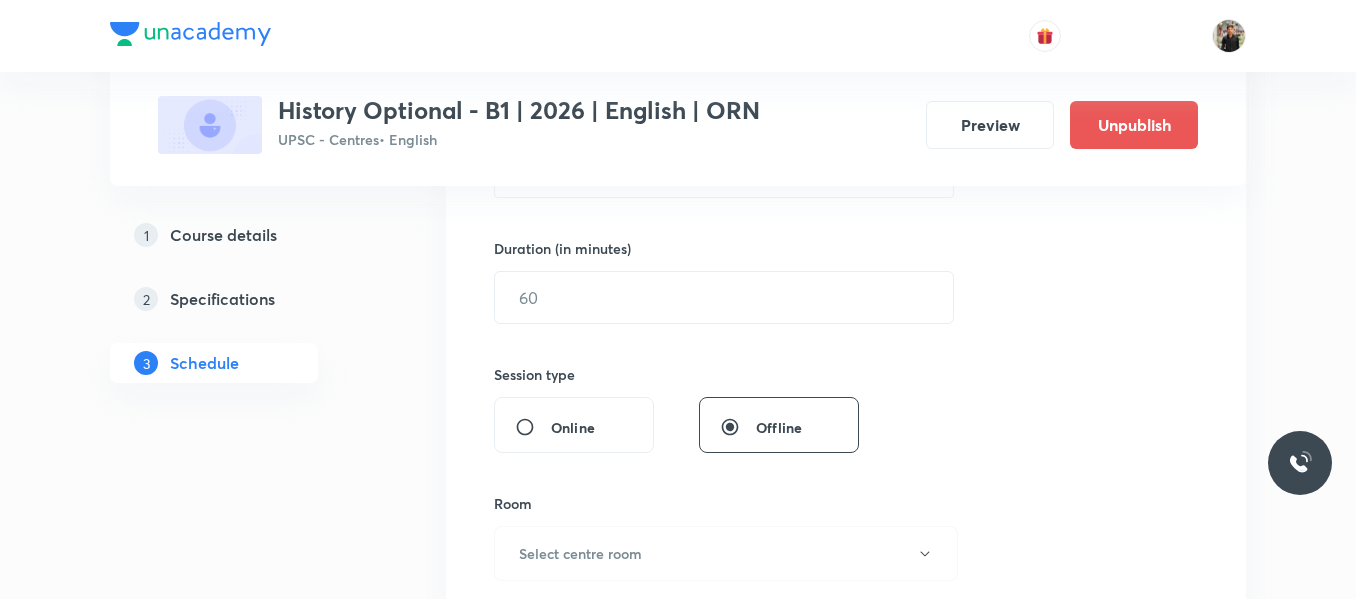 scroll, scrollTop: 499, scrollLeft: 0, axis: vertical 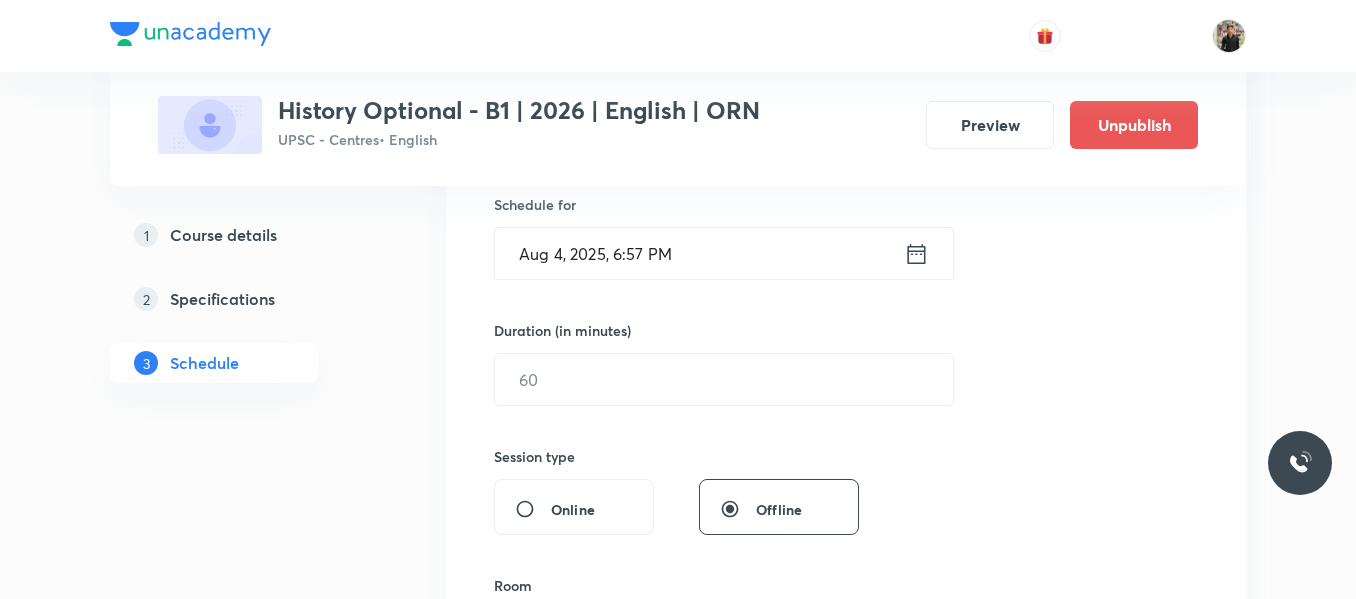 type on "History Optional - 9" 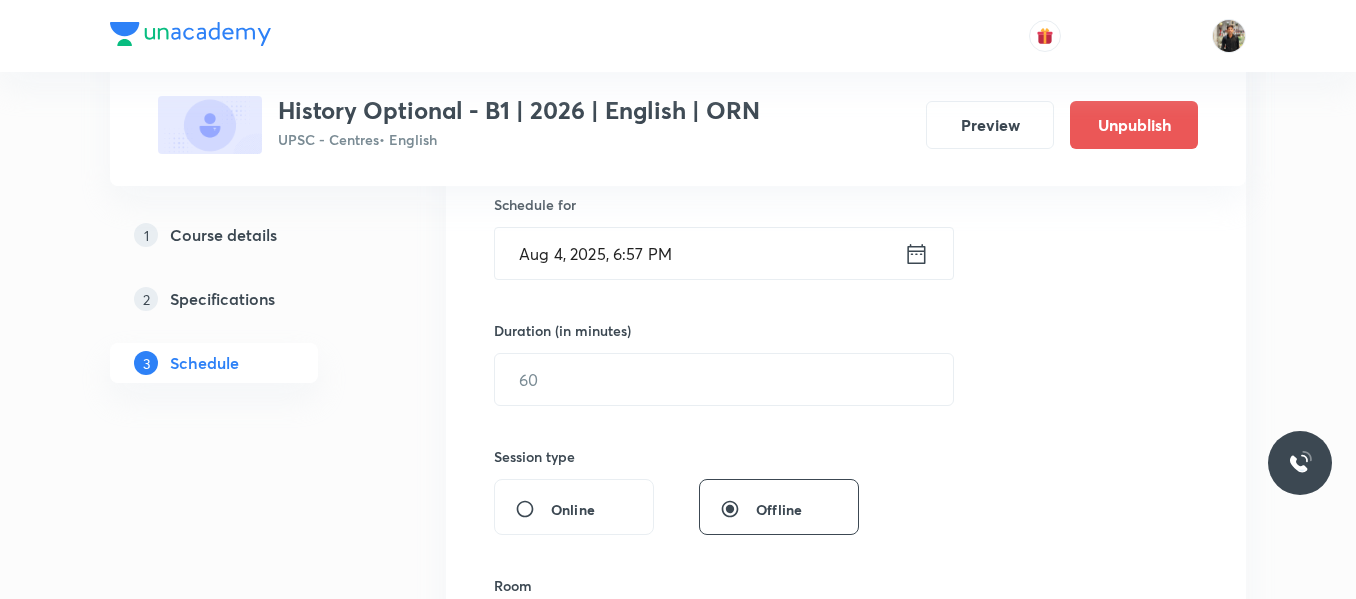 click 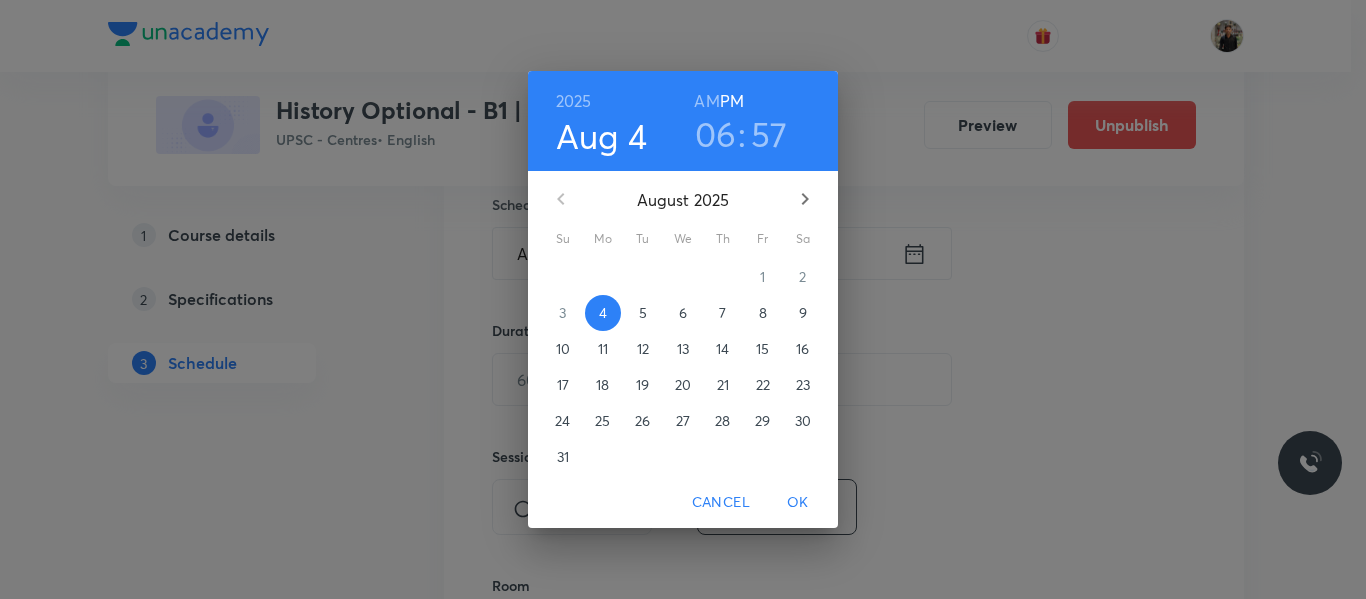click on "5" at bounding box center [643, 313] 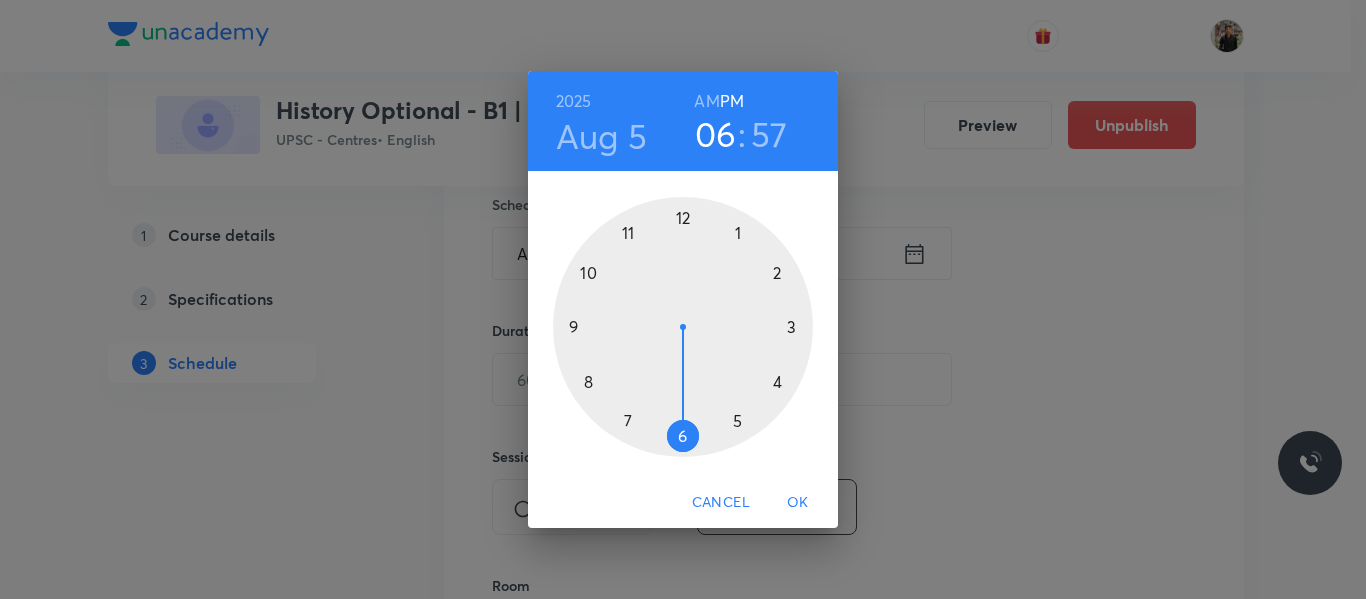 click at bounding box center (683, 327) 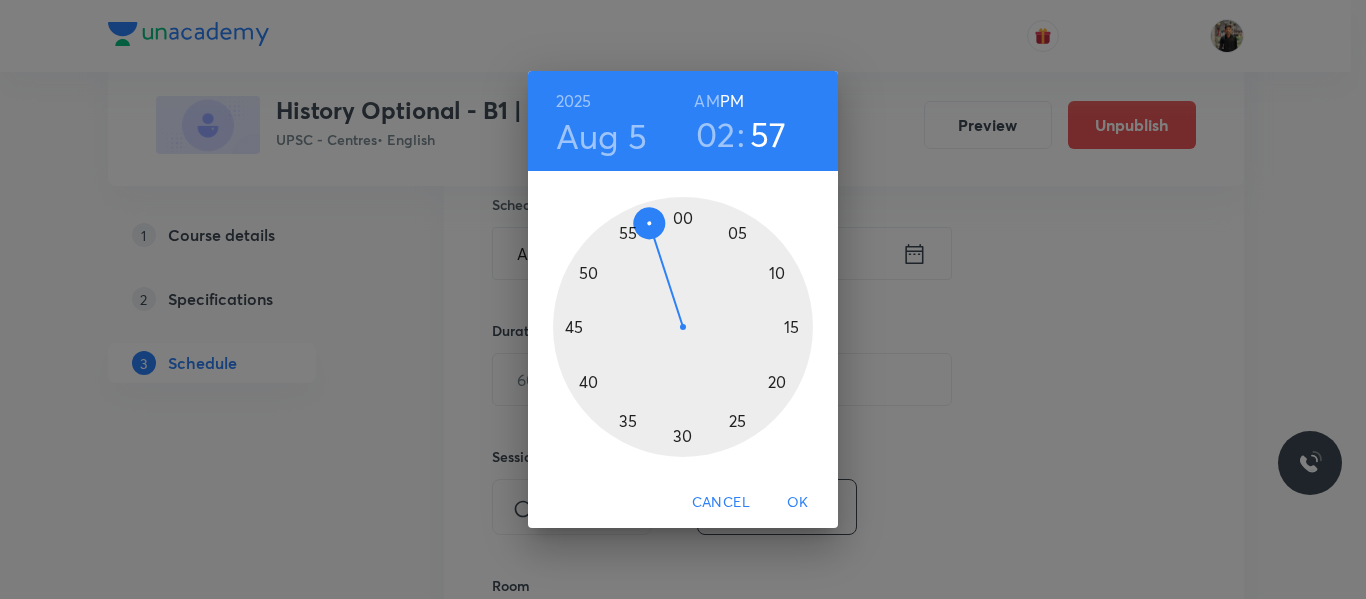 click at bounding box center (683, 327) 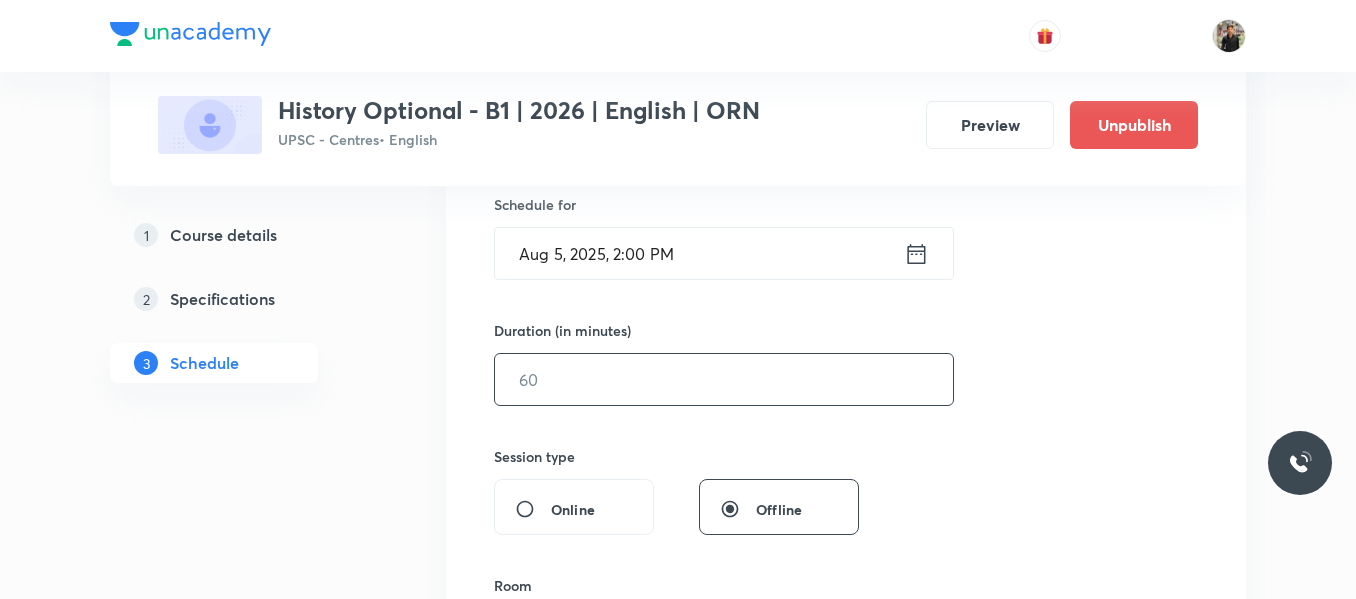 click at bounding box center [724, 379] 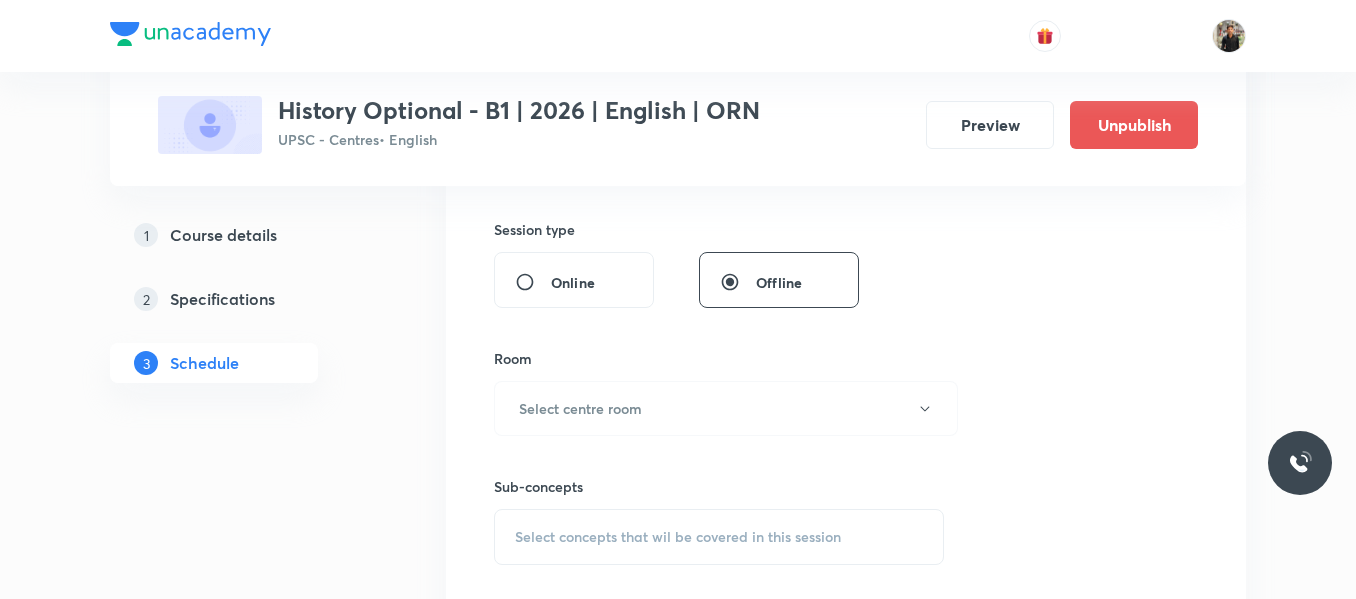 scroll, scrollTop: 727, scrollLeft: 0, axis: vertical 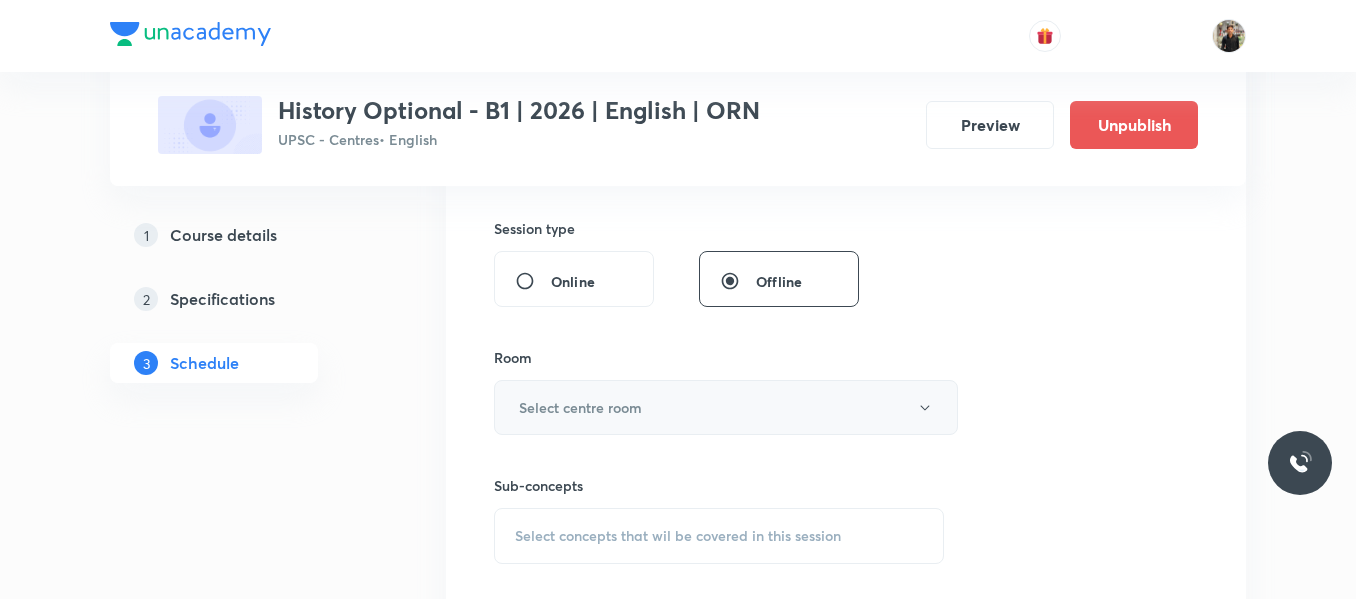 type on "150" 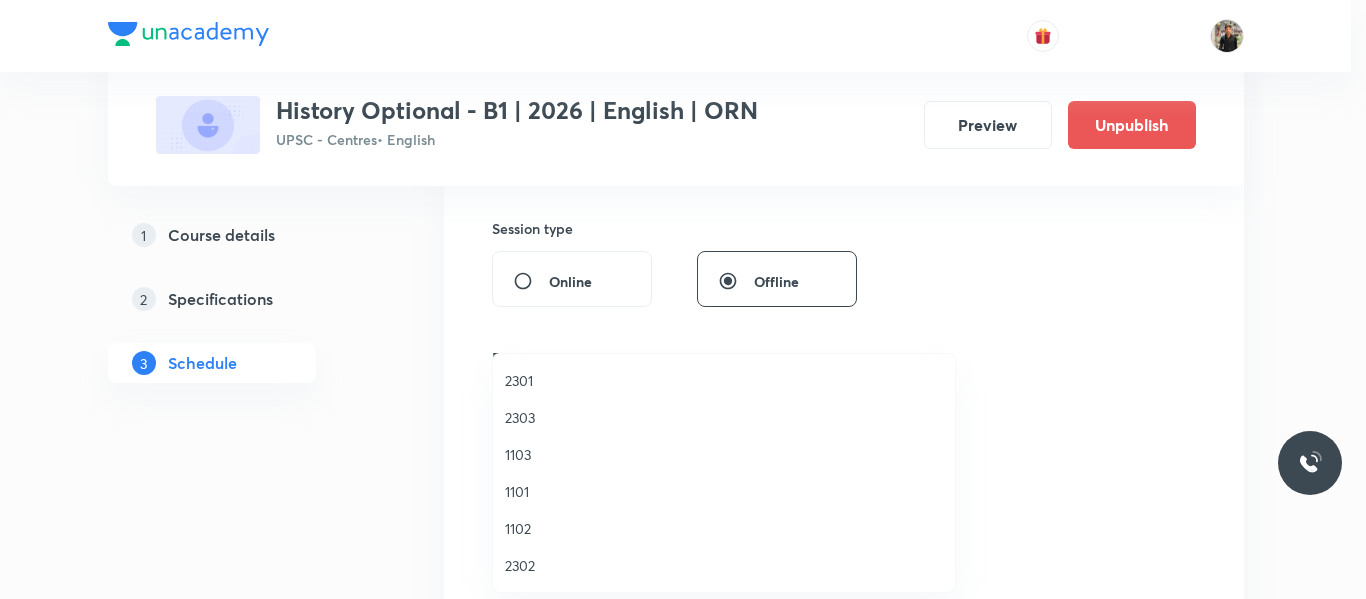 click on "2301" at bounding box center [724, 380] 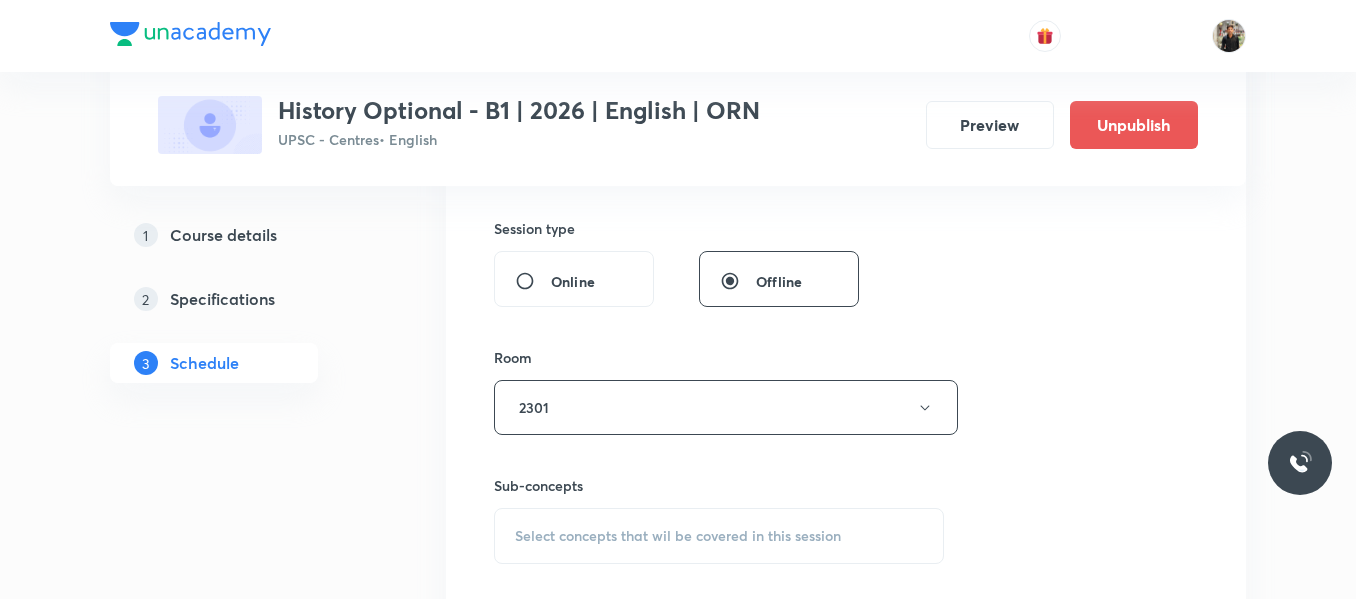 scroll, scrollTop: 849, scrollLeft: 0, axis: vertical 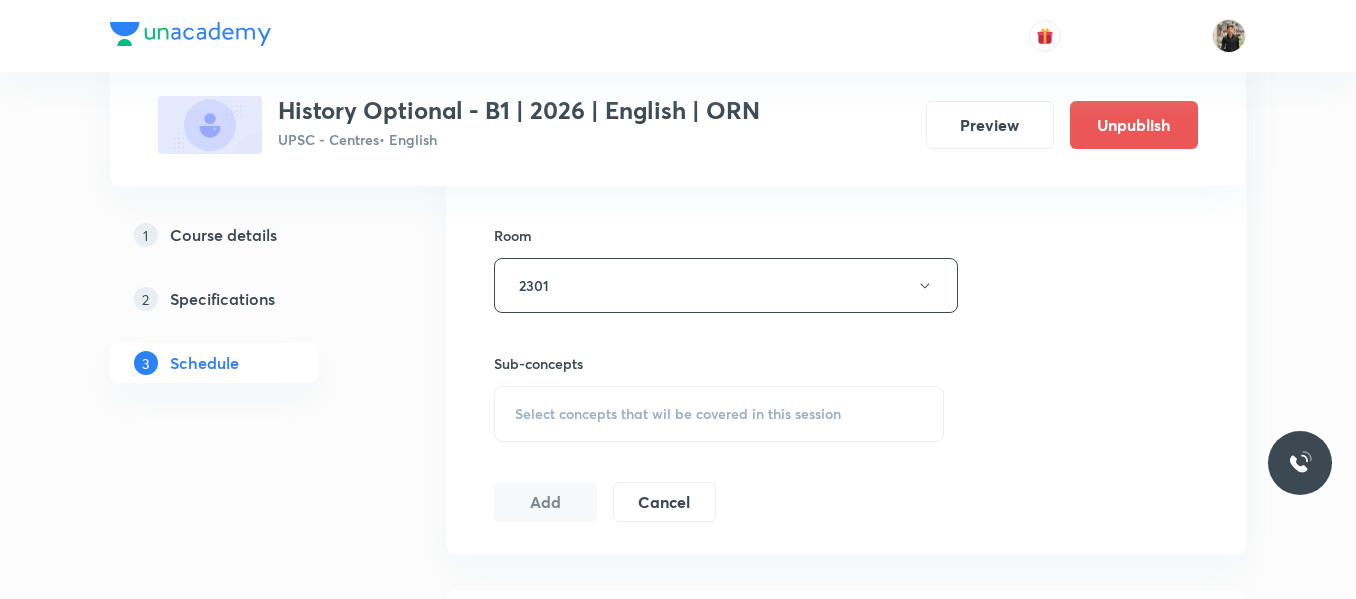 click on "Select concepts that wil be covered in this session" at bounding box center [719, 414] 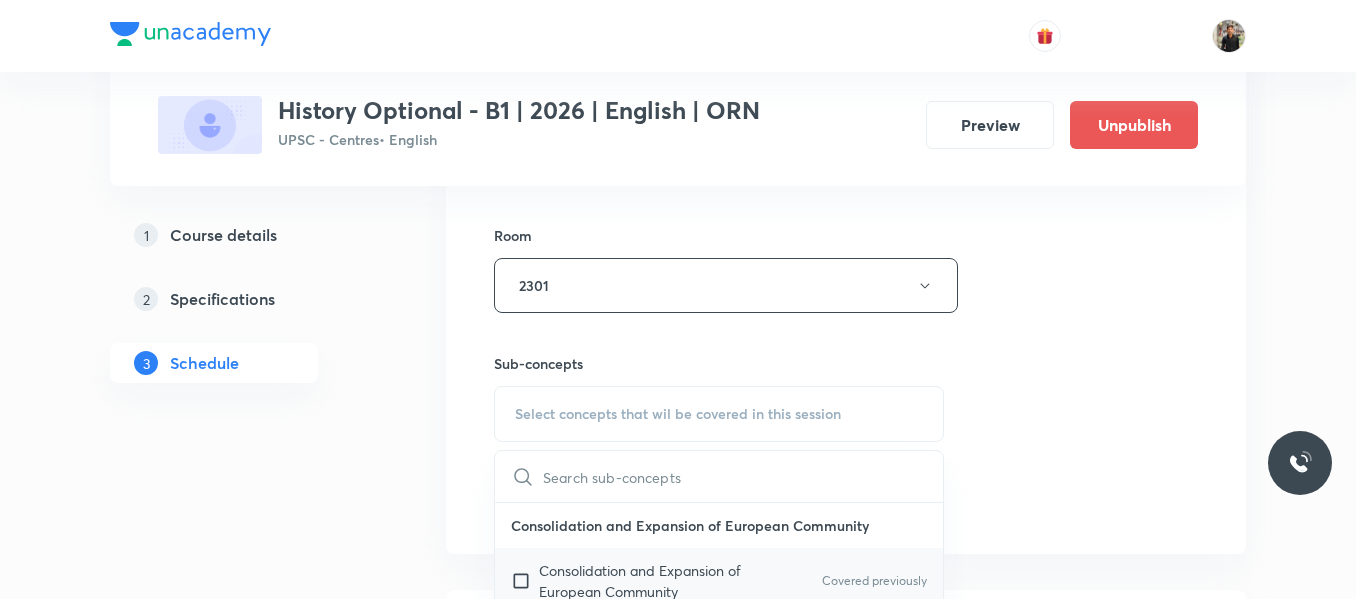 click at bounding box center [525, 581] 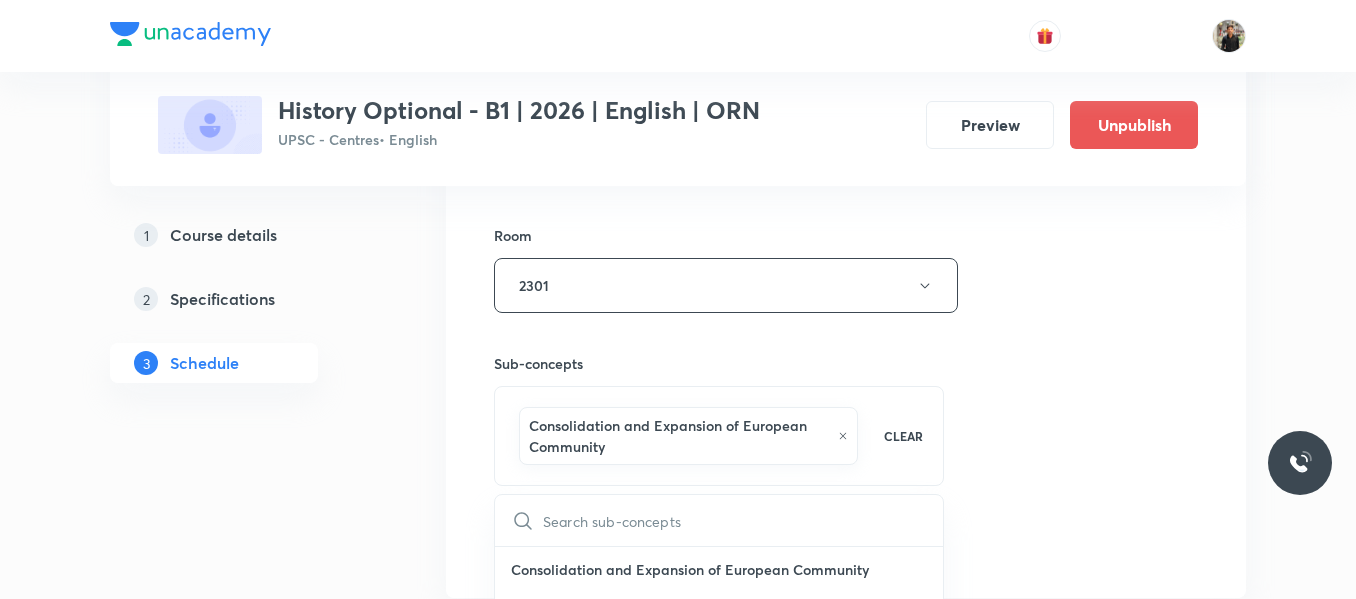 click on "Plus Courses History Optional - B1 | 2026 | English | ORN UPSC - Centres  • English Preview Unpublish 1 Course details 2 Specifications 3 Schedule Schedule 9  classes Session  10 Live class Session title 20/99 History Optional - 9 ​ Schedule for Aug 5, 2025, 2:00 PM ​ Duration (in minutes) 150 ​   Session type Online Offline Room 2301 Sub-concepts Consolidation and Expansion of European Community CLEAR ​ Consolidation and Expansion of European Community Consolidation and Expansion of European Community Covered previously European Union European Union Post War Foundations ; Nato and European Community. Post War Foundations ; Nato and European Community. Art, Architecture & Sculpture During Mauryan Empire Art, Architecture & Sculpture During Mauryan Empire Ashoka & His Concept of Dharma Ashoka & His Concept of Dharma Chandragupta Chandragupta Disintegration of the Mauryan Empire Disintegration of the Mauryan Empire Economy During Mauryan Empire Economy During Mauryan Empire Edicts of Mauryan Empire 18" at bounding box center (678, 710) 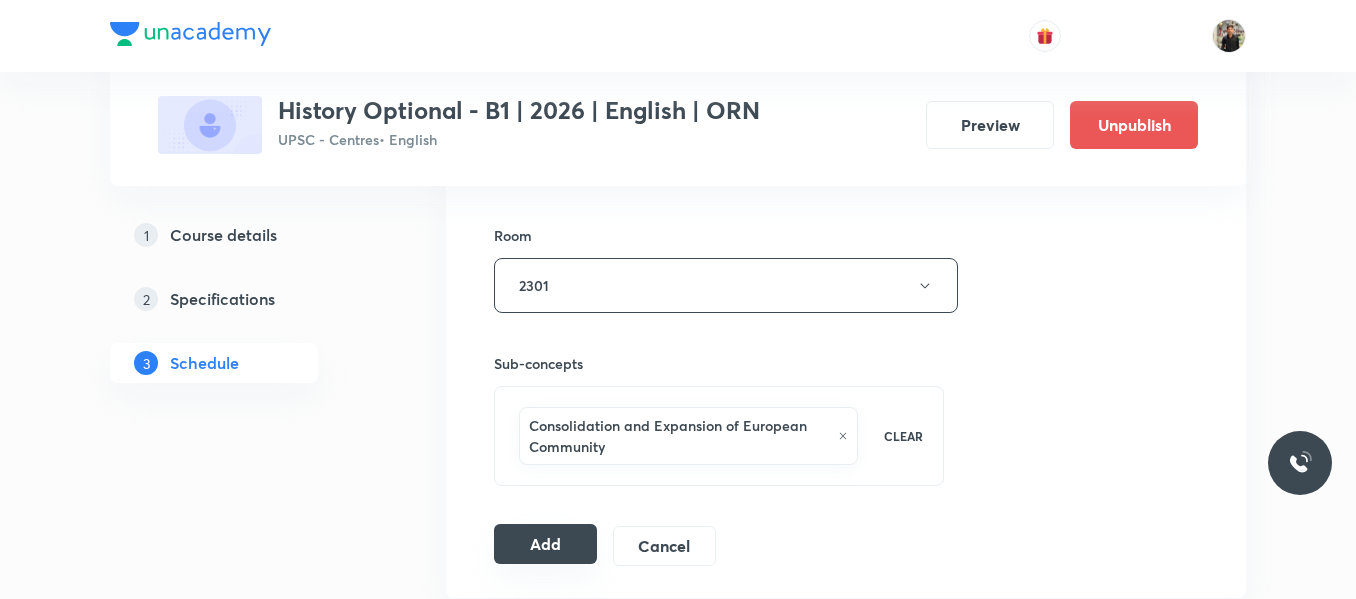 click on "Add" at bounding box center [545, 544] 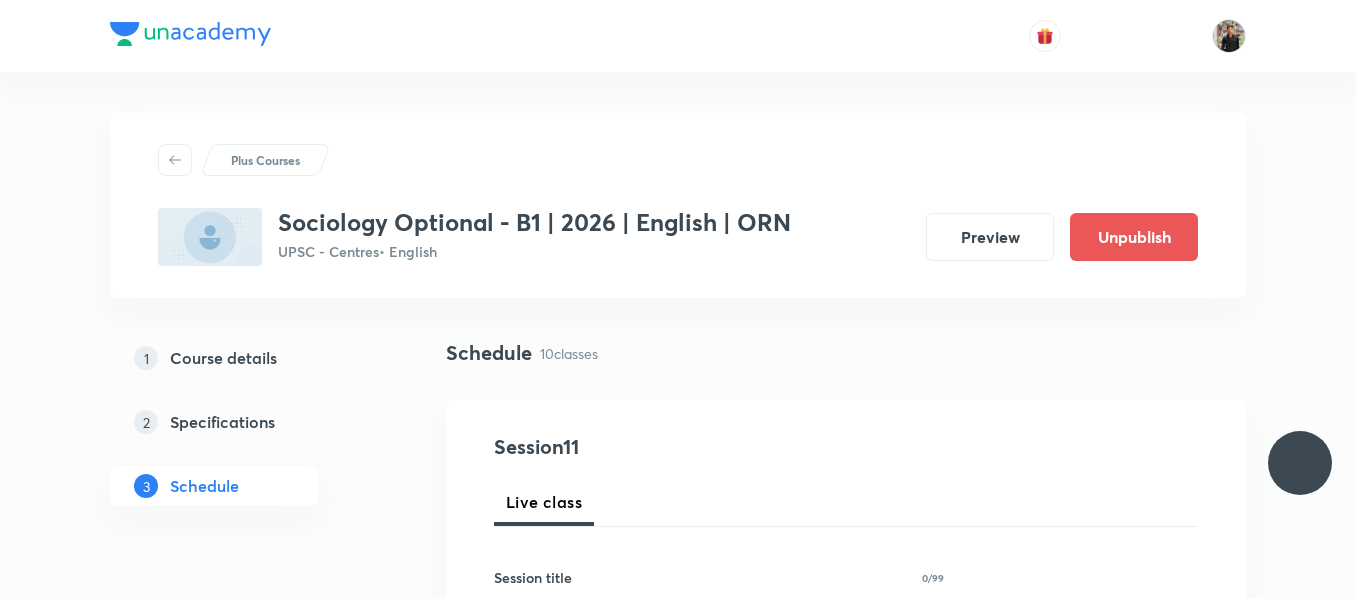 scroll, scrollTop: 0, scrollLeft: 0, axis: both 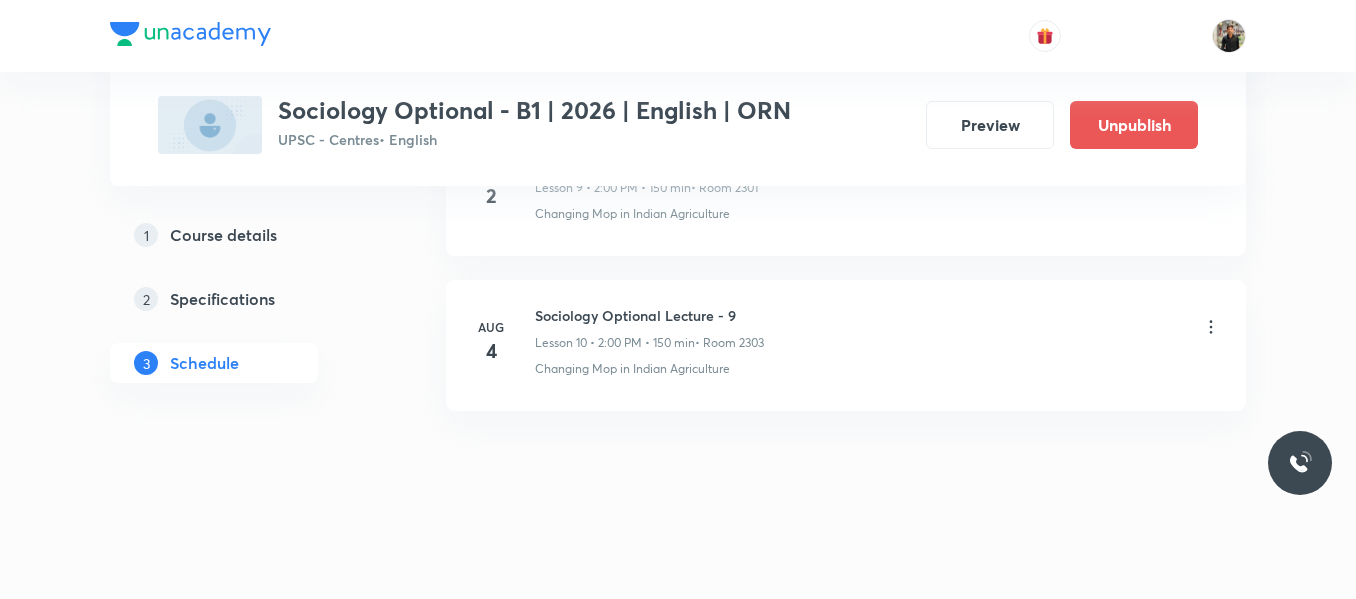 click on "Sociology Optional Lecture - 9" at bounding box center (649, 315) 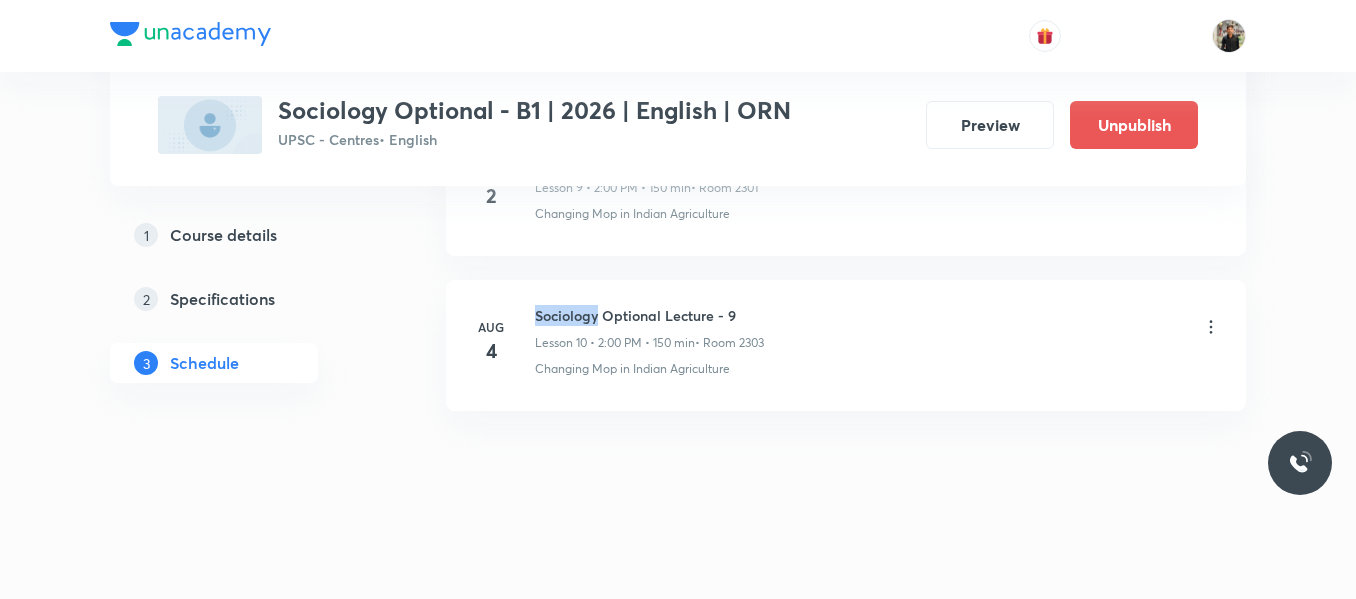click on "Sociology Optional Lecture - 9" at bounding box center (649, 315) 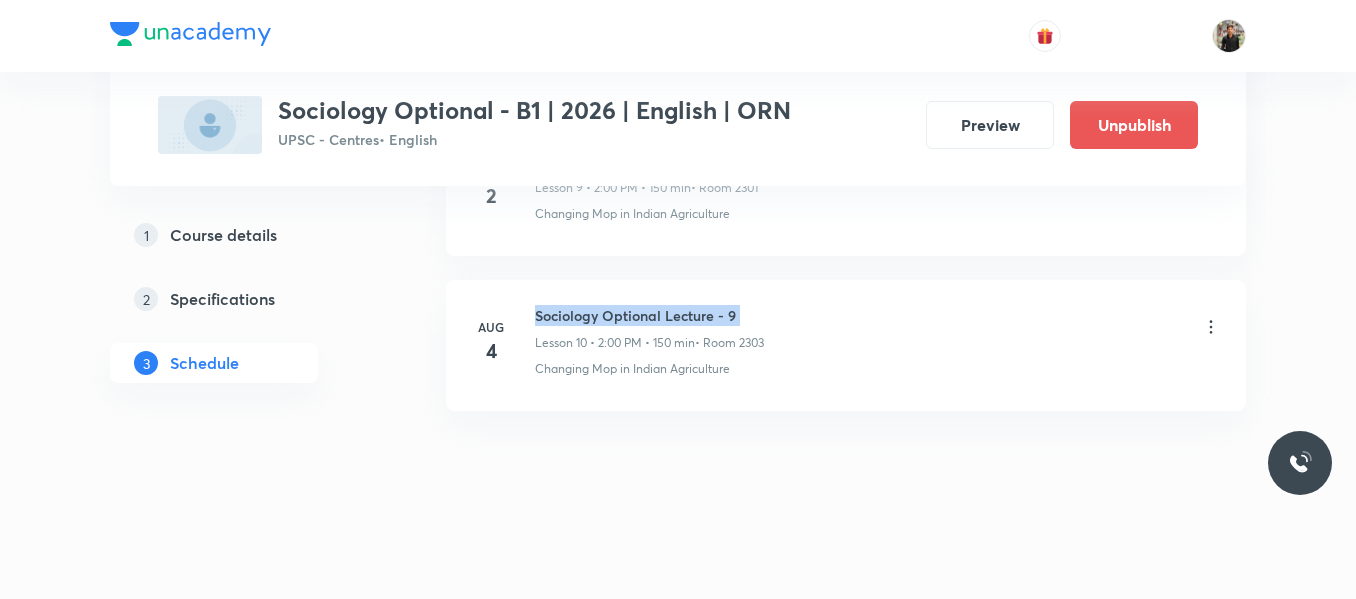 click on "Sociology Optional Lecture - 9" at bounding box center [649, 315] 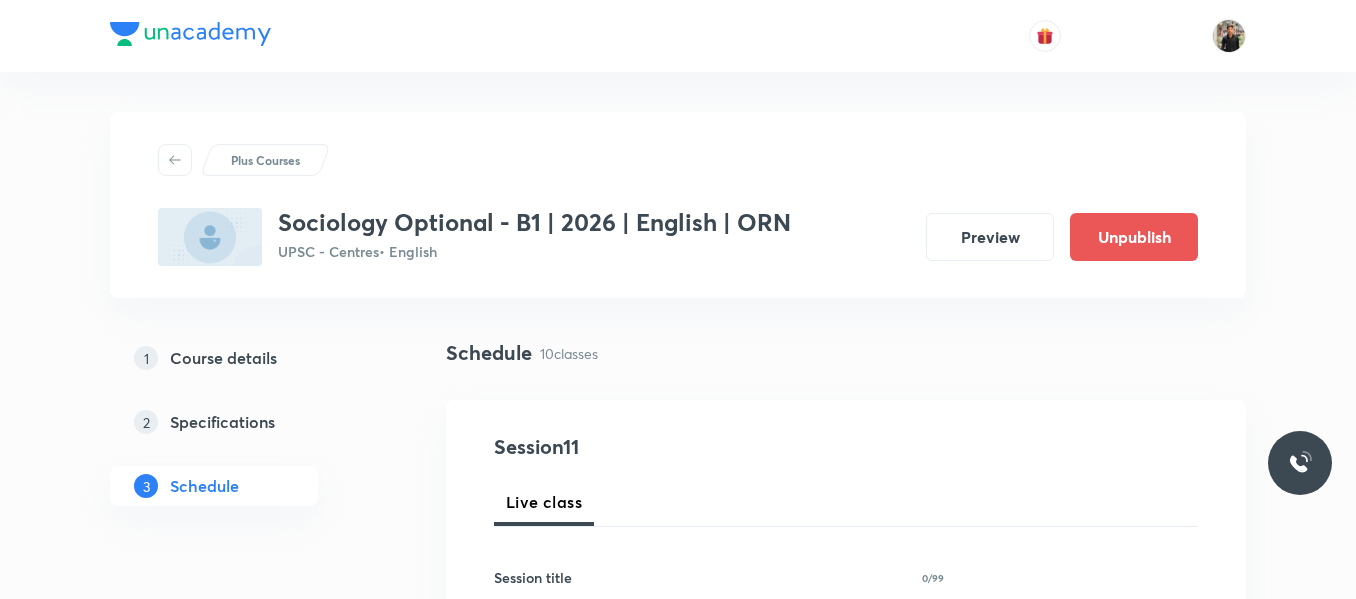 scroll, scrollTop: 108, scrollLeft: 0, axis: vertical 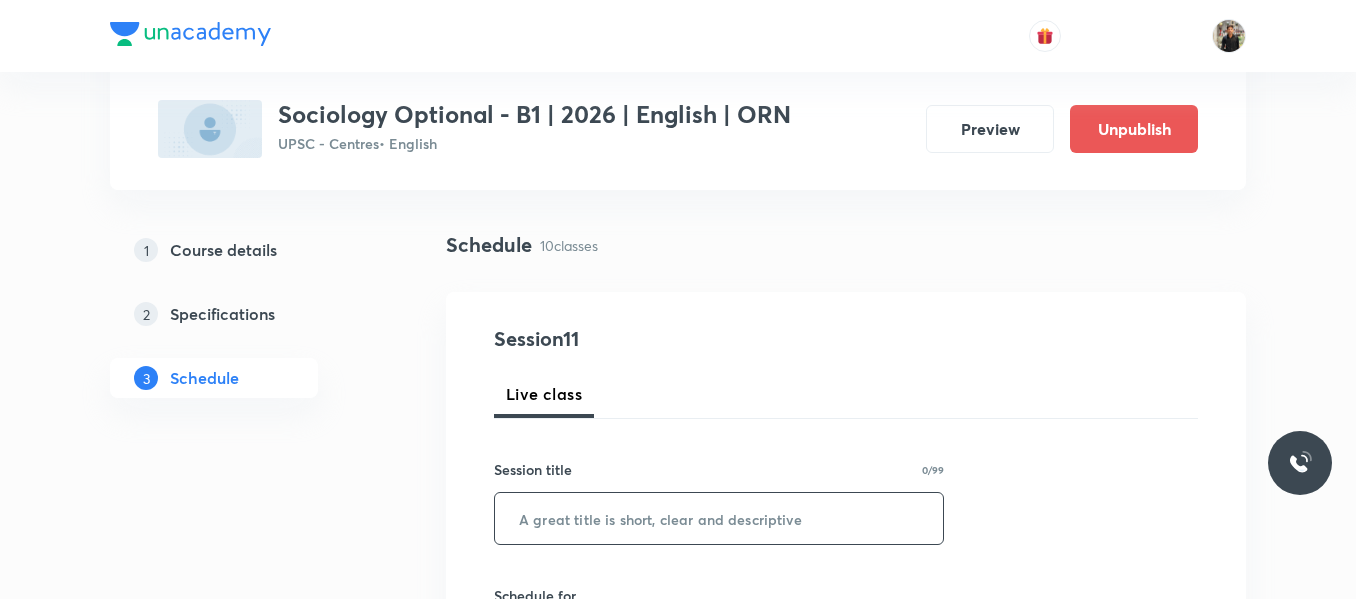 click at bounding box center (719, 518) 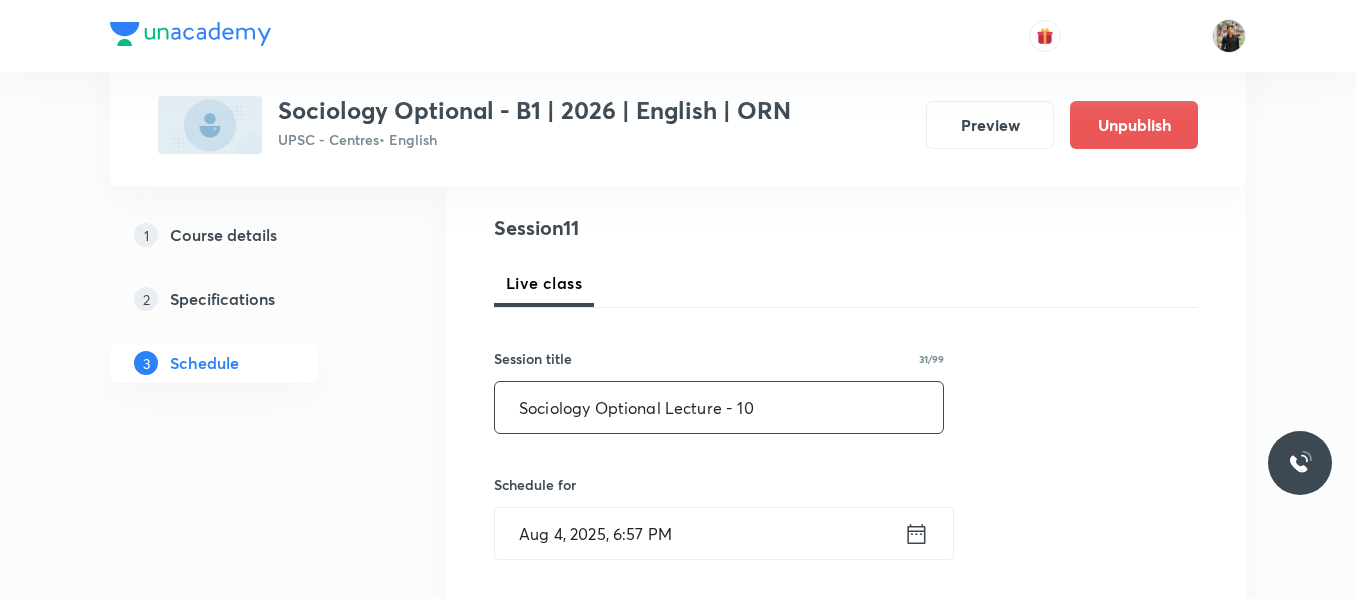 scroll, scrollTop: 220, scrollLeft: 0, axis: vertical 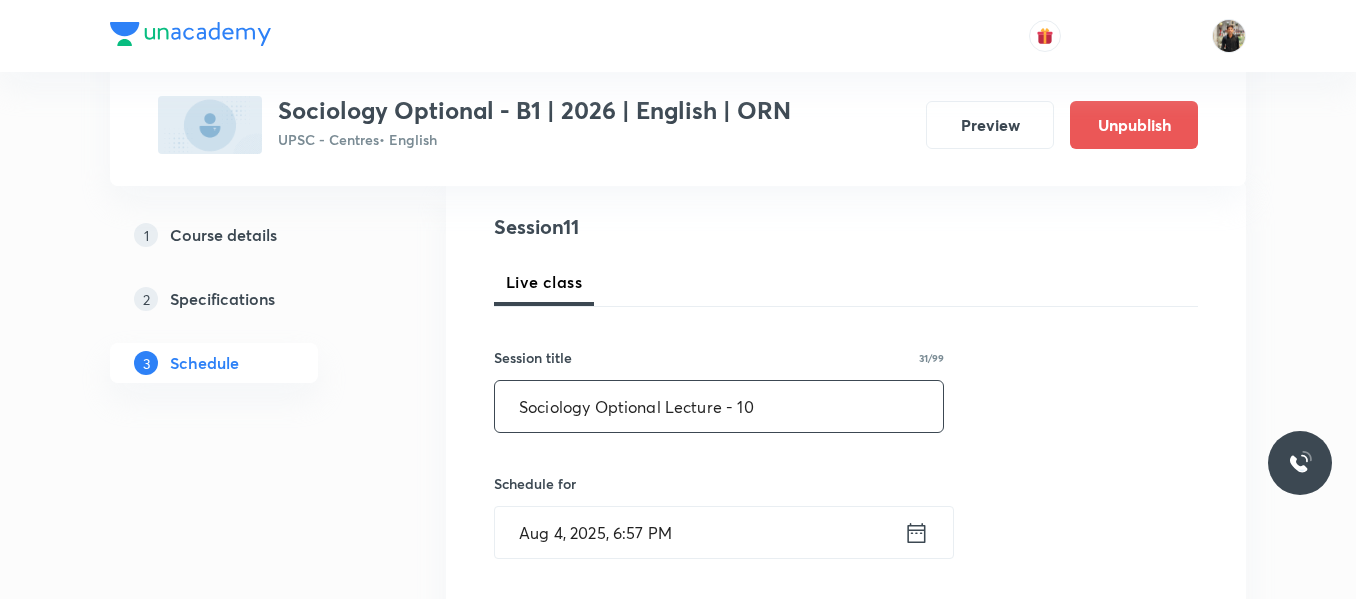 type on "Sociology Optional Lecture - 10" 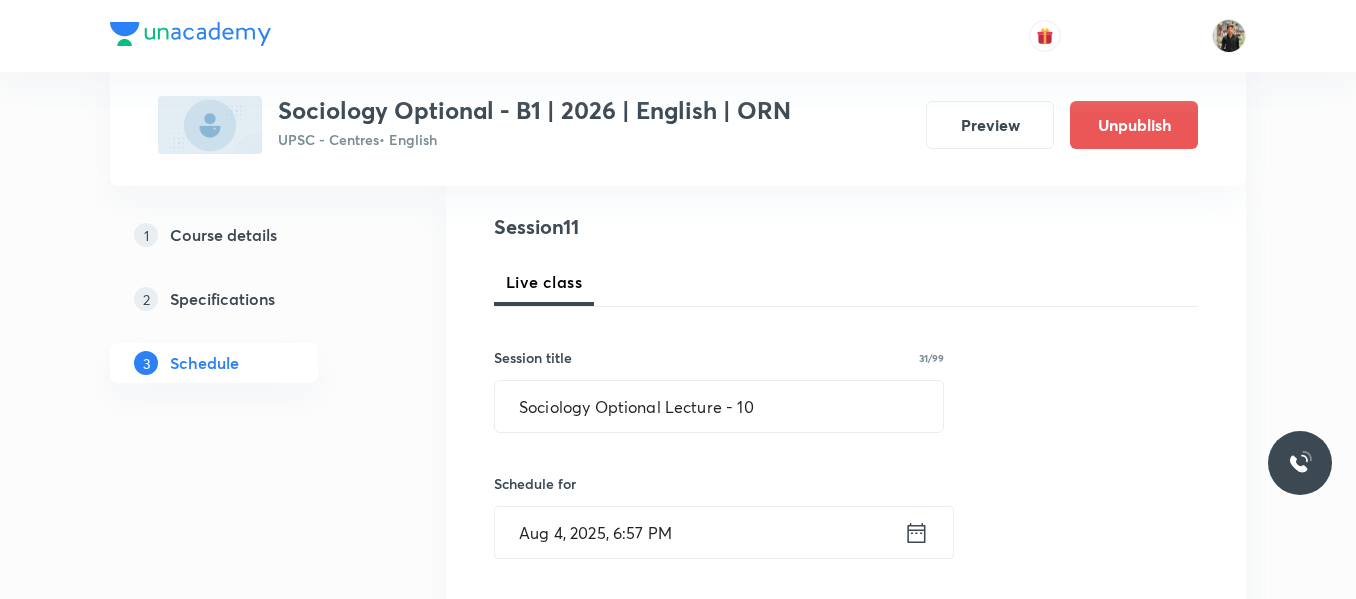 click 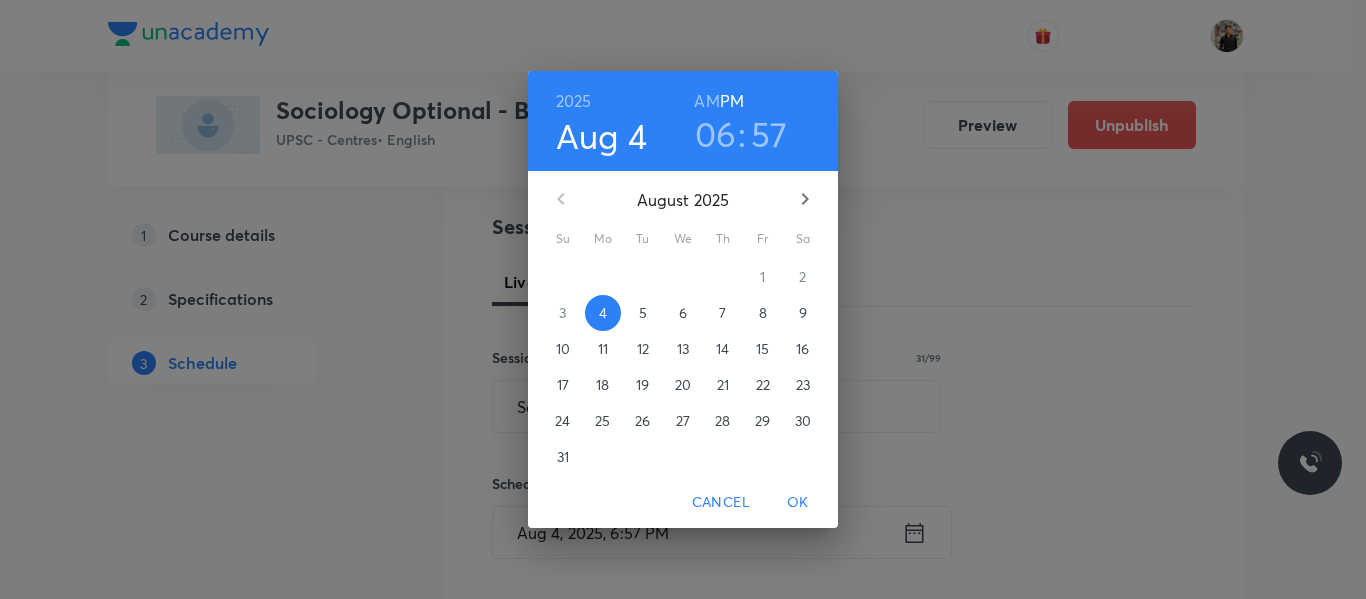 click on "5" at bounding box center (643, 313) 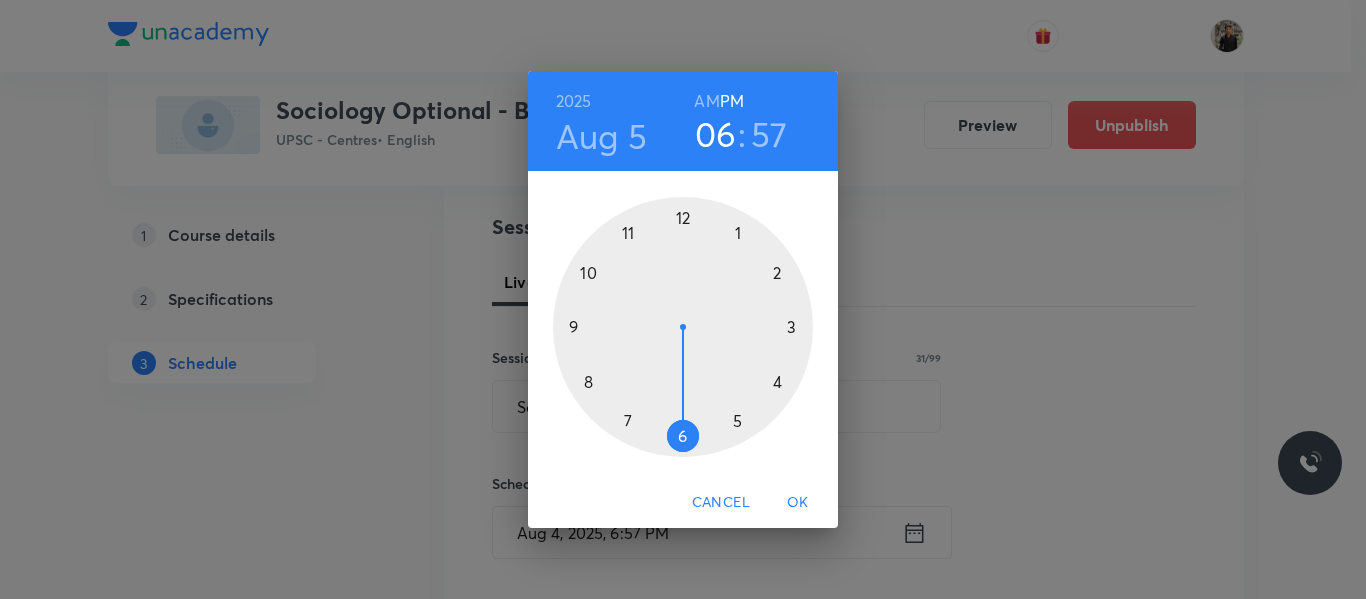 click at bounding box center [683, 327] 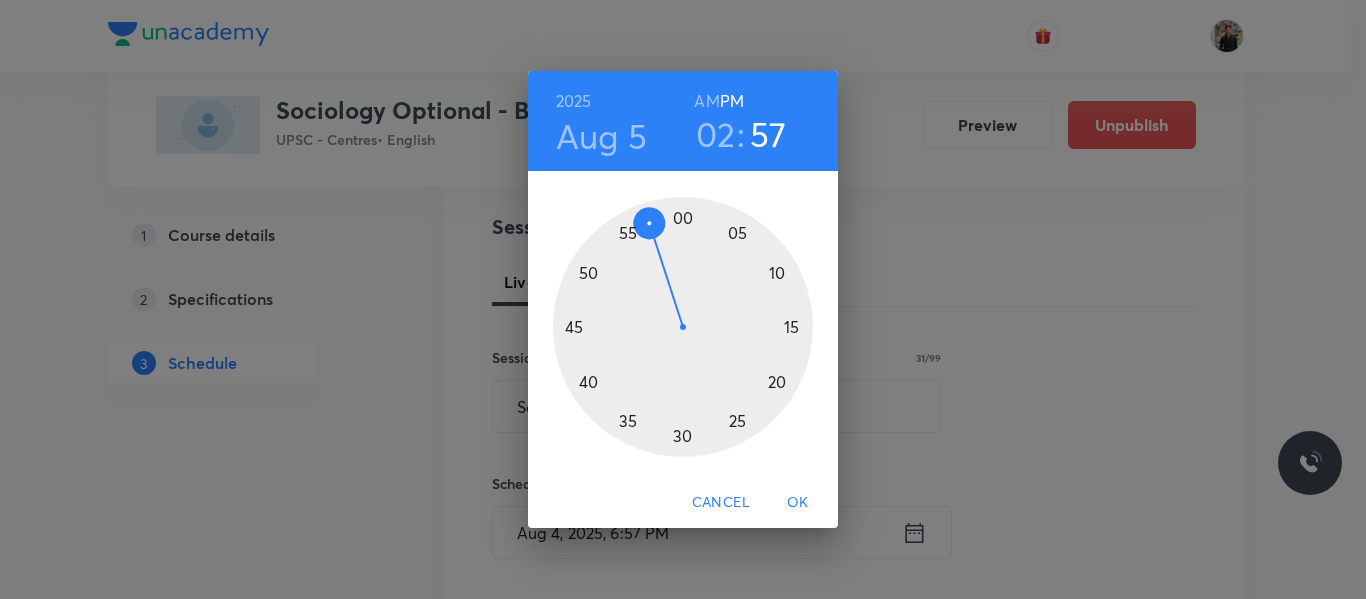 click at bounding box center (683, 327) 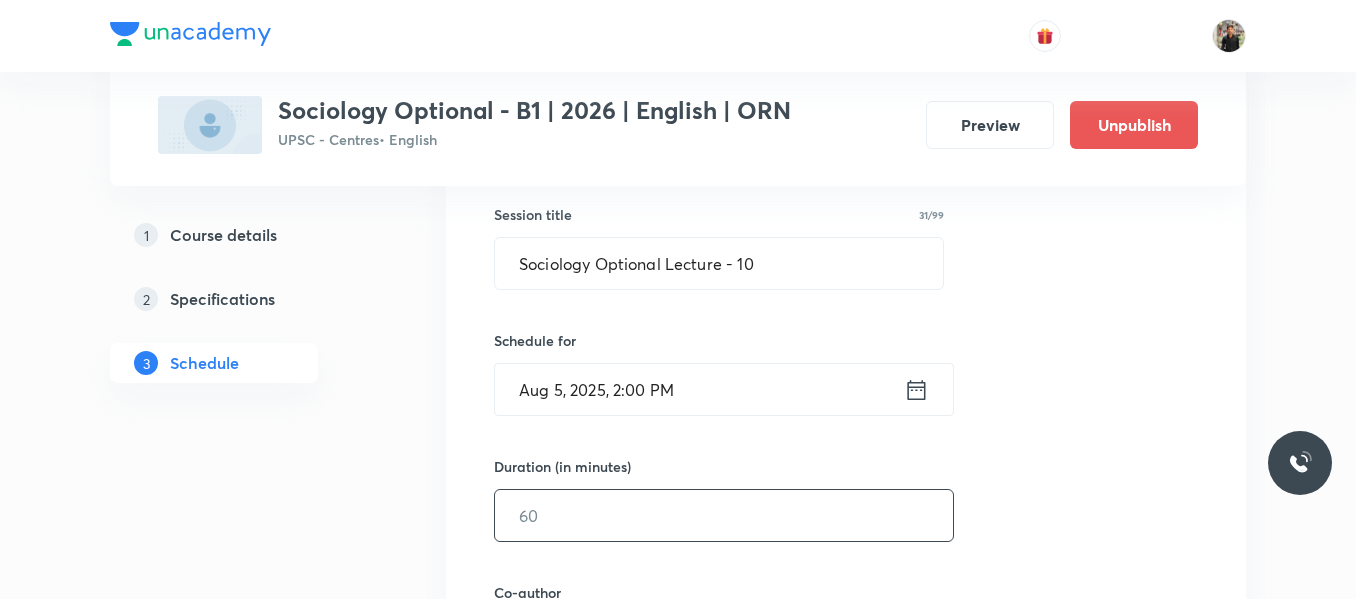 scroll, scrollTop: 364, scrollLeft: 0, axis: vertical 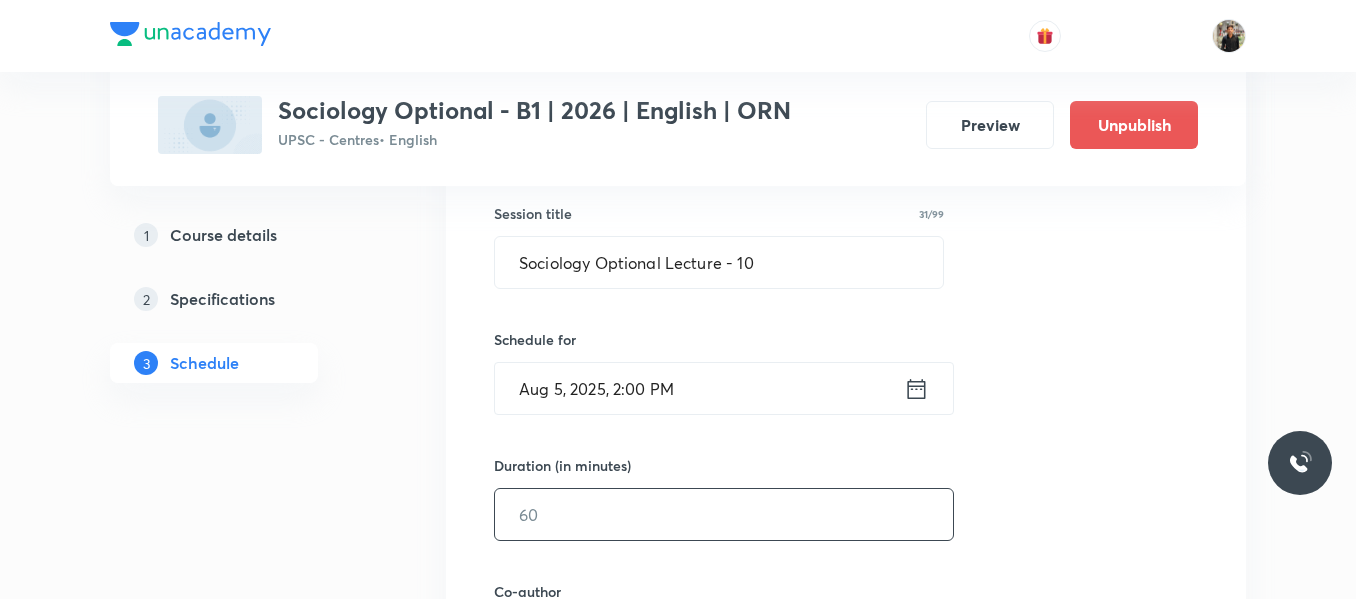 click at bounding box center (724, 514) 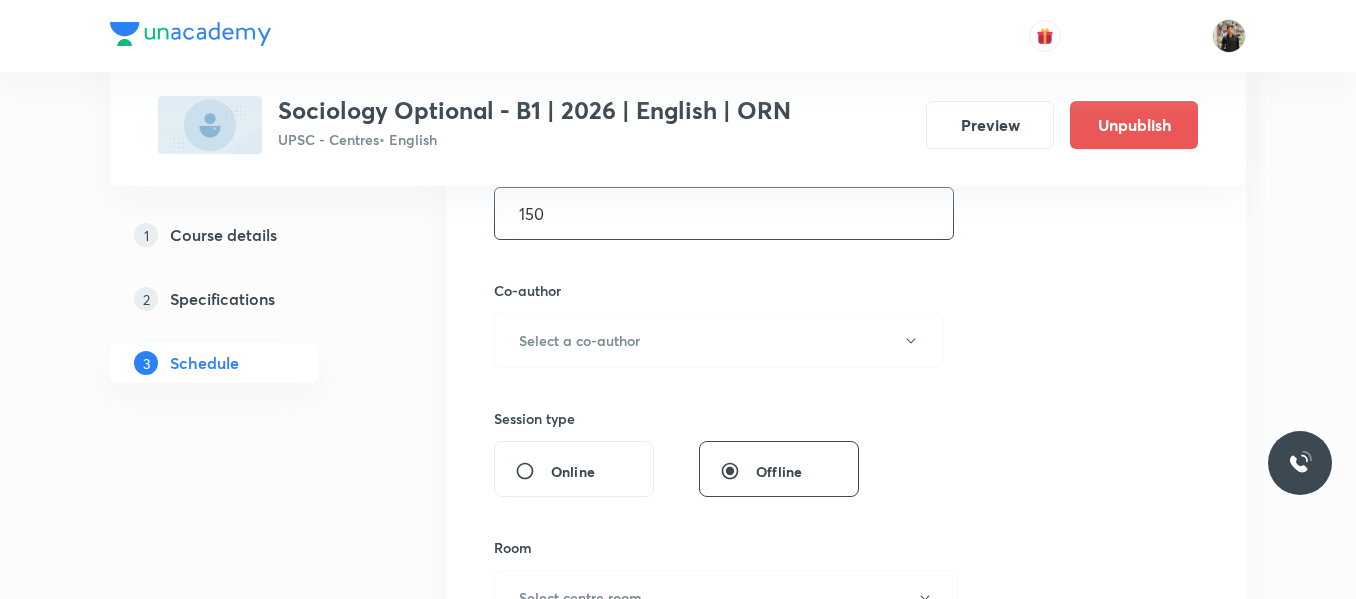 scroll, scrollTop: 668, scrollLeft: 0, axis: vertical 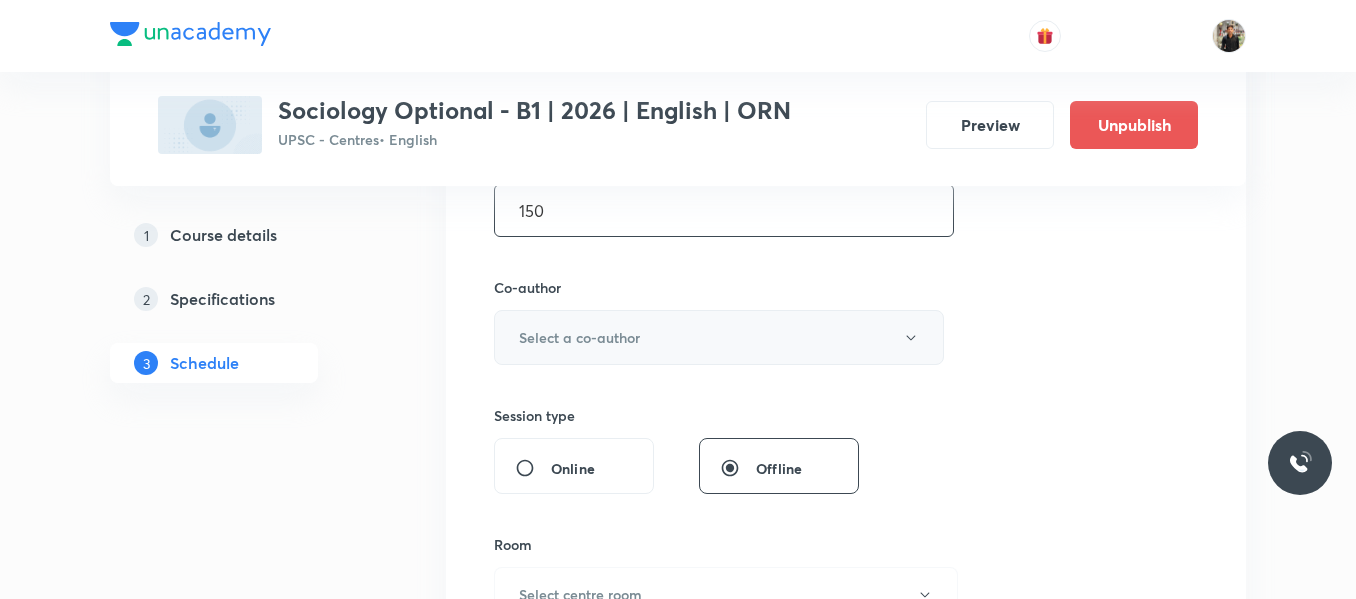type on "150" 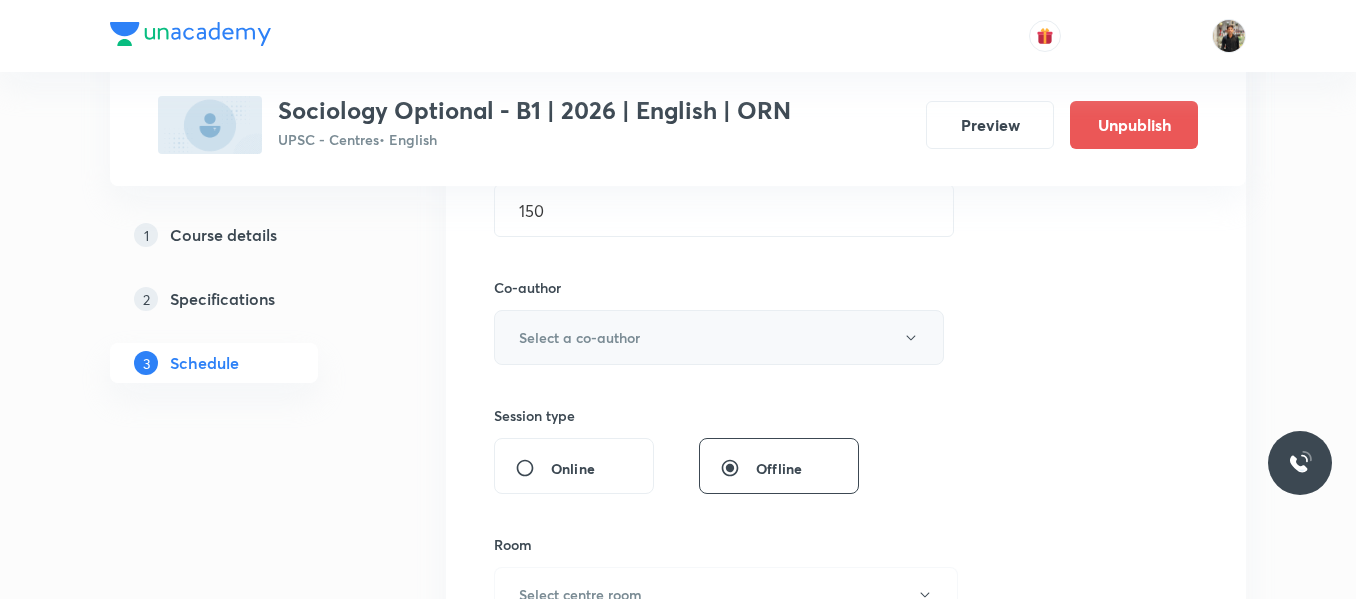 click on "Select a co-author" at bounding box center (719, 337) 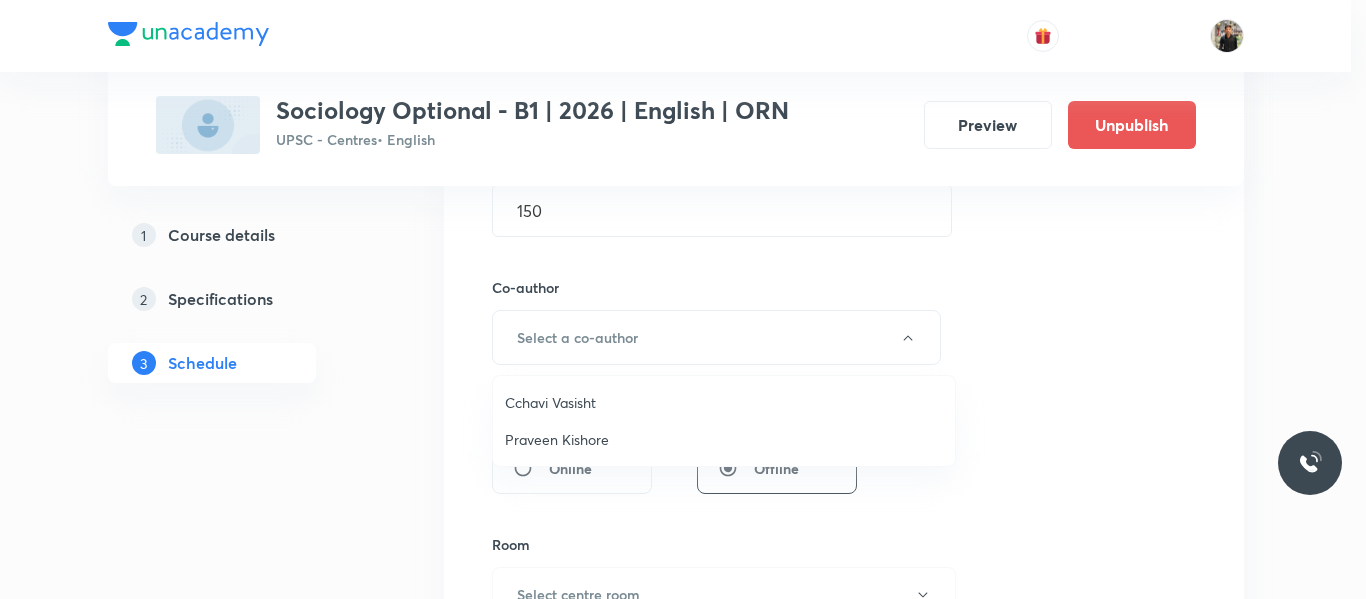 click on "Praveen Kishore" at bounding box center (724, 439) 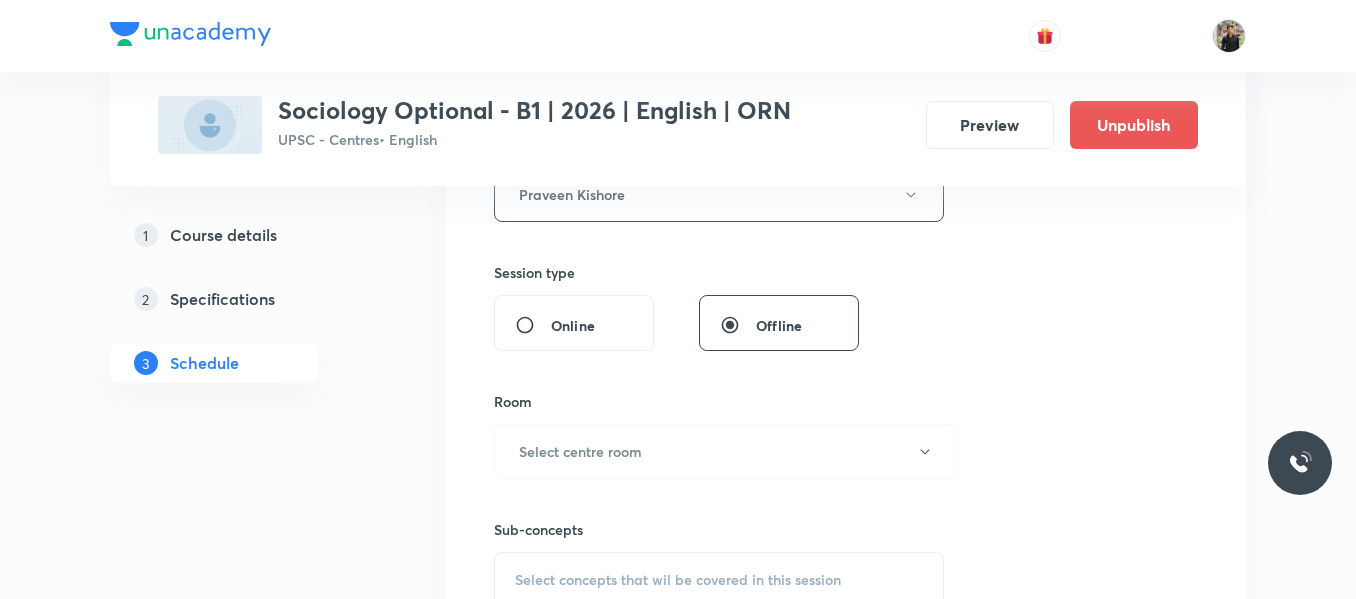 scroll, scrollTop: 815, scrollLeft: 0, axis: vertical 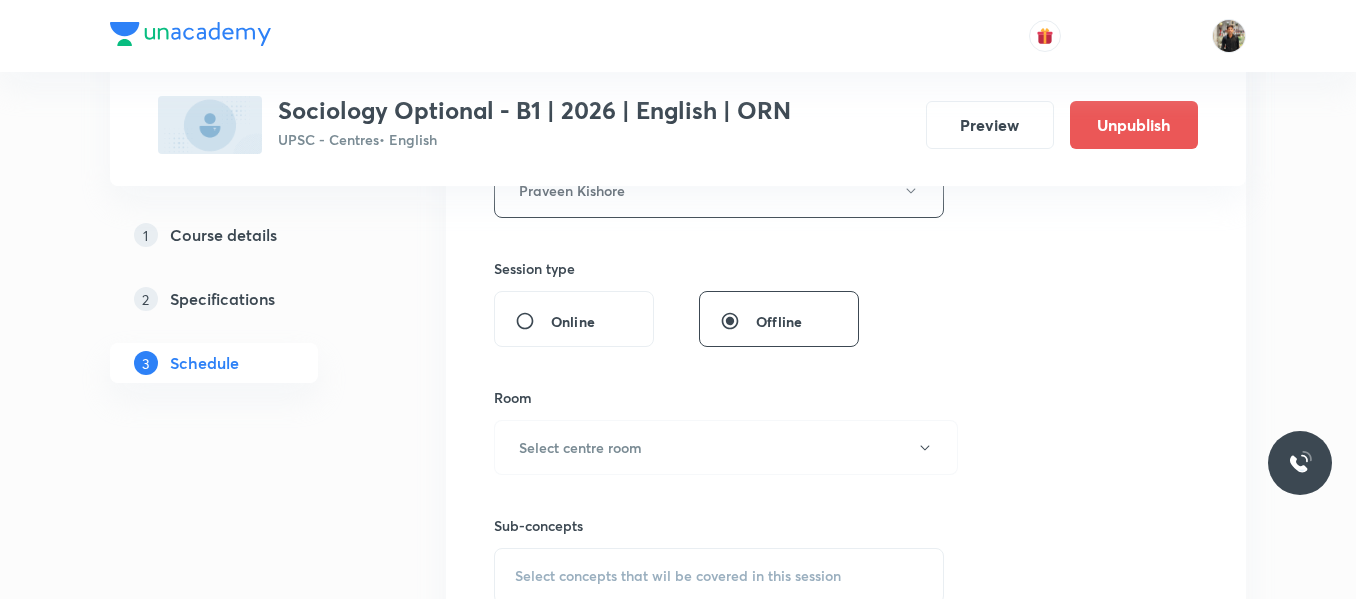 click on "Select centre room" at bounding box center (580, 447) 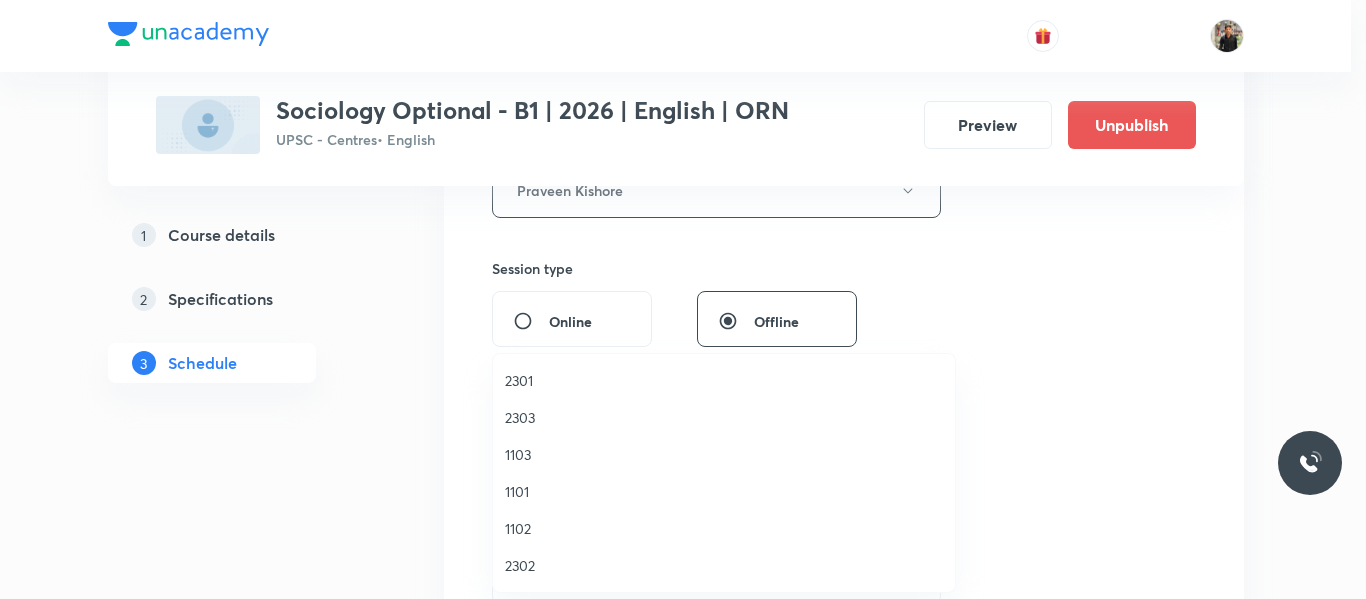 click on "2303" at bounding box center (724, 417) 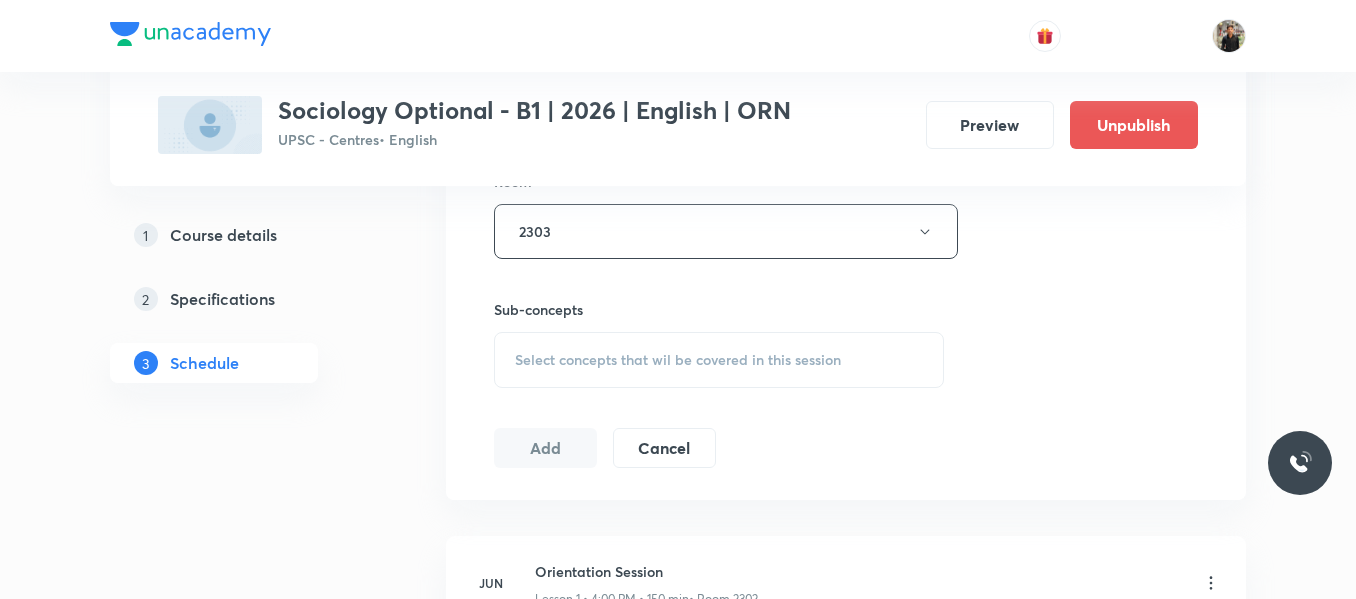 scroll, scrollTop: 1032, scrollLeft: 0, axis: vertical 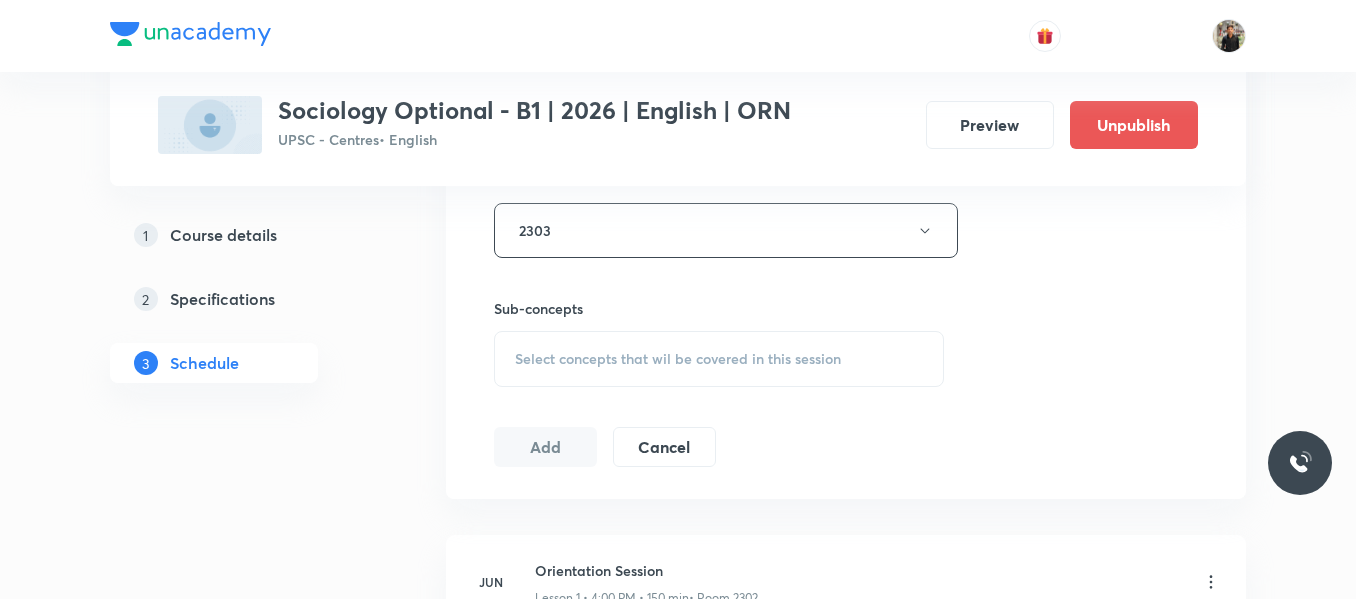 click on "Select concepts that wil be covered in this session" at bounding box center [719, 359] 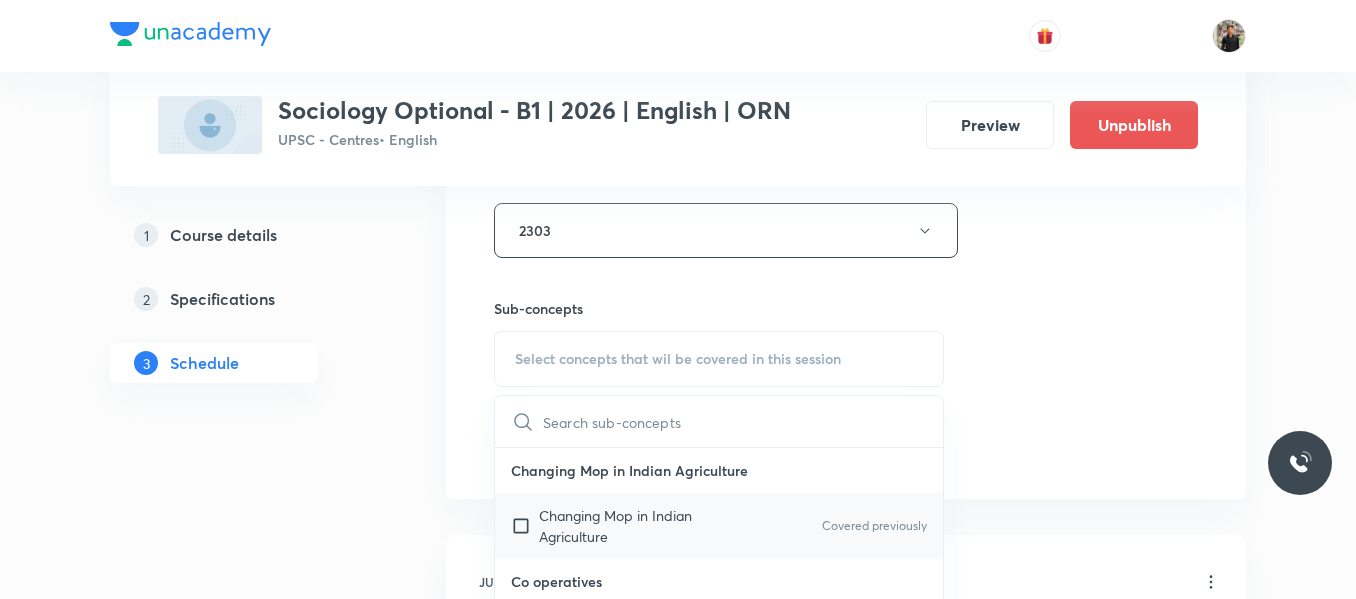 click at bounding box center (525, 526) 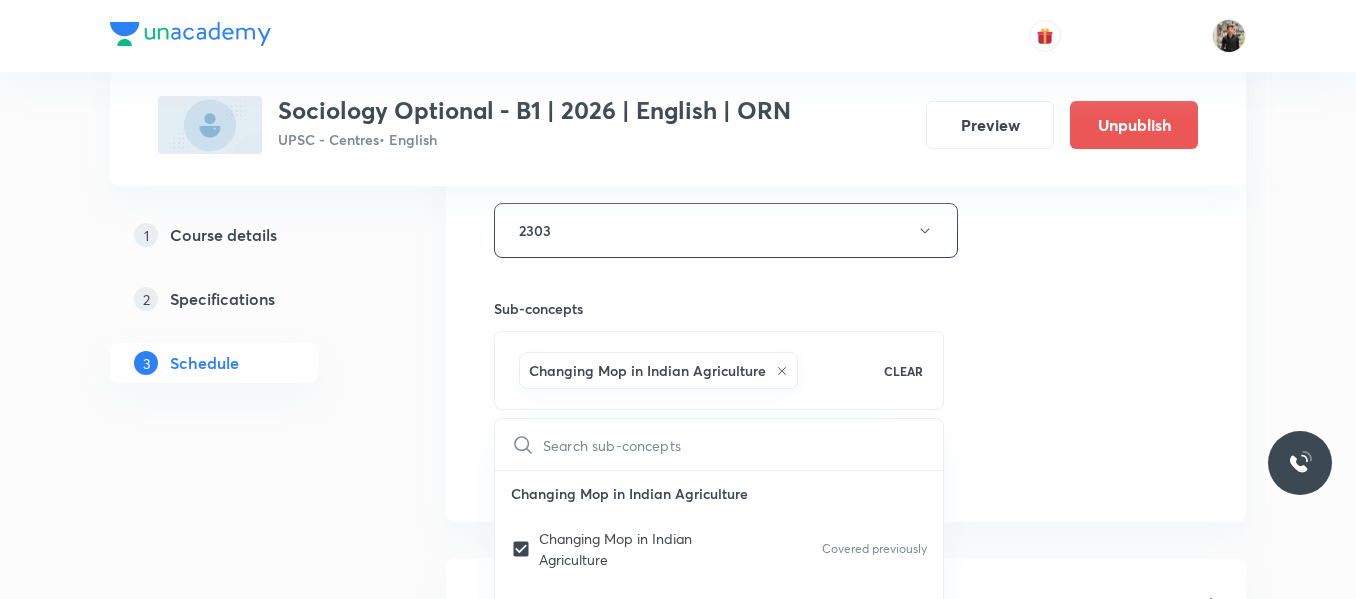 click on "1 Course details 2 Specifications 3 Schedule" at bounding box center [246, 771] 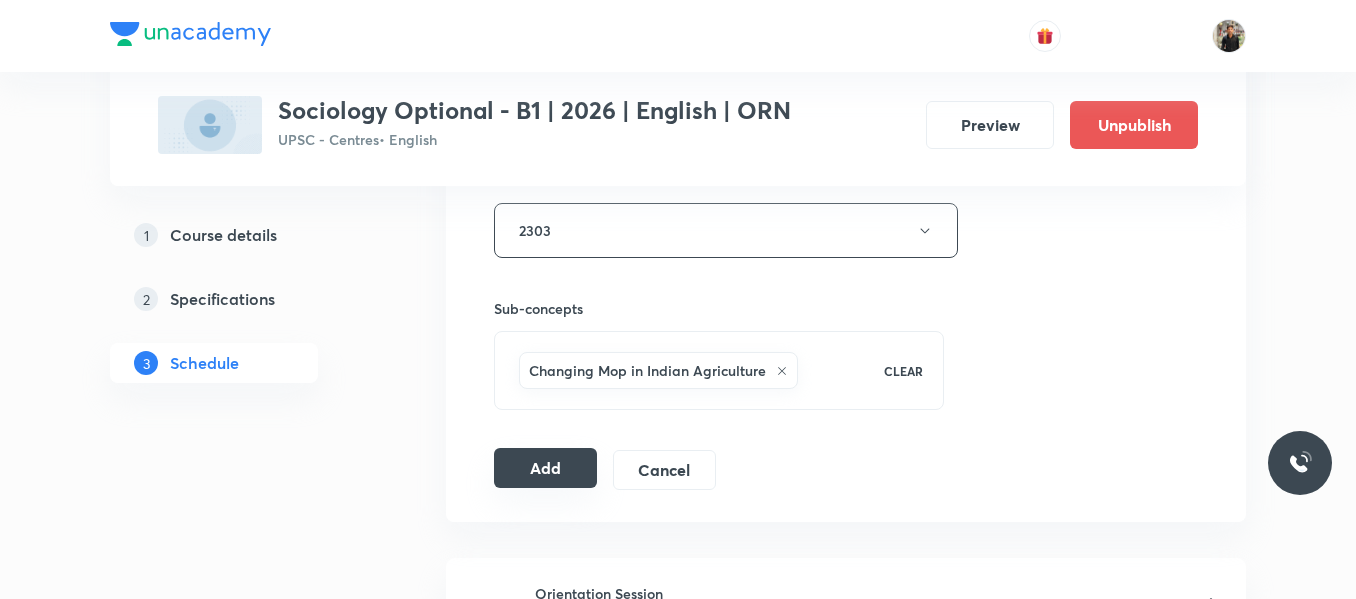 click on "Add" at bounding box center [545, 468] 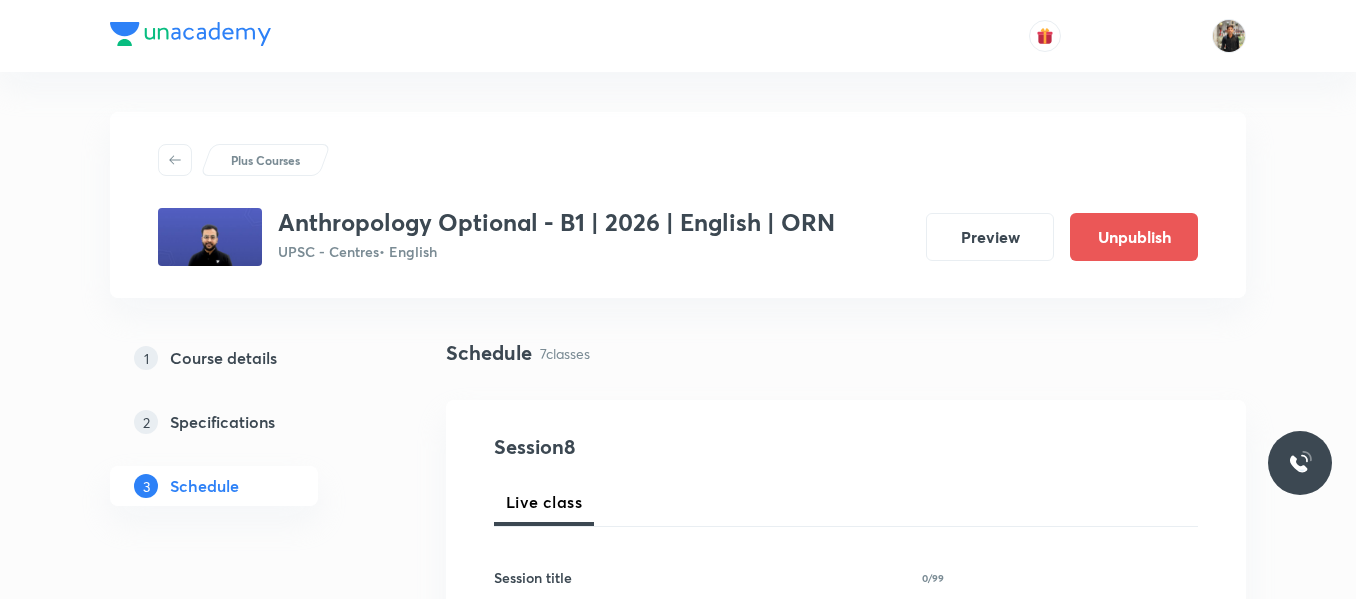 scroll, scrollTop: 0, scrollLeft: 0, axis: both 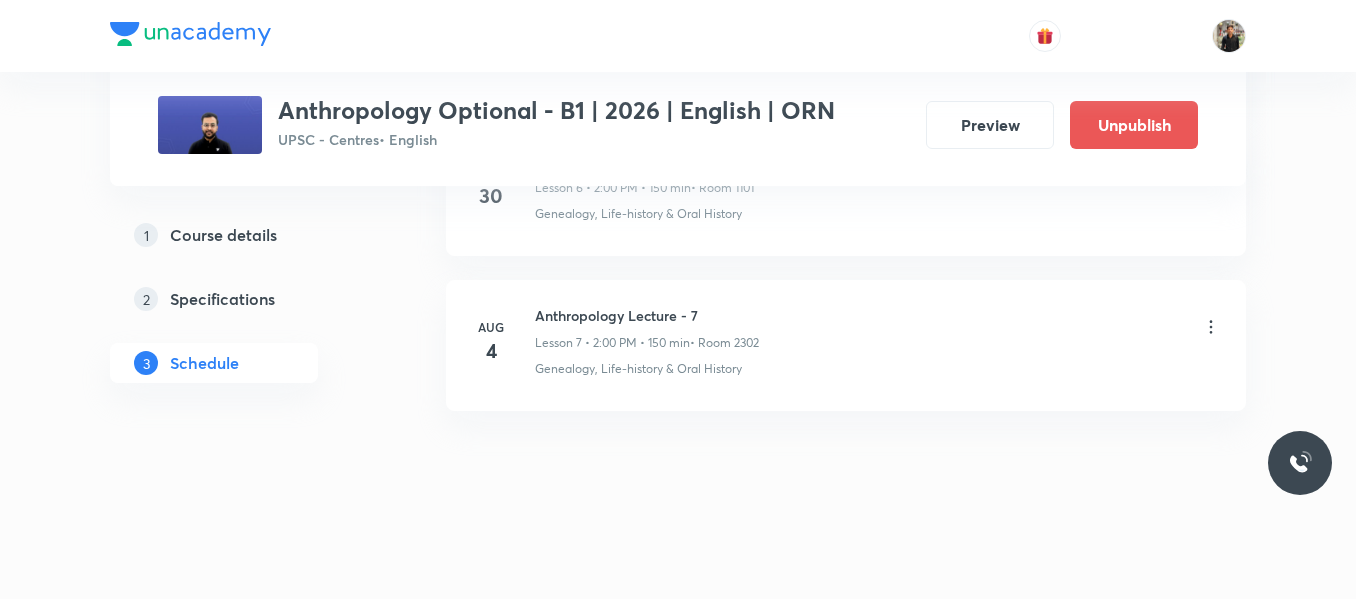 click on "Anthropology Lecture - 7" at bounding box center (647, 315) 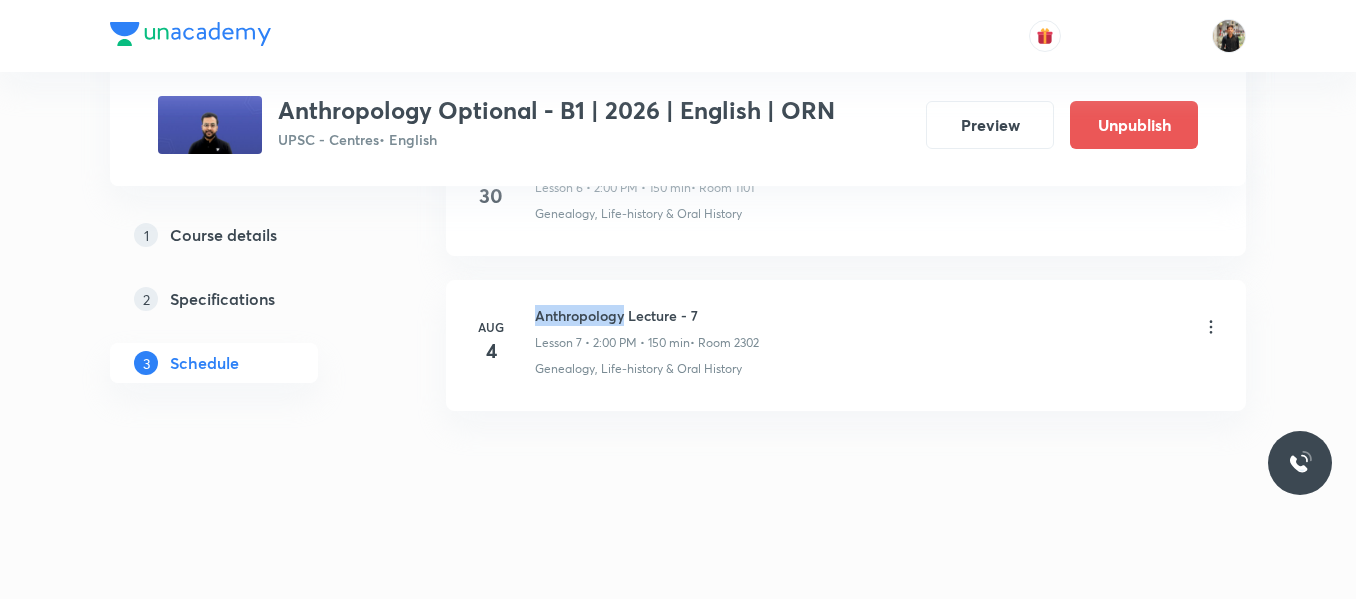 click on "Anthropology Lecture - 7" at bounding box center [647, 315] 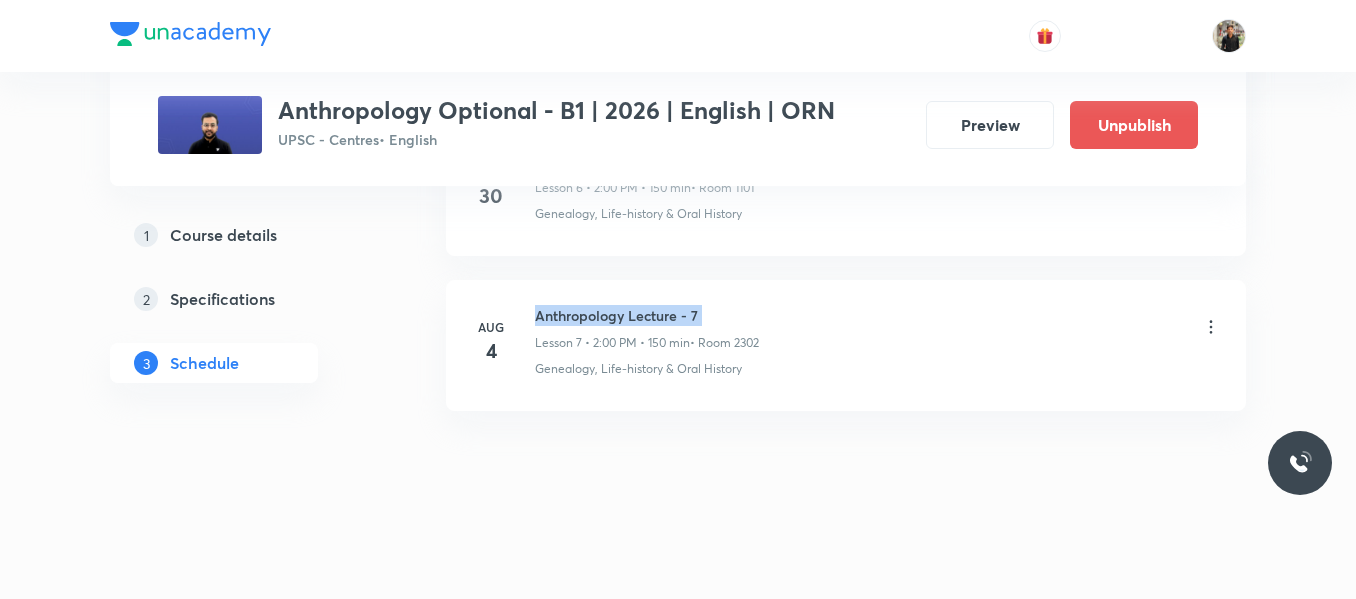 click on "Anthropology Lecture - 7" at bounding box center (647, 315) 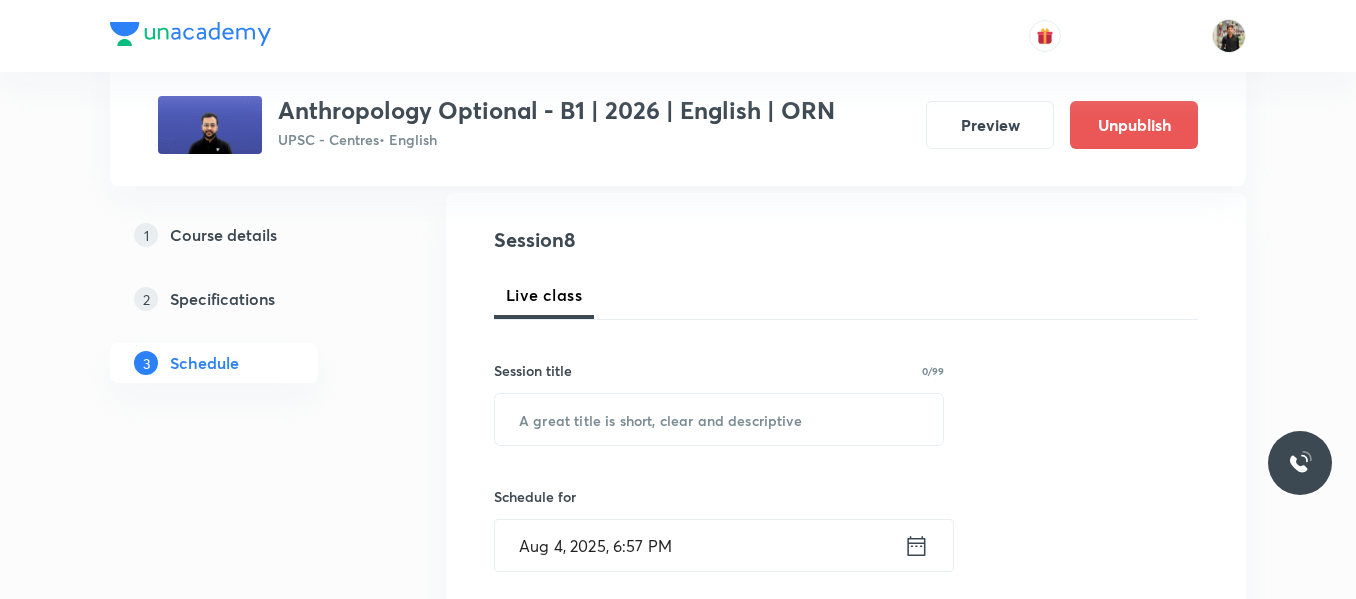 scroll, scrollTop: 241, scrollLeft: 0, axis: vertical 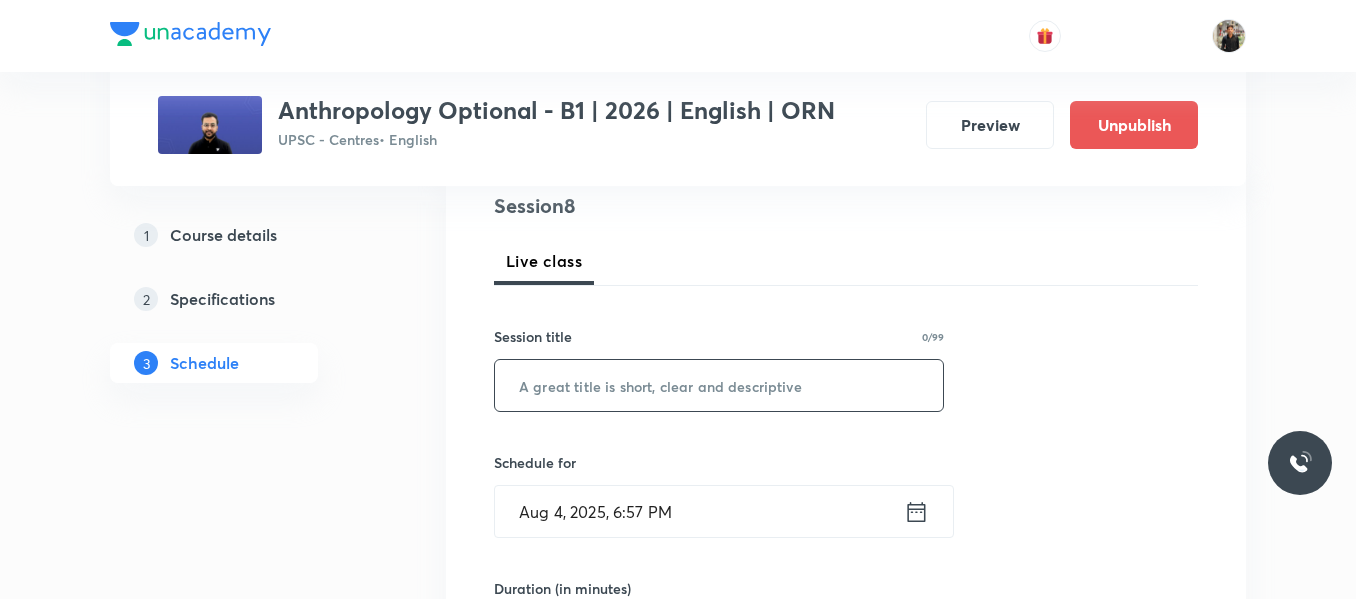click at bounding box center (719, 385) 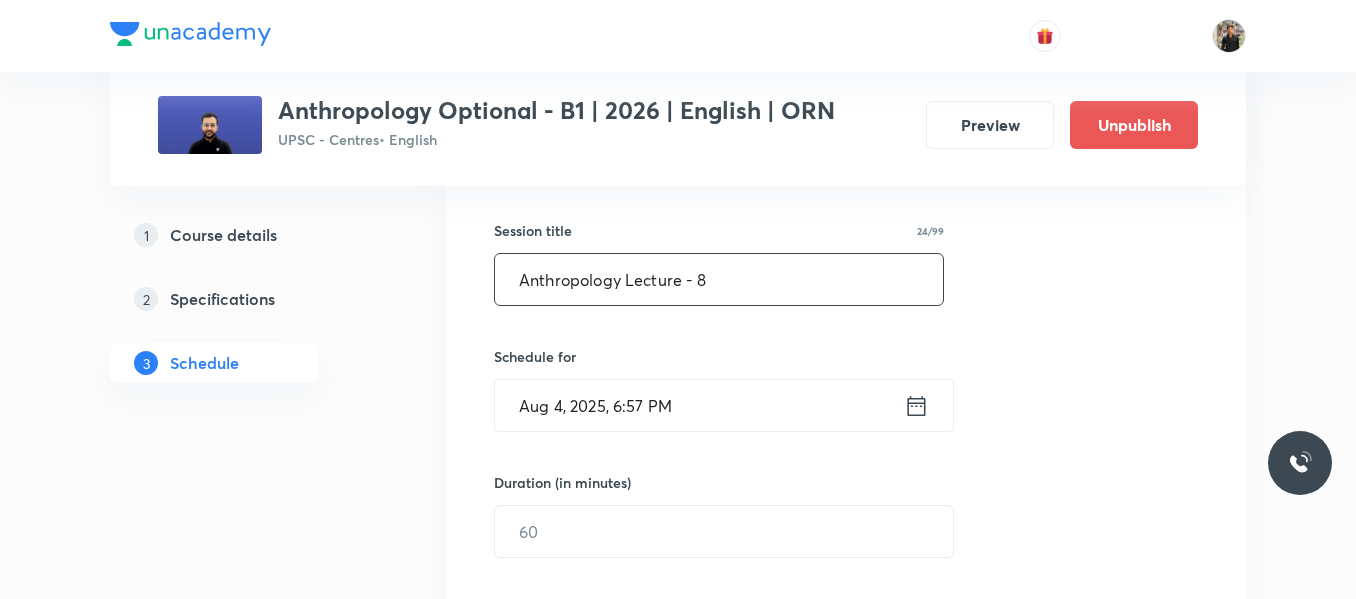 scroll, scrollTop: 349, scrollLeft: 0, axis: vertical 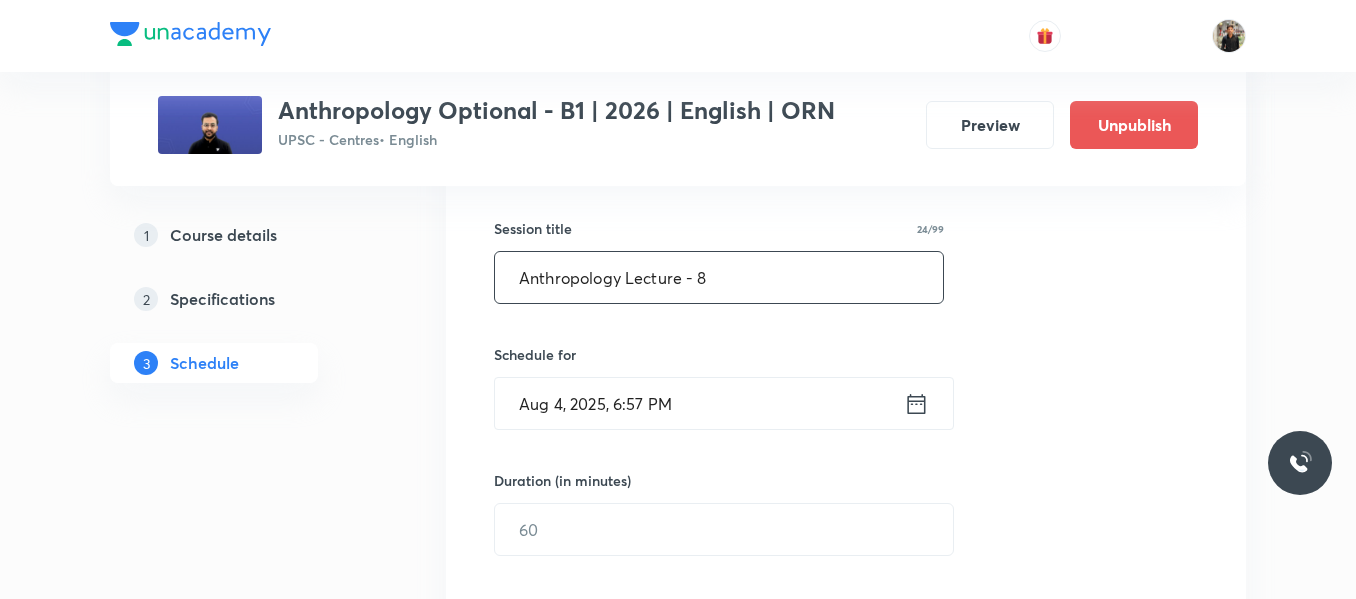 type on "Anthropology Lecture - 8" 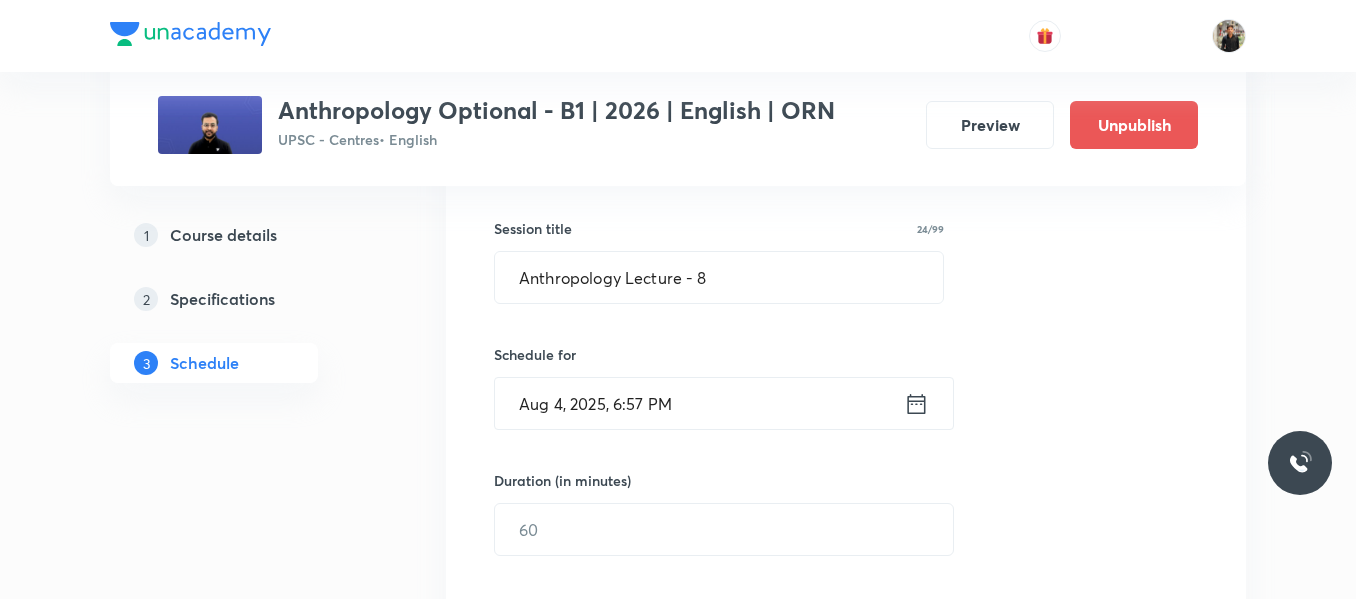 click 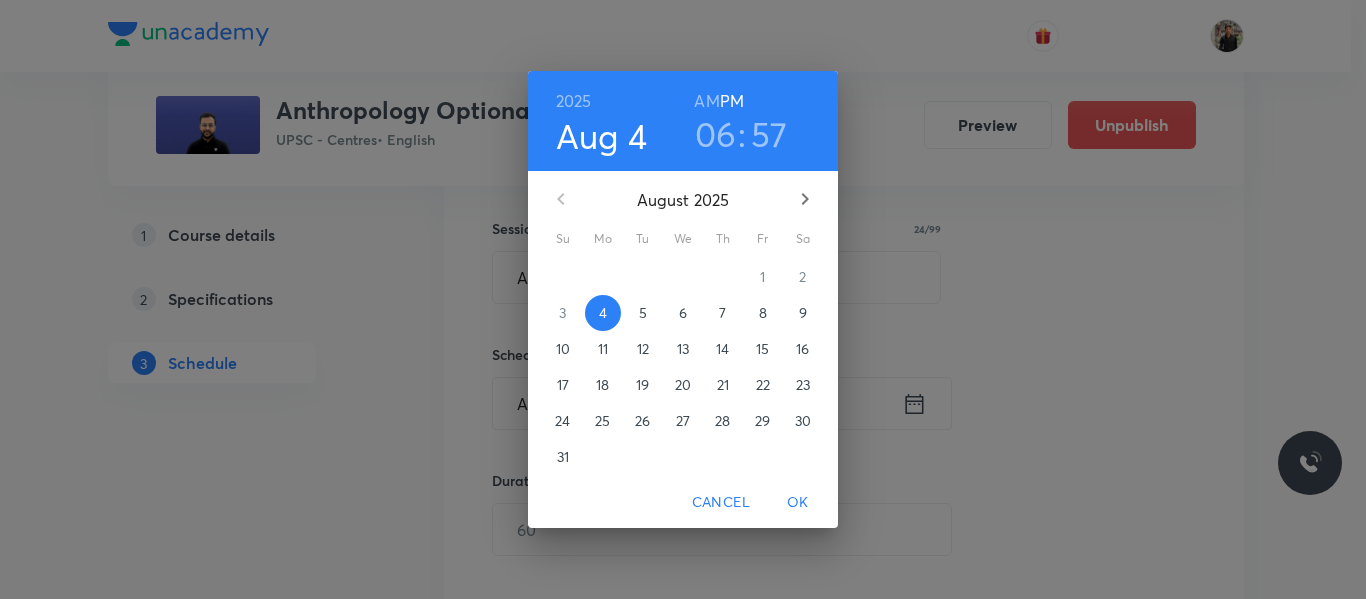 click on "5" at bounding box center [643, 313] 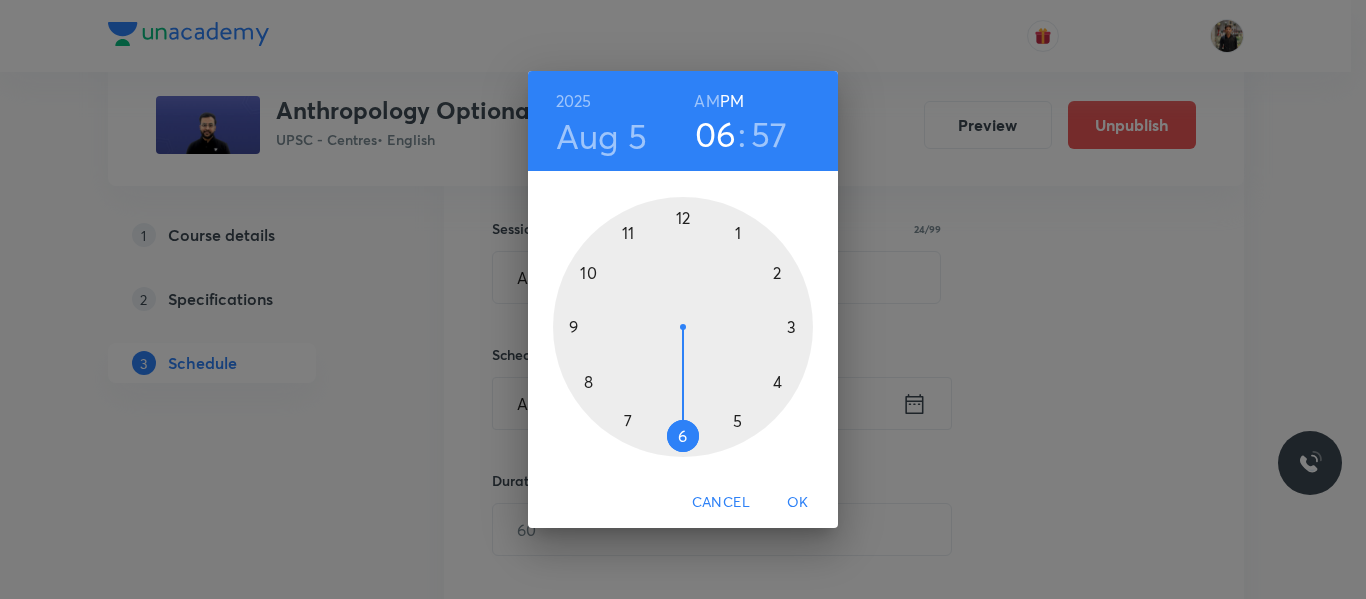 click at bounding box center (683, 327) 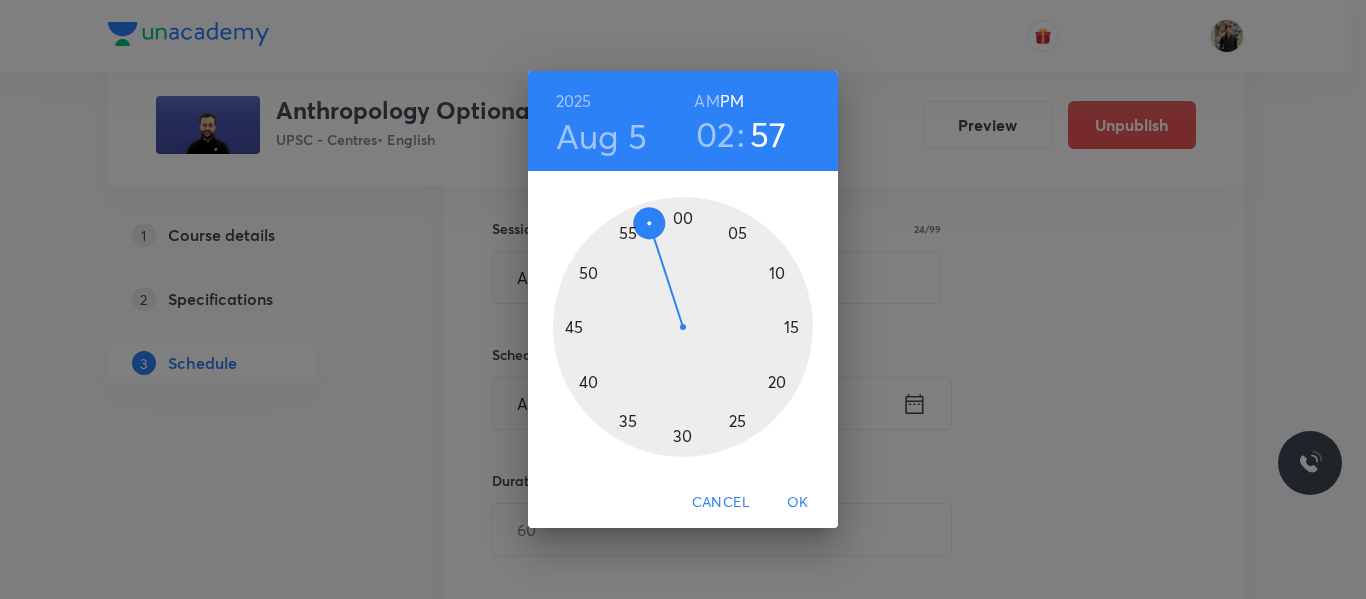 click at bounding box center (683, 327) 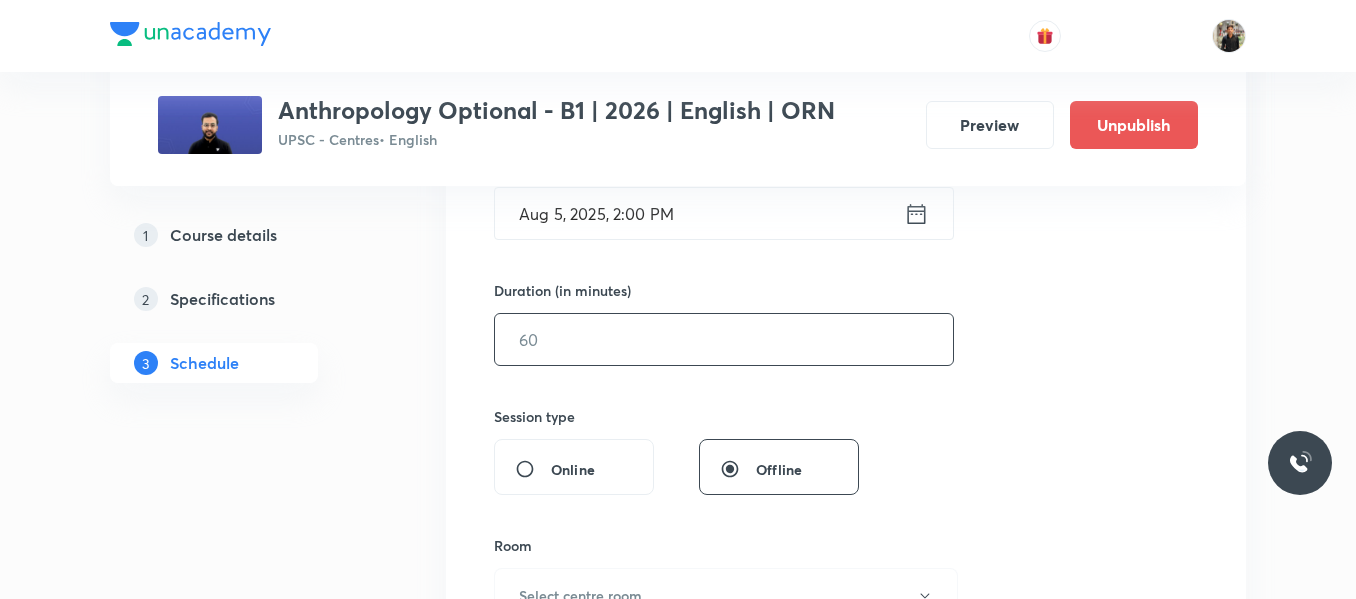 scroll, scrollTop: 540, scrollLeft: 0, axis: vertical 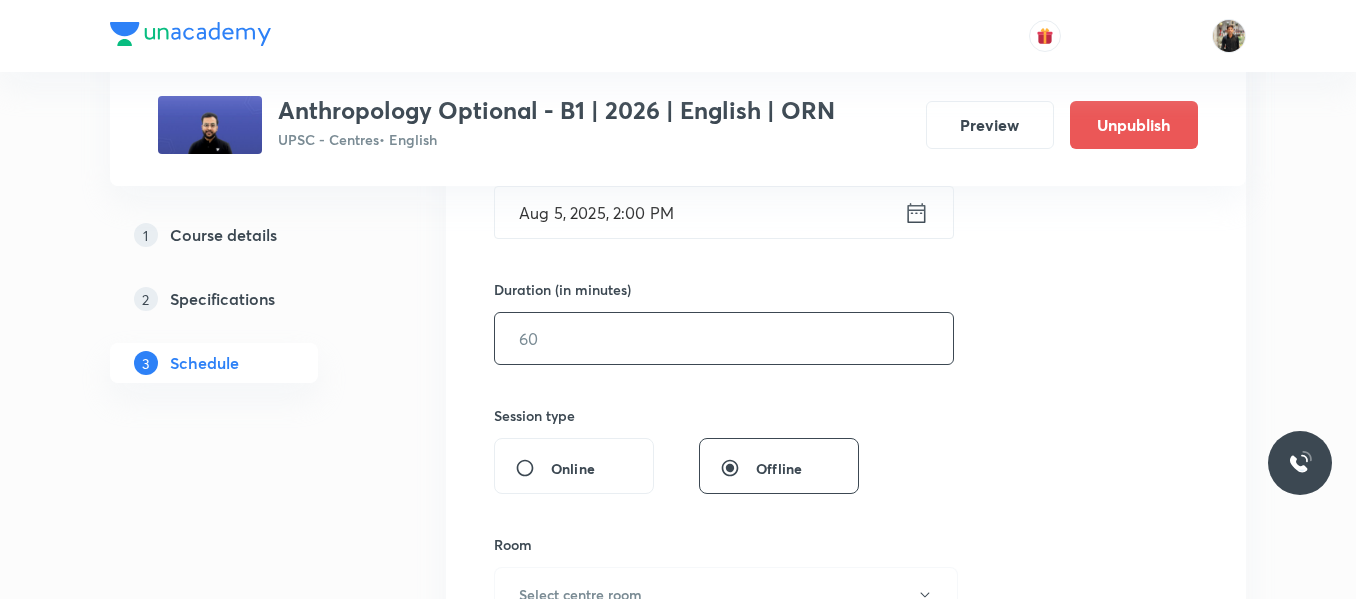 click at bounding box center (724, 338) 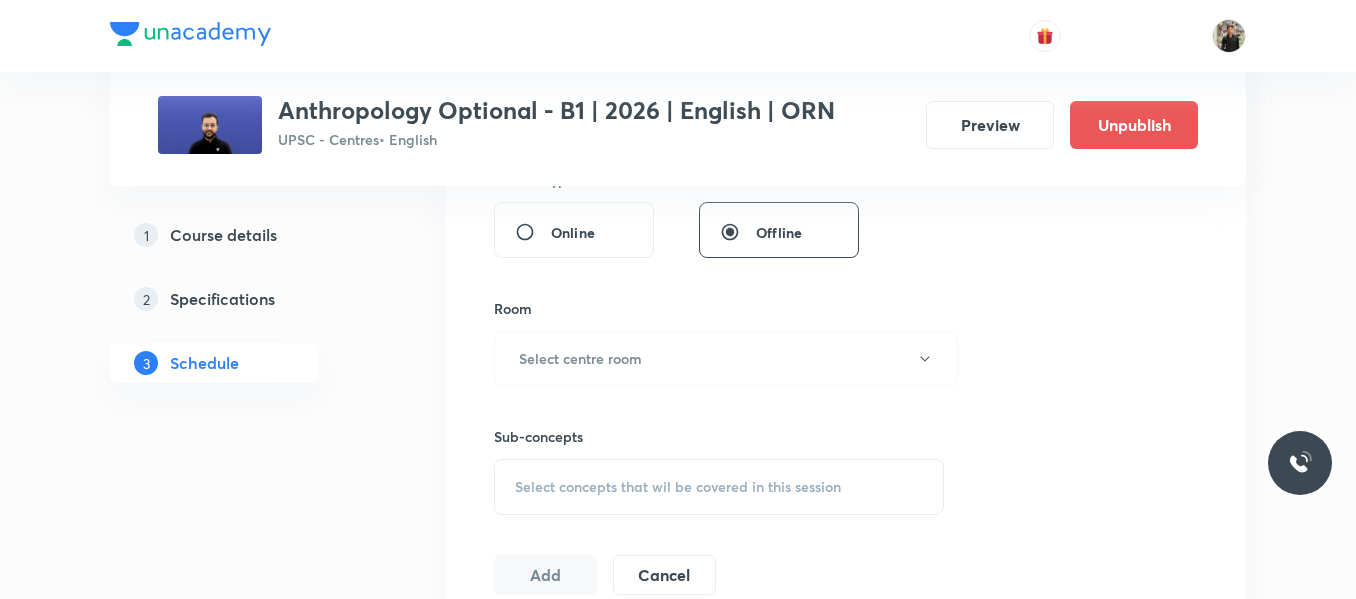 scroll, scrollTop: 869, scrollLeft: 0, axis: vertical 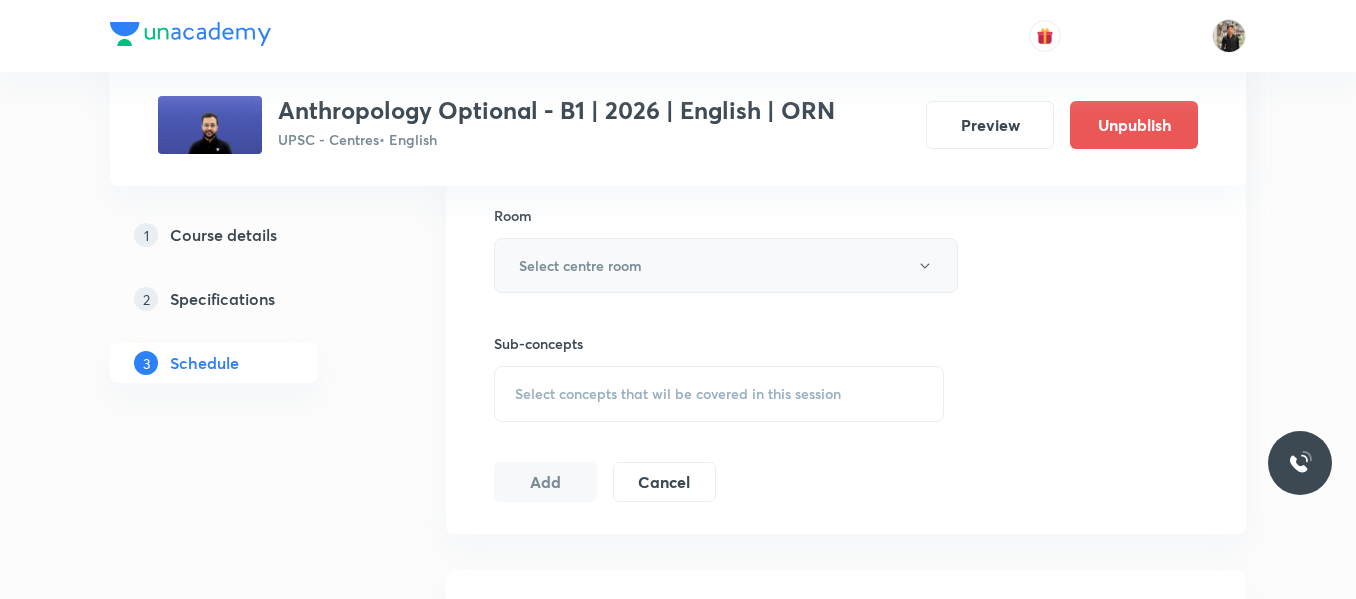 type on "150" 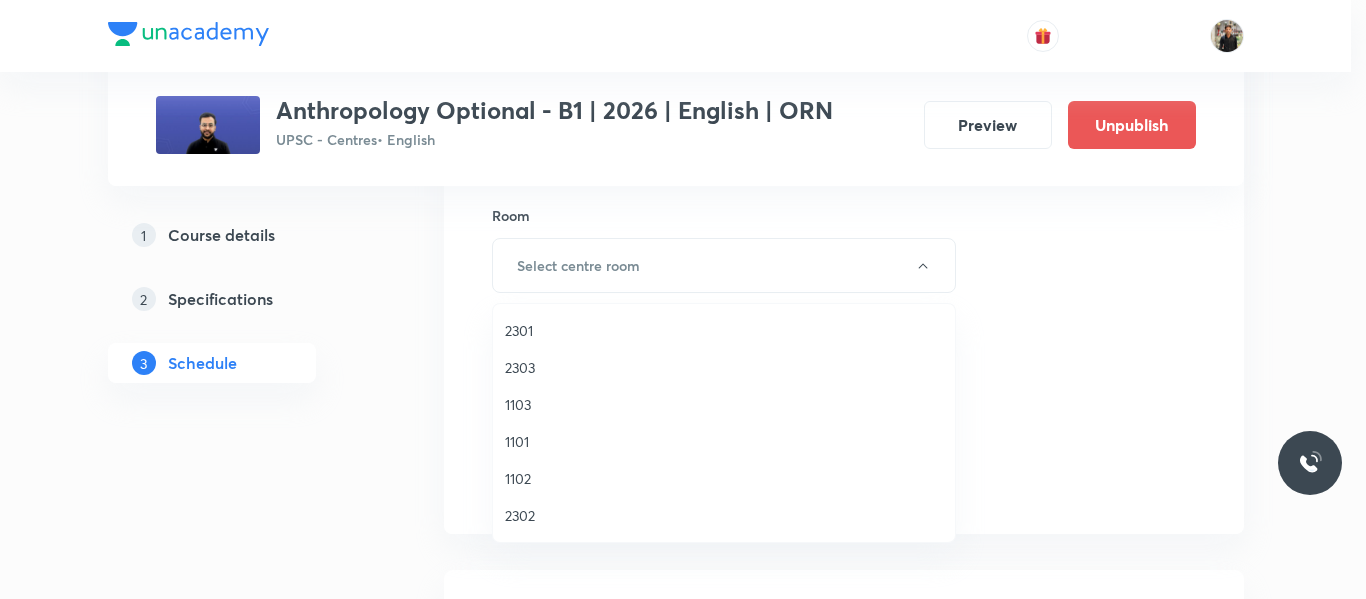 click on "2302" at bounding box center [724, 515] 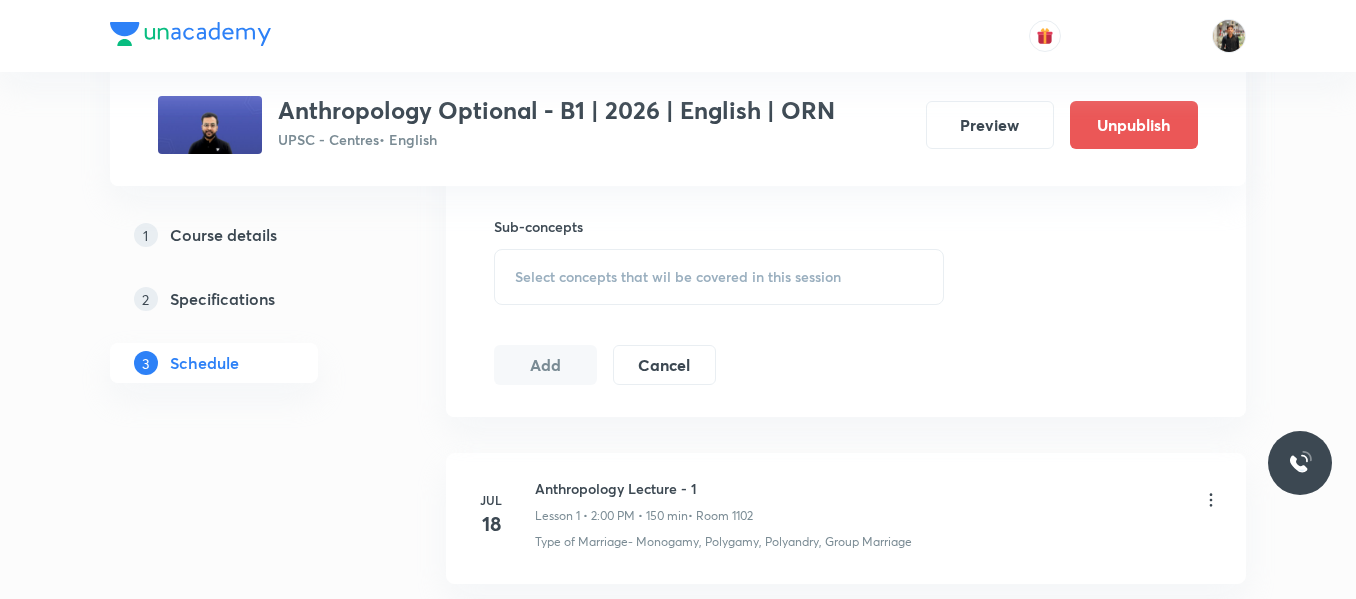 scroll, scrollTop: 987, scrollLeft: 0, axis: vertical 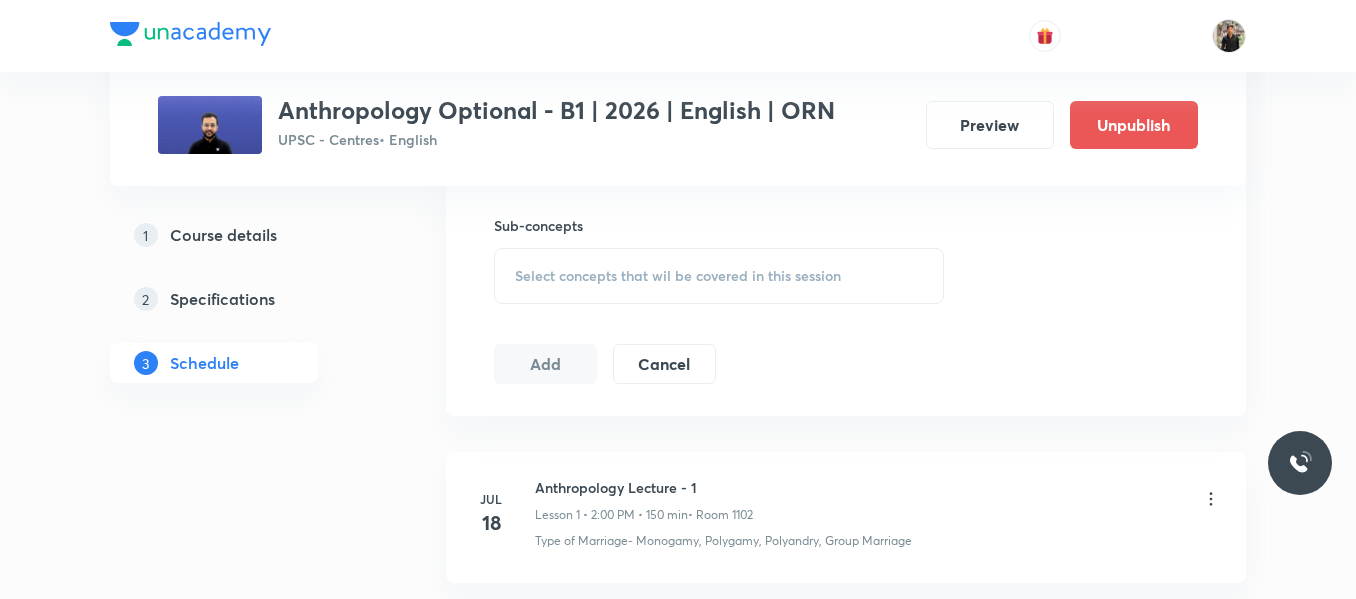 click on "Select concepts that wil be covered in this session" at bounding box center [719, 276] 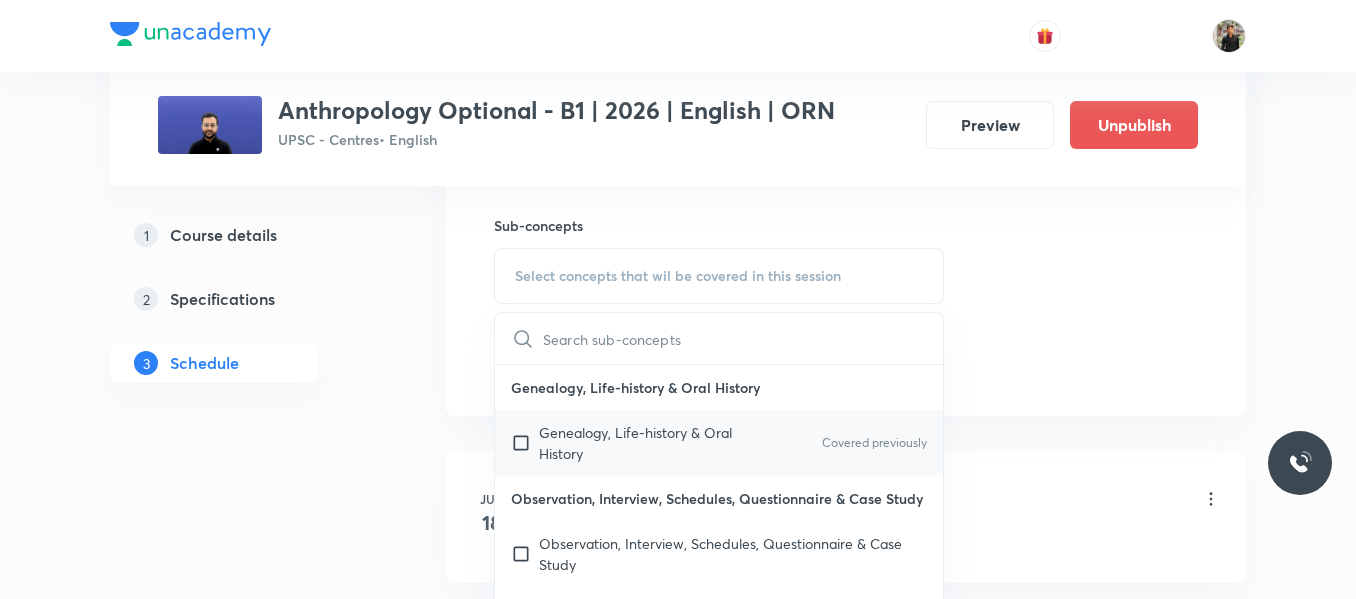 click at bounding box center (525, 443) 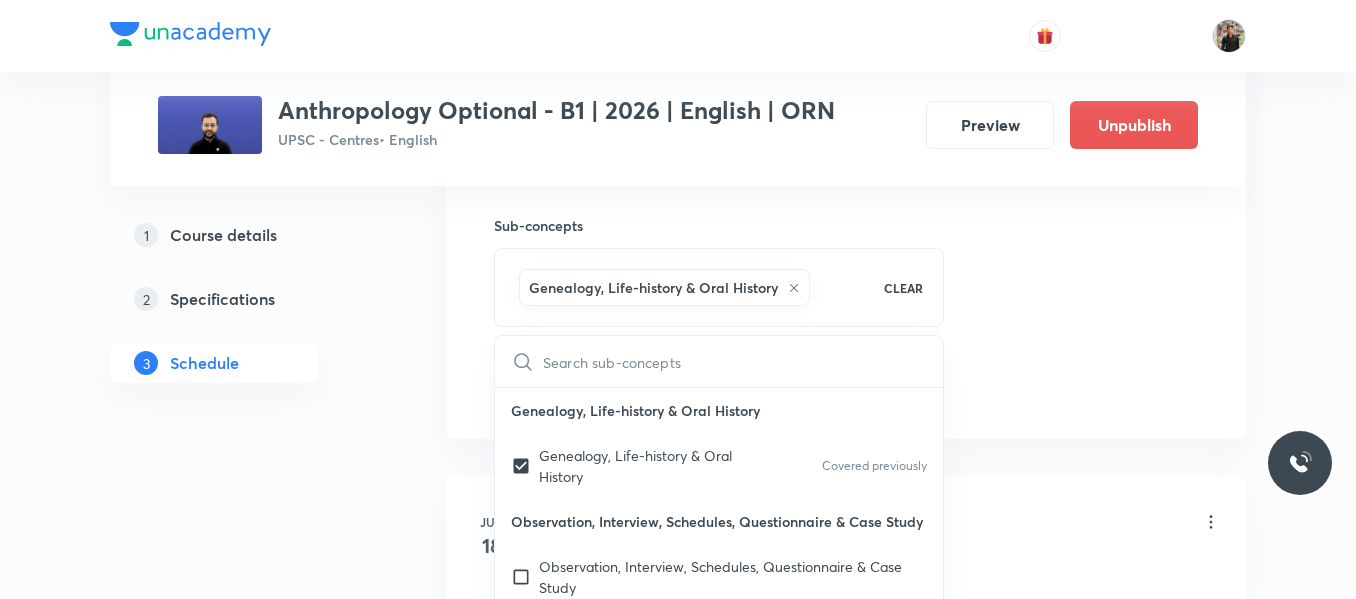 click on "Plus Courses Anthropology Optional - B1 | 2026 | English | ORN UPSC - Centres  • English Preview Unpublish 1 Course details 2 Specifications 3 Schedule Schedule 7  classes Session  8 Live class Session title 24/99 Anthropology Lecture - 8 ​ Schedule for Aug 5, 2025, 2:00 PM ​ Duration (in minutes) 150 ​   Session type Online Offline Room 2302 Sub-concepts Genealogy, Life-history & Oral History CLEAR ​ Genealogy, Life-history & Oral History Genealogy, Life-history & Oral History Covered previously Observation, Interview, Schedules, Questionnaire & Case Study Observation, Interview, Schedules, Questionnaire & Case Study Participatory Methods Participatory Methods Secondary Sources of Information Secondary Sources of Information Impact of Buddhism, Jainism, Islam & Christianity of Indian Society Impact of Buddhism, Jainism, Islam & Christianity of Indian Society Definition and Universality Definition and Universality Functions of Marriage Functions of Marriage Incest Taboo Incest Taboo Add Cancel Jul 4" at bounding box center [678, 406] 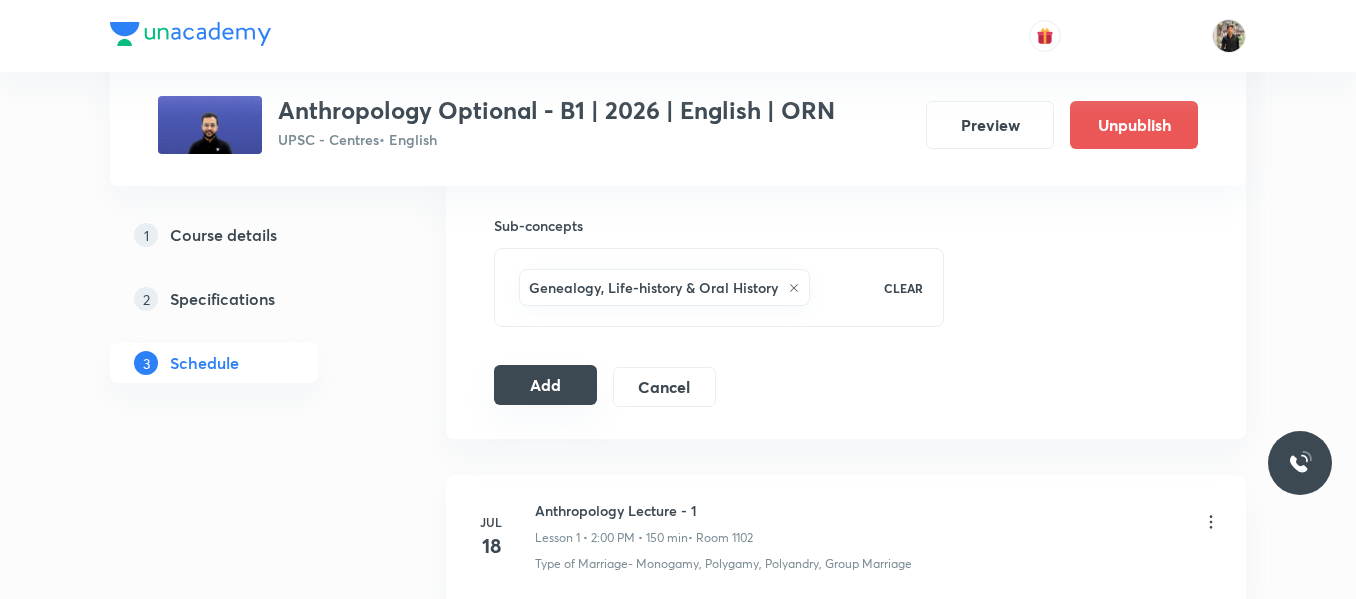 click on "Add" at bounding box center [545, 385] 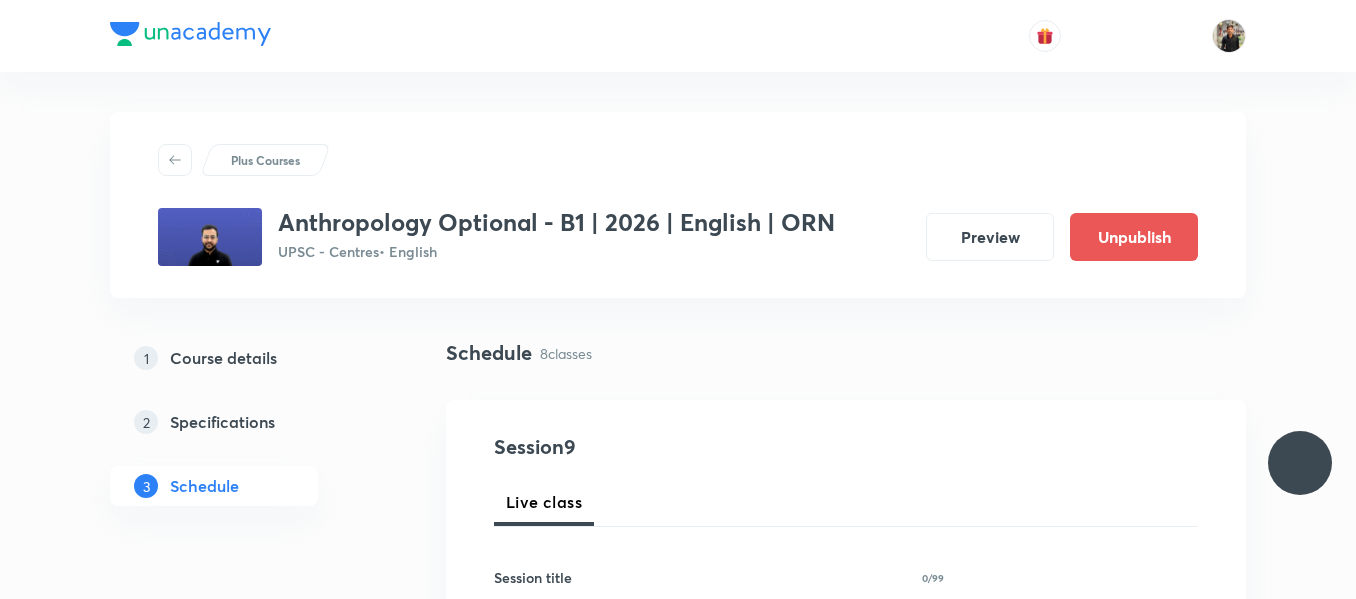 scroll, scrollTop: 0, scrollLeft: 0, axis: both 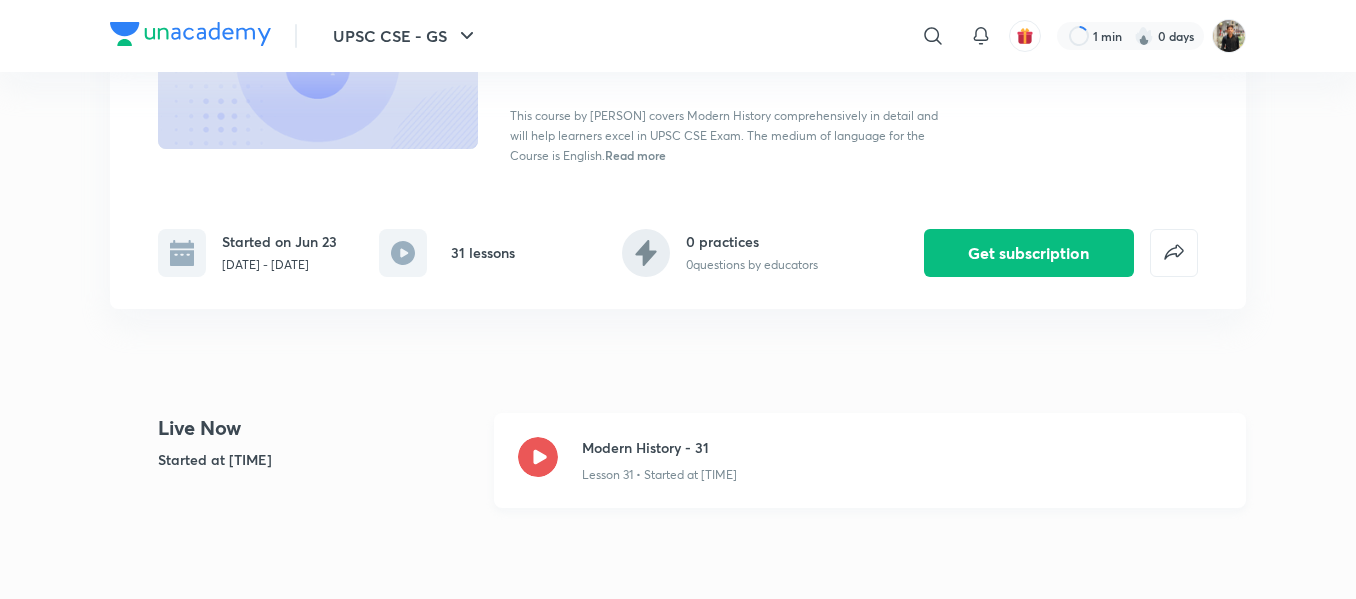 click at bounding box center [538, 460] 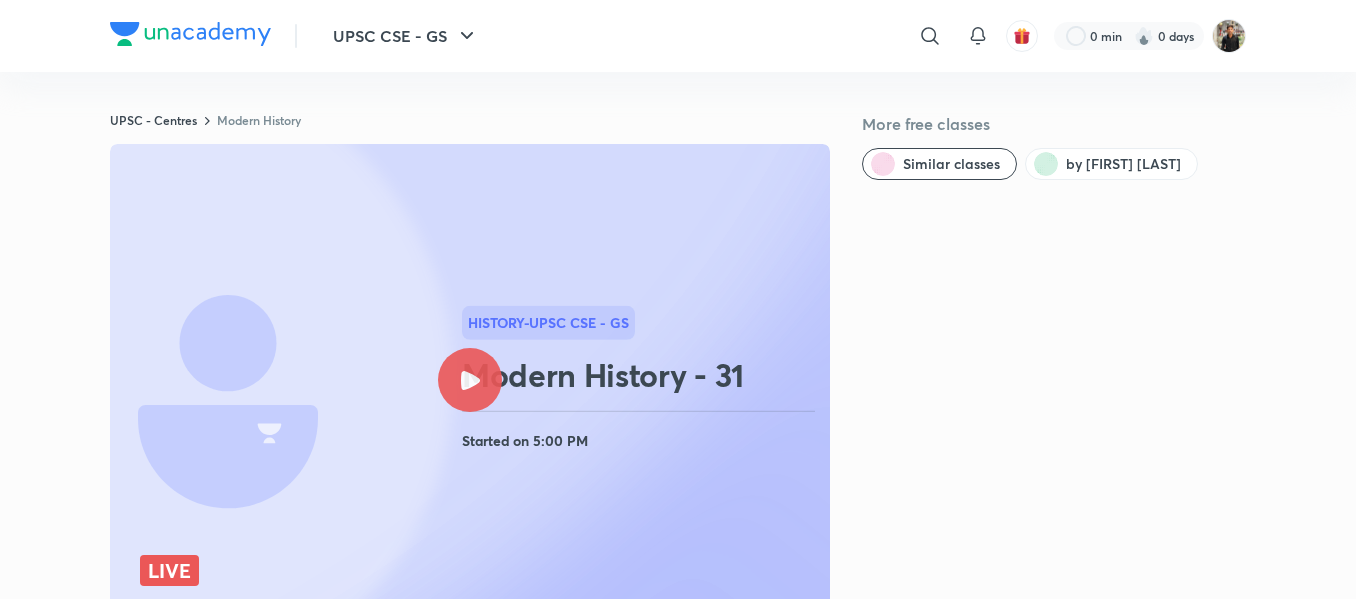 scroll, scrollTop: 0, scrollLeft: 0, axis: both 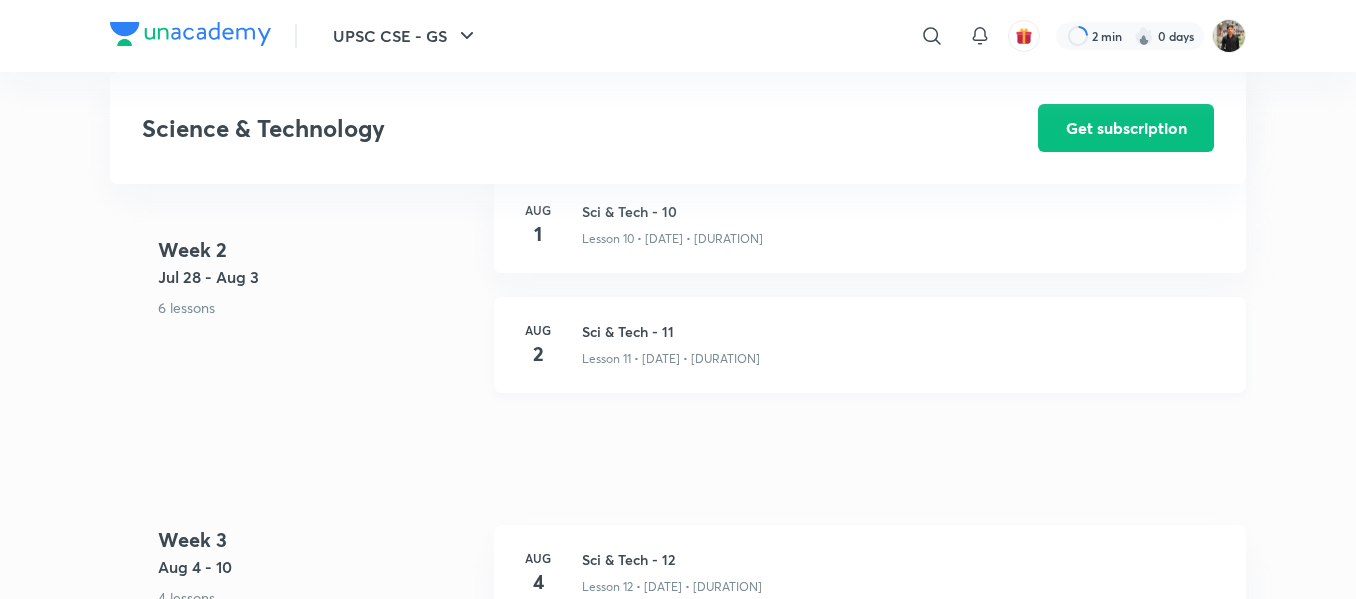click on "Sci & Tech - 11" at bounding box center (902, 331) 